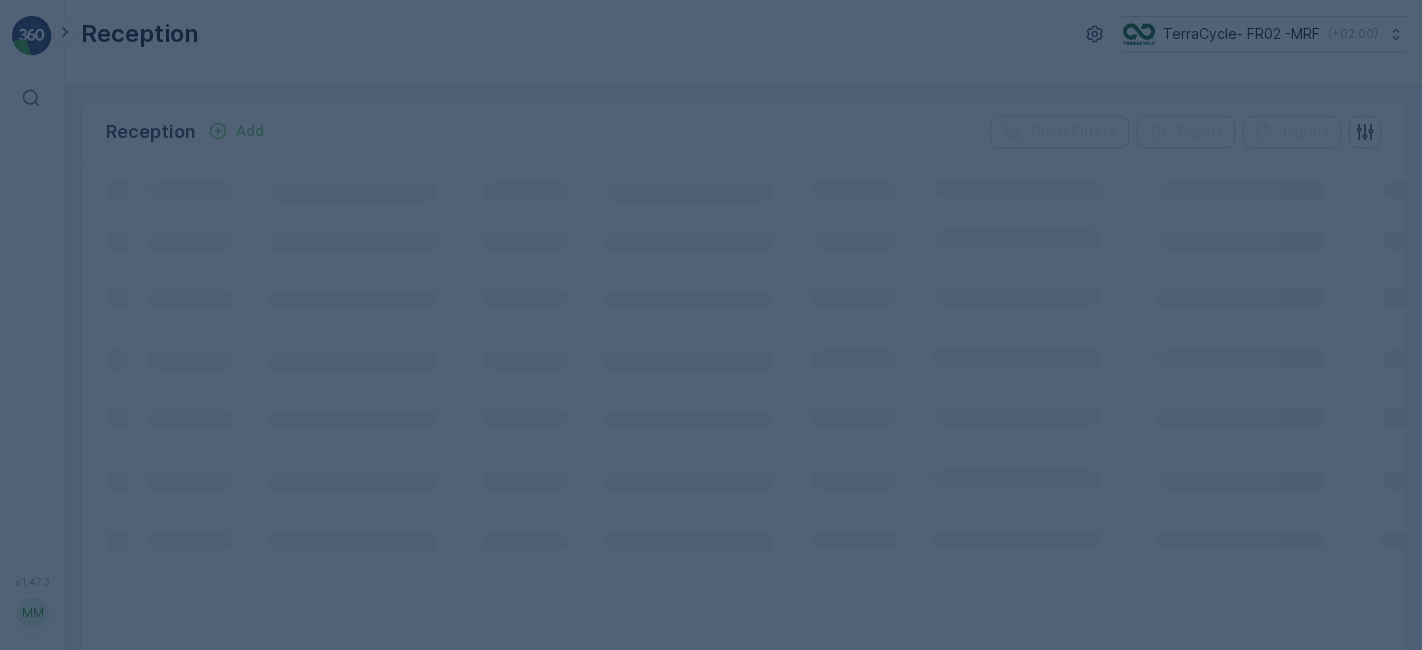 scroll, scrollTop: 0, scrollLeft: 0, axis: both 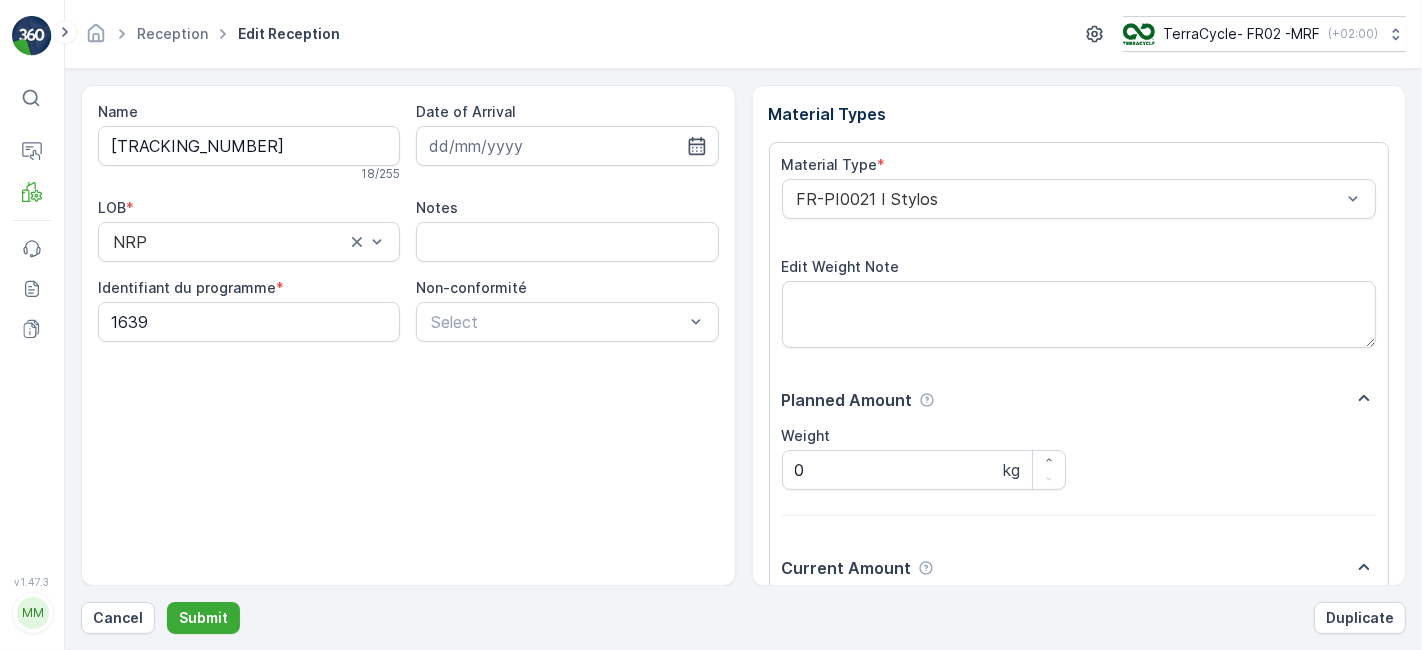 click on "Submit" at bounding box center (203, 618) 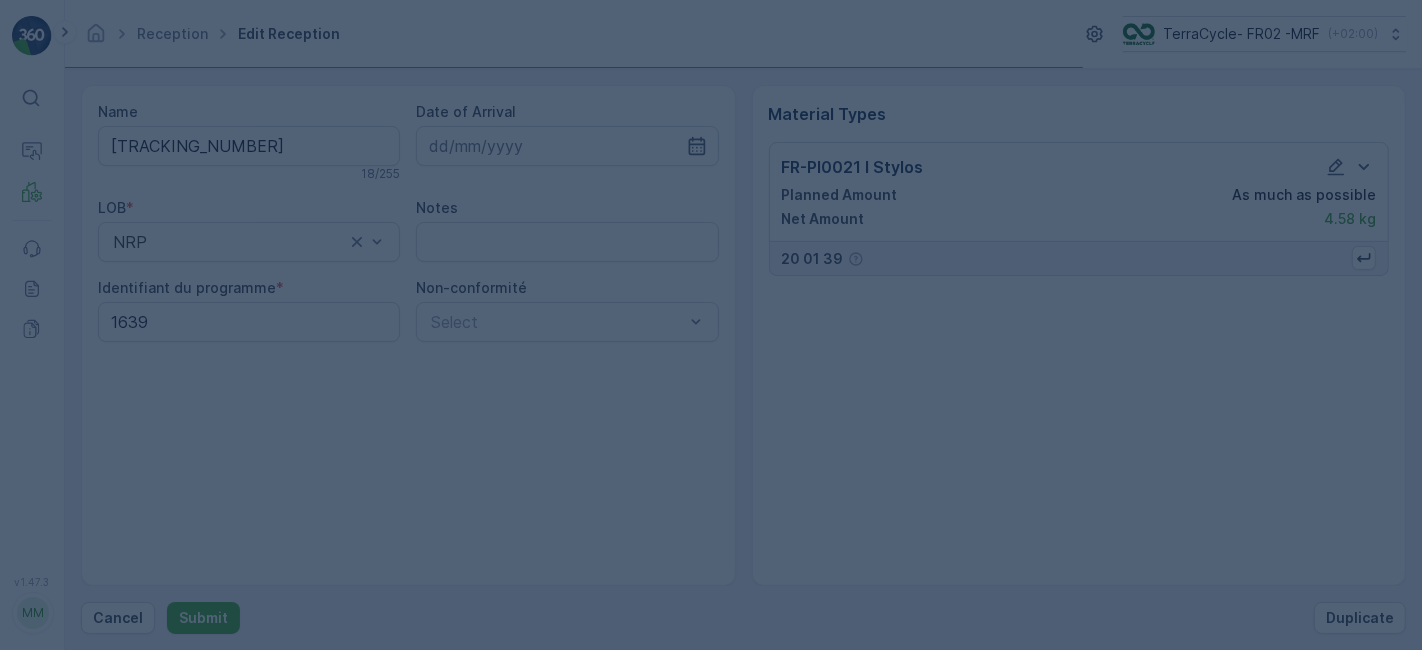 scroll, scrollTop: 0, scrollLeft: 0, axis: both 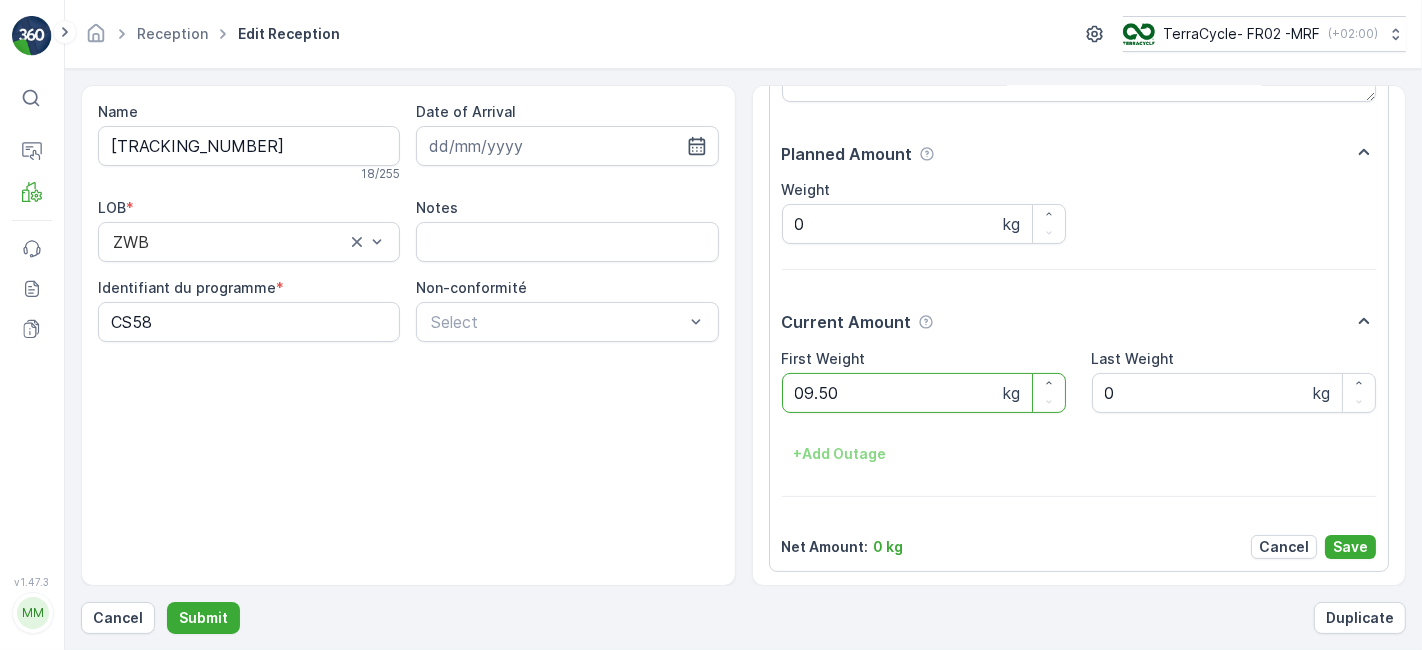 click on "Submit" at bounding box center [203, 618] 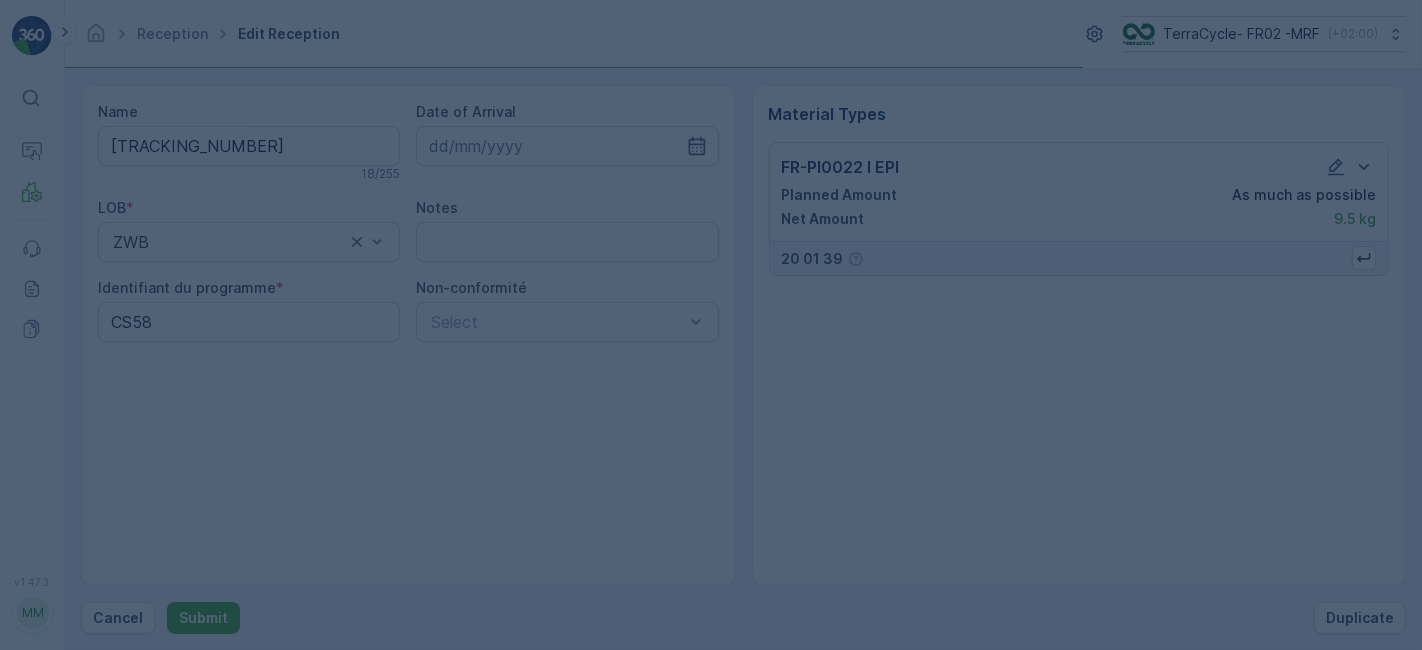 scroll, scrollTop: 0, scrollLeft: 0, axis: both 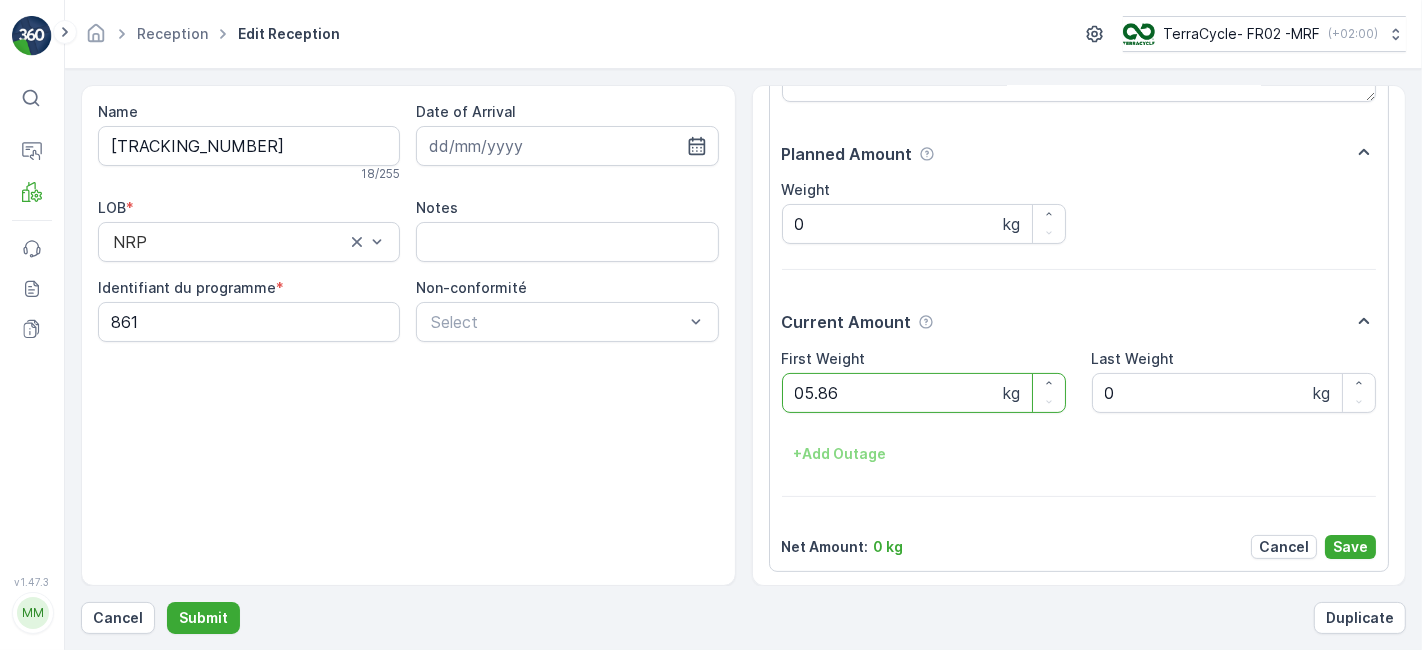 click on "Submit" at bounding box center (203, 618) 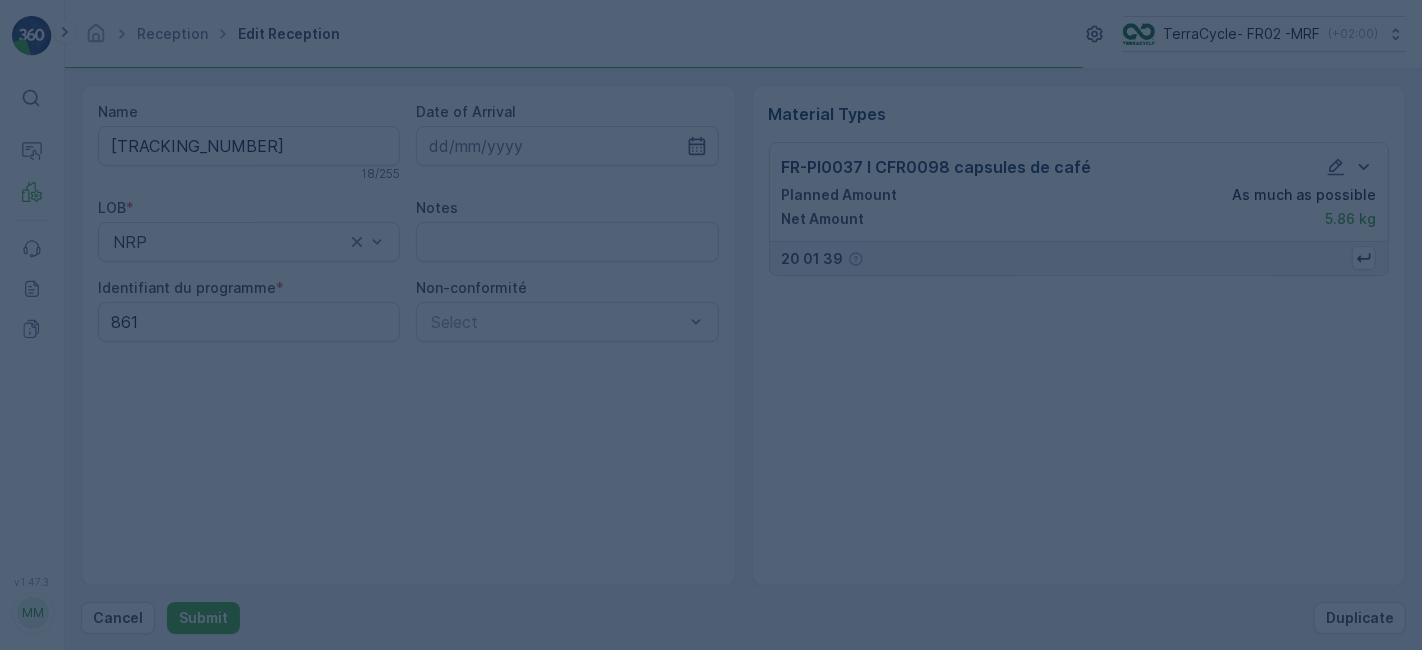 scroll, scrollTop: 0, scrollLeft: 0, axis: both 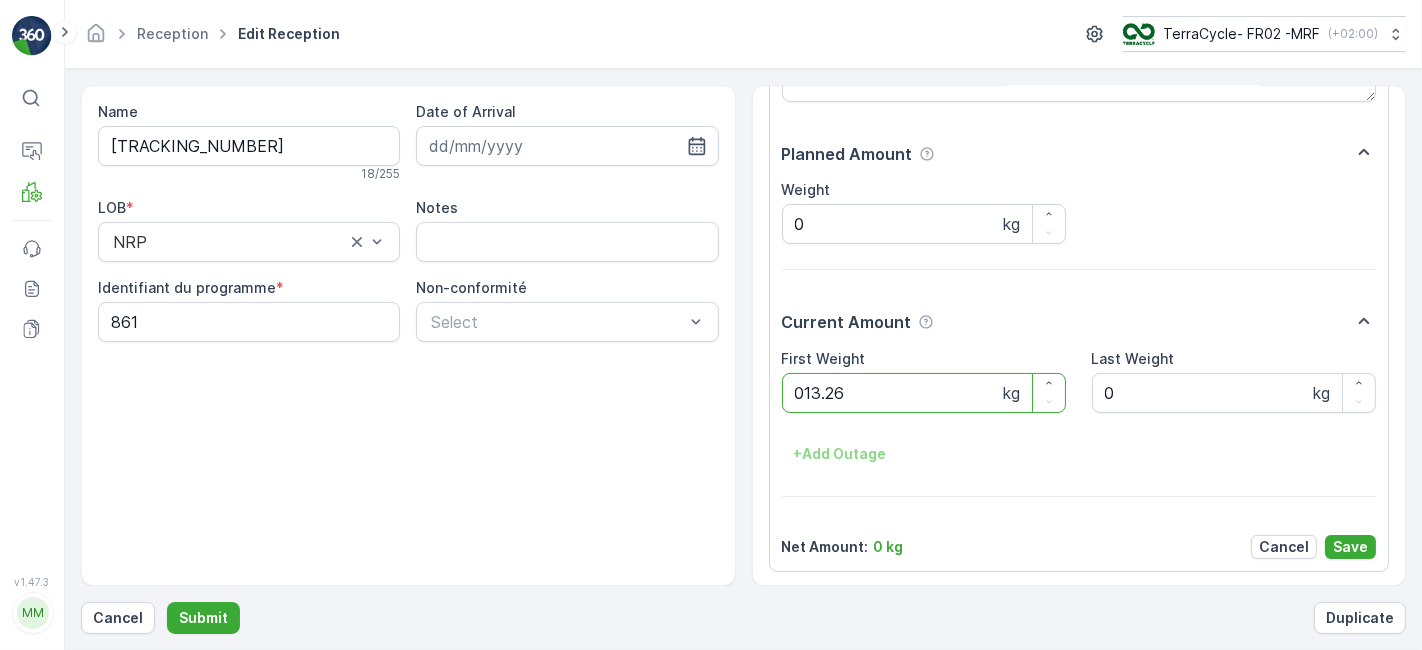 click on "Submit" at bounding box center (203, 618) 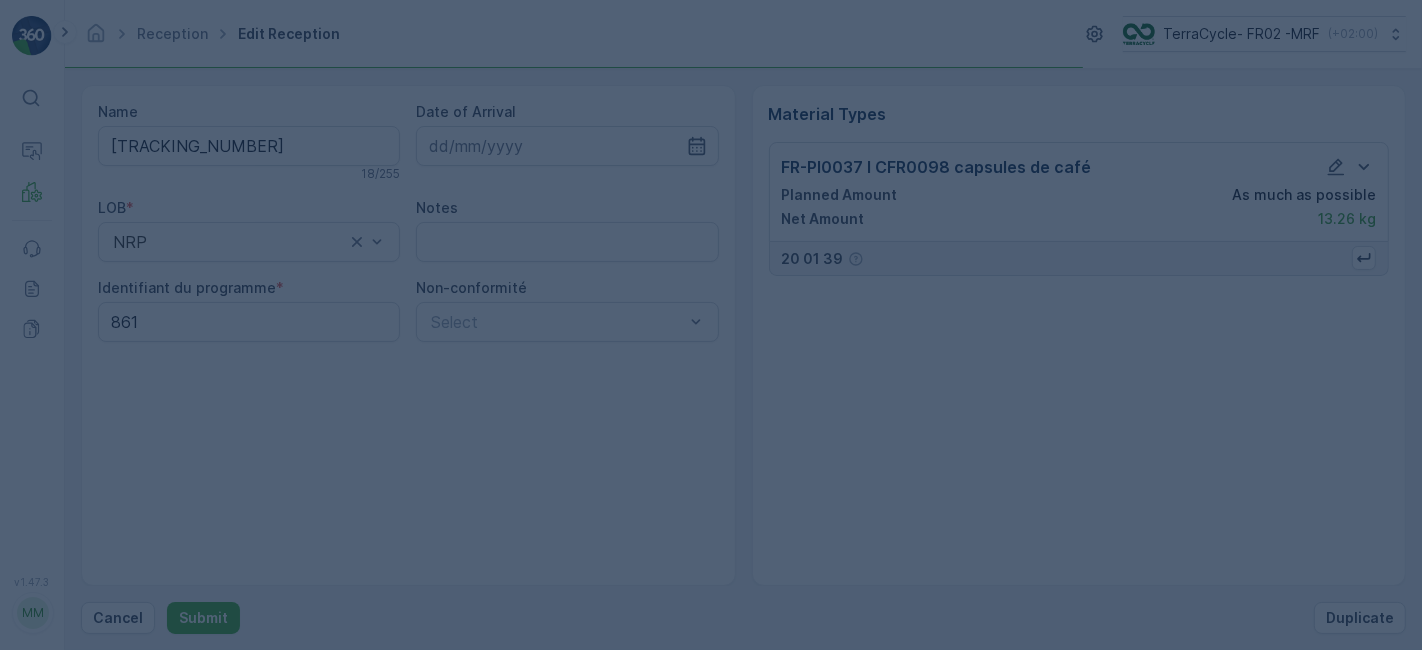 scroll, scrollTop: 0, scrollLeft: 0, axis: both 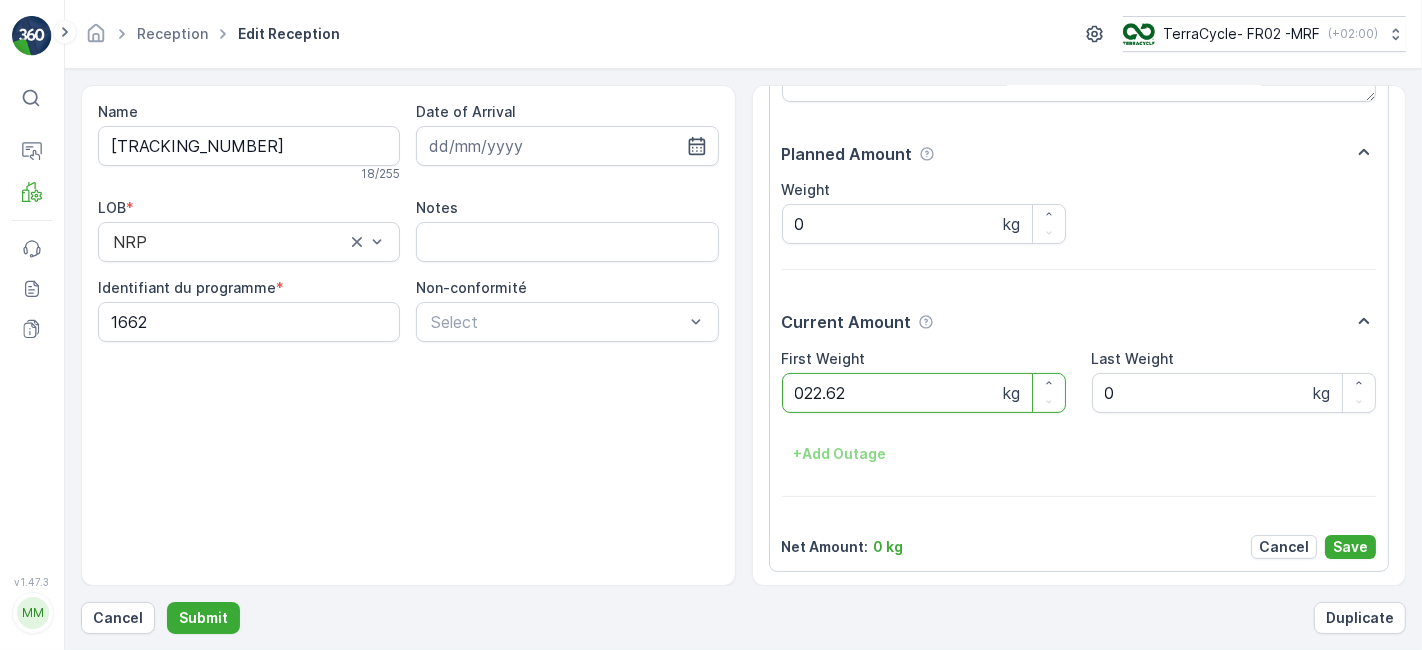 click on "Submit" at bounding box center [203, 618] 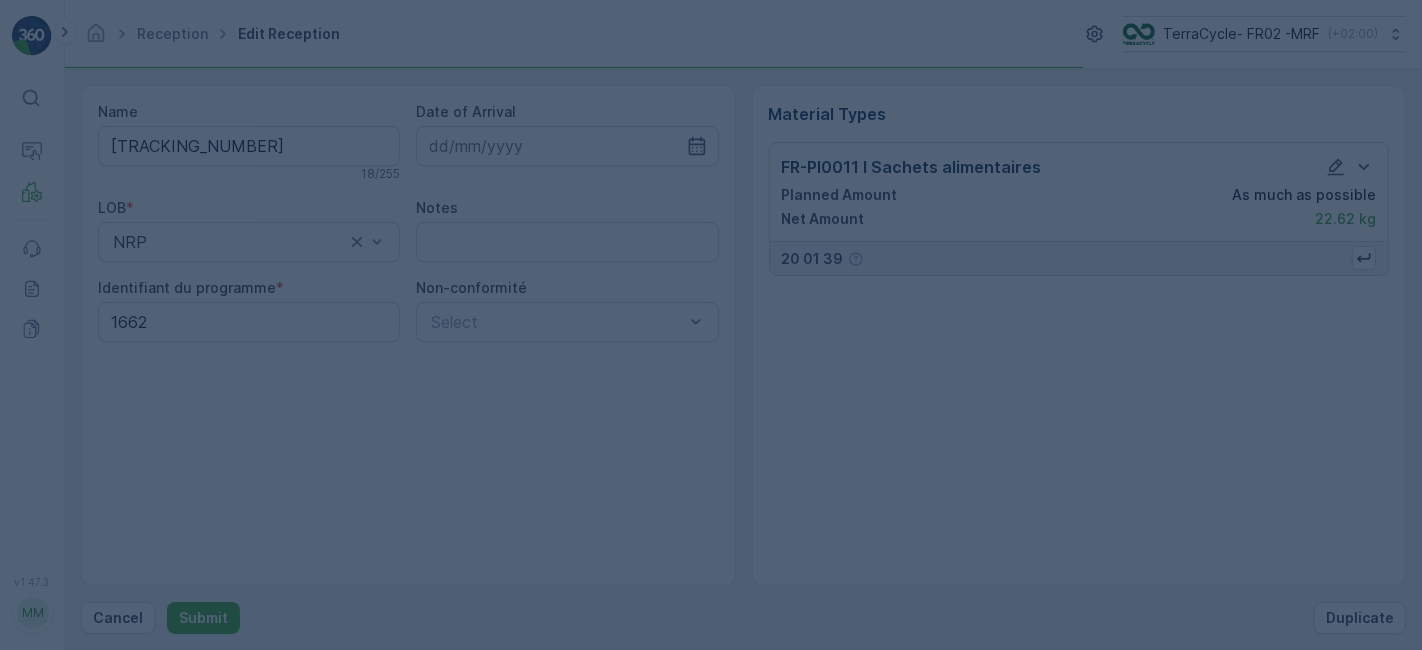 scroll, scrollTop: 0, scrollLeft: 0, axis: both 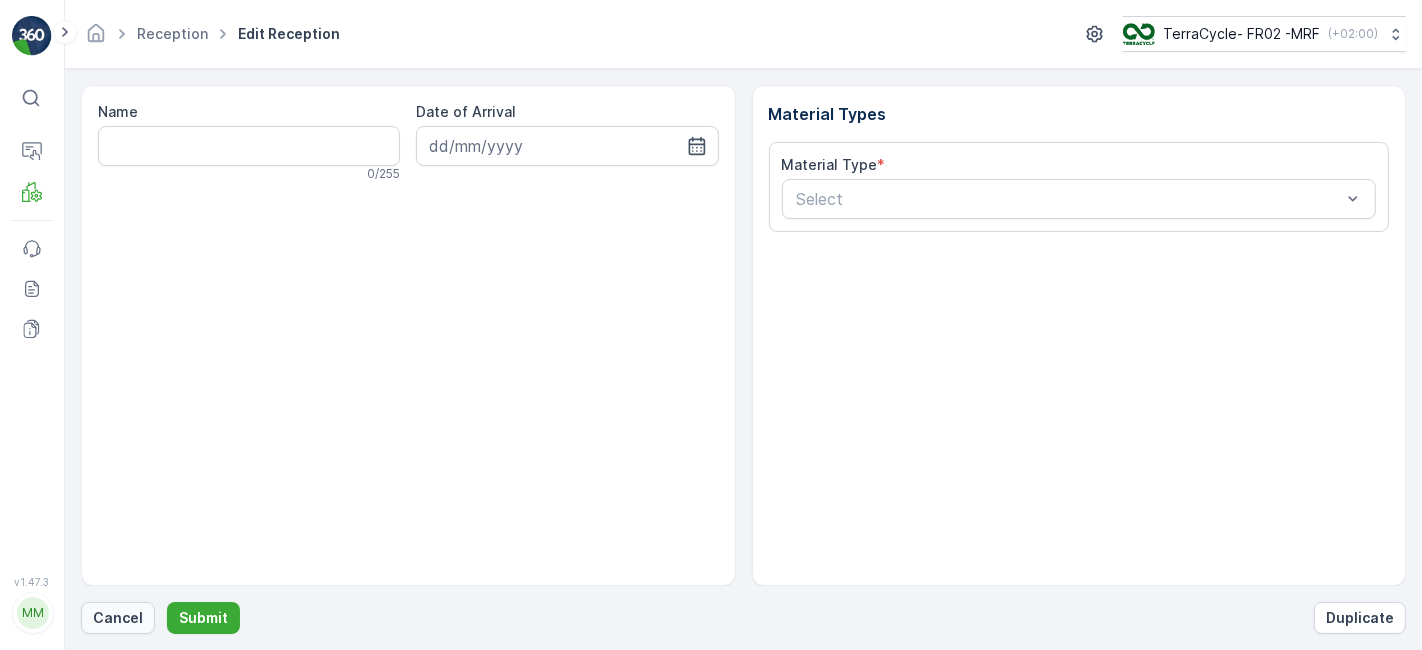 click on "Cancel" at bounding box center (118, 618) 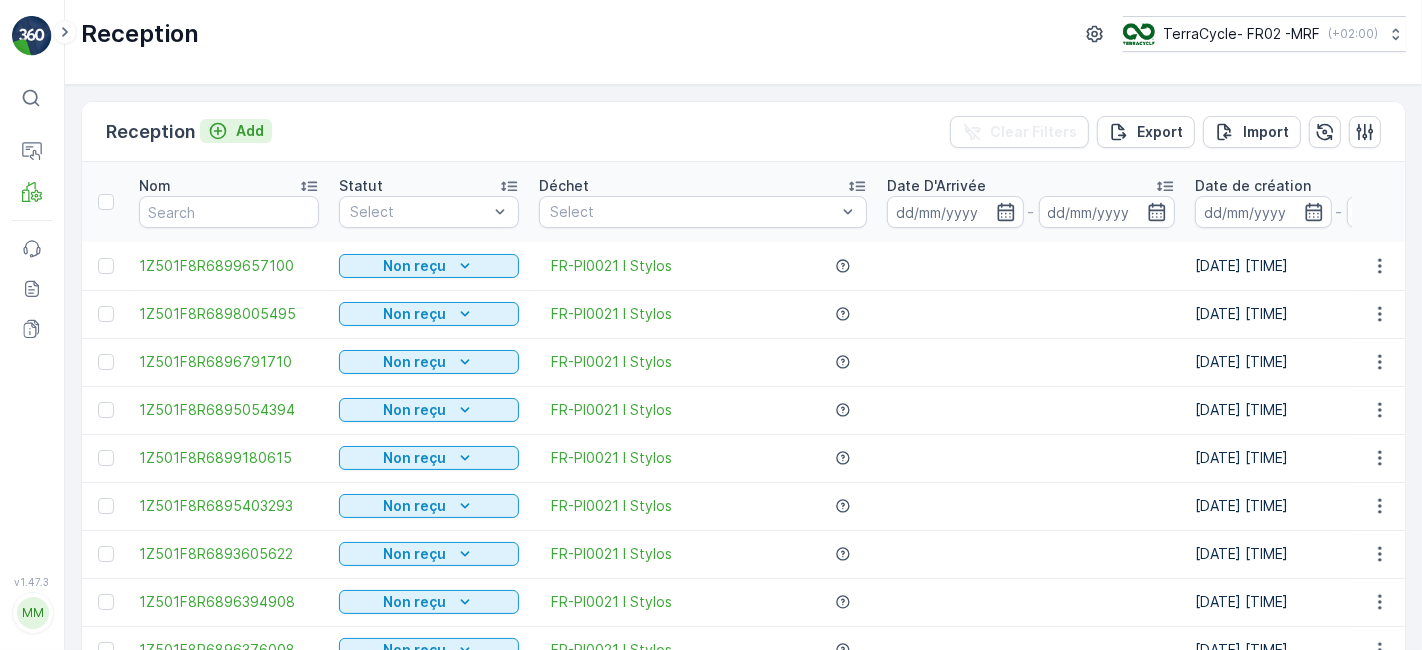 click on "Add" at bounding box center [250, 131] 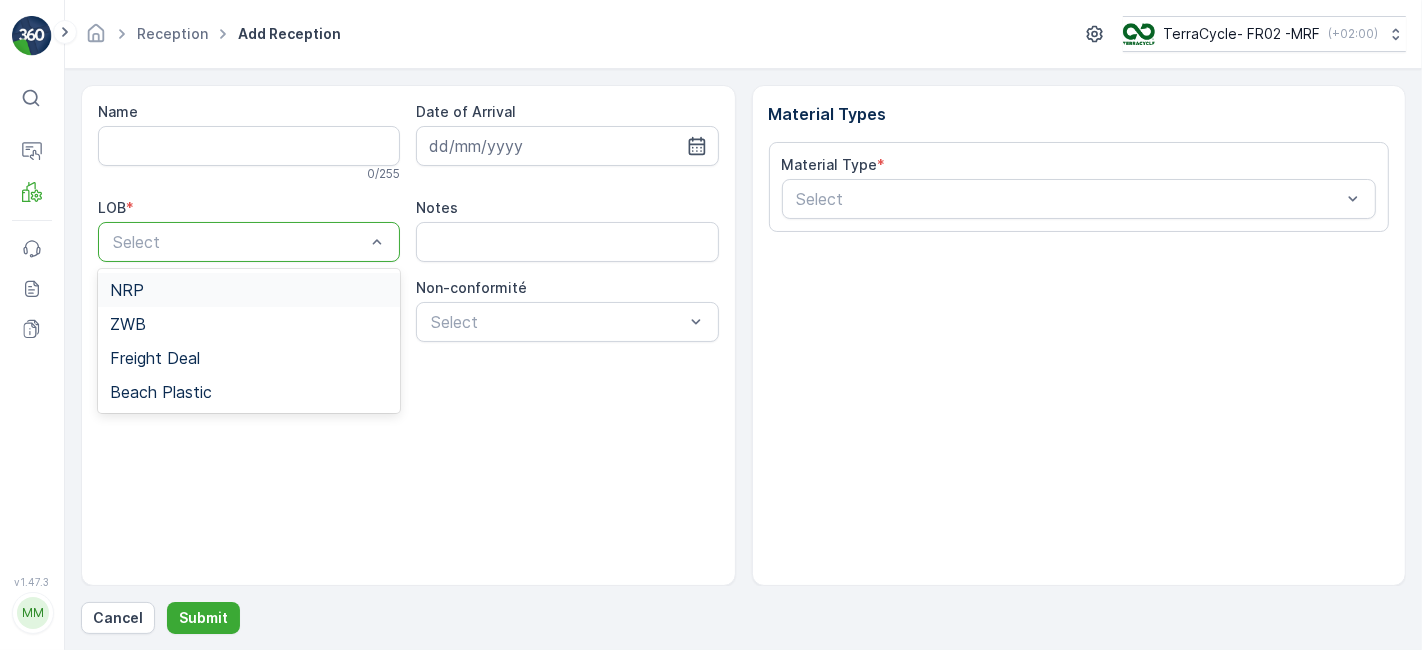 click at bounding box center (239, 242) 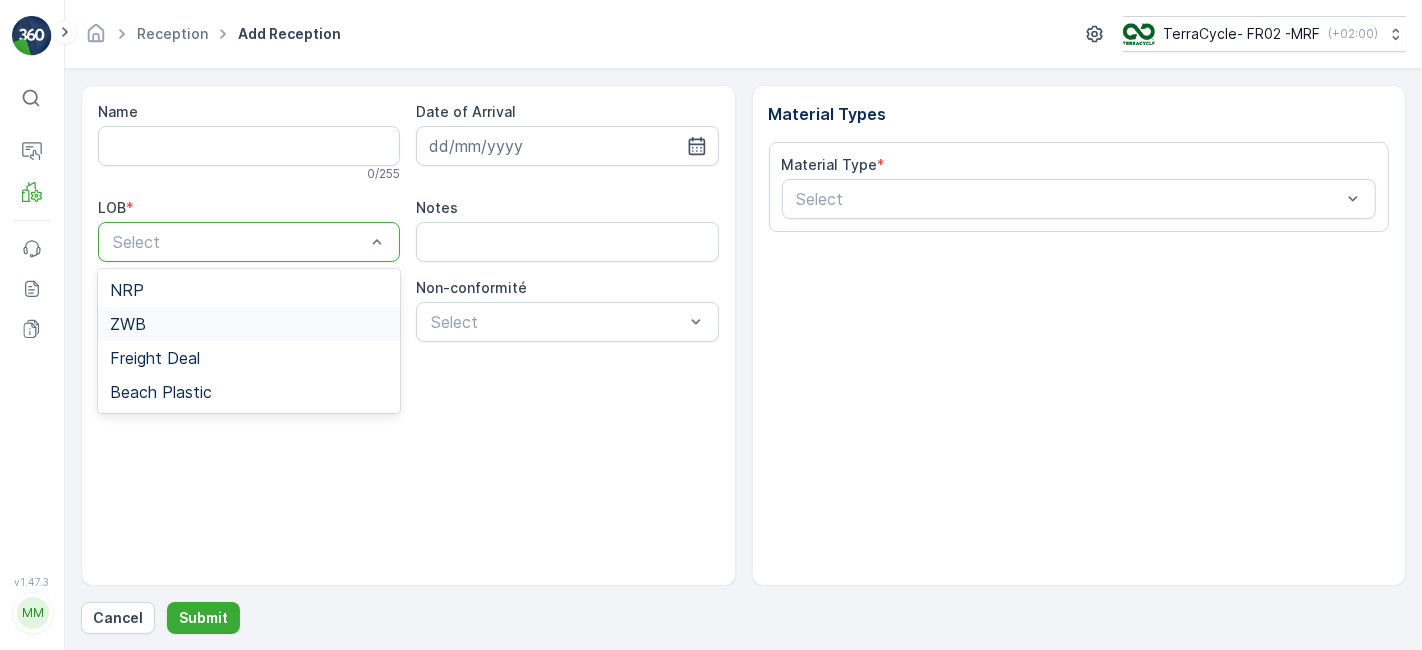 click on "ZWB" at bounding box center [249, 324] 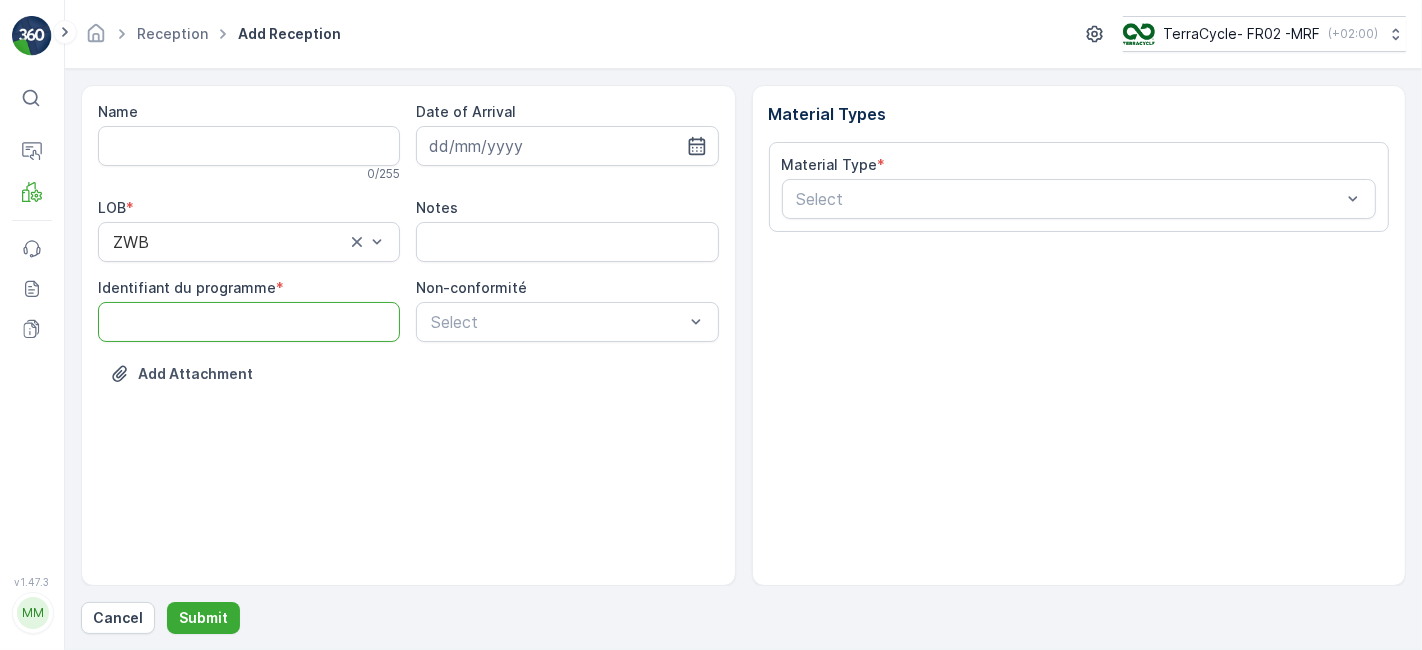 click on "Identifiant du programme" at bounding box center [249, 322] 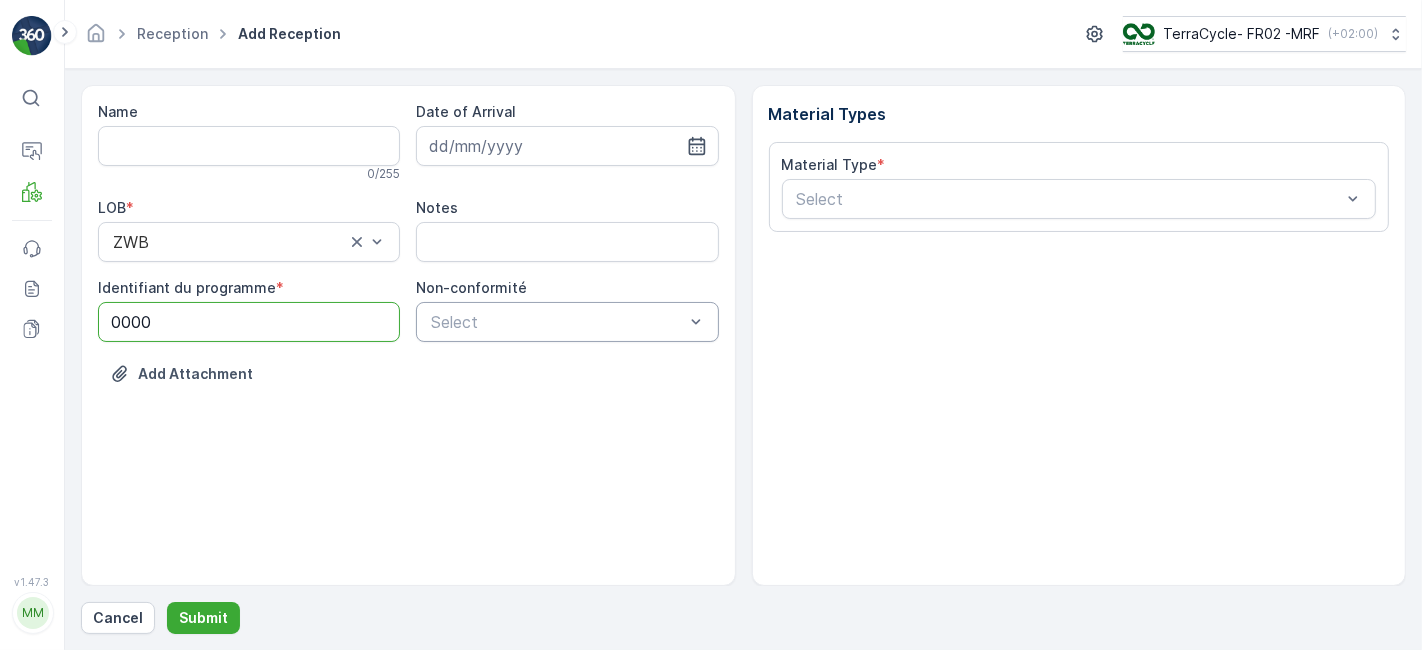 type on "0000" 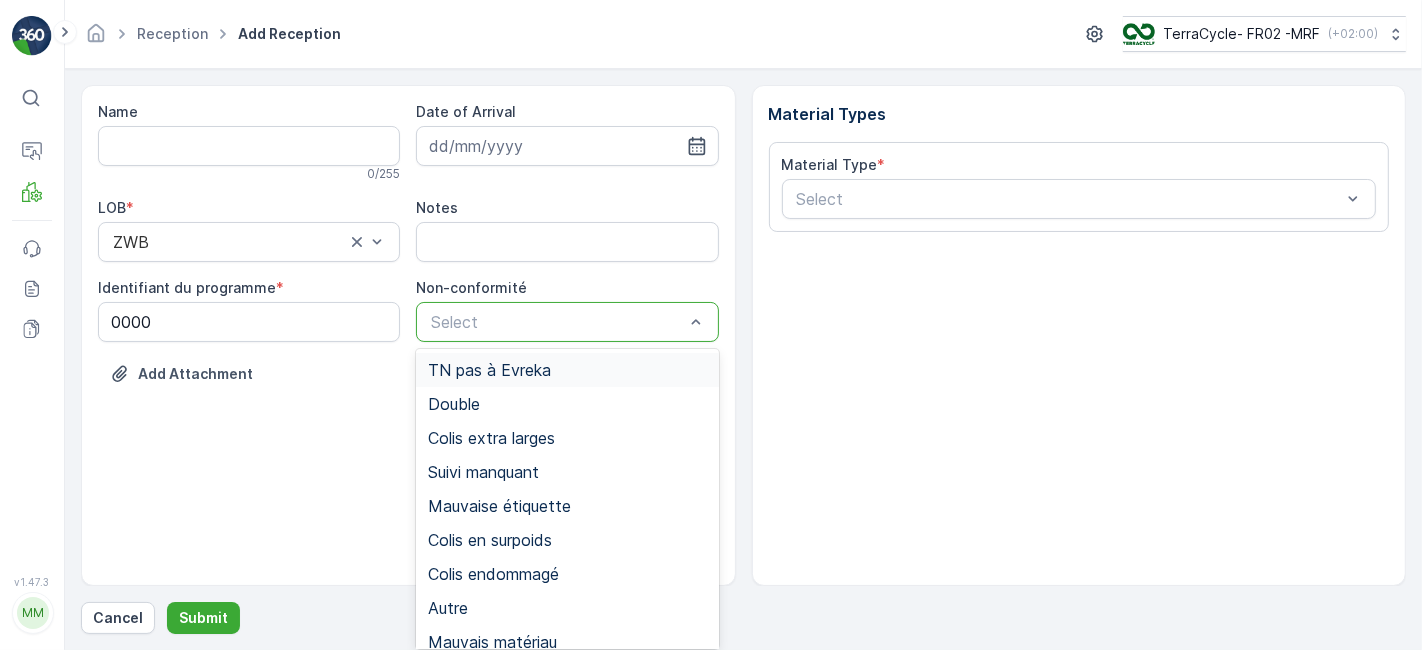 click on "TN pas à Evreka" at bounding box center (489, 370) 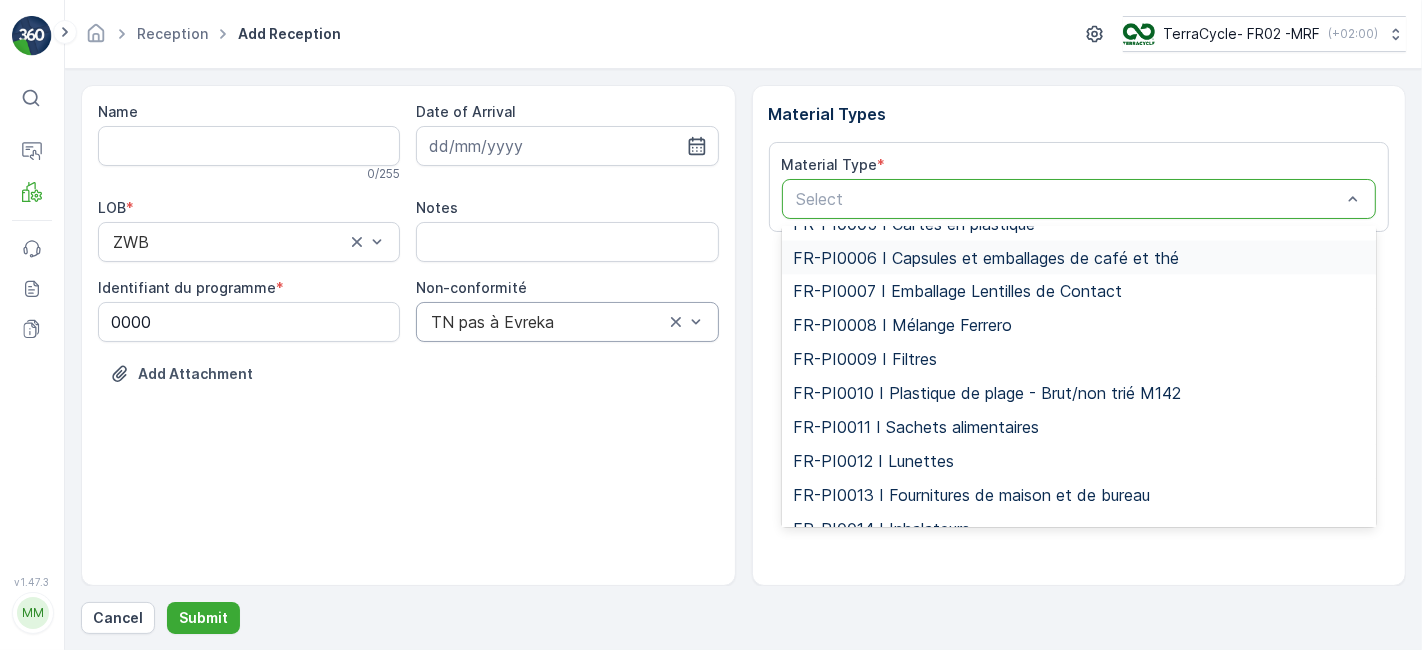 scroll, scrollTop: 3118, scrollLeft: 0, axis: vertical 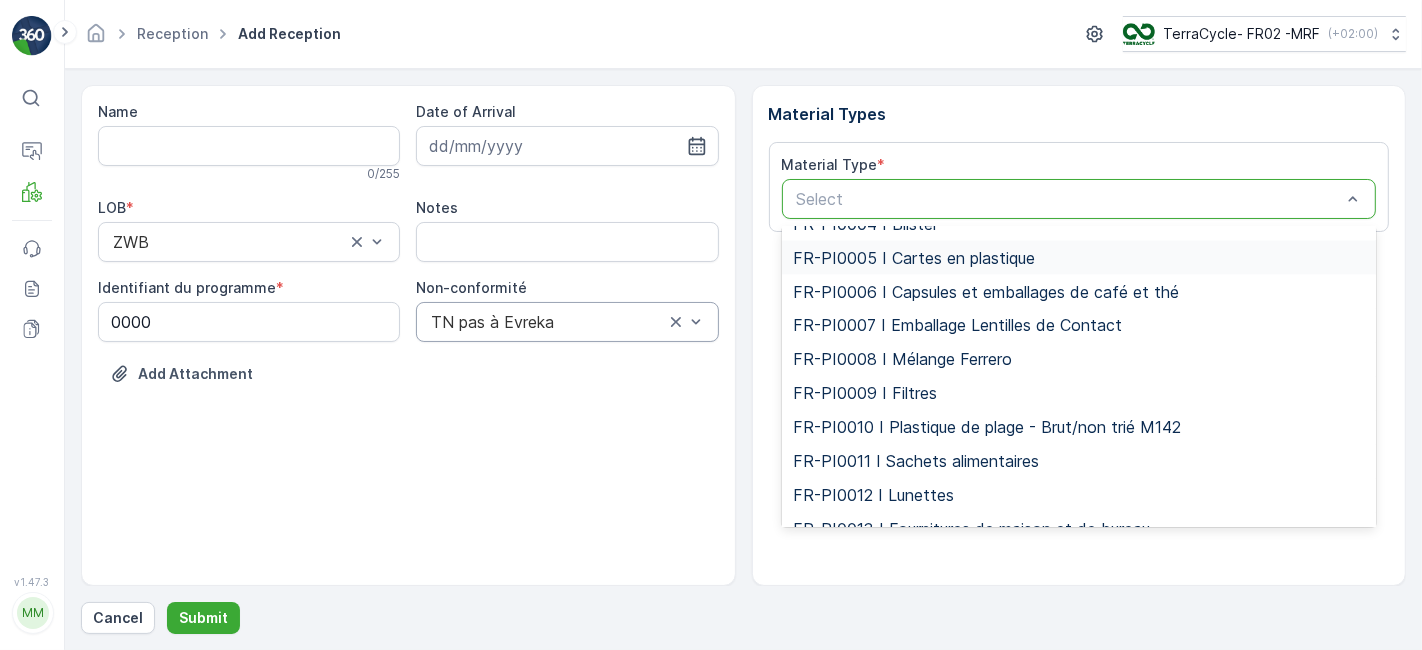 click on "FR-PI0005 I Cartes en plastique" at bounding box center [915, 258] 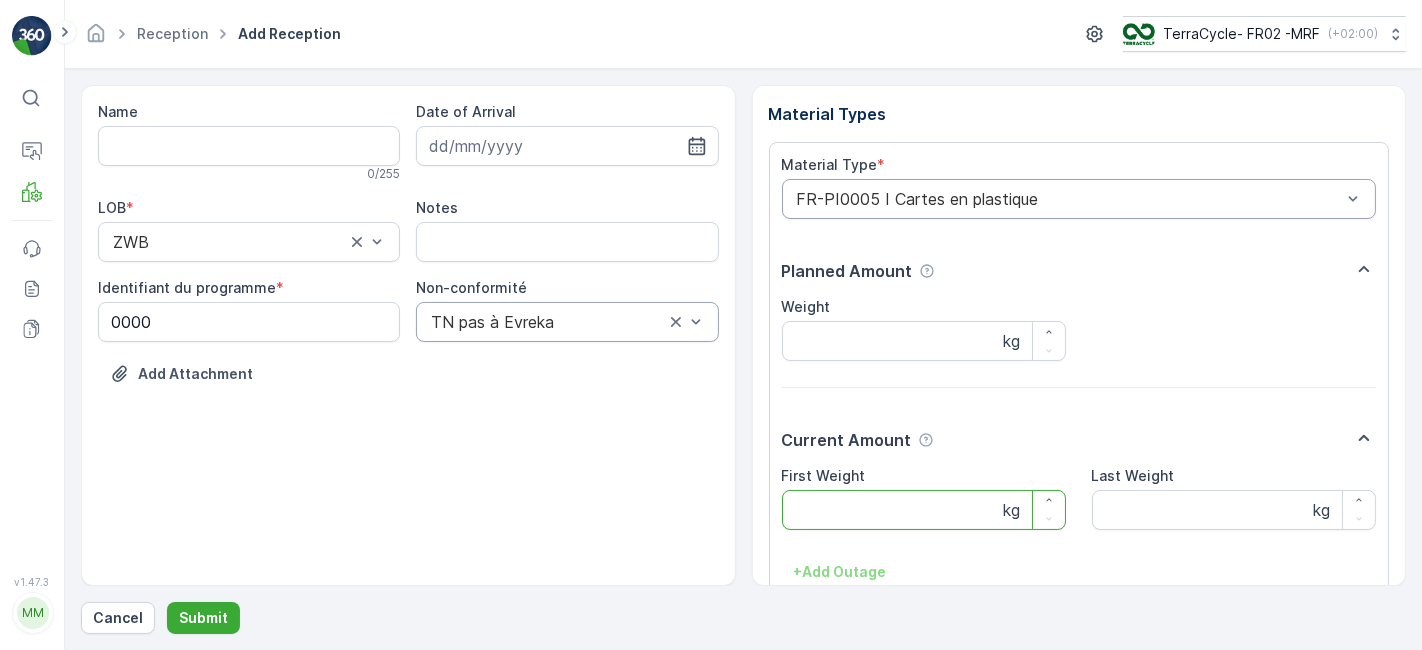 click on "First Weight" at bounding box center [924, 510] 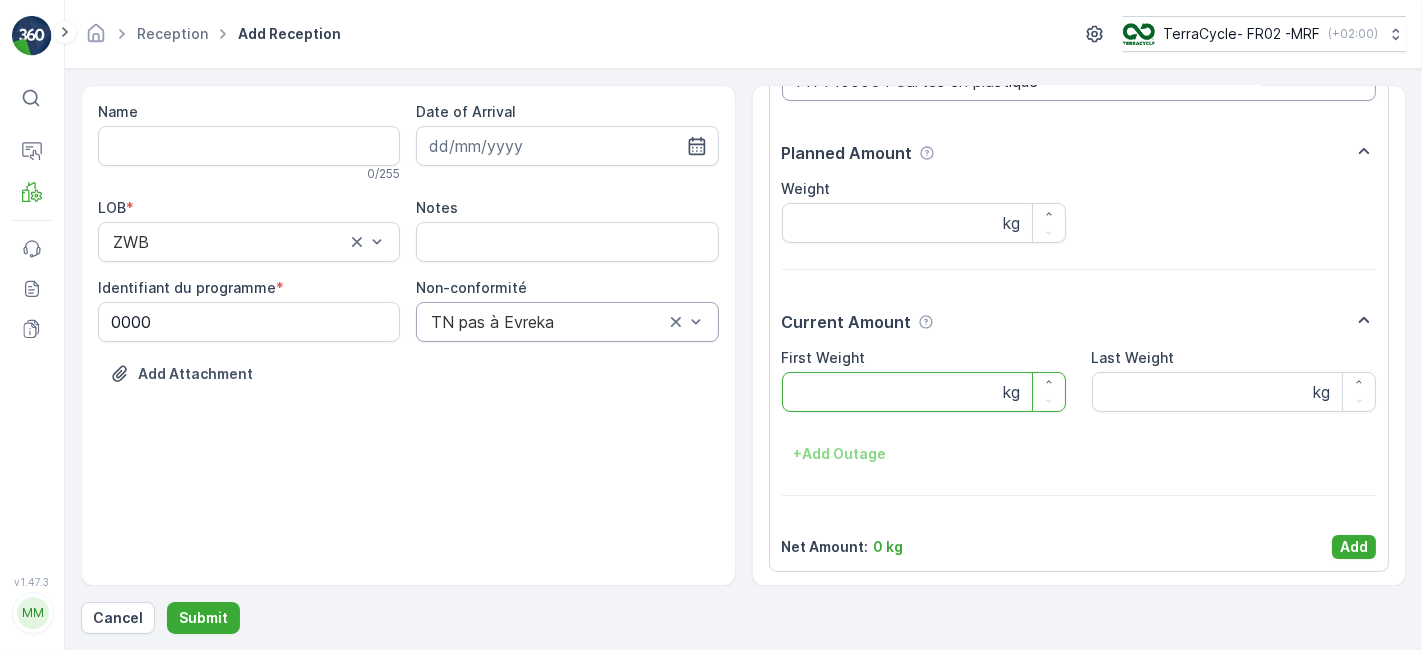 click on "First Weight" at bounding box center (924, 392) 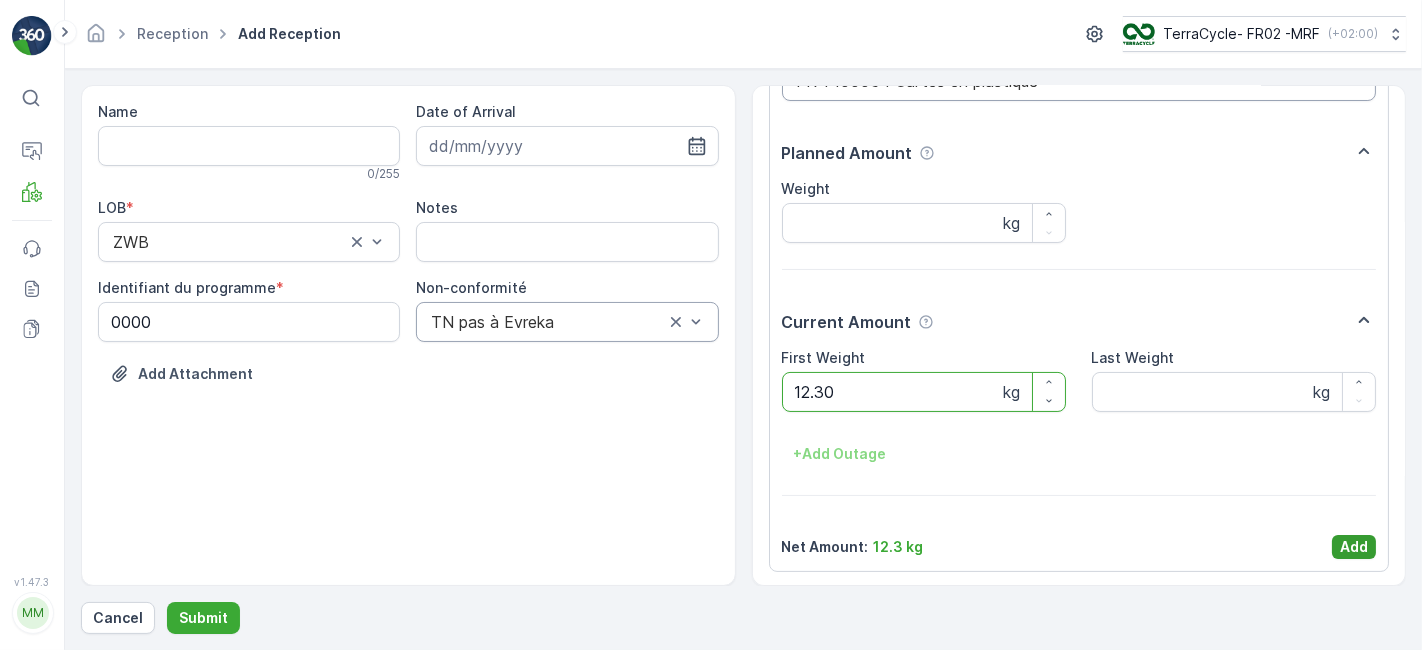 type on "12.30" 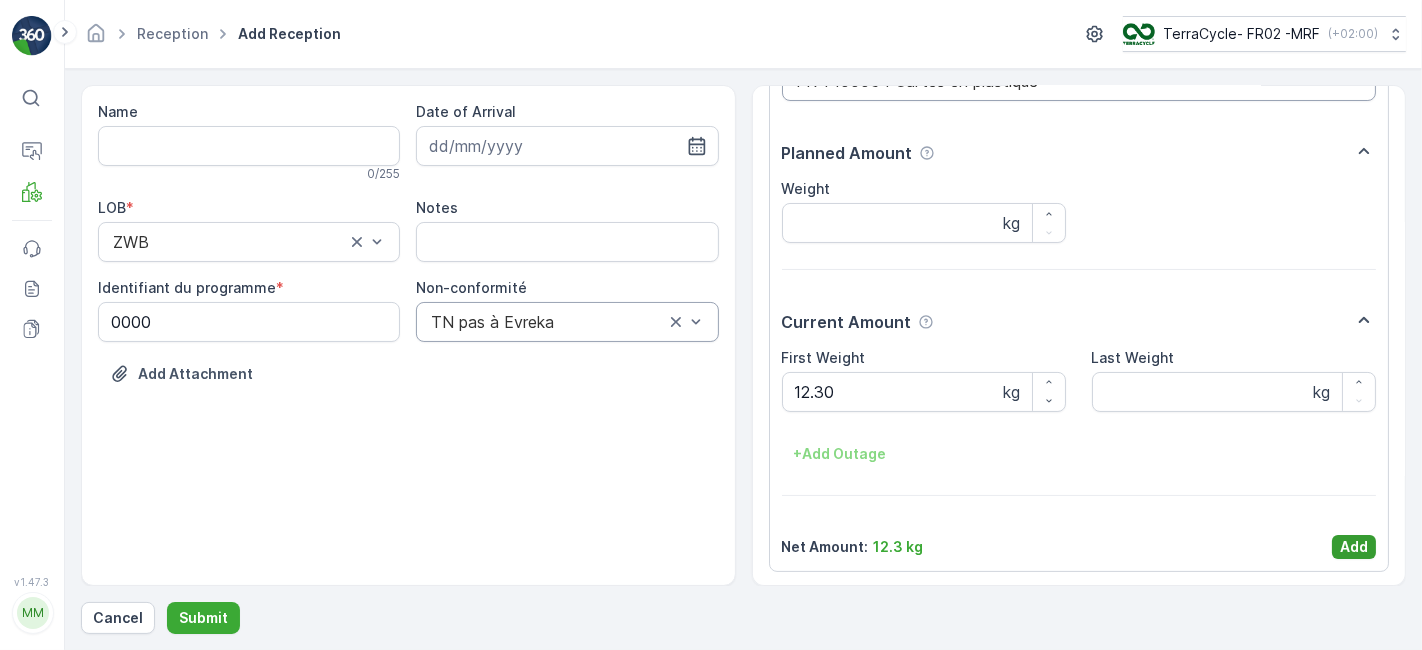 click on "Add" at bounding box center [1354, 547] 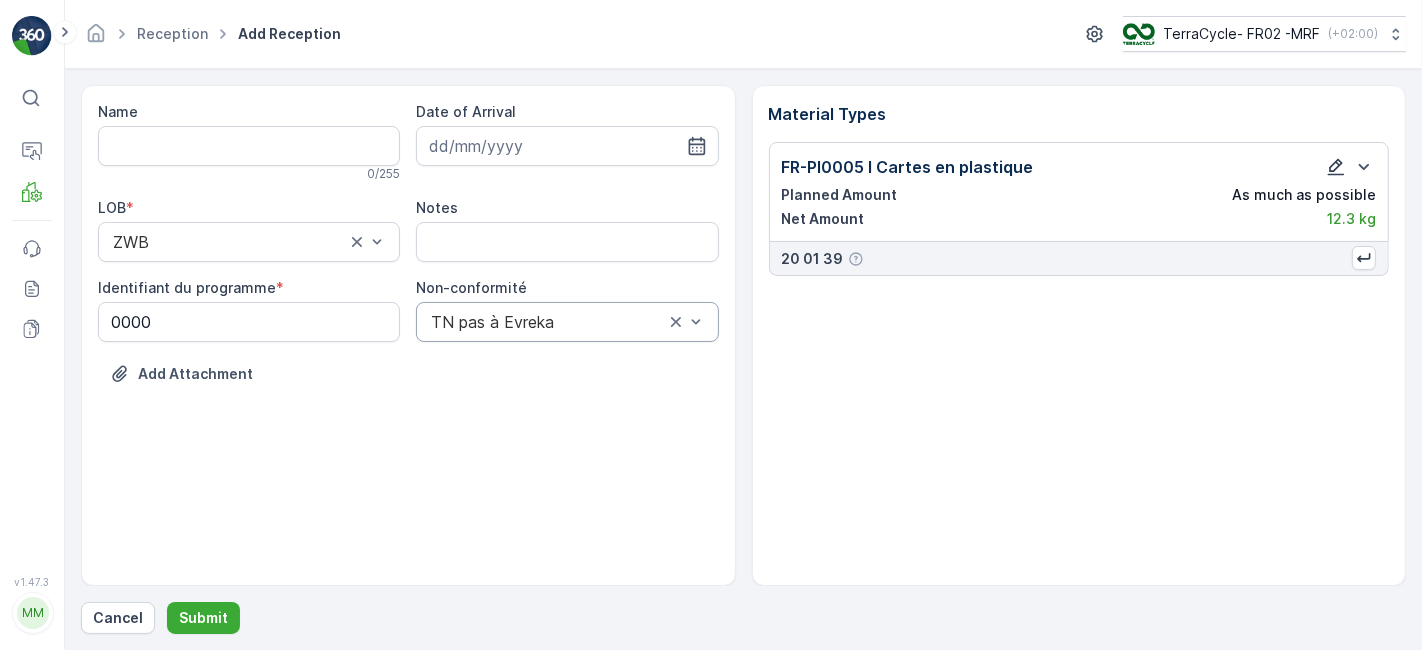click 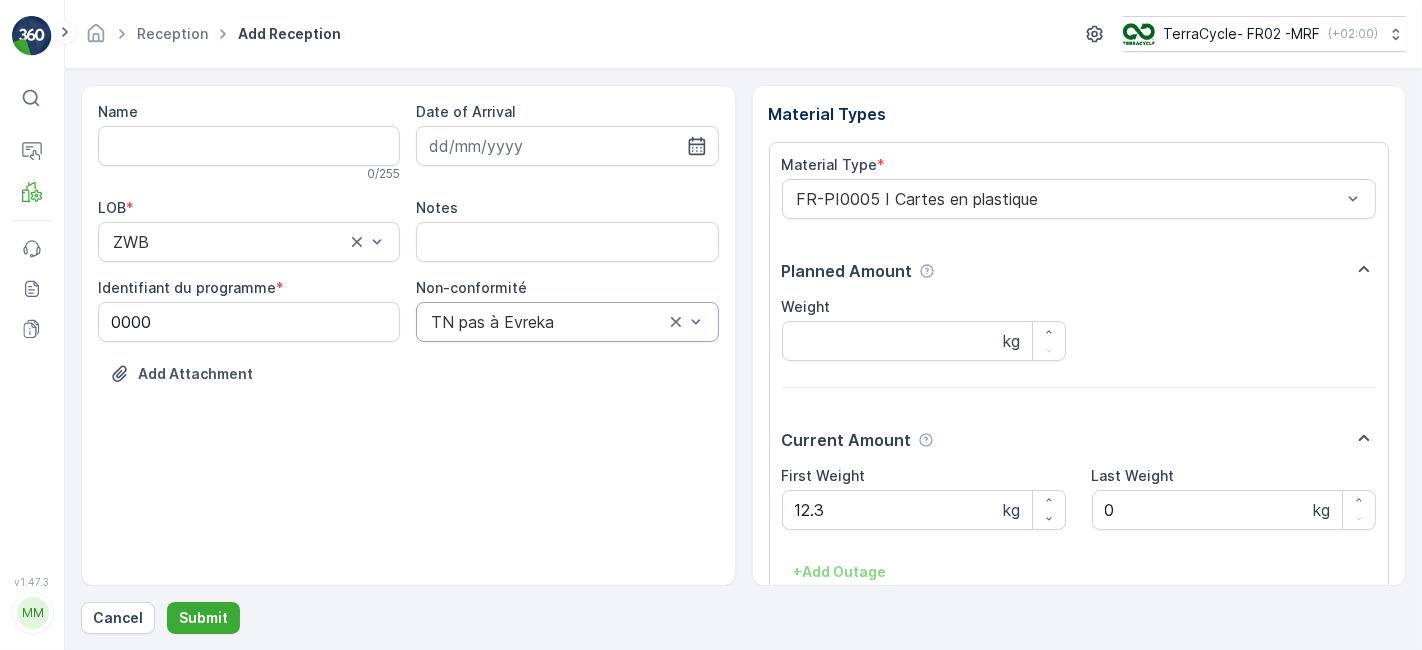 scroll, scrollTop: 118, scrollLeft: 0, axis: vertical 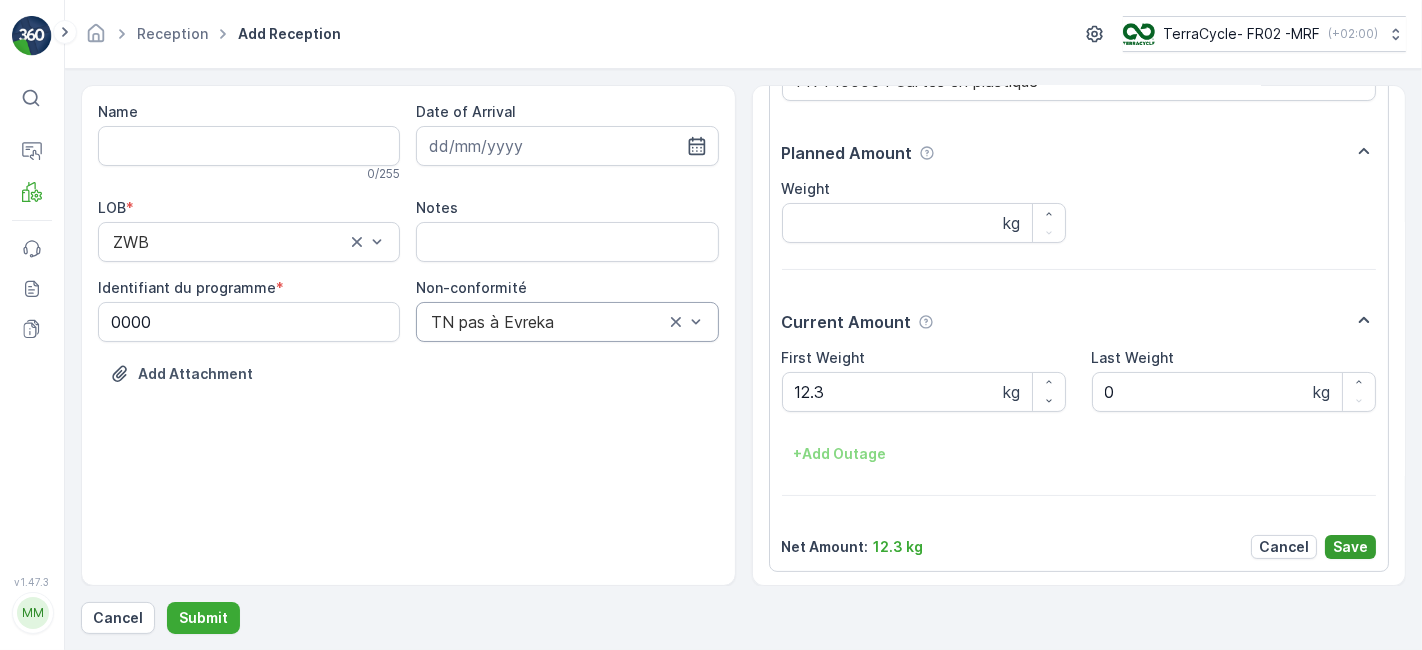 click on "Save" at bounding box center (1350, 547) 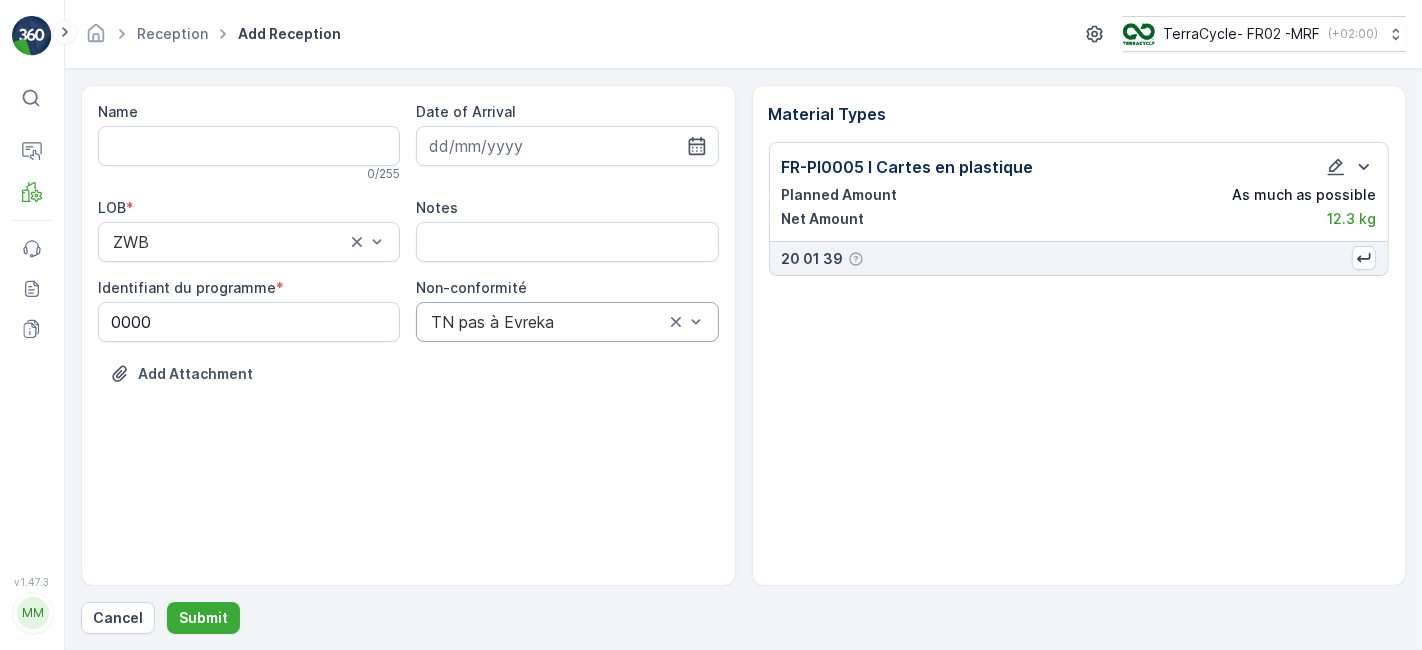 scroll, scrollTop: 0, scrollLeft: 0, axis: both 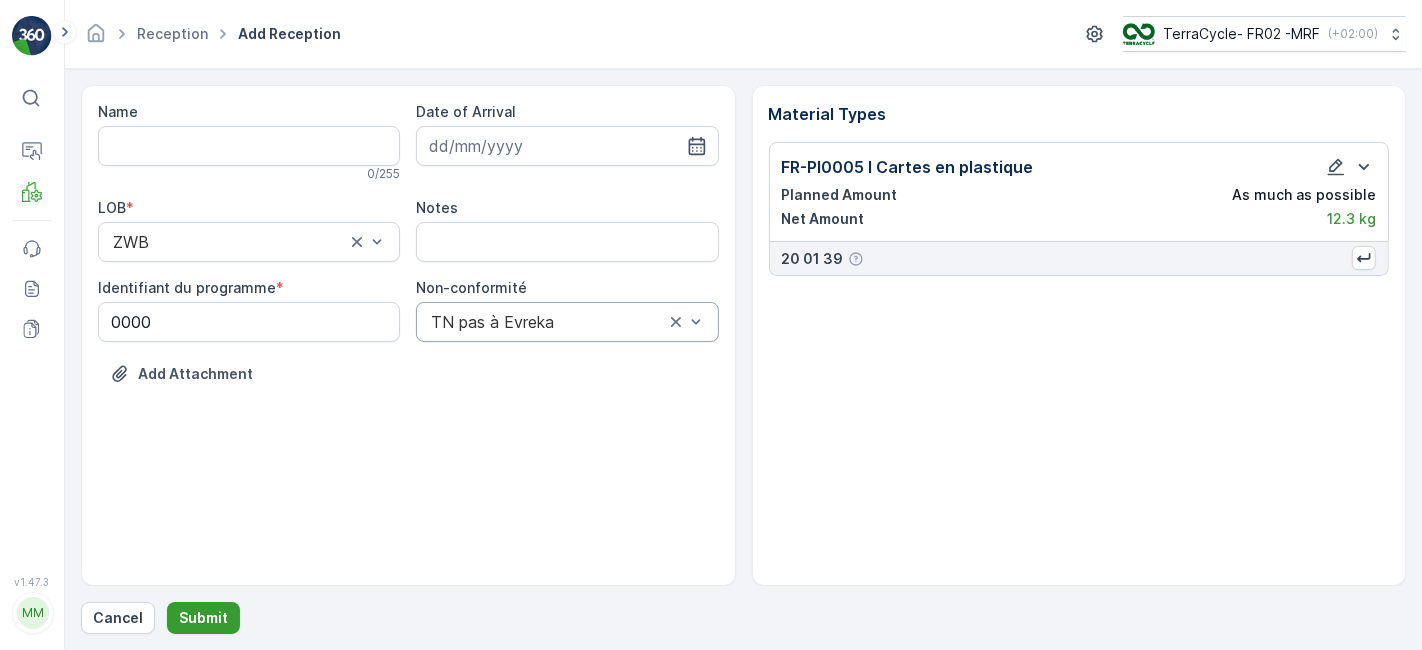 click on "Submit" at bounding box center [203, 618] 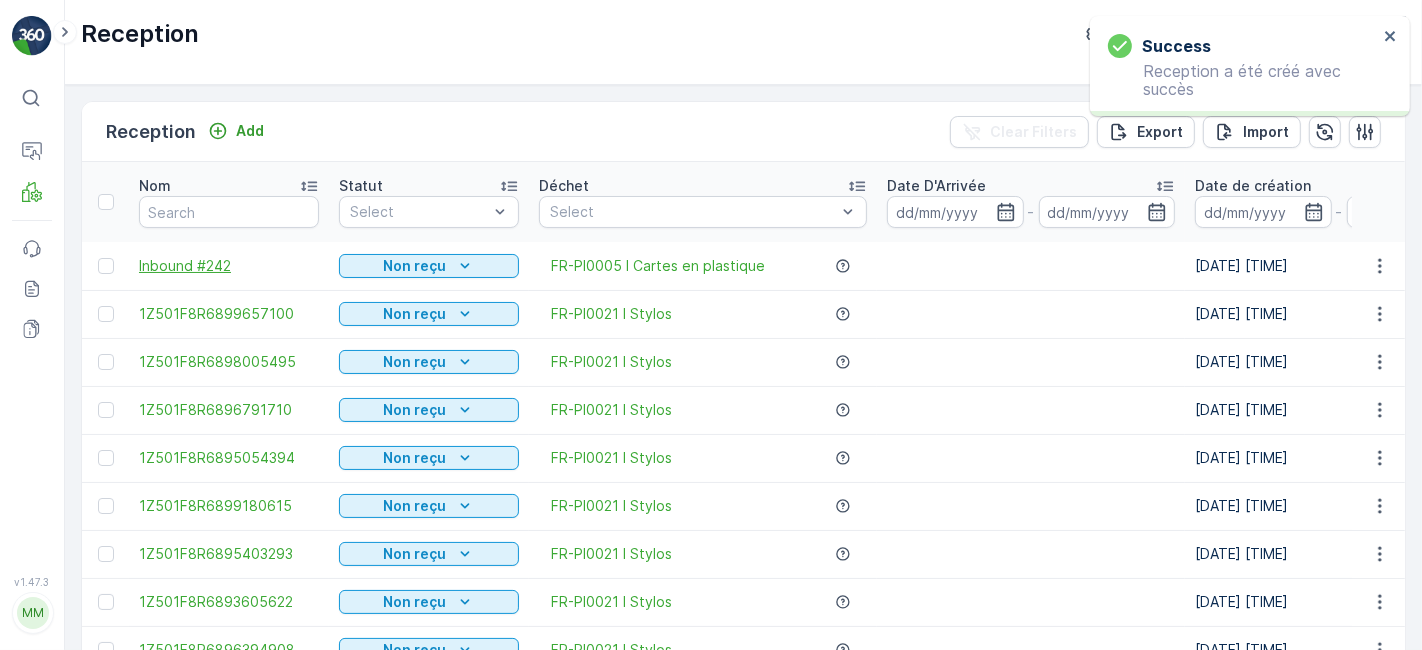 click on "Inbound #242" at bounding box center (229, 266) 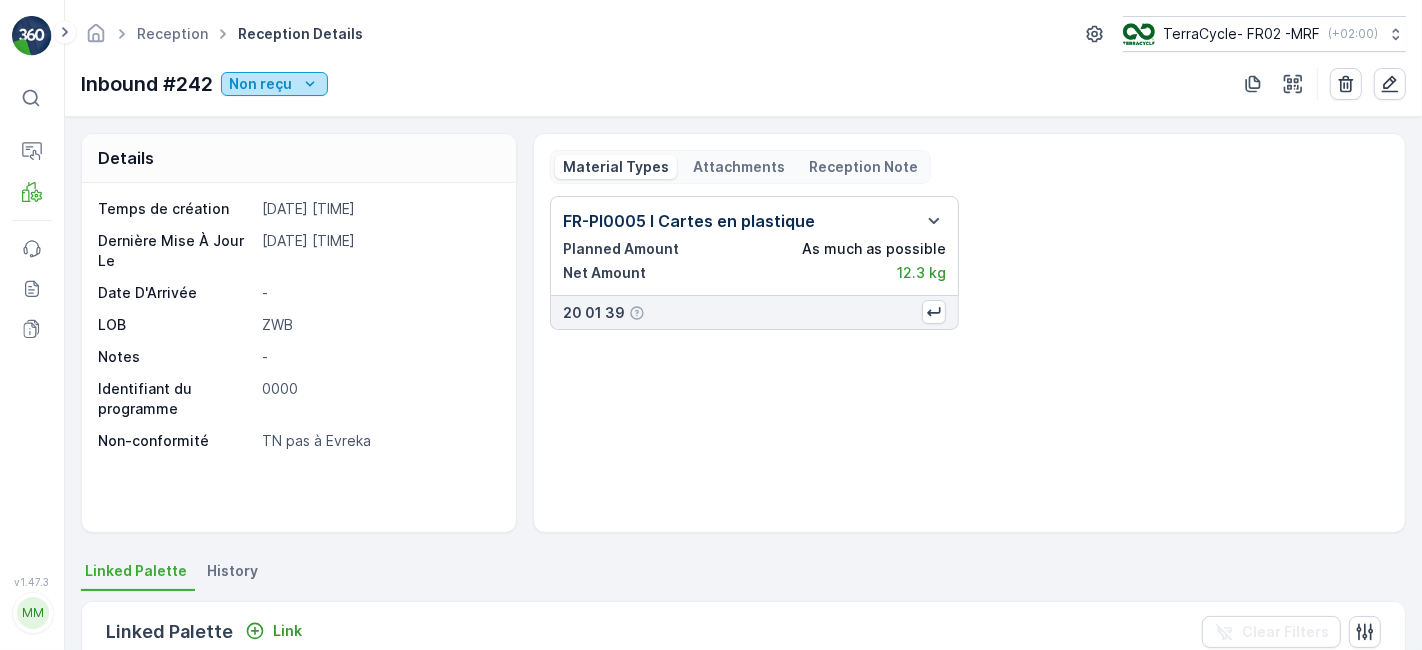 click 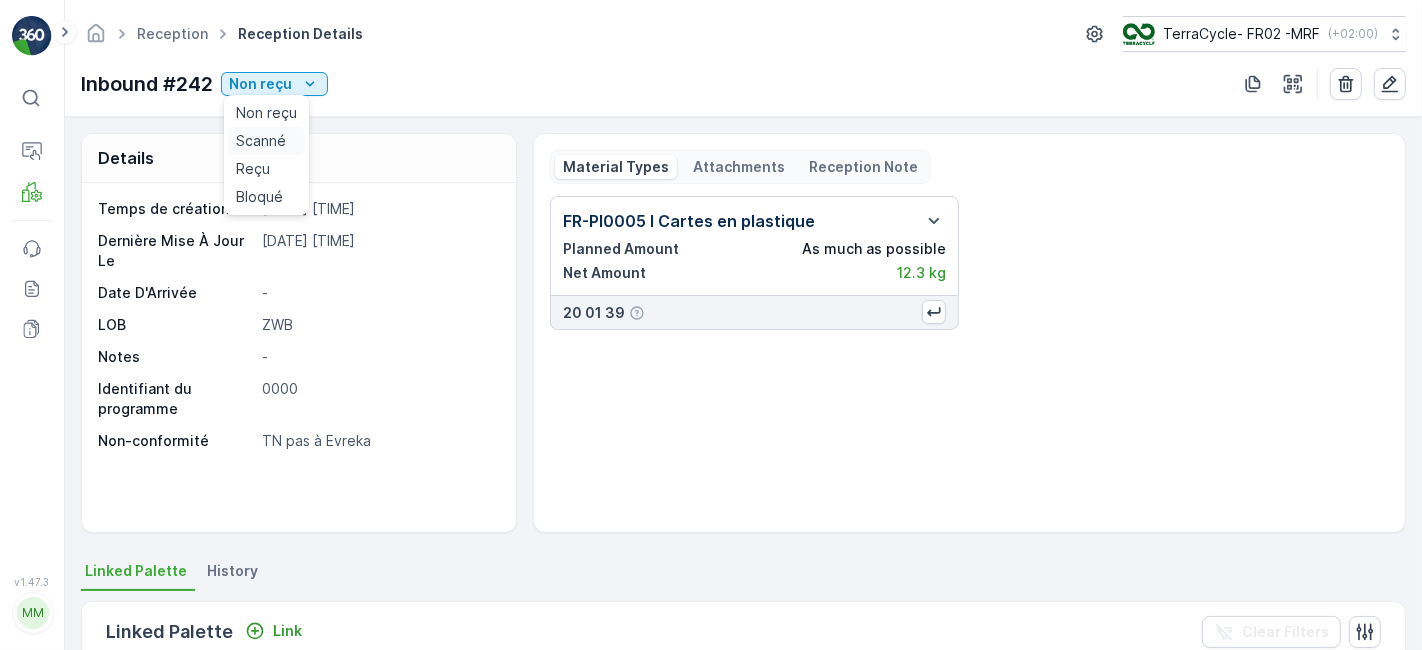 click on "Scanné" at bounding box center [261, 141] 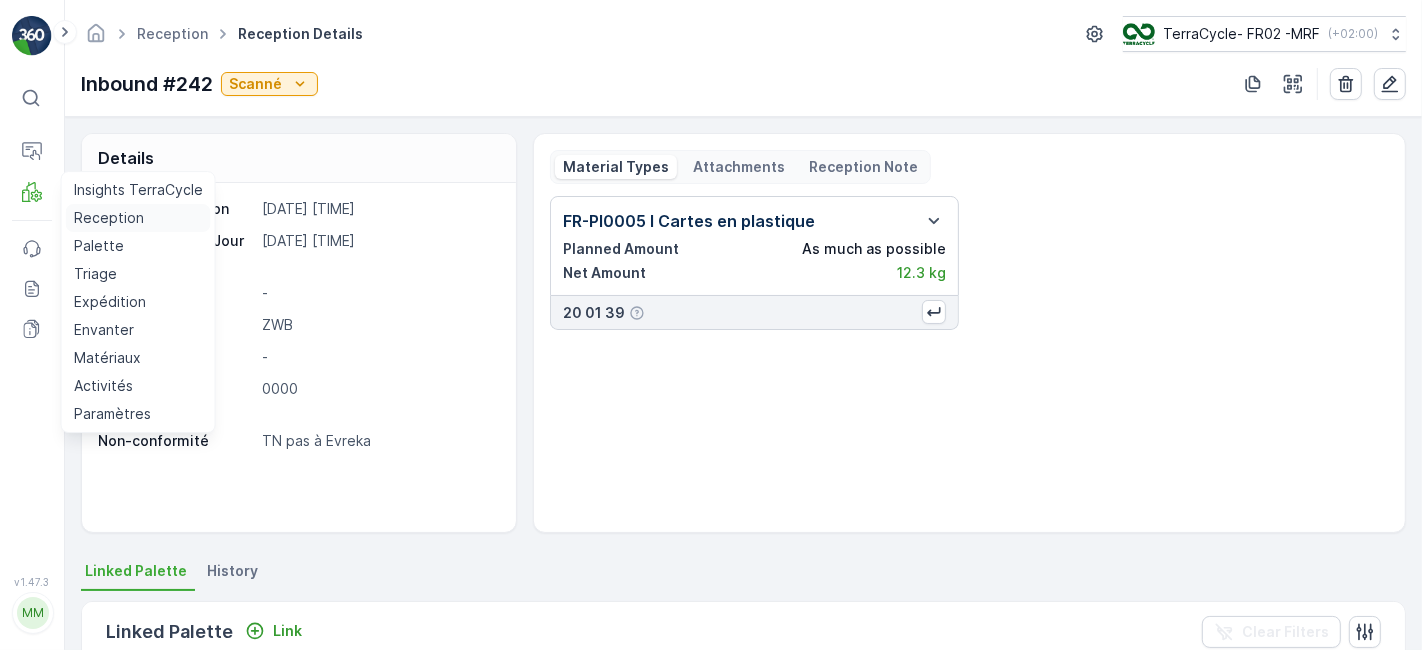click on "Reception" at bounding box center [109, 218] 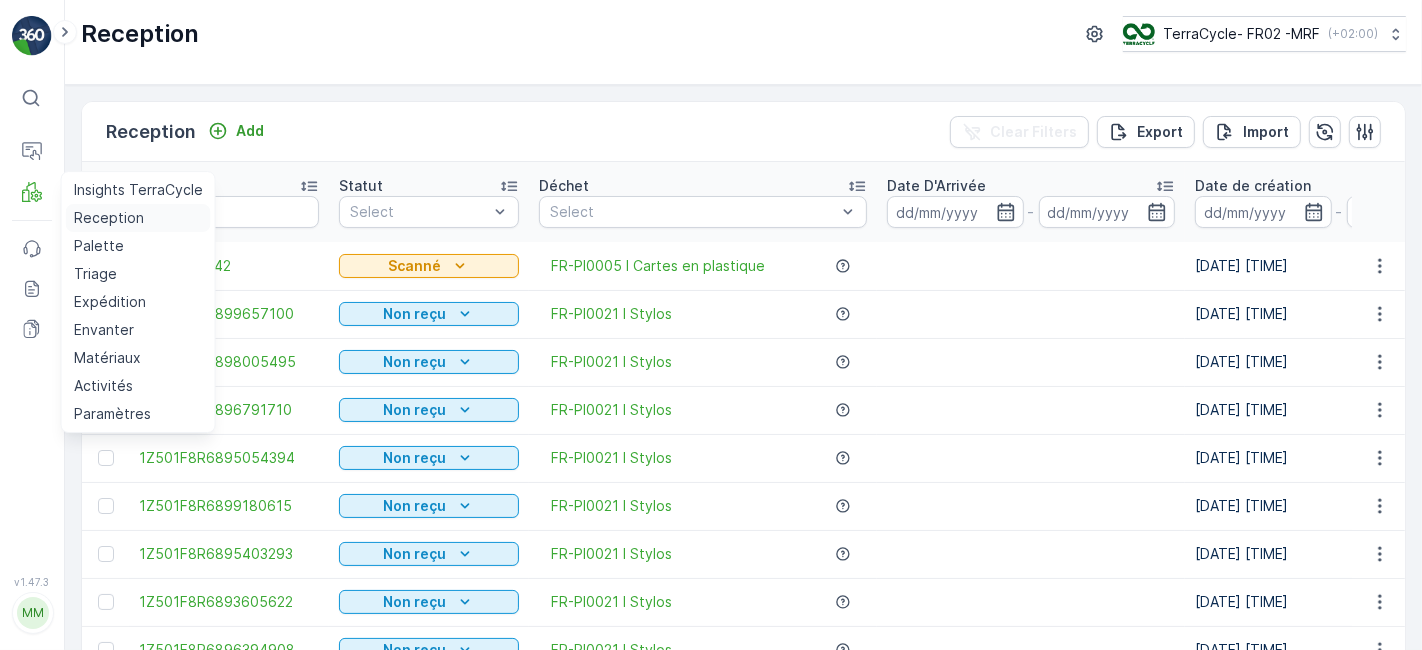 click on "Reception" at bounding box center [138, 218] 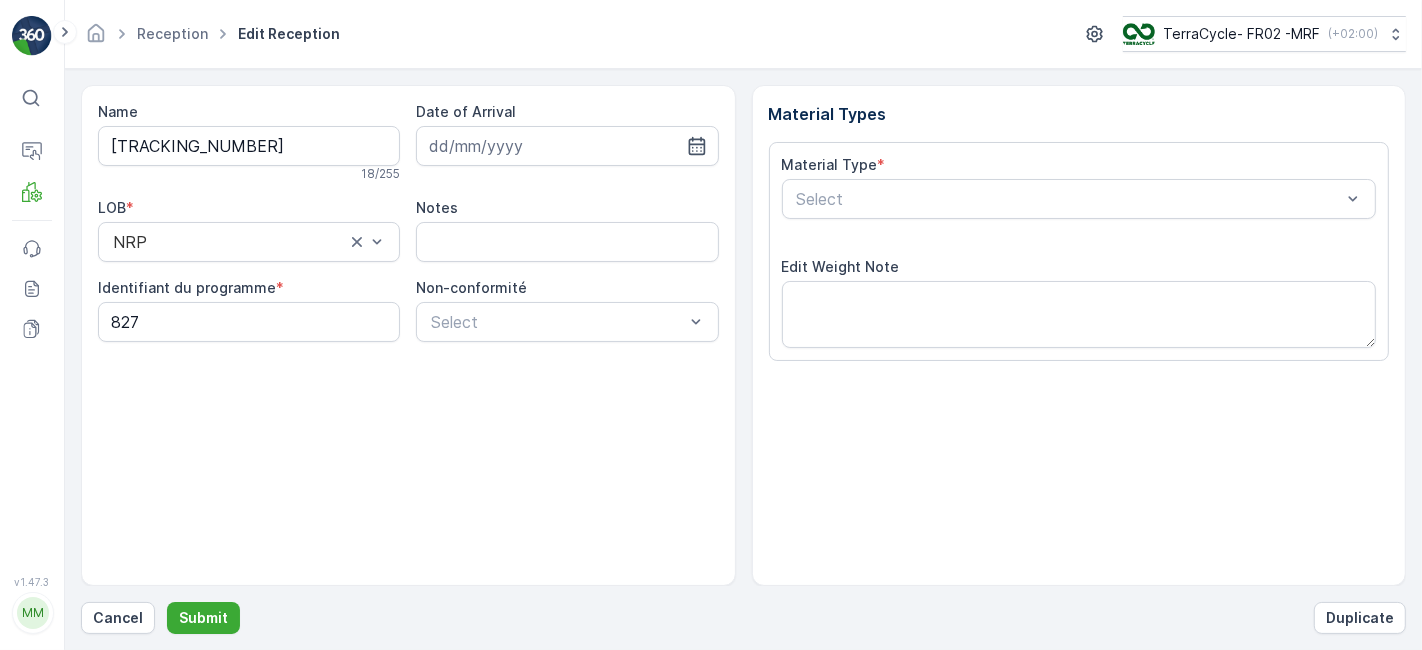 scroll, scrollTop: 246, scrollLeft: 0, axis: vertical 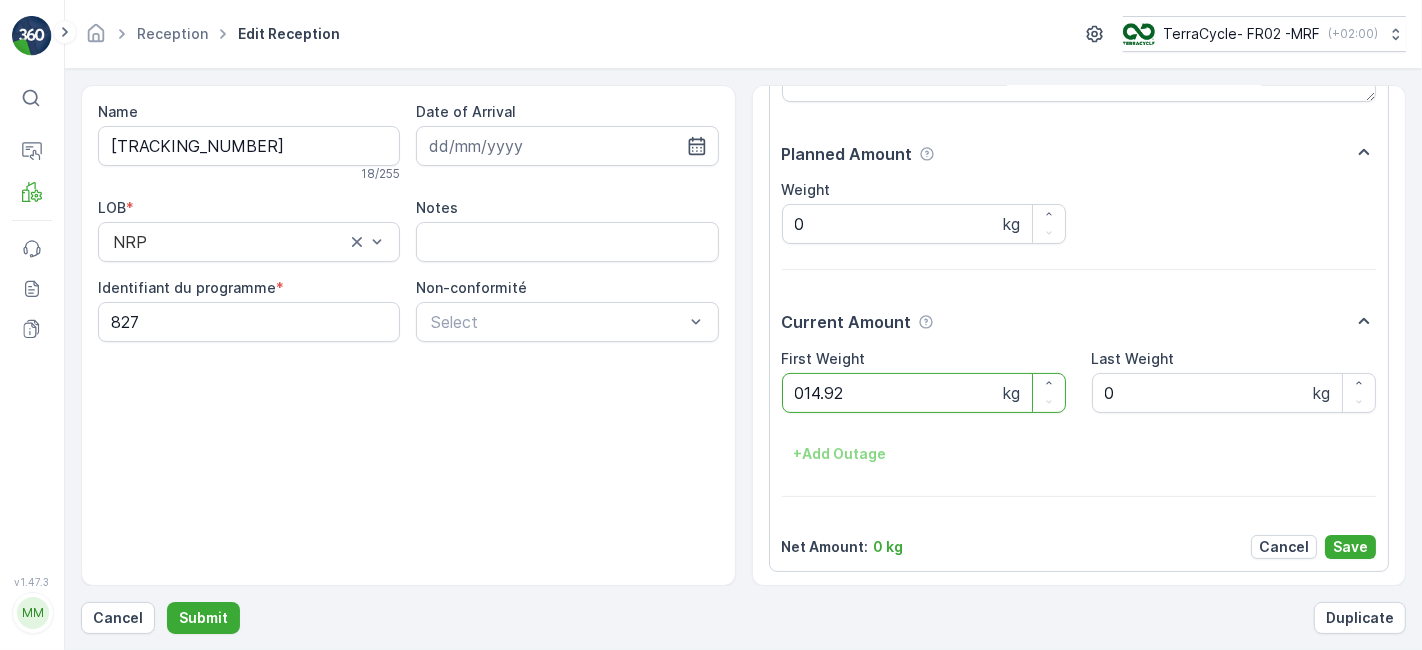 click on "Submit" at bounding box center (203, 618) 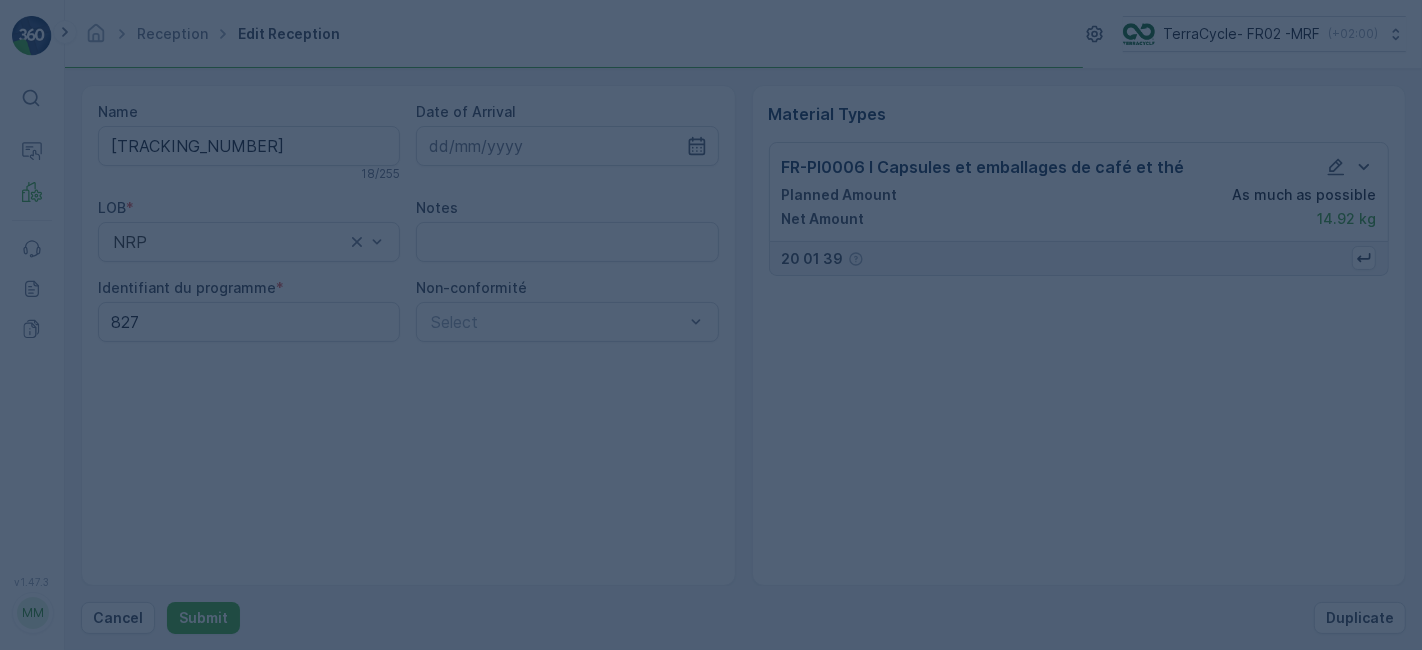 scroll, scrollTop: 0, scrollLeft: 0, axis: both 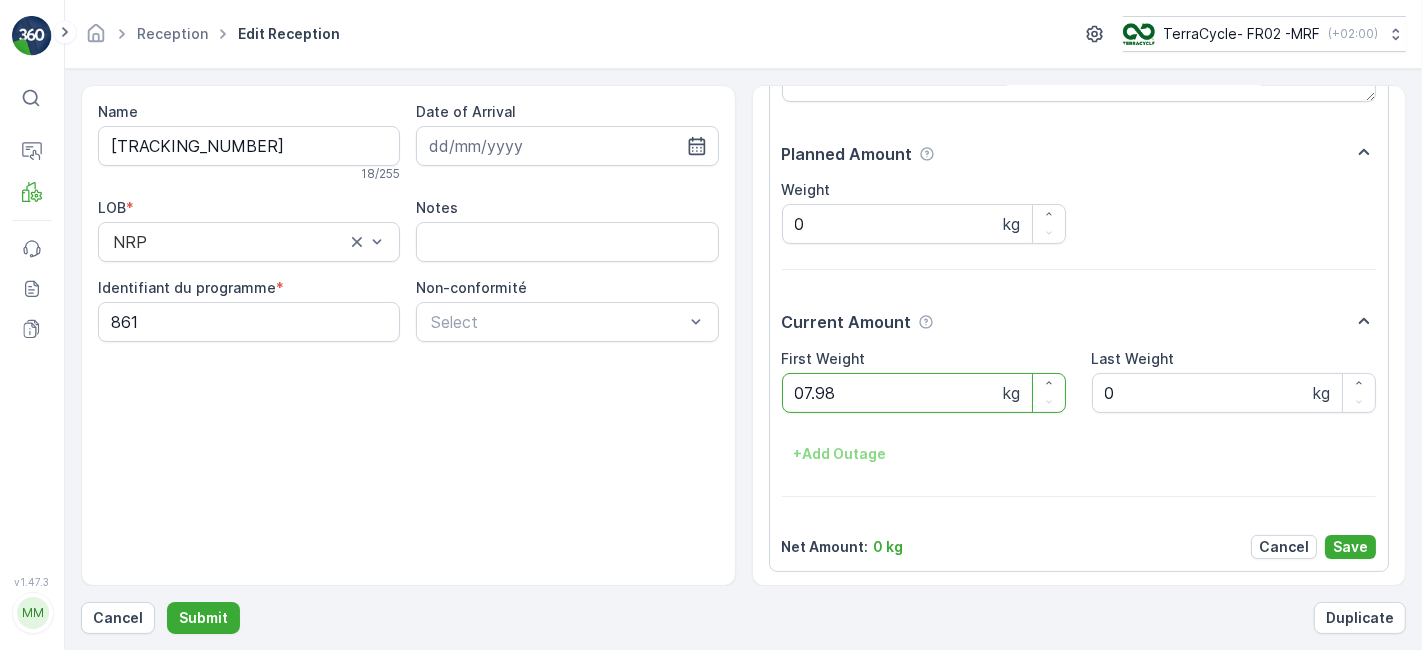 click on "Submit" at bounding box center (203, 618) 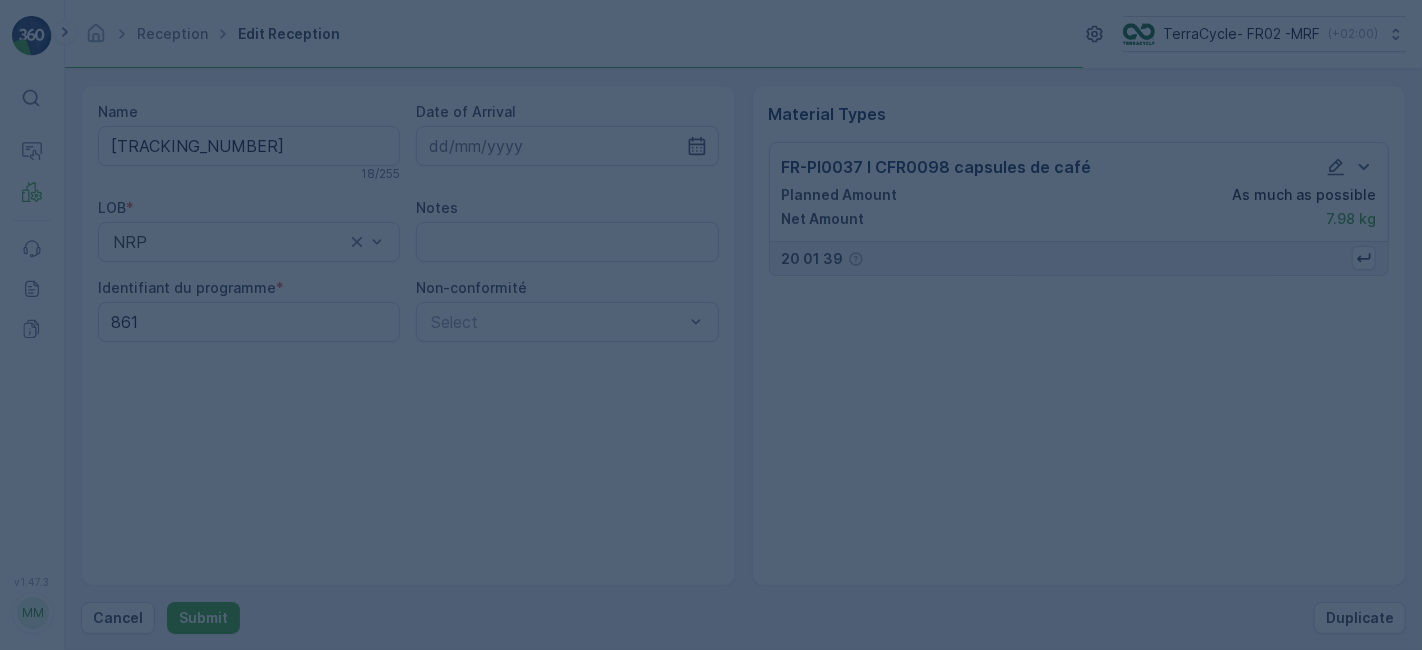 scroll, scrollTop: 0, scrollLeft: 0, axis: both 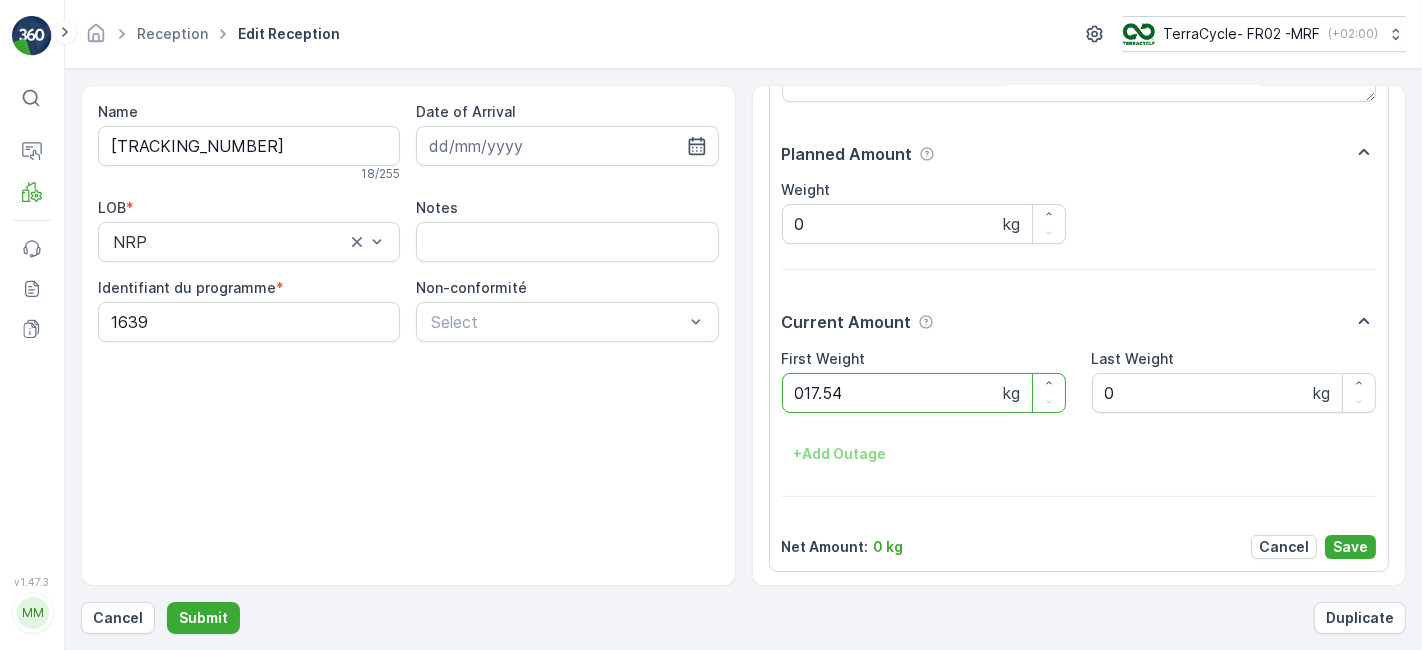 click on "Submit" at bounding box center [203, 618] 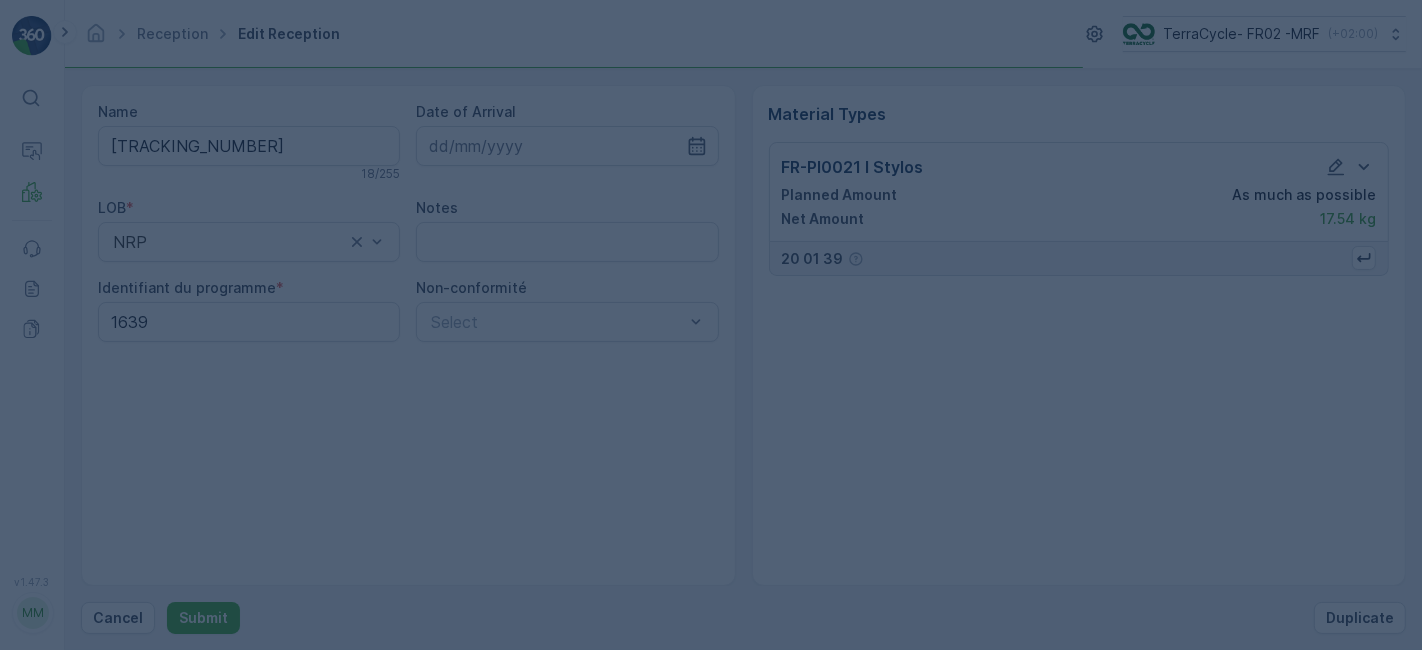 scroll, scrollTop: 0, scrollLeft: 0, axis: both 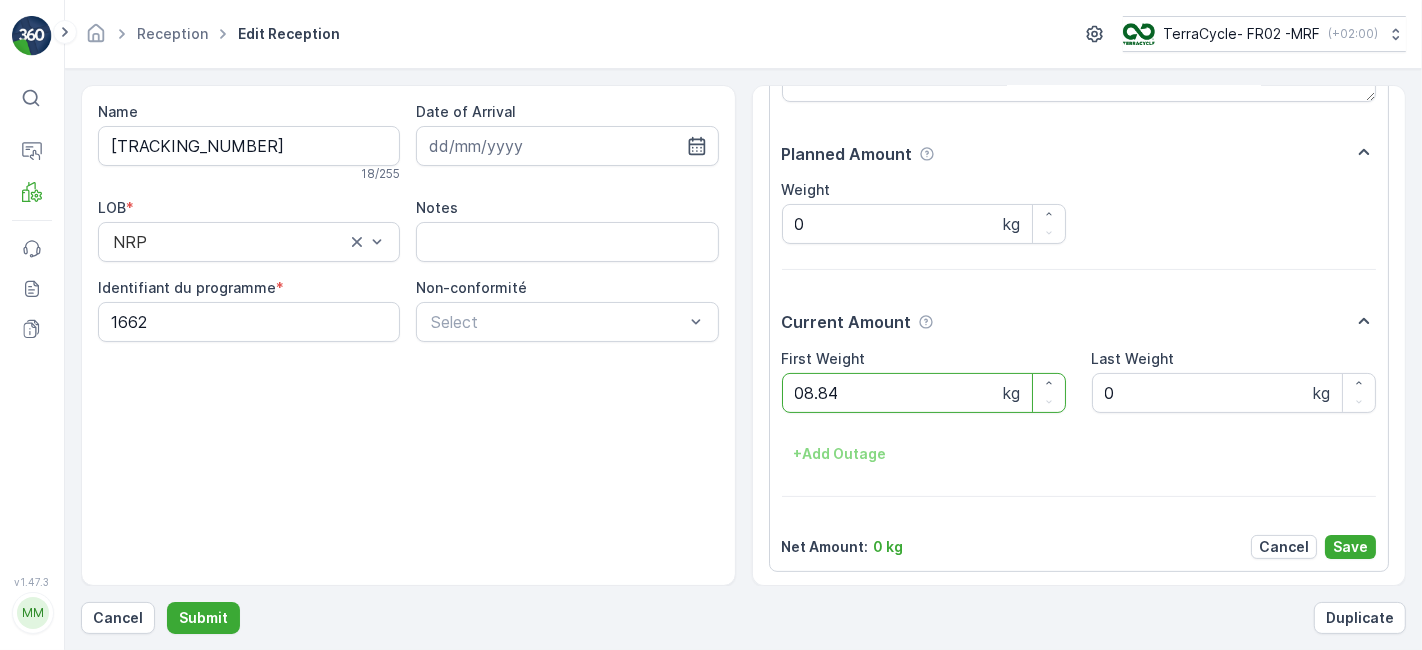 click on "Submit" at bounding box center [203, 618] 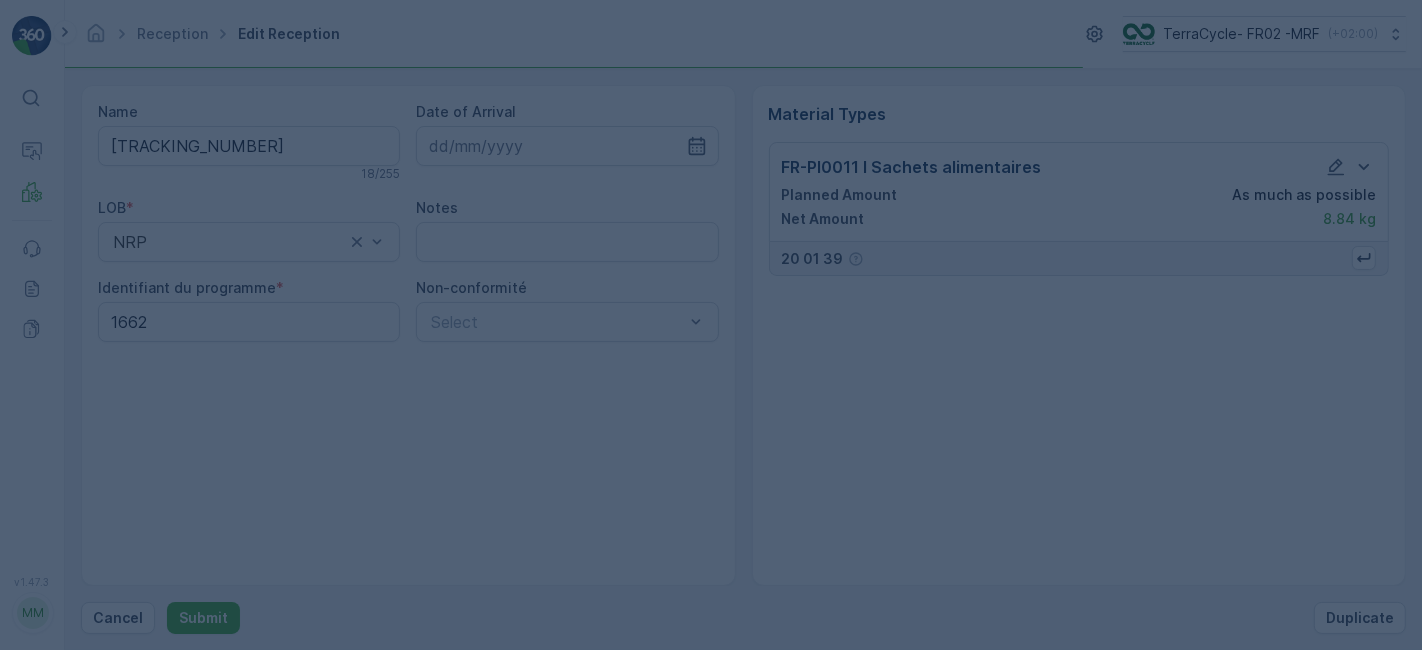 scroll, scrollTop: 0, scrollLeft: 0, axis: both 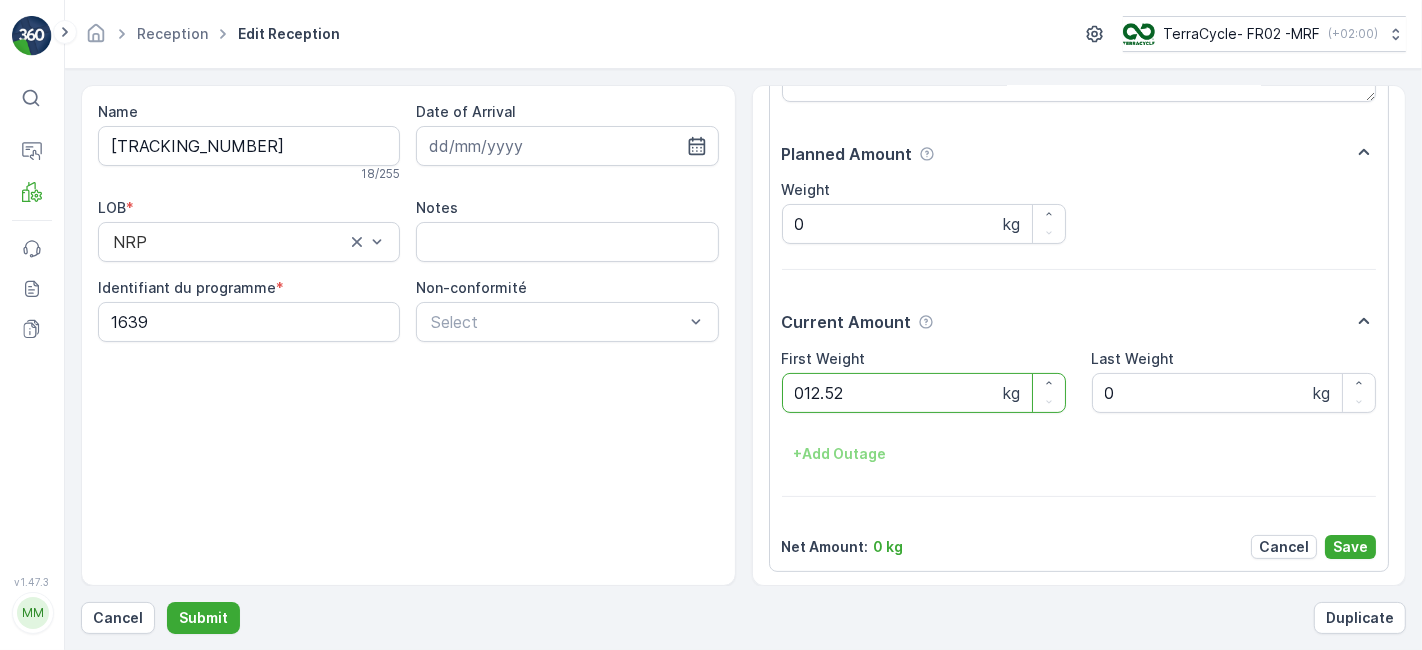 click on "Submit" at bounding box center (203, 618) 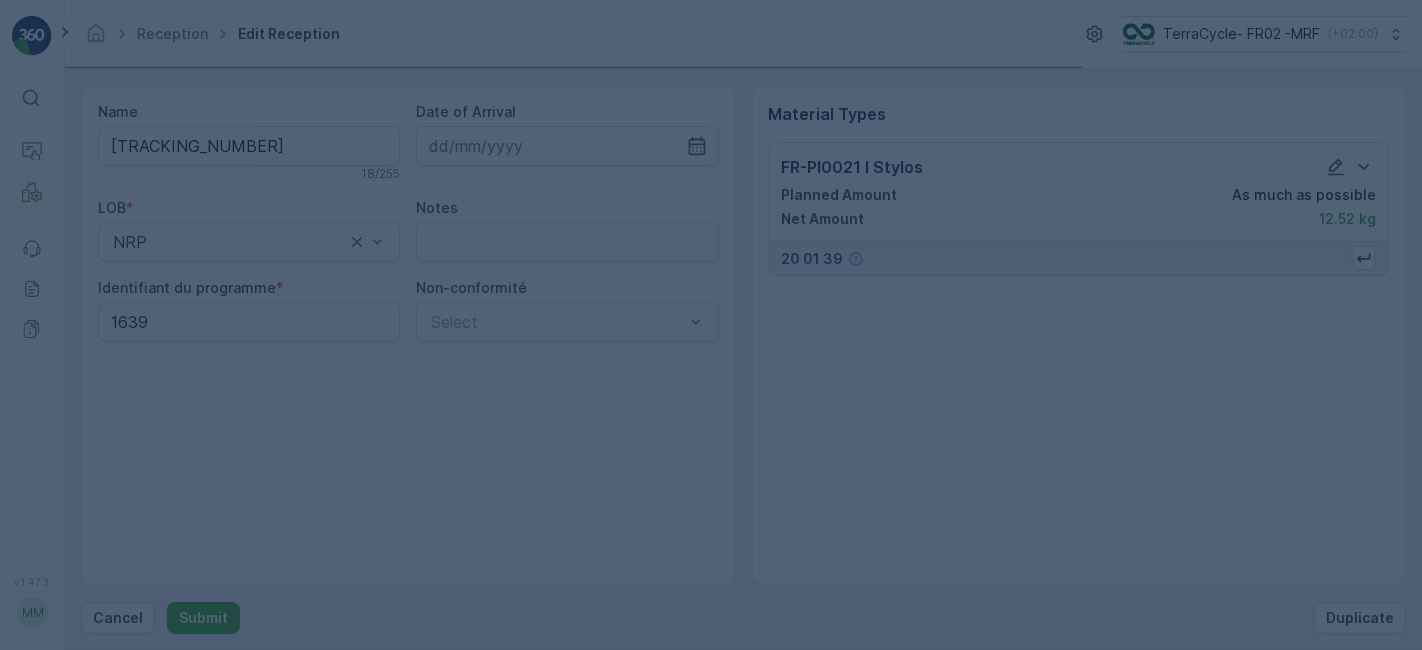 scroll, scrollTop: 0, scrollLeft: 0, axis: both 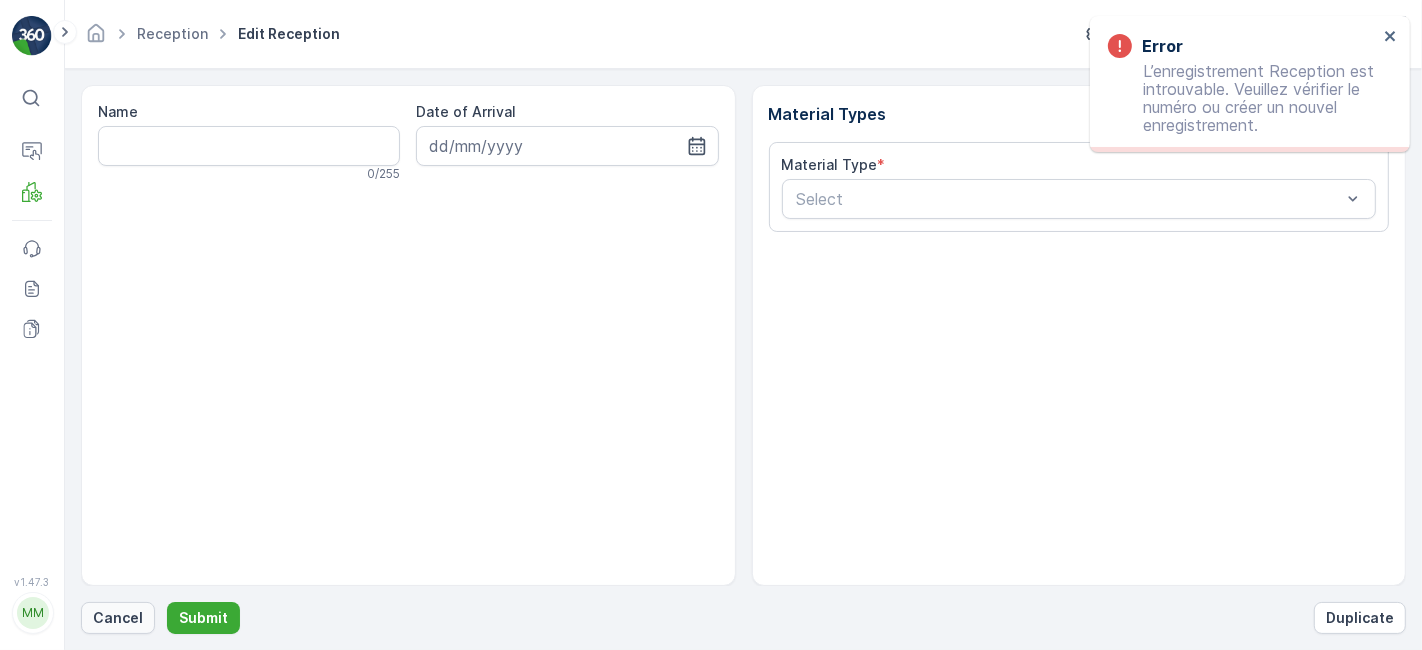 click on "Cancel" at bounding box center (118, 618) 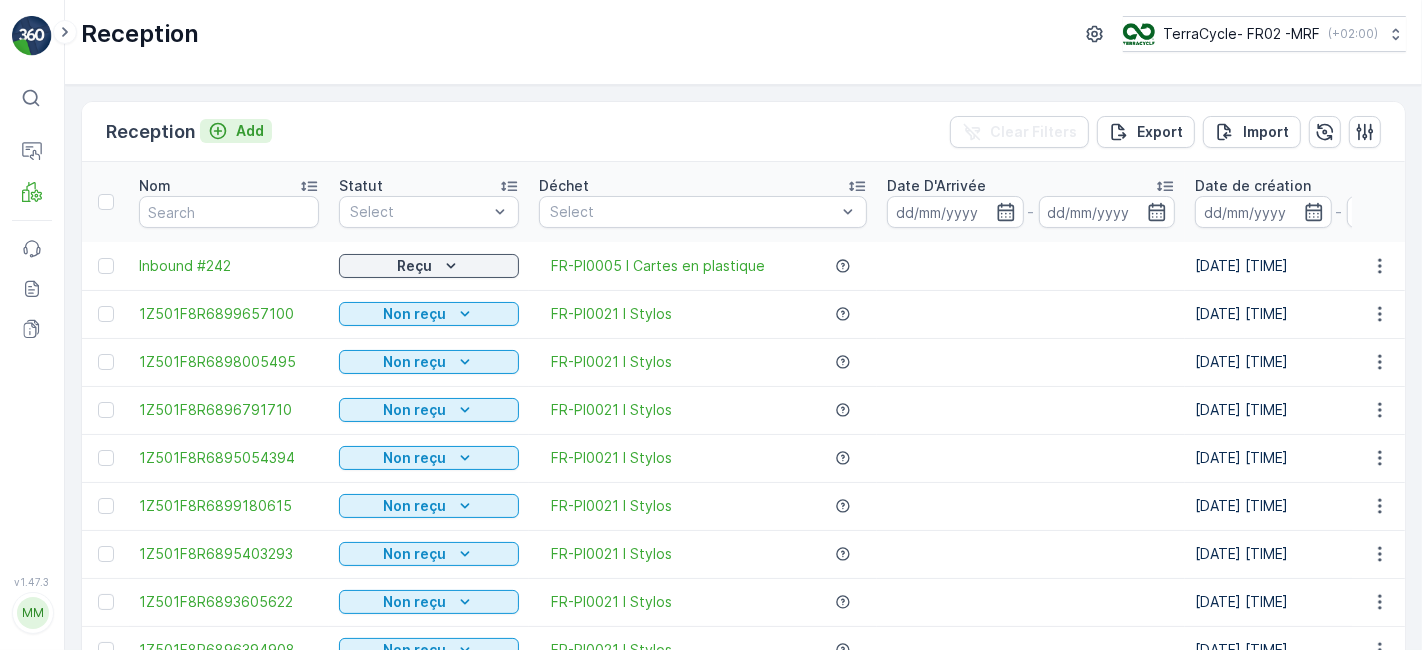 click on "Add" at bounding box center (250, 131) 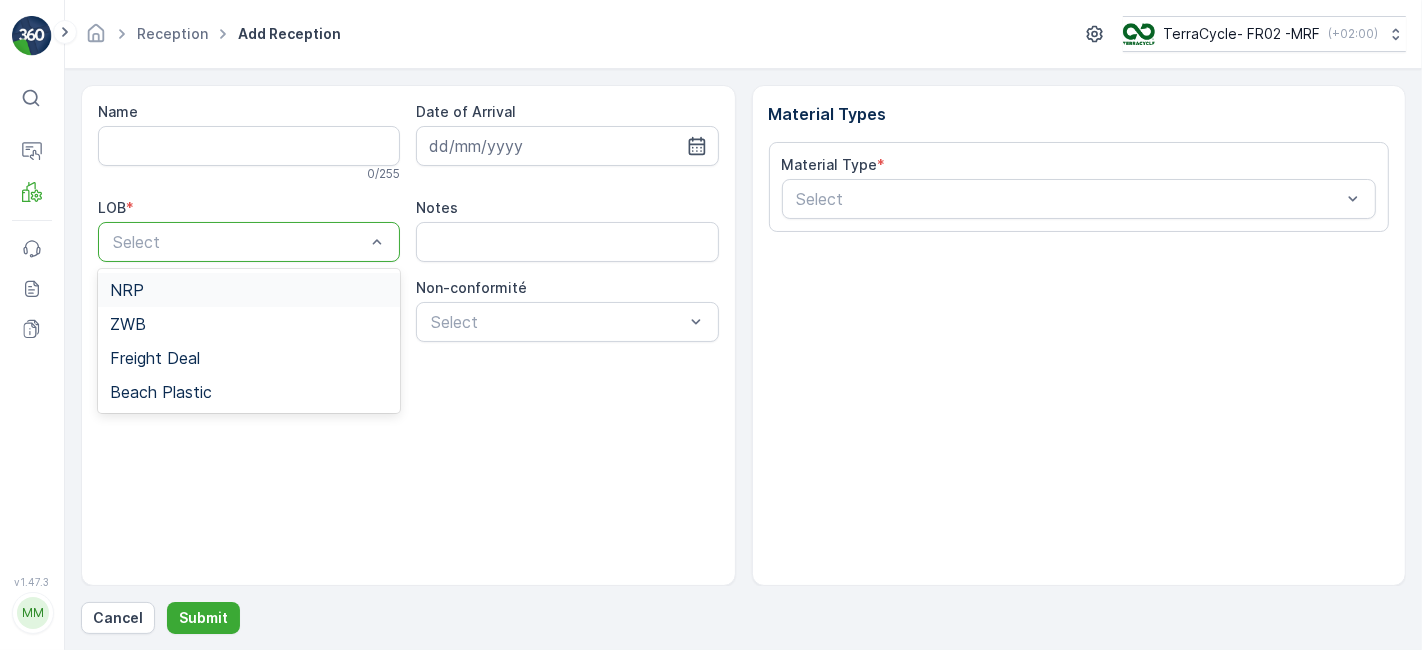 click at bounding box center [239, 242] 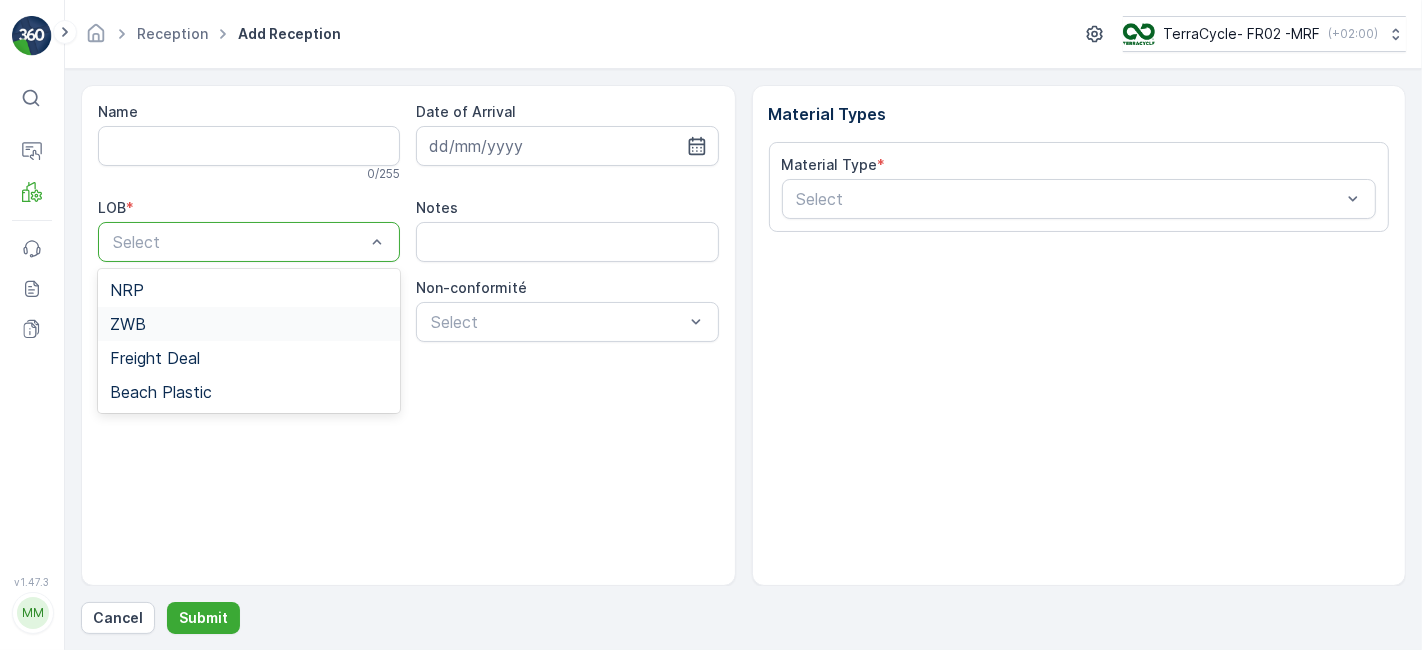 click on "ZWB" at bounding box center (249, 324) 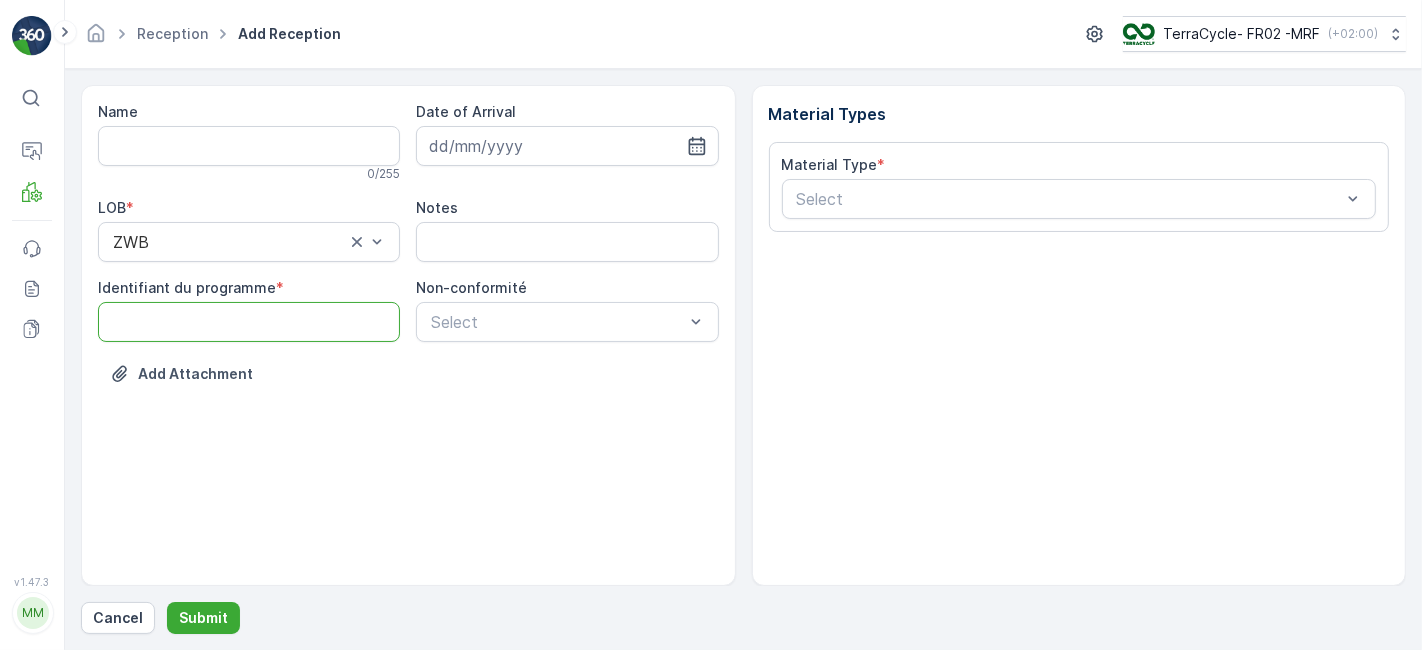 click on "Identifiant du programme" at bounding box center [249, 322] 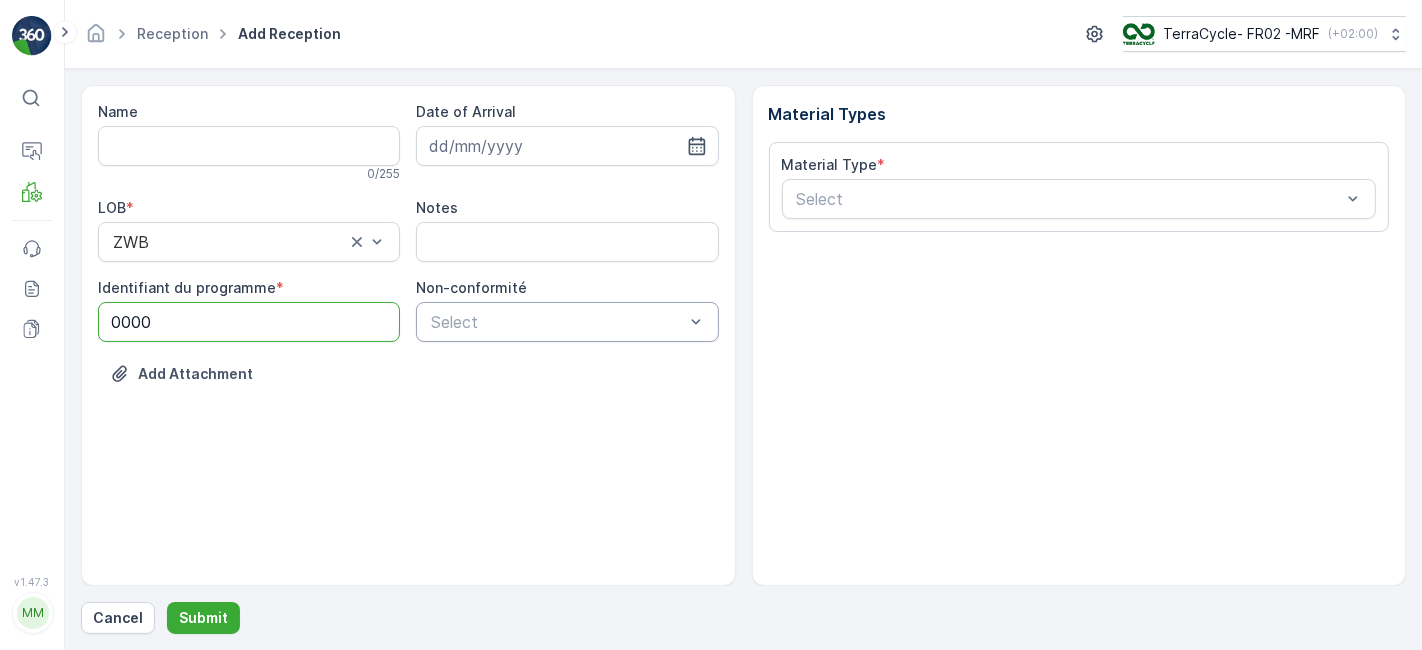 type on "0000" 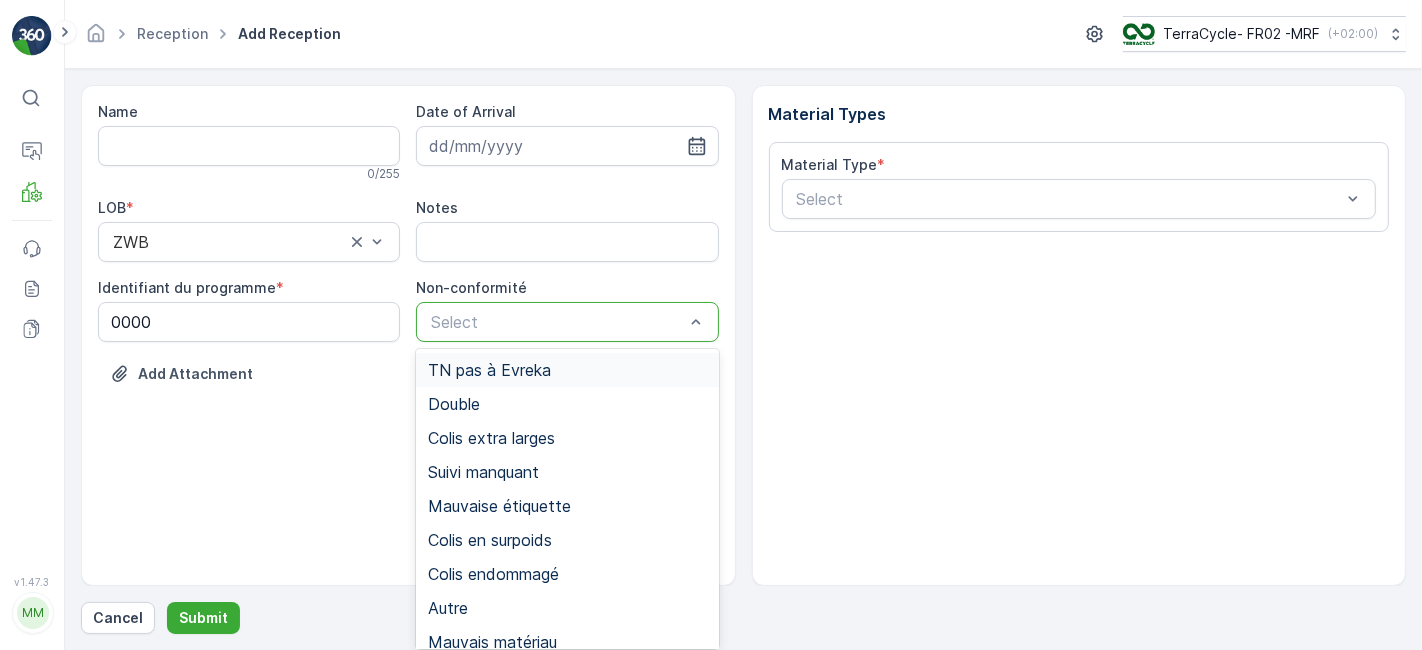 click at bounding box center [557, 322] 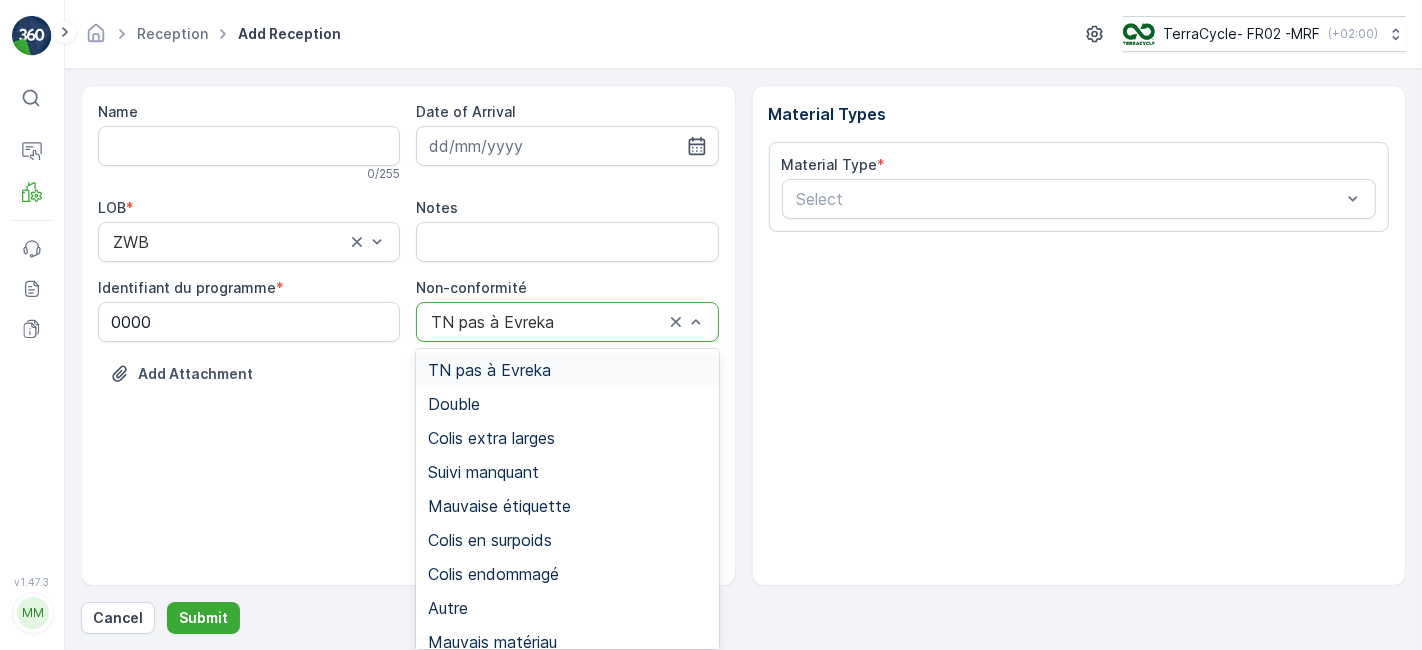 click at bounding box center [547, 322] 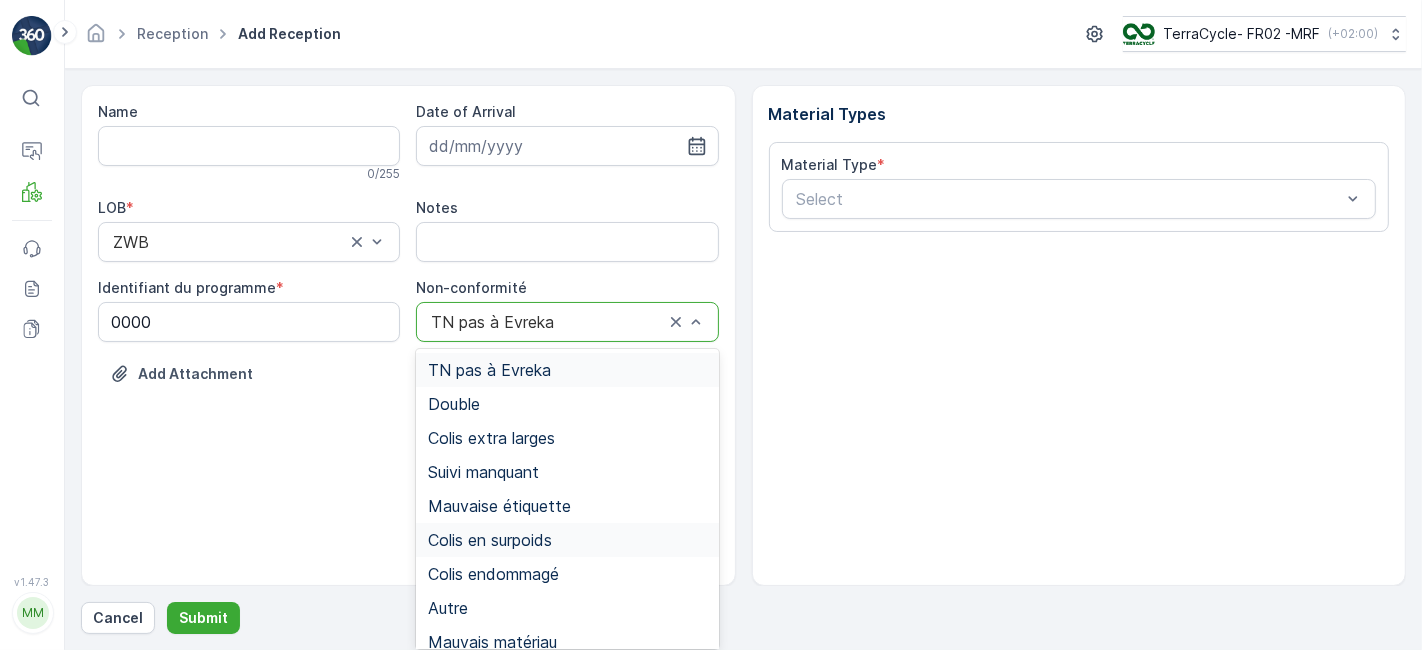 click on "Colis en surpoids" at bounding box center [490, 540] 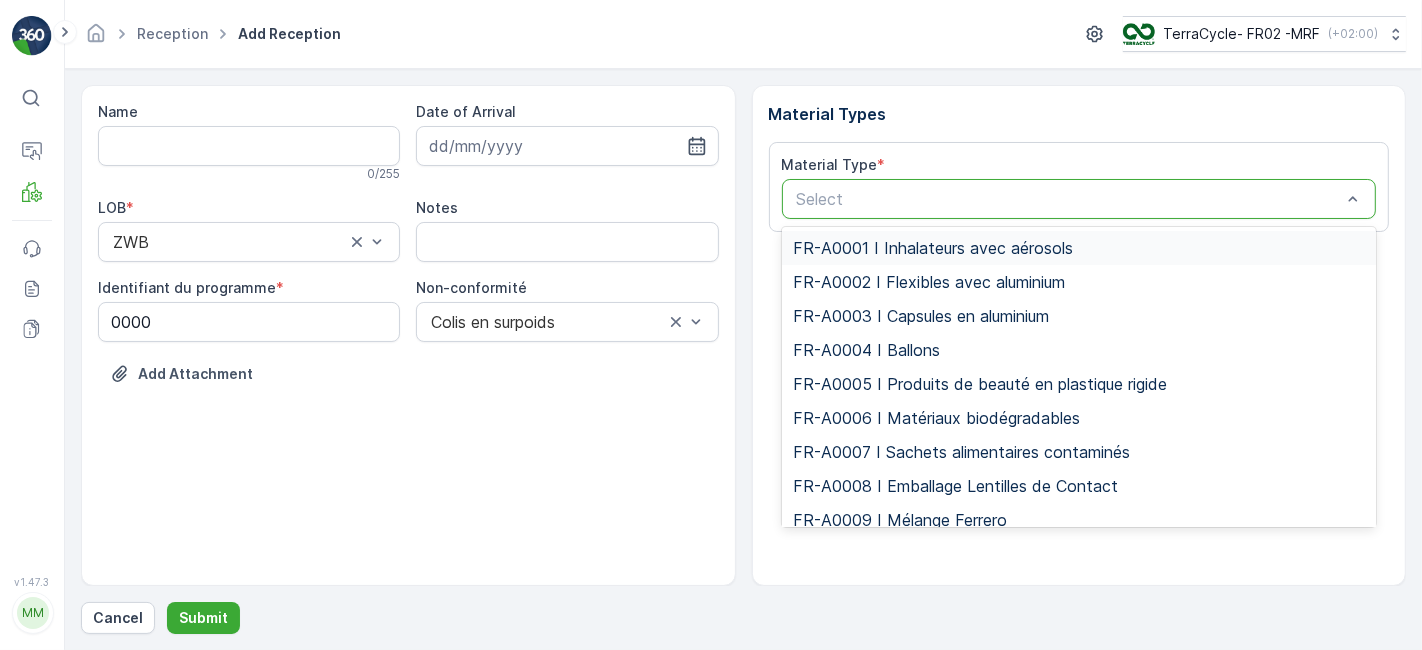 click at bounding box center [1069, 199] 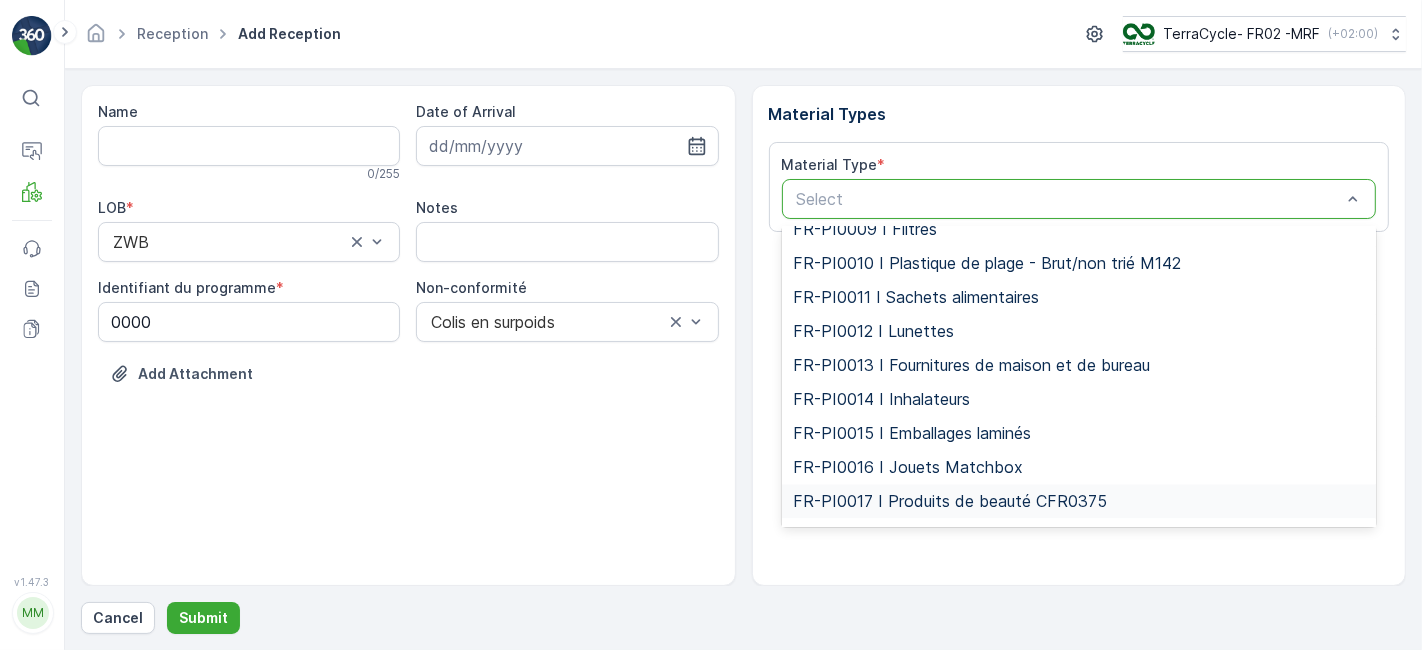 scroll, scrollTop: 3317, scrollLeft: 0, axis: vertical 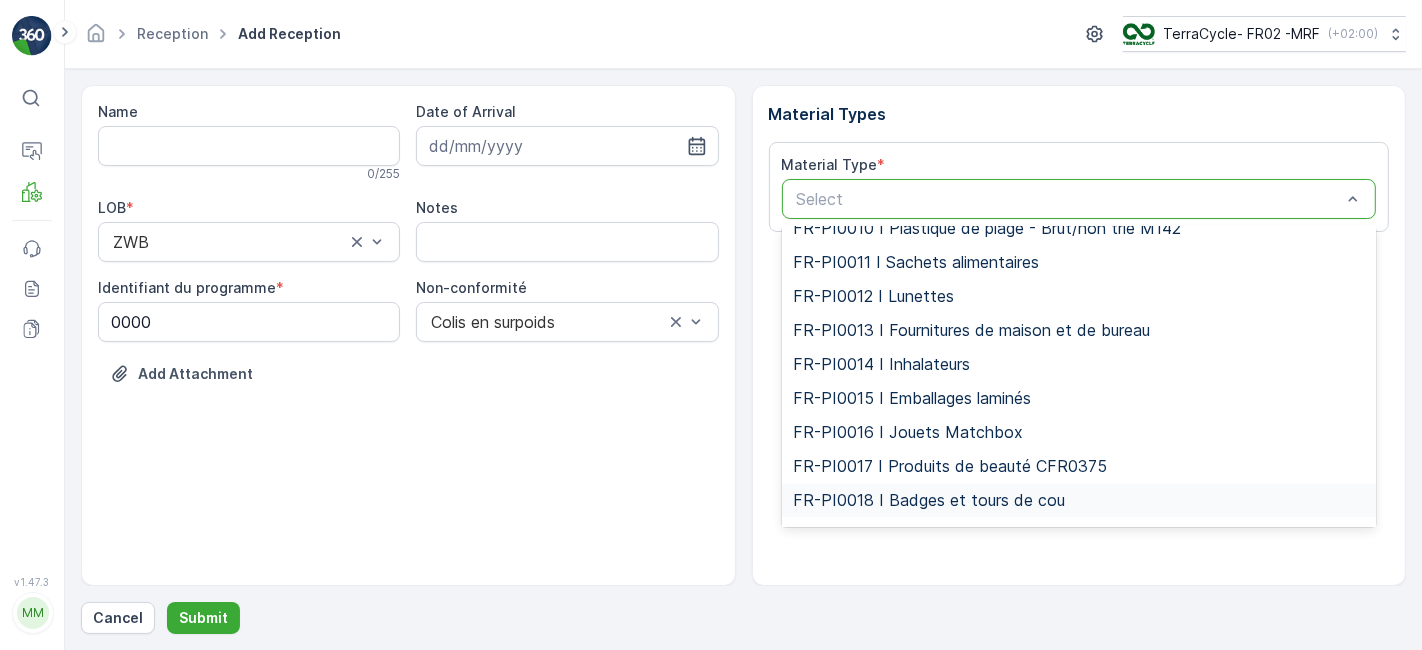 click on "FR-PI0018 I Badges et tours de cou" at bounding box center [930, 501] 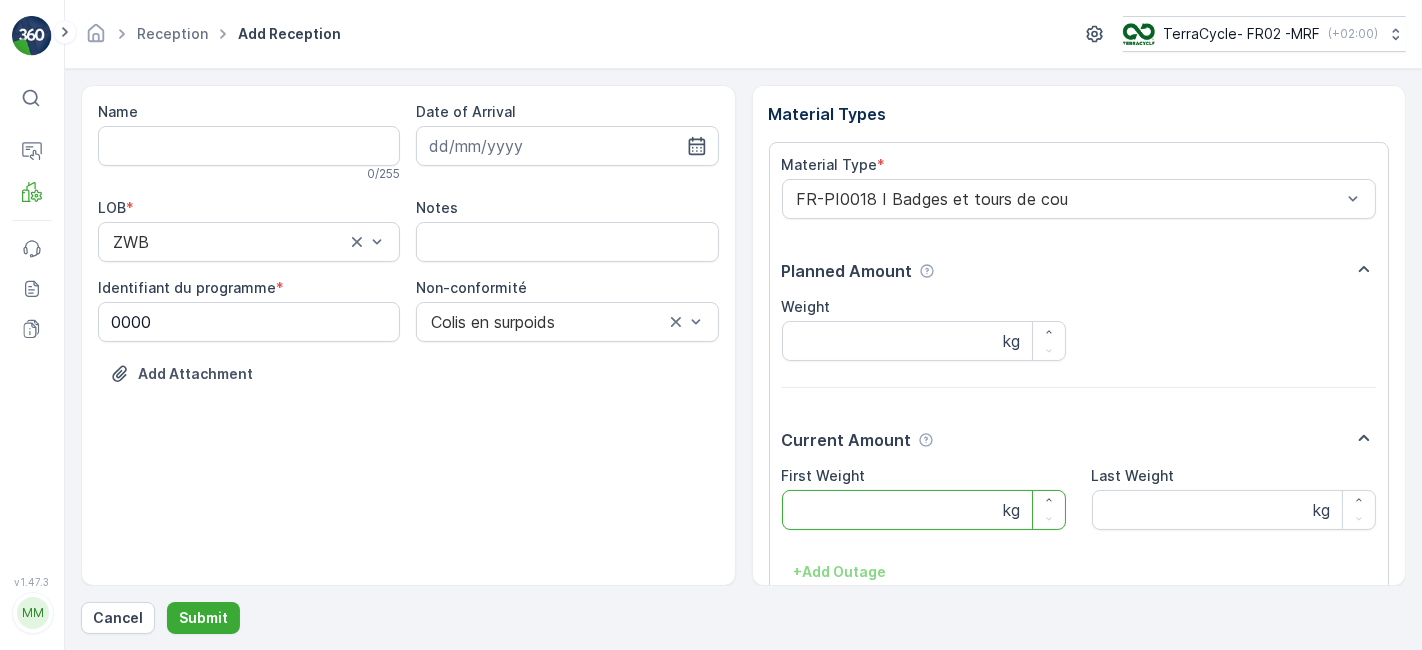 click on "First Weight" at bounding box center (924, 510) 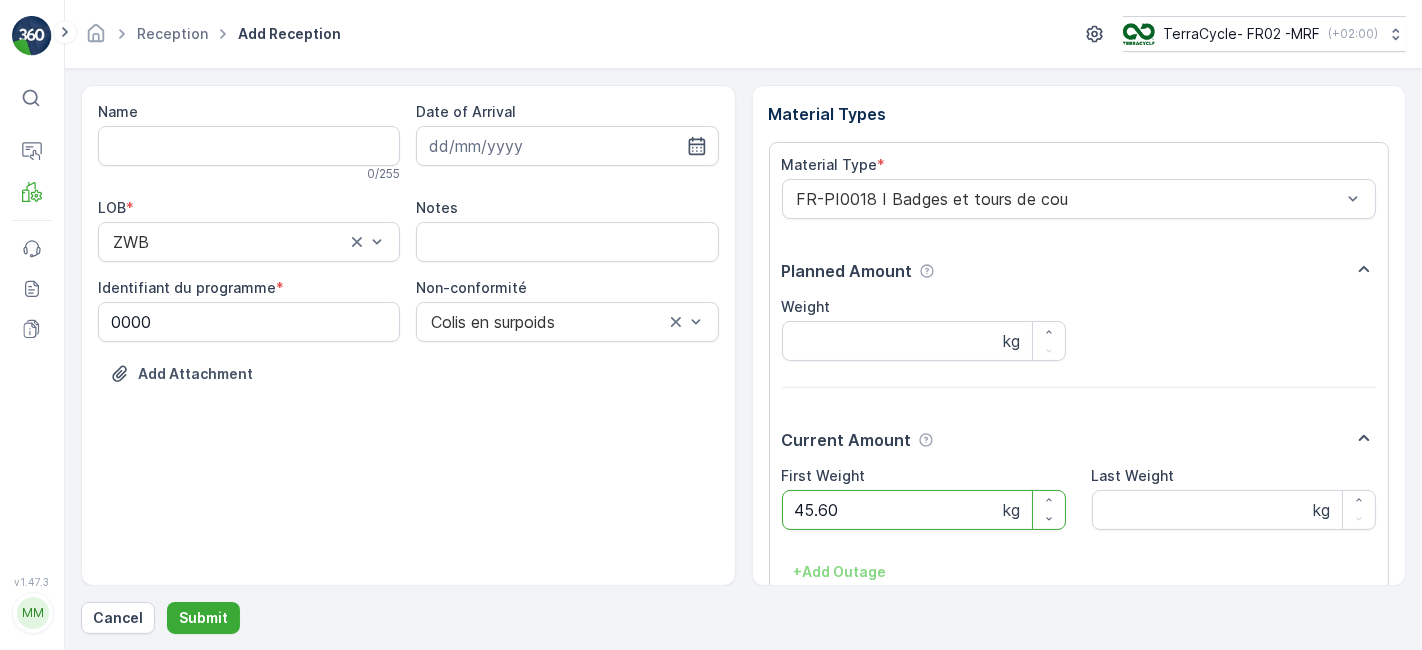 scroll, scrollTop: 118, scrollLeft: 0, axis: vertical 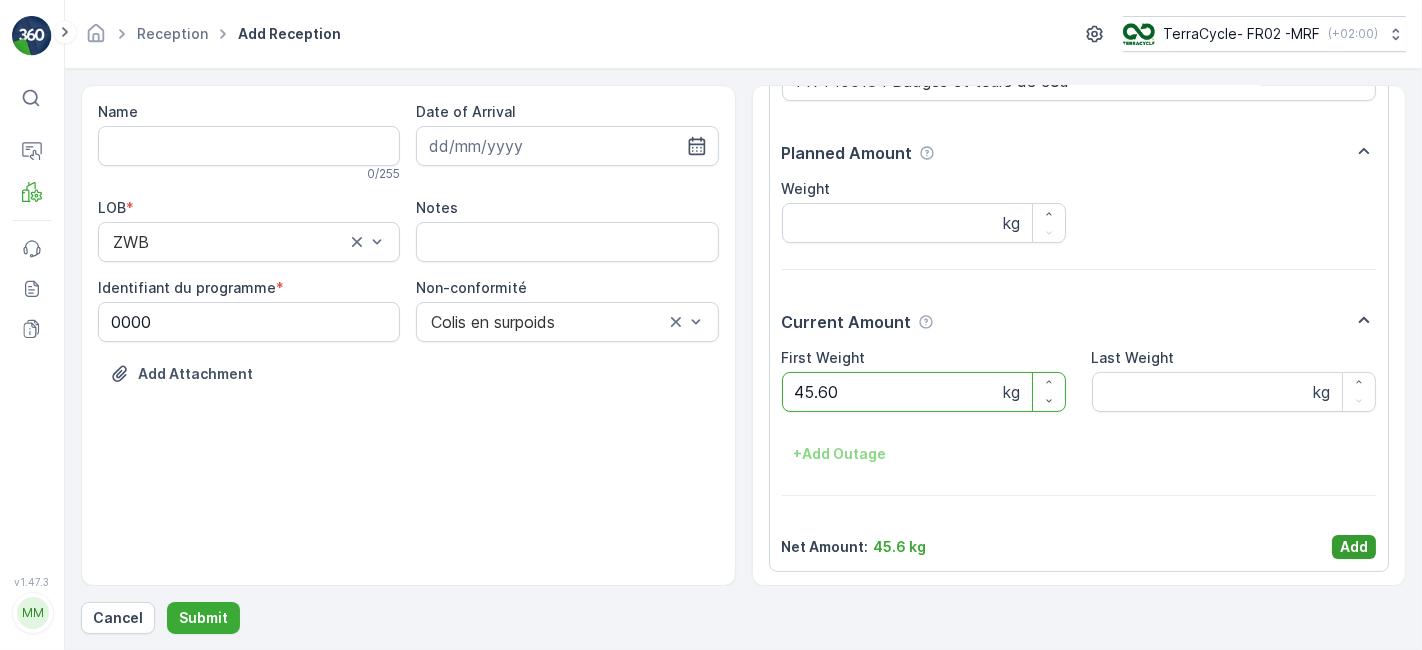 type on "45.60" 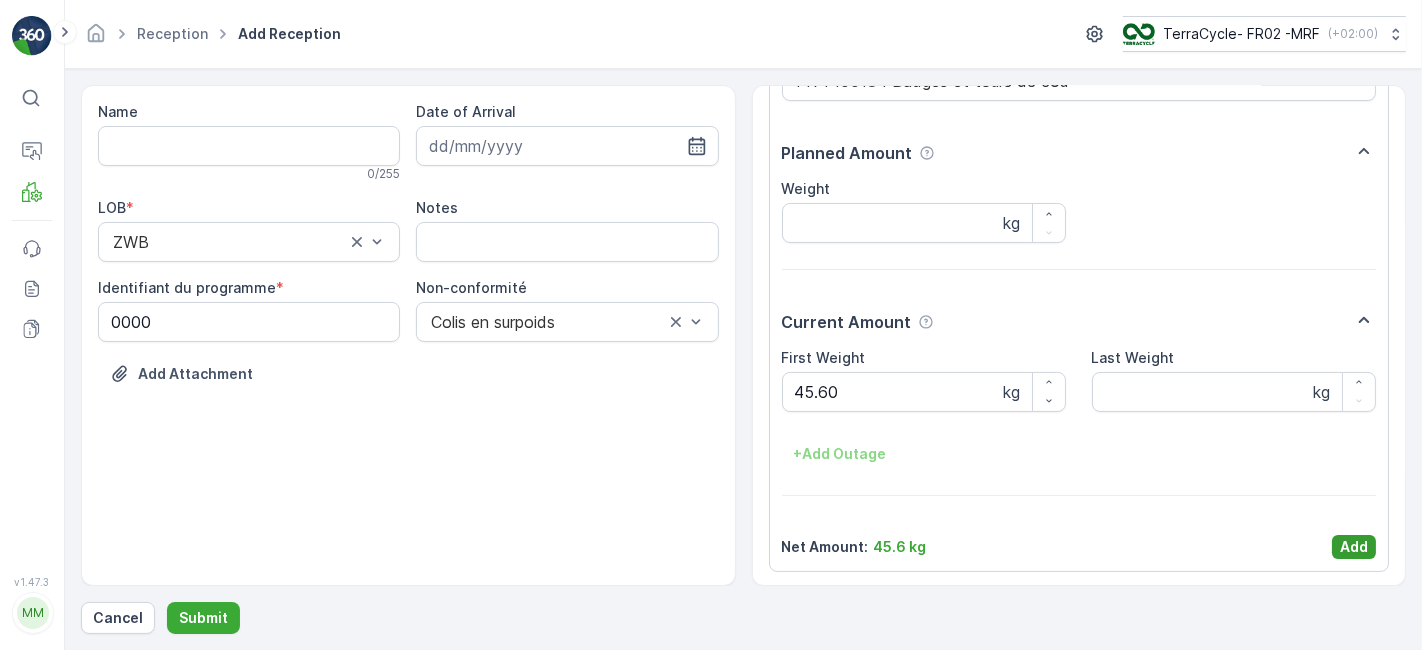 click on "Add" at bounding box center (1354, 547) 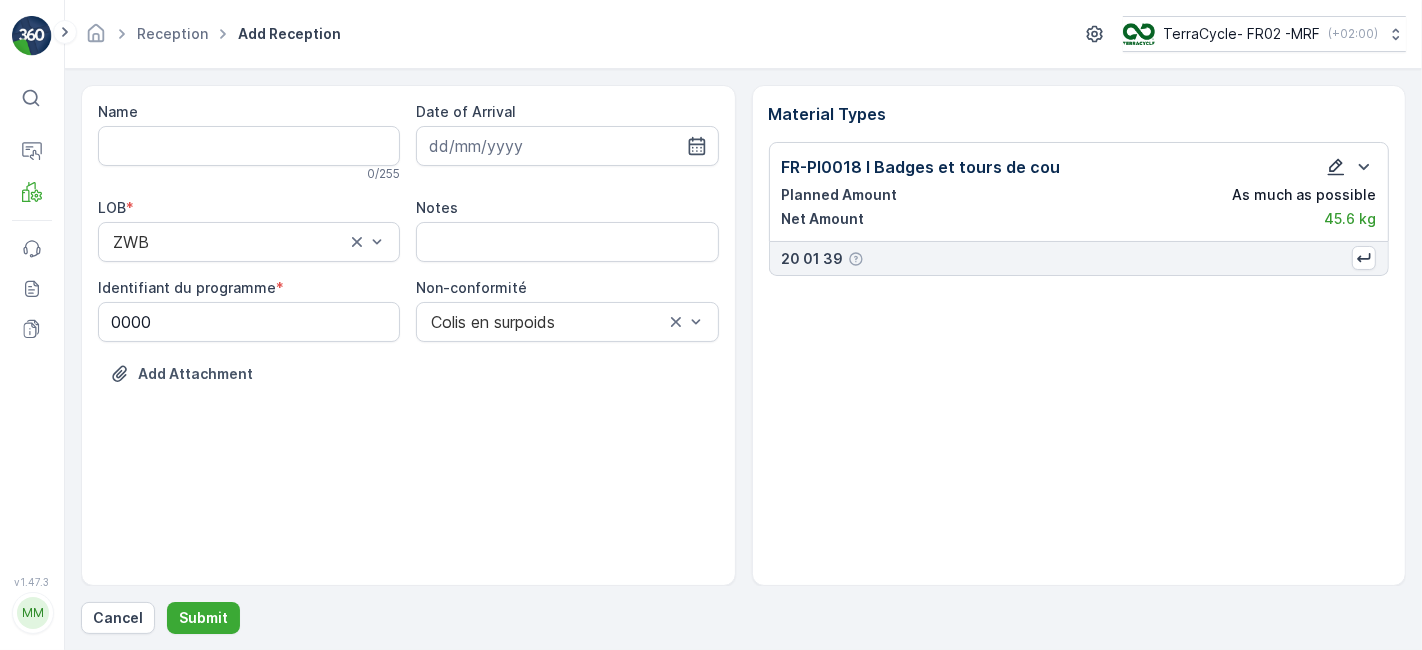 click 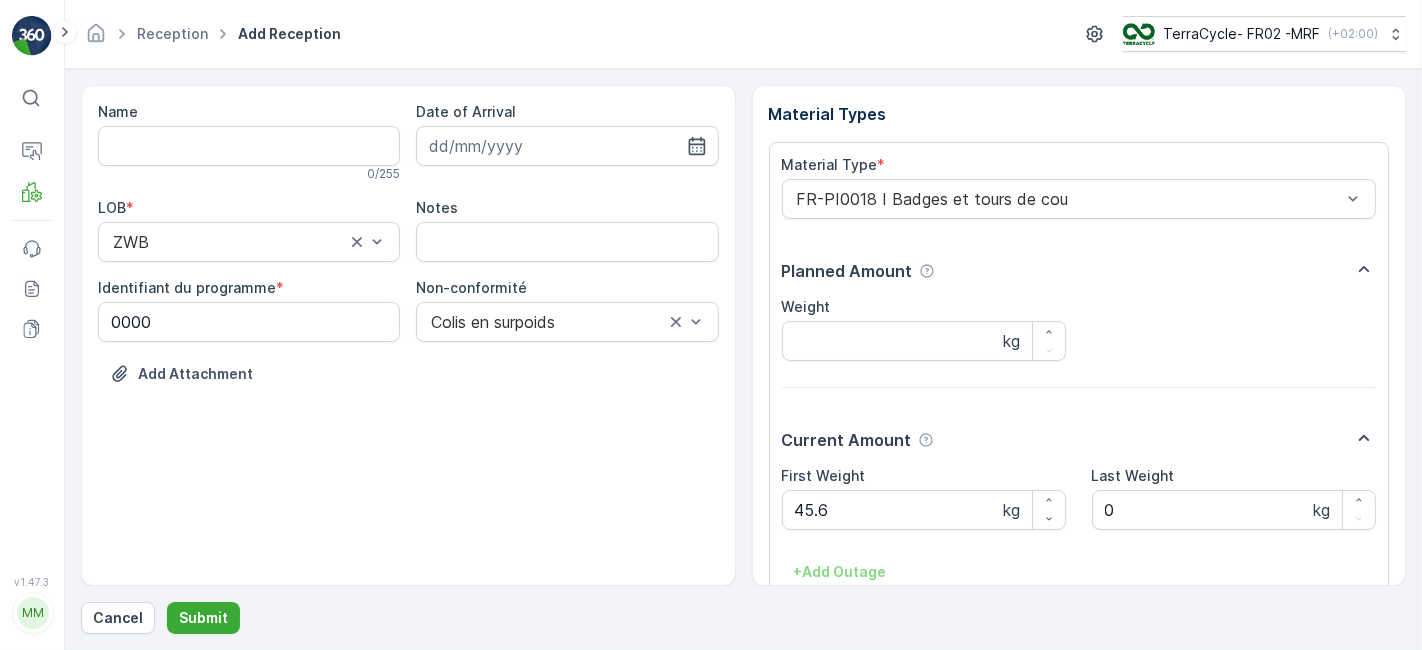 scroll, scrollTop: 118, scrollLeft: 0, axis: vertical 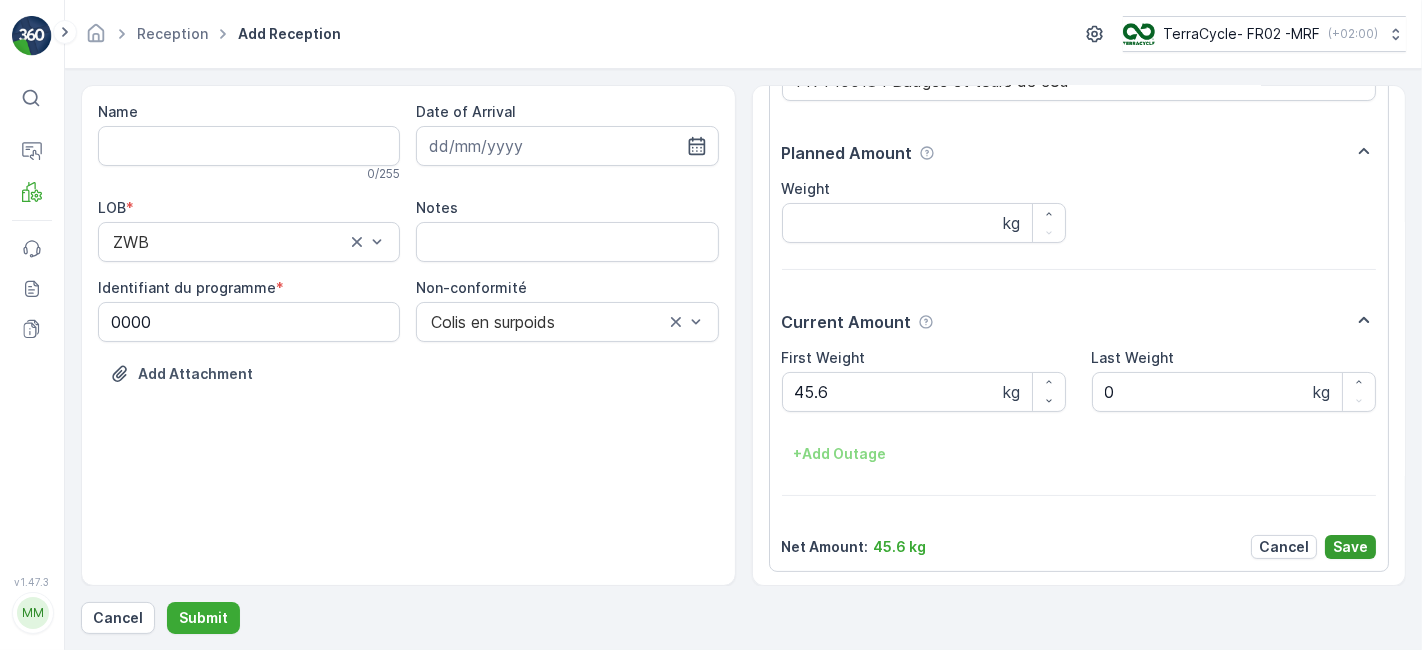 click on "Save" at bounding box center [1350, 547] 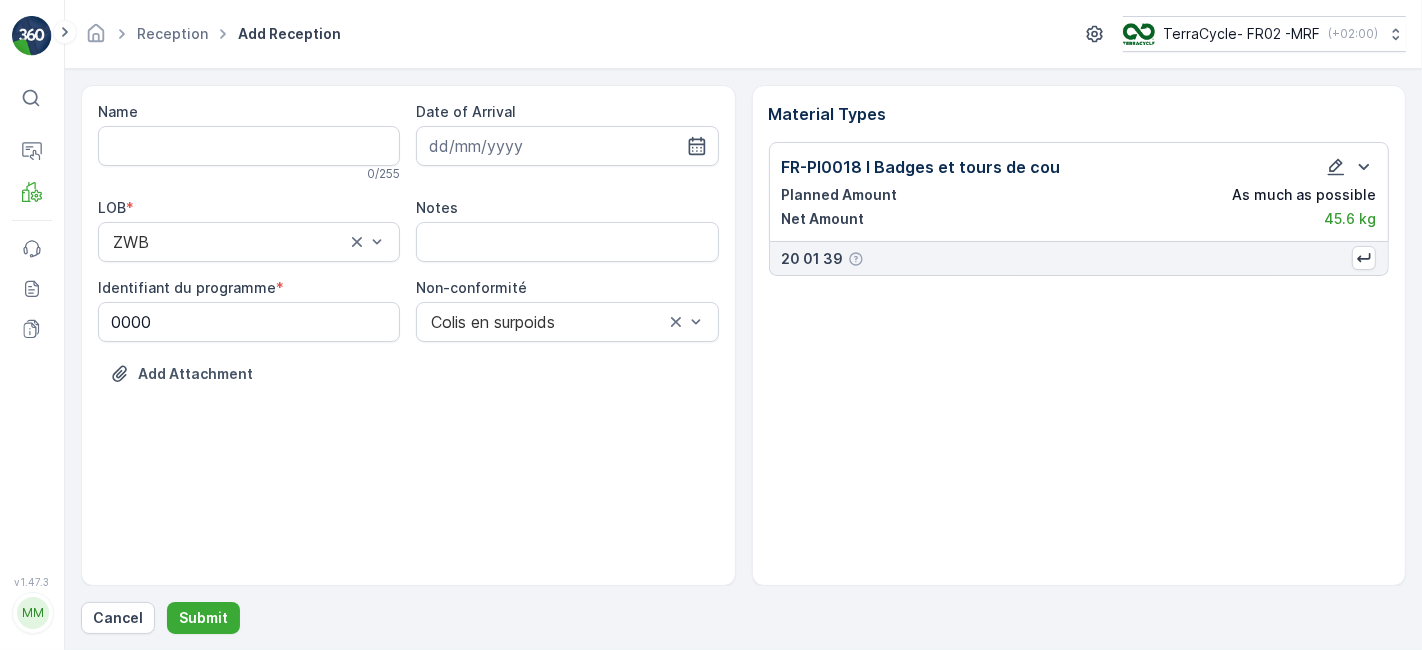 scroll, scrollTop: 0, scrollLeft: 0, axis: both 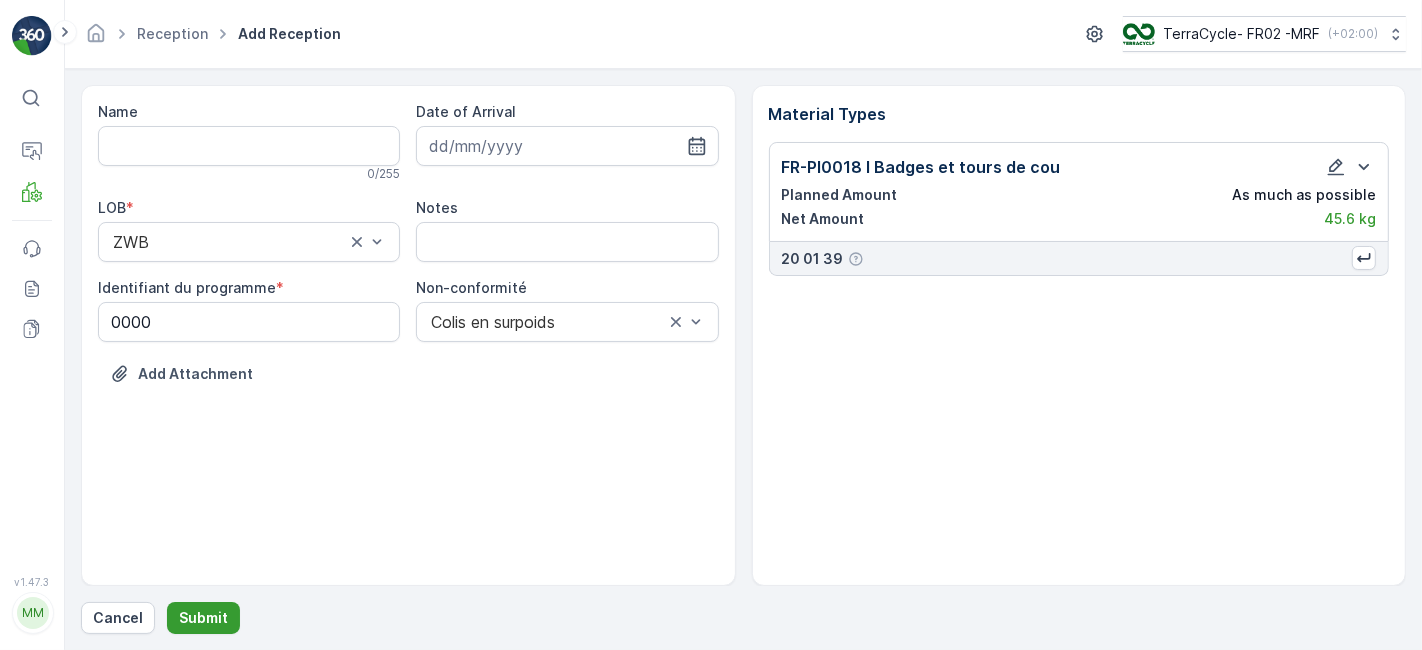 click on "Submit" at bounding box center [203, 618] 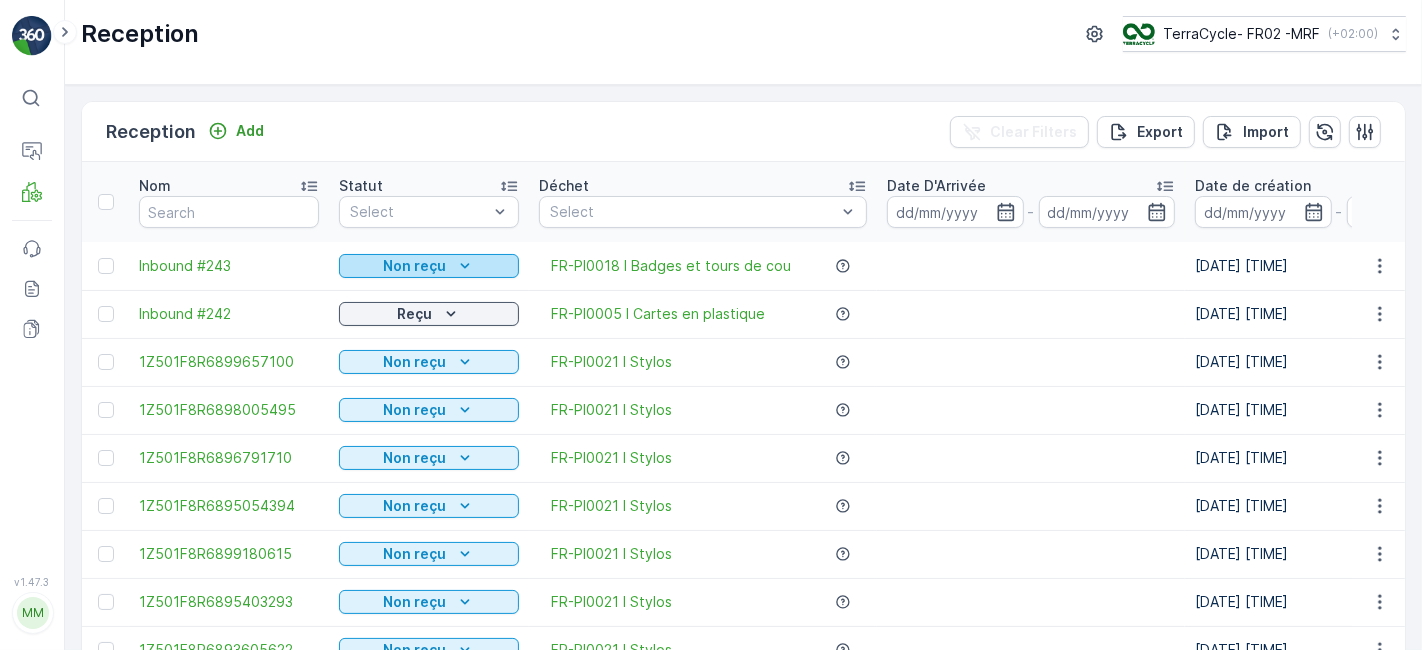 click on "Non reçu" at bounding box center (415, 266) 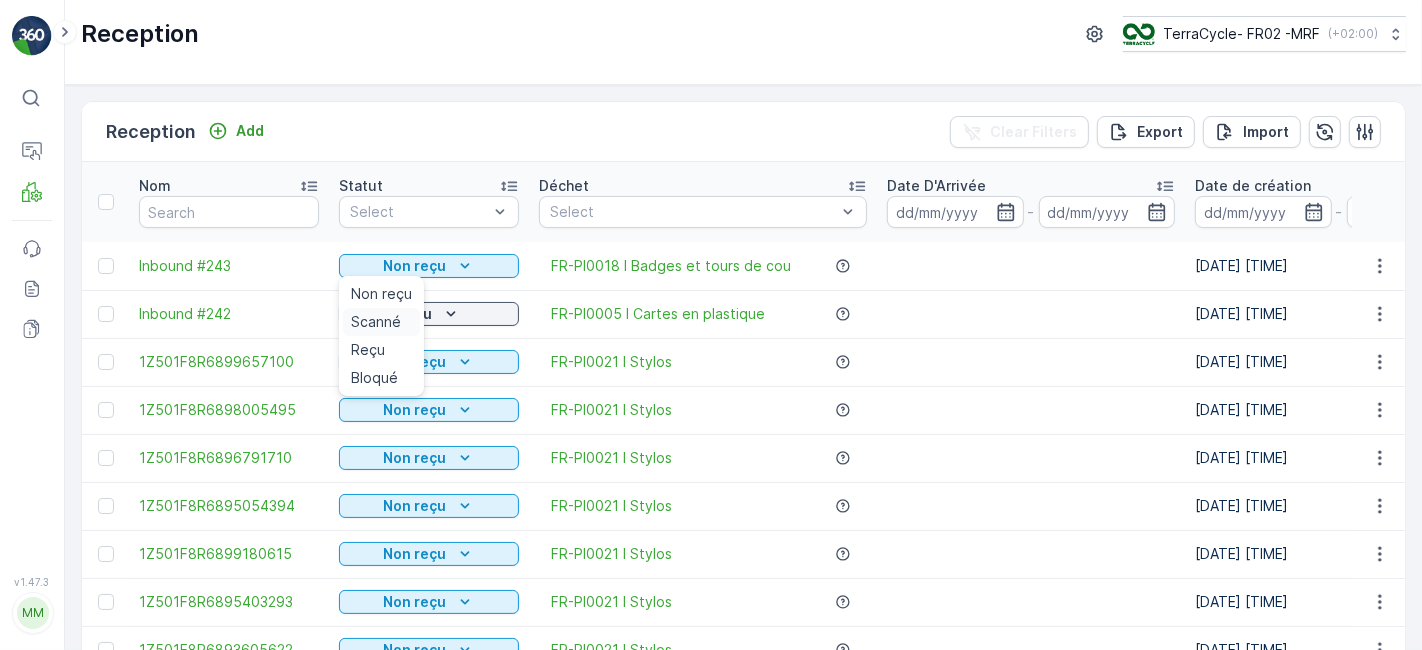 click on "Scanné" at bounding box center (376, 322) 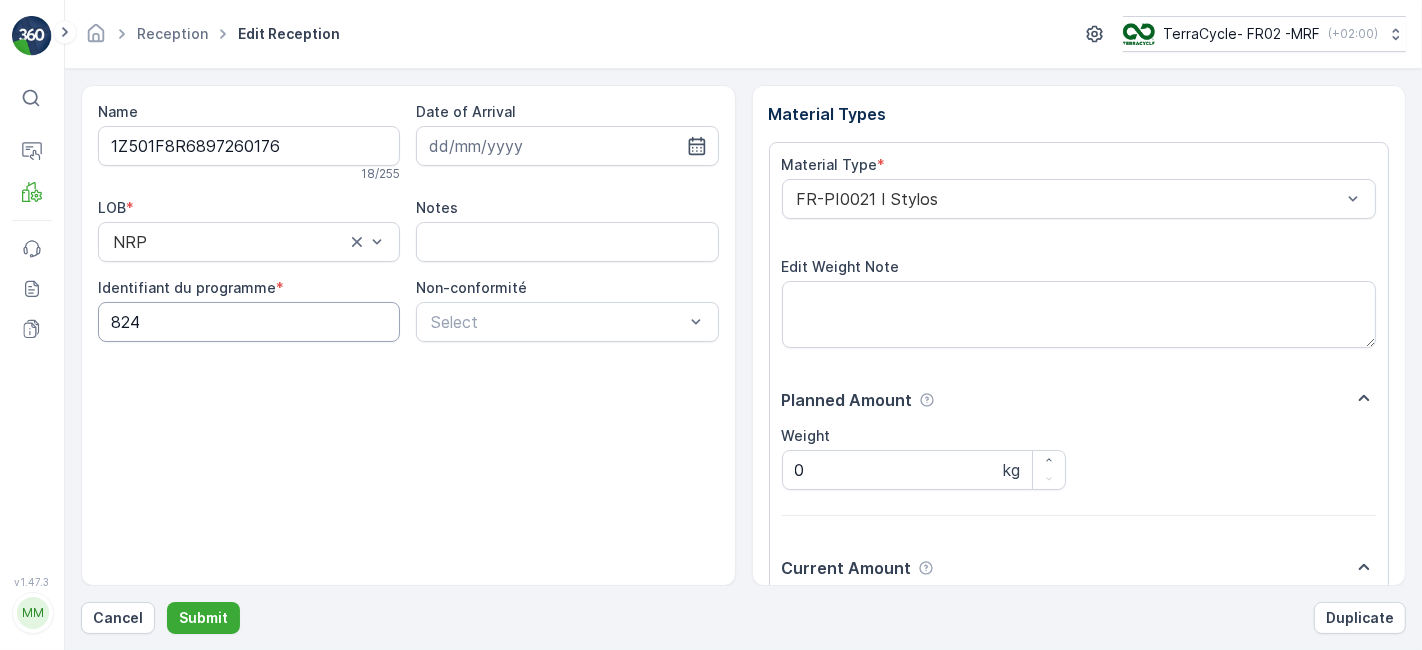 scroll, scrollTop: 246, scrollLeft: 0, axis: vertical 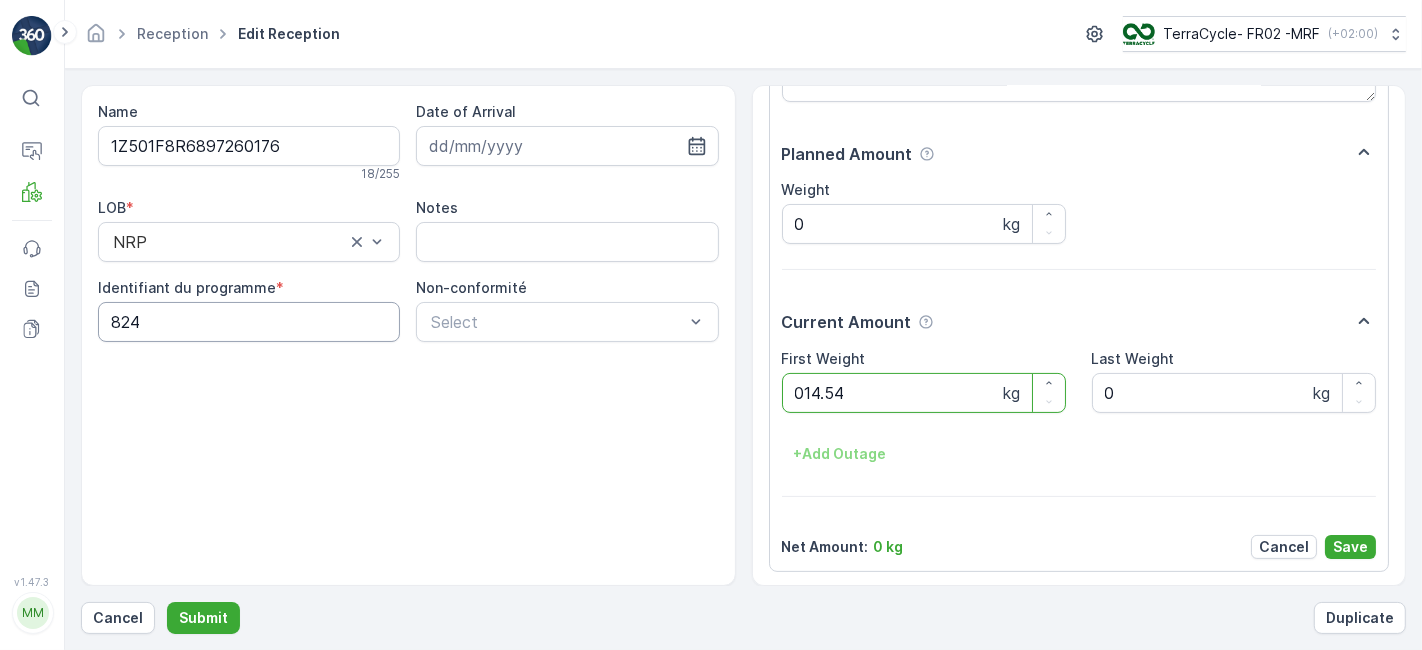 click on "Submit" at bounding box center [203, 618] 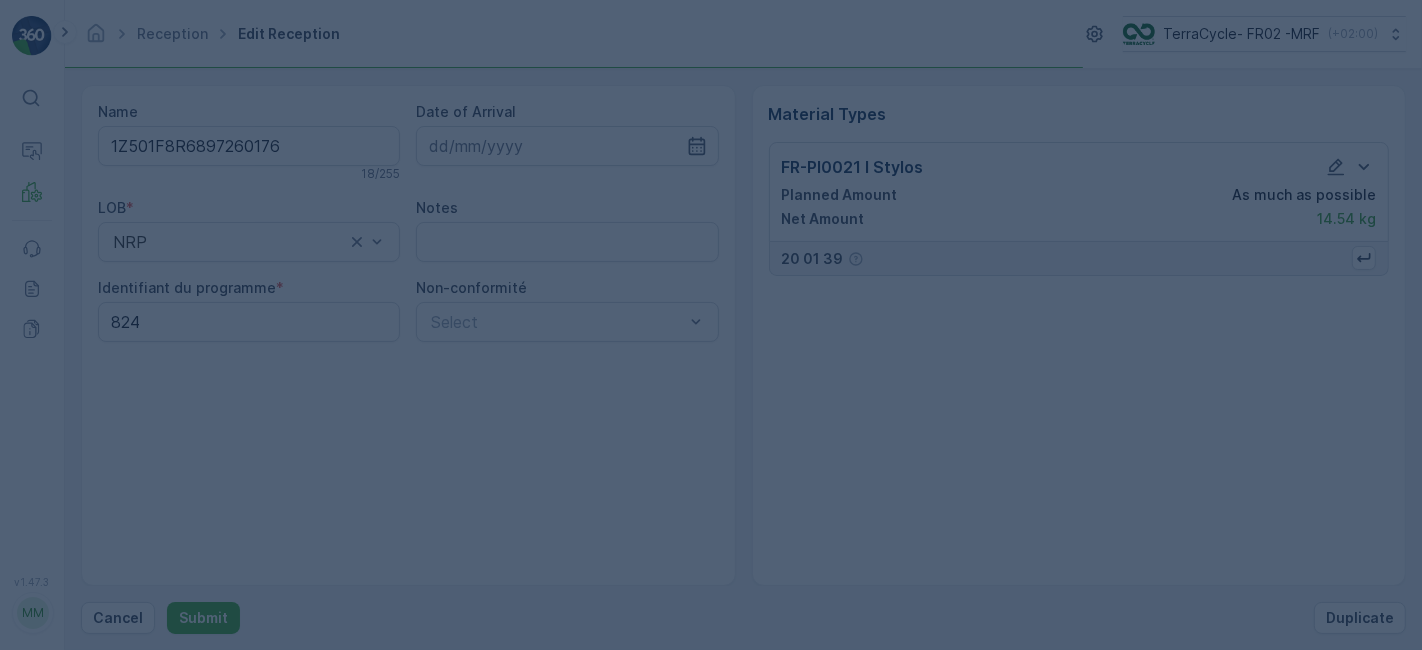 scroll, scrollTop: 0, scrollLeft: 0, axis: both 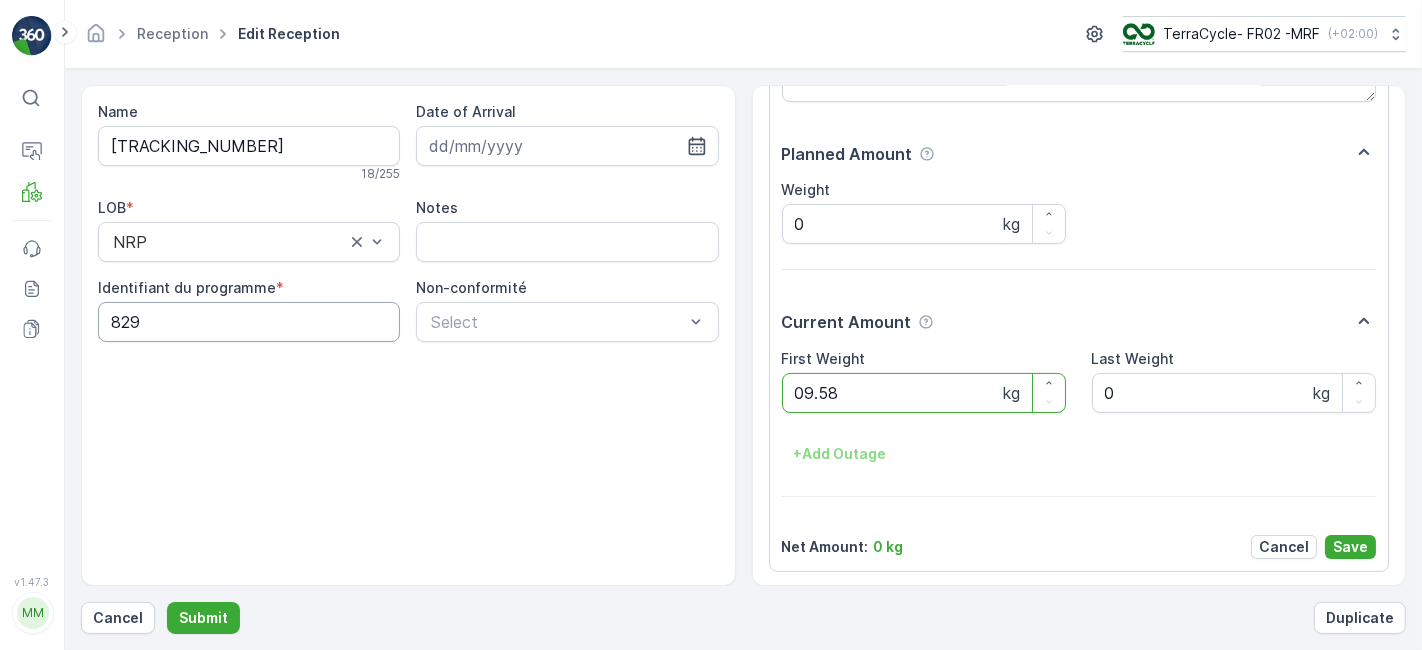 click on "Submit" at bounding box center (203, 618) 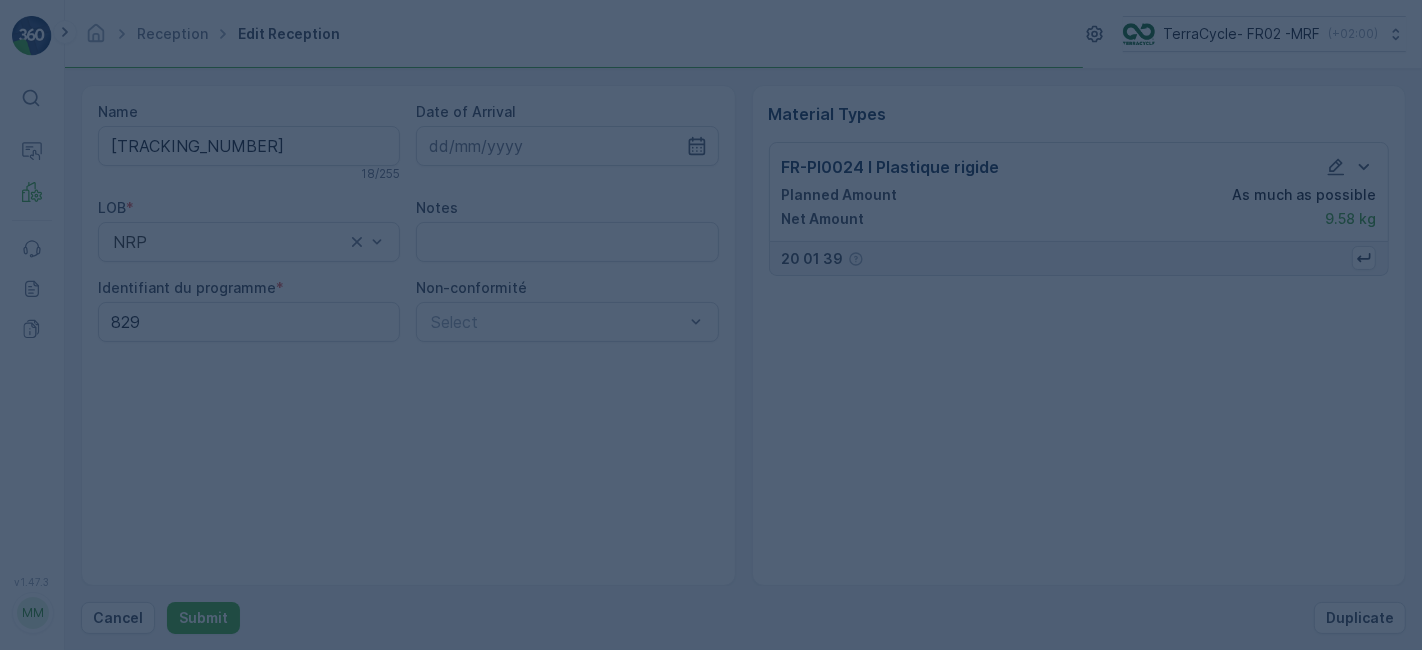 scroll, scrollTop: 0, scrollLeft: 0, axis: both 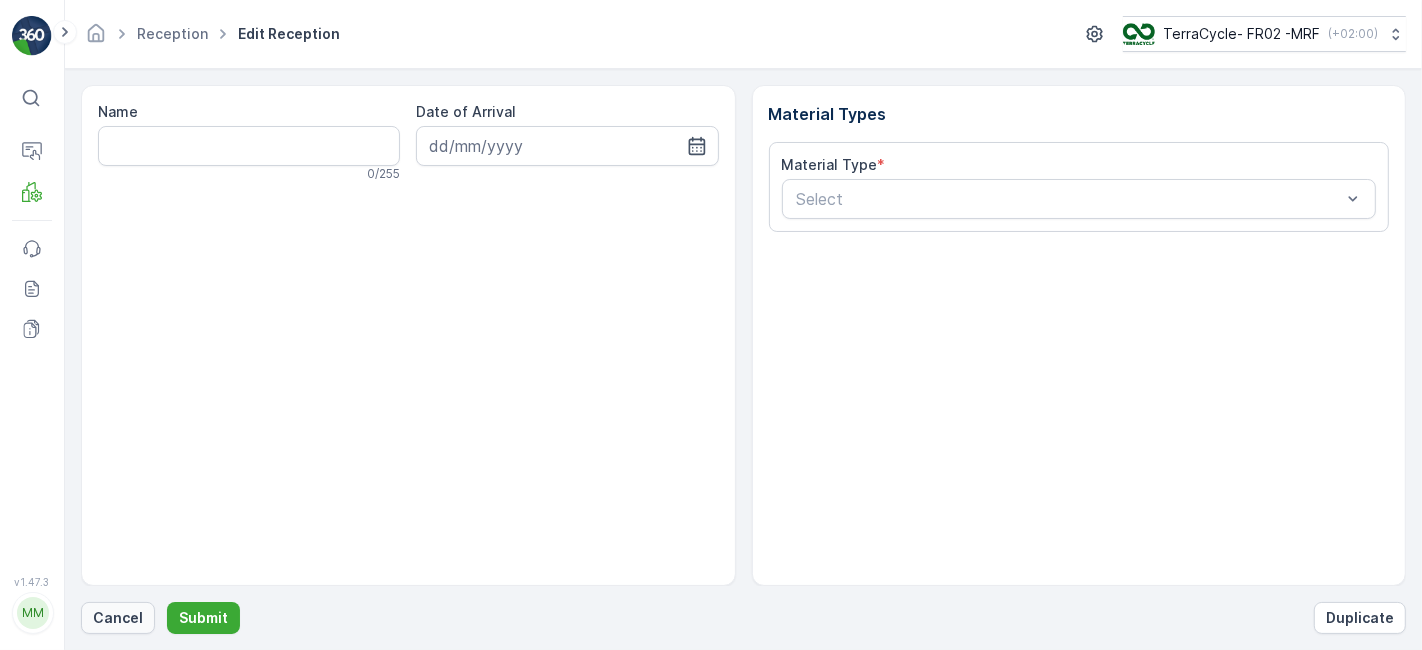 click on "Cancel" at bounding box center (118, 618) 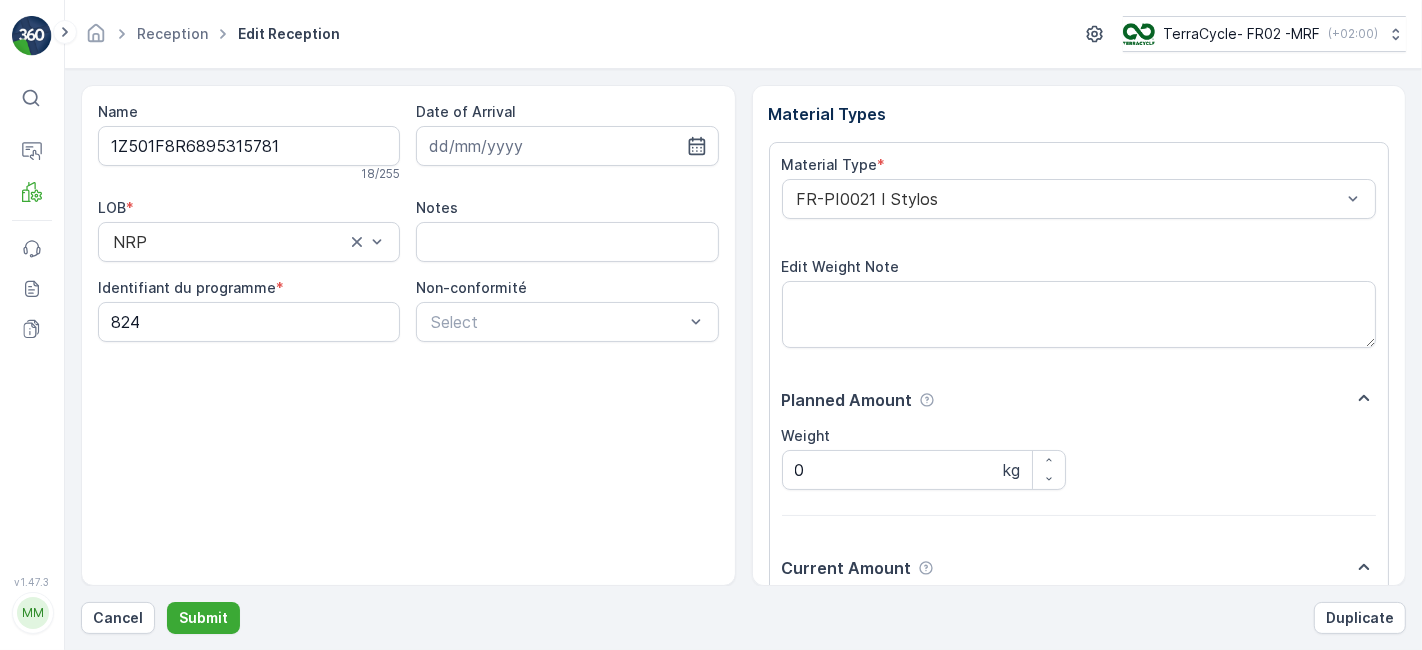 scroll, scrollTop: 246, scrollLeft: 0, axis: vertical 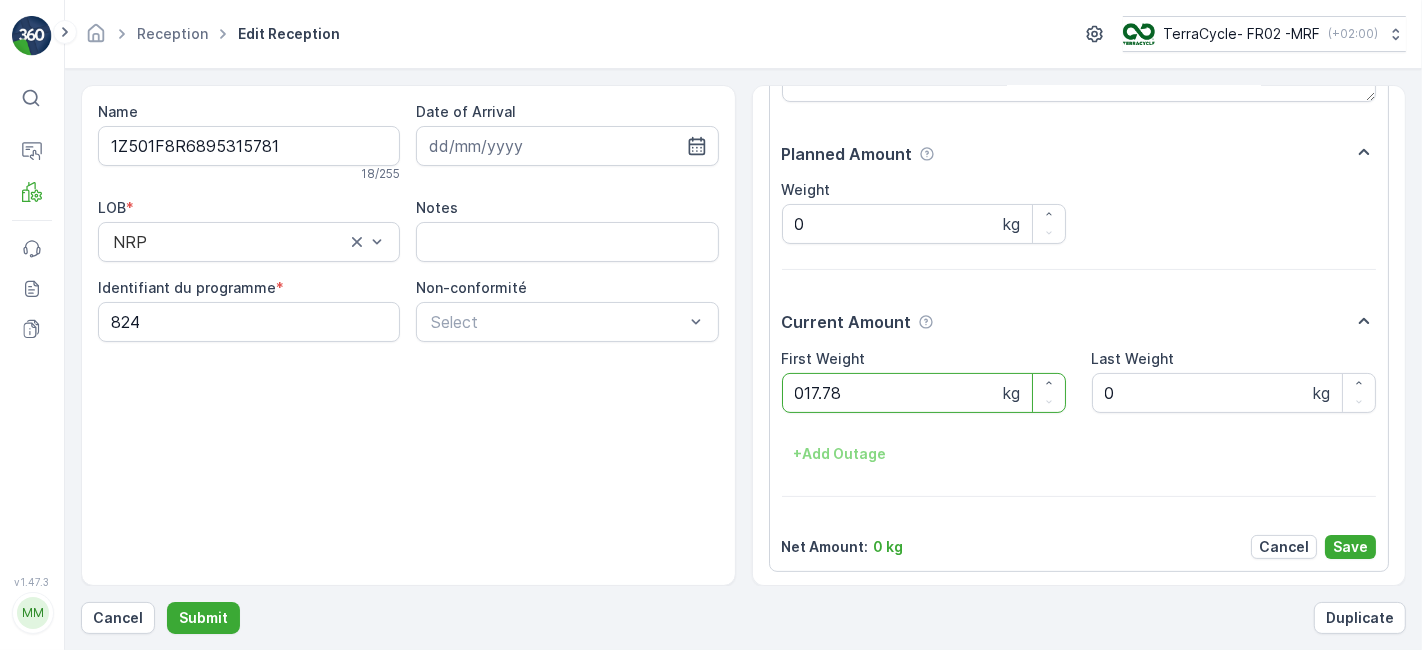 click on "Submit" at bounding box center [203, 618] 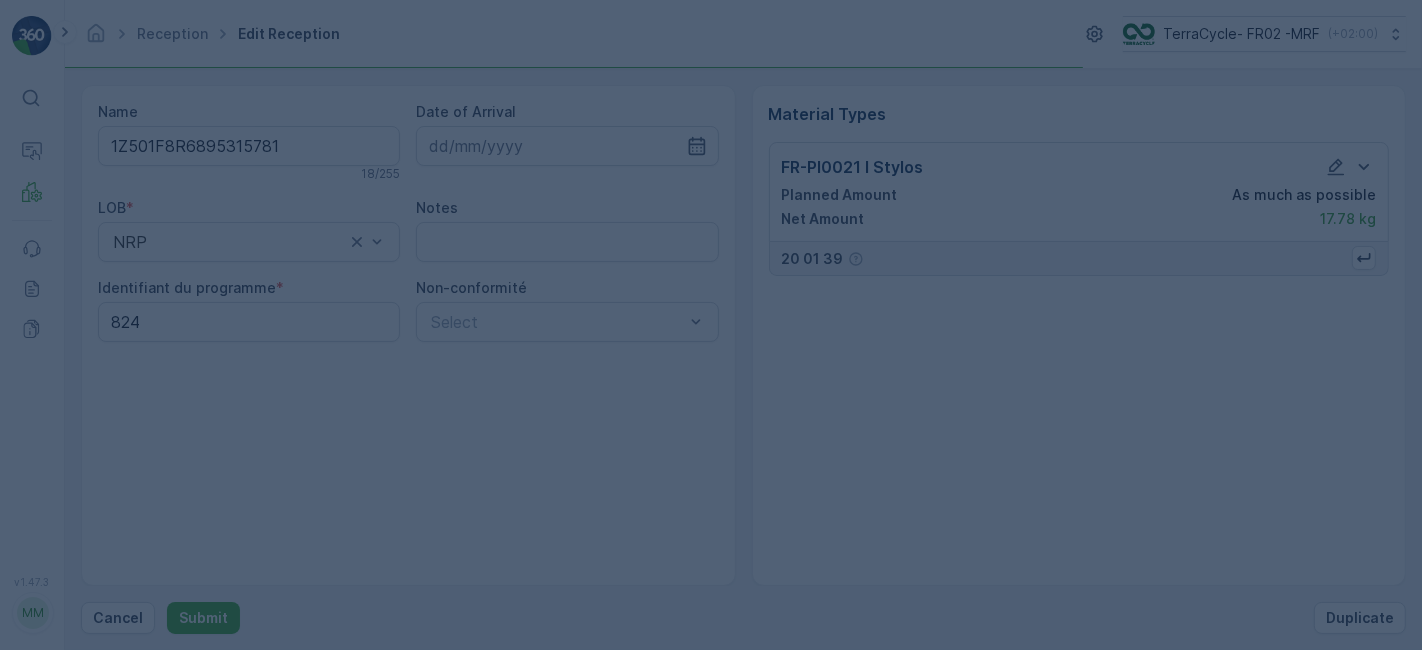 scroll, scrollTop: 0, scrollLeft: 0, axis: both 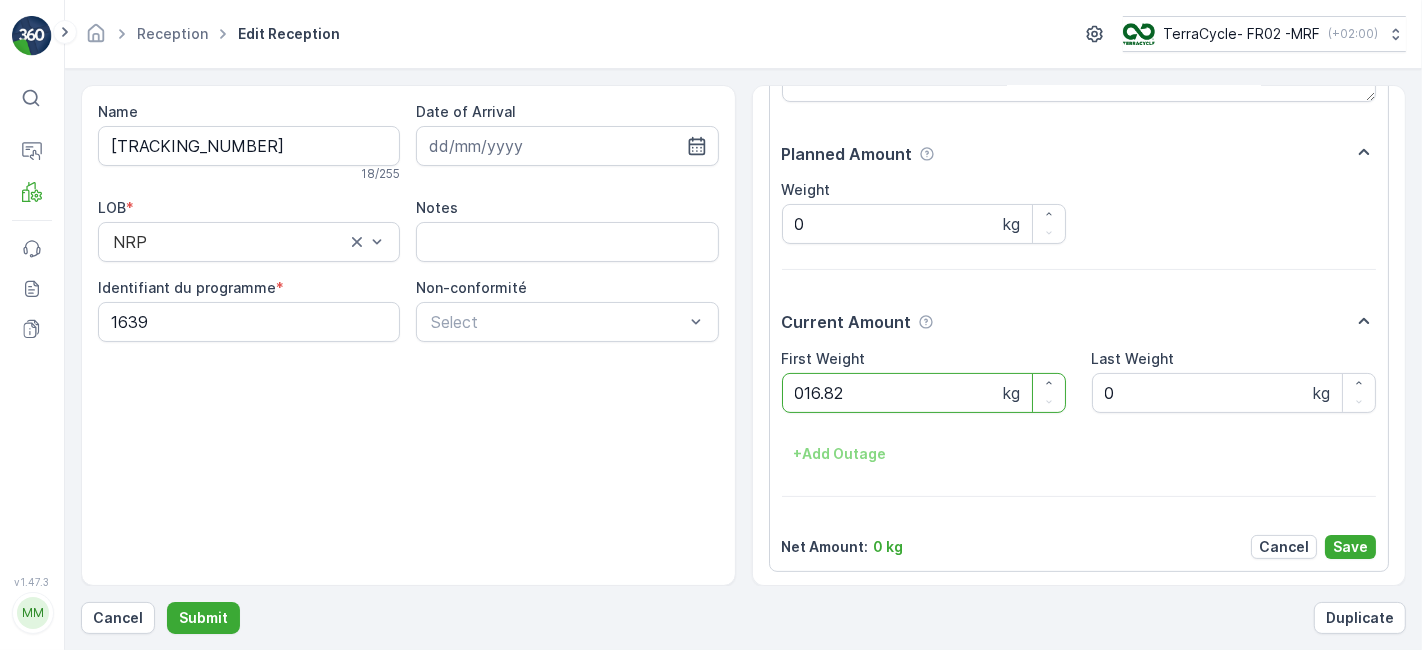 click on "Submit" at bounding box center [203, 618] 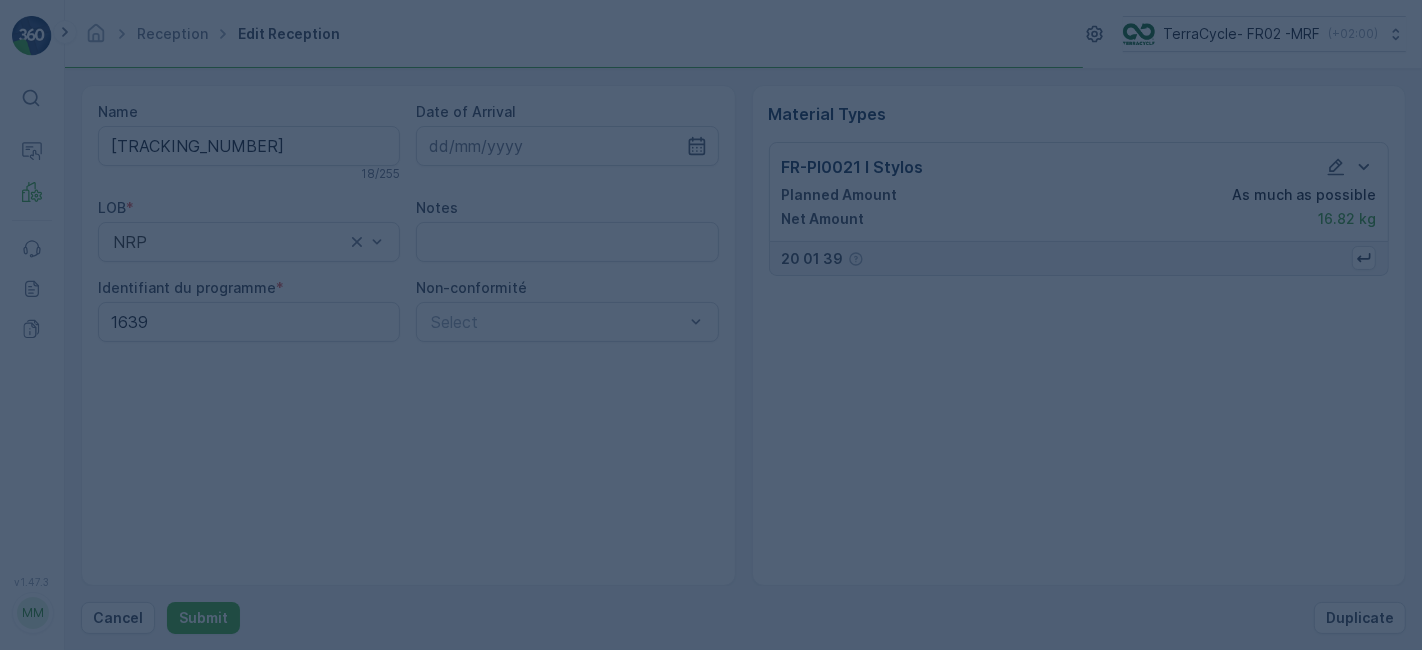 scroll, scrollTop: 0, scrollLeft: 0, axis: both 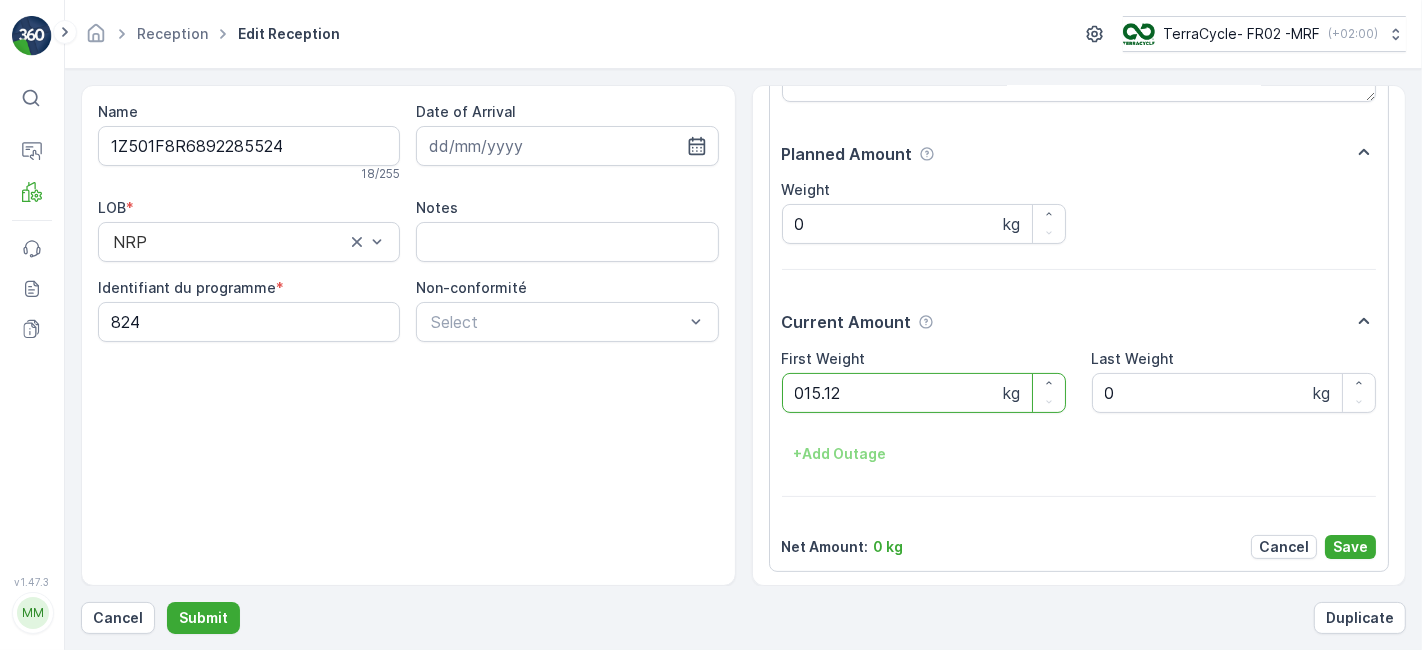 click on "Submit" at bounding box center [203, 618] 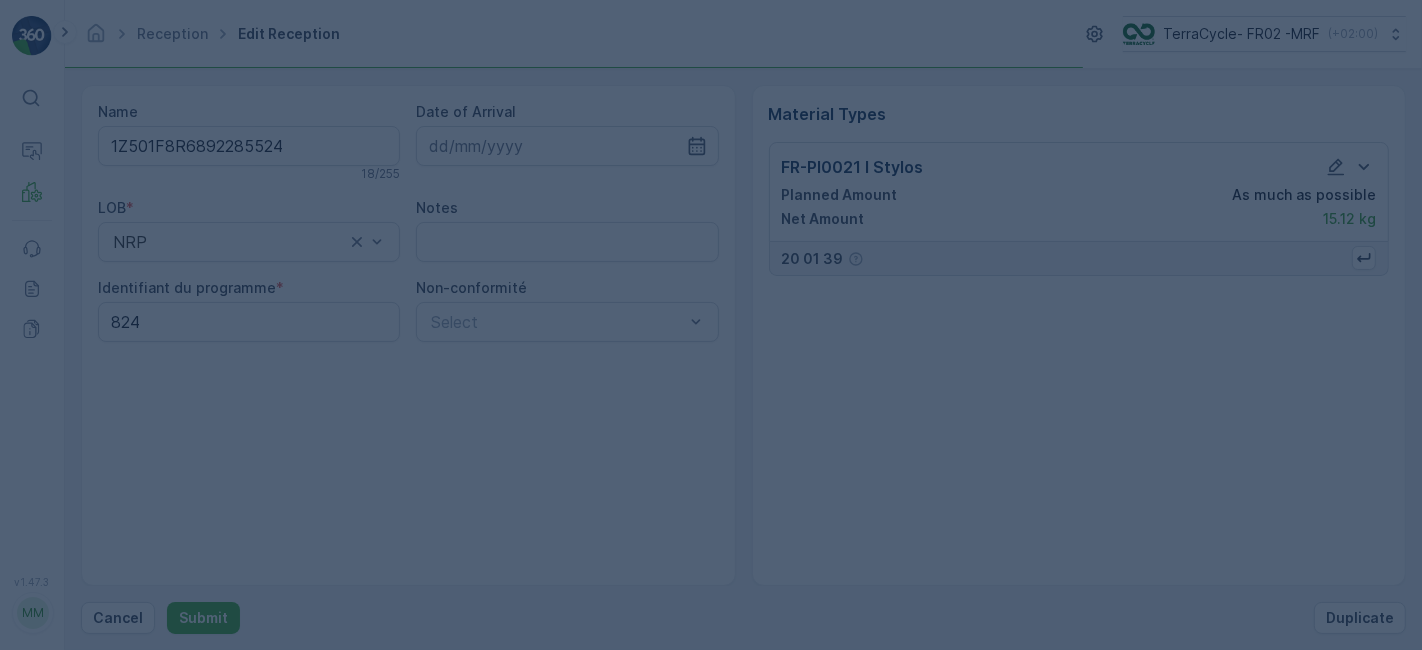scroll, scrollTop: 0, scrollLeft: 0, axis: both 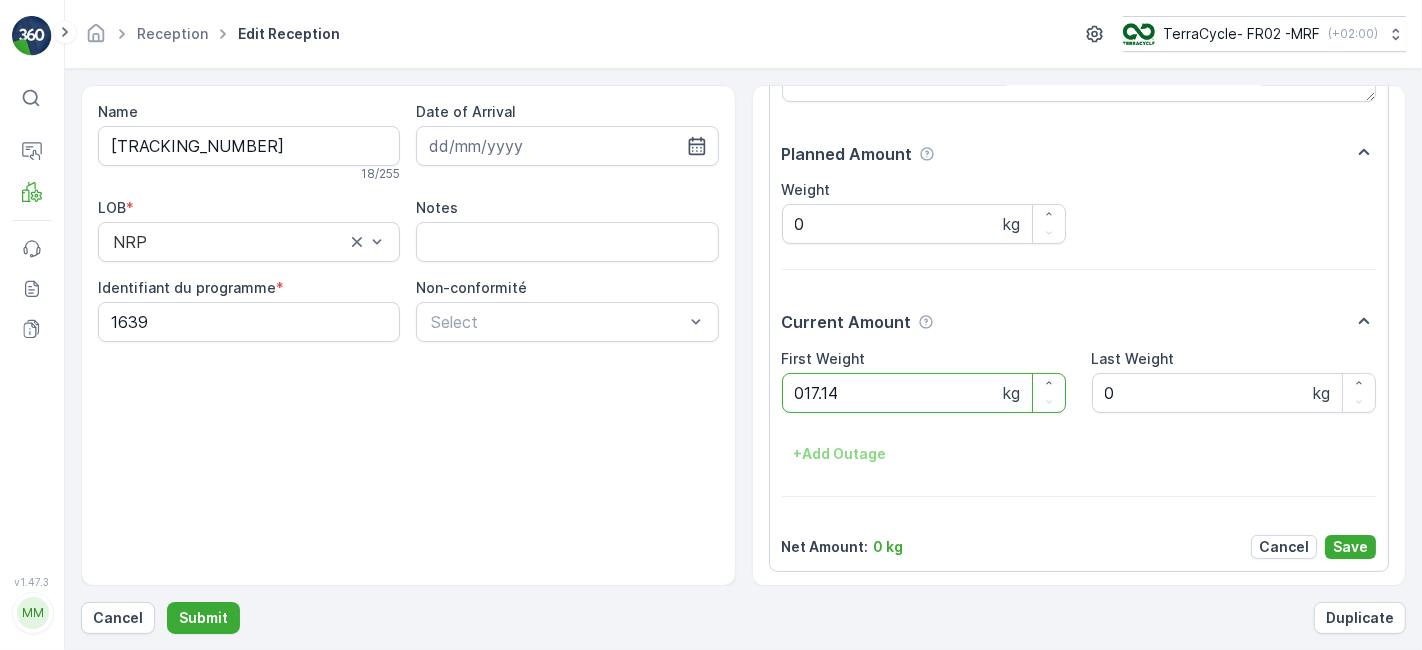click on "Submit" at bounding box center (203, 618) 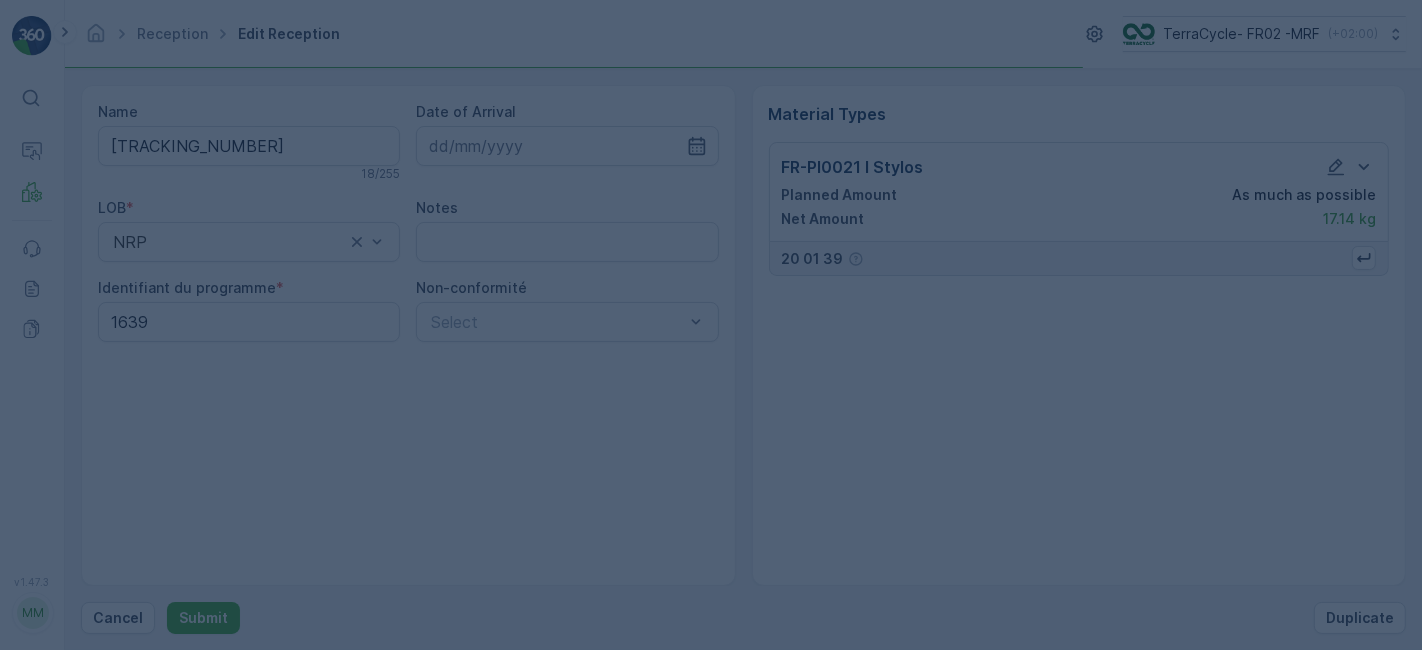 scroll, scrollTop: 0, scrollLeft: 0, axis: both 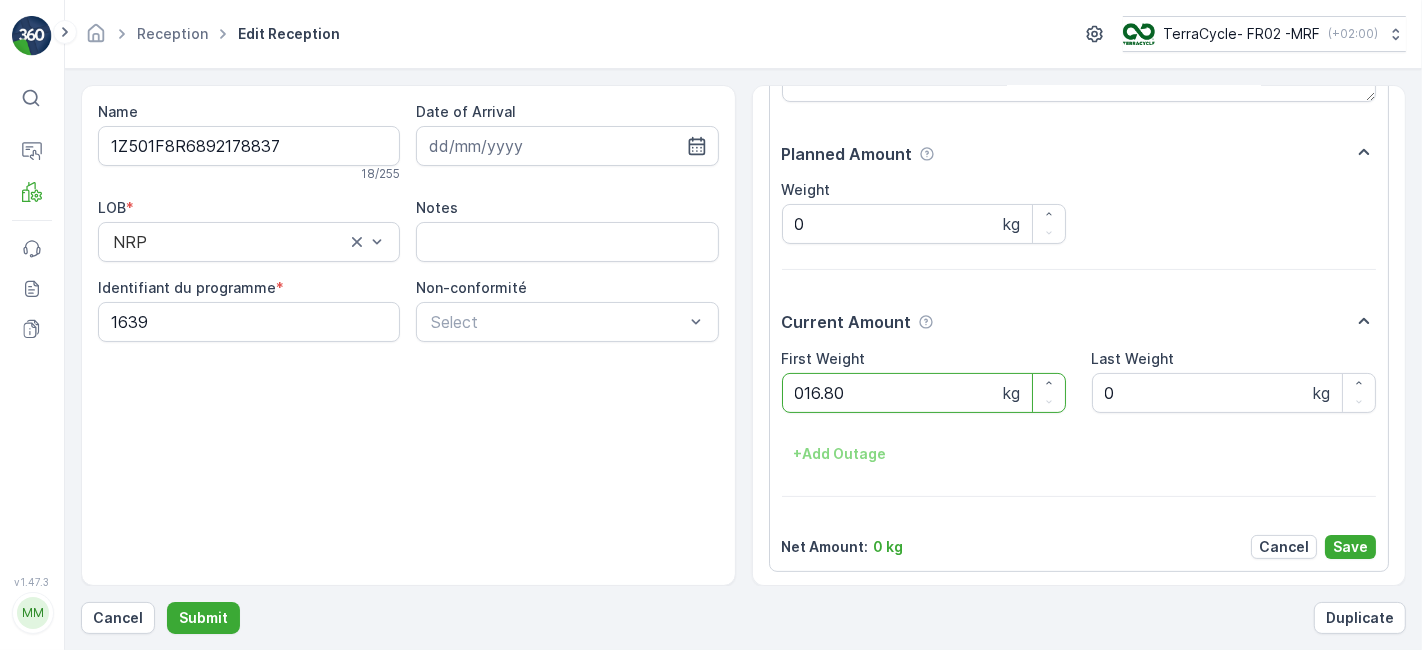 click on "Submit" at bounding box center (203, 618) 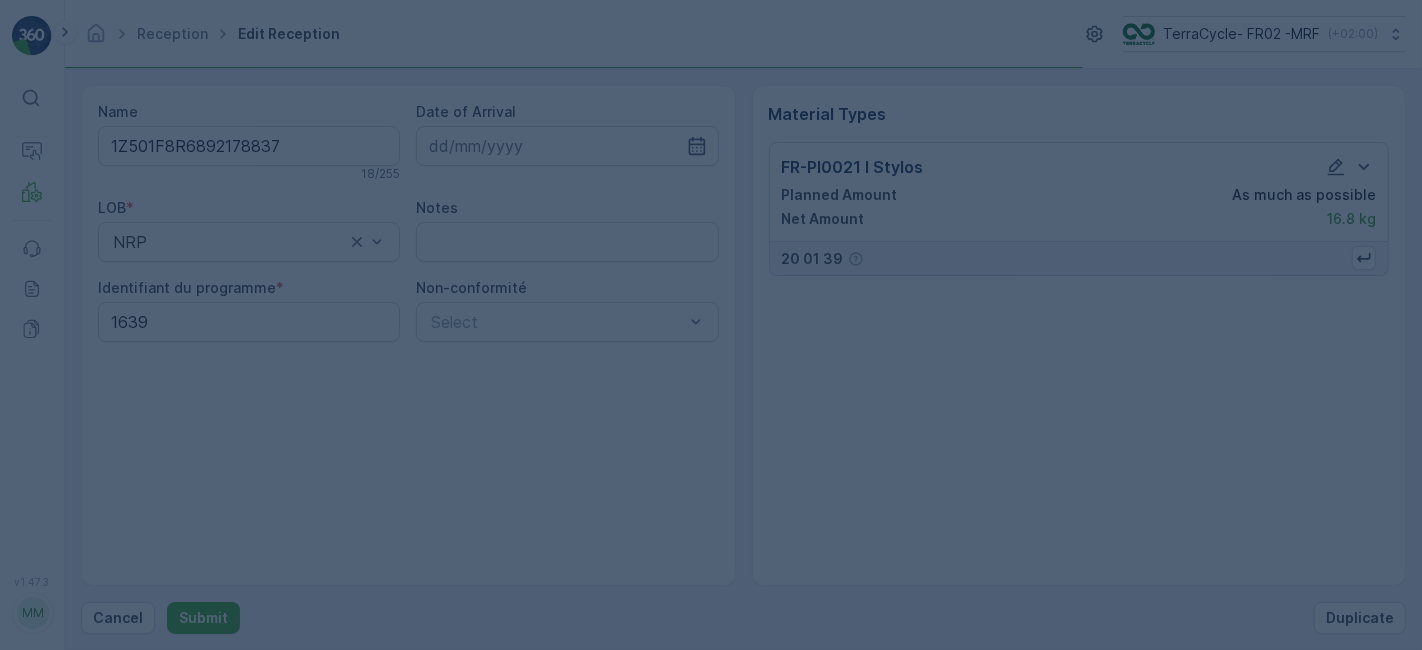 scroll, scrollTop: 0, scrollLeft: 0, axis: both 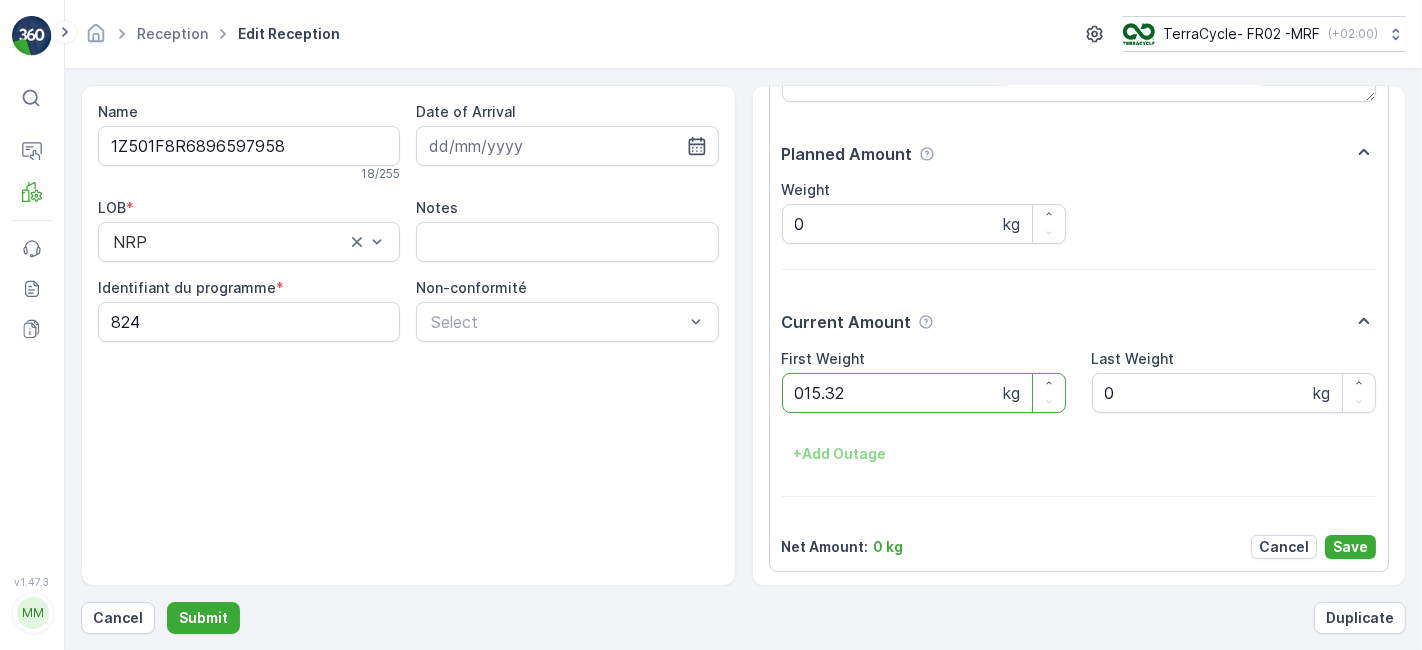 click on "Submit" at bounding box center (203, 618) 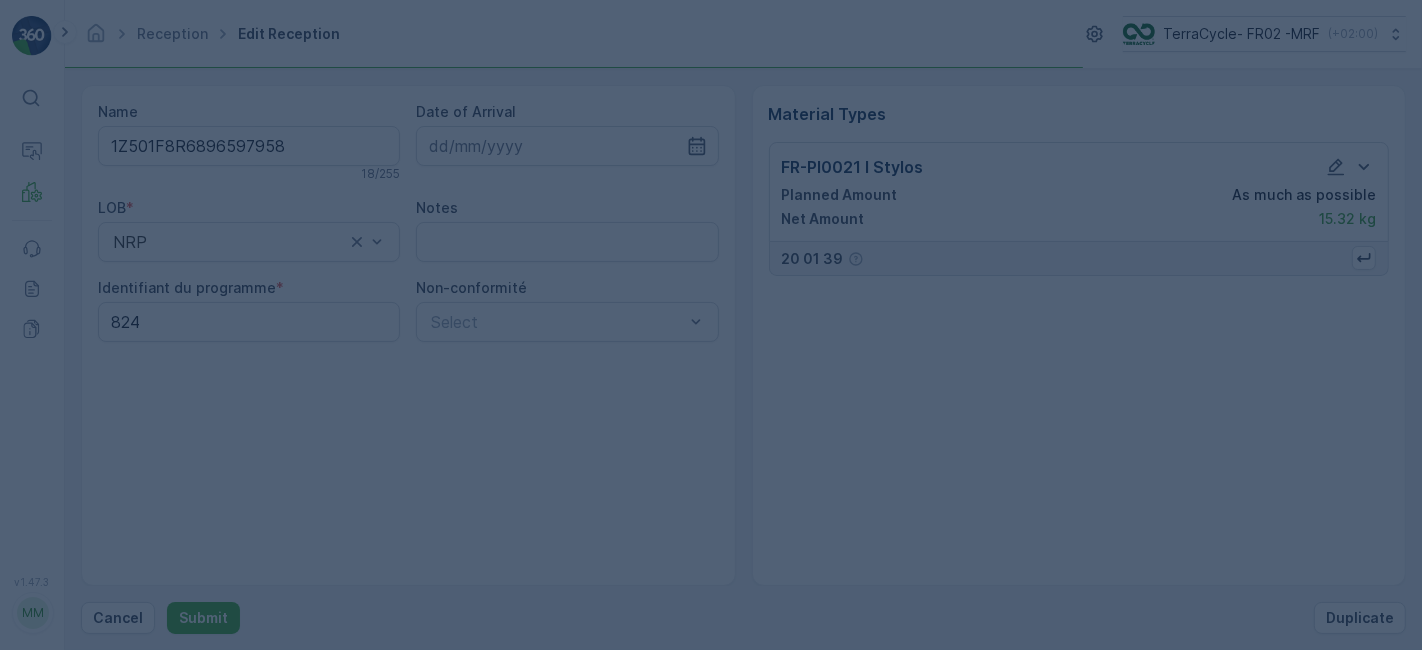 scroll, scrollTop: 0, scrollLeft: 0, axis: both 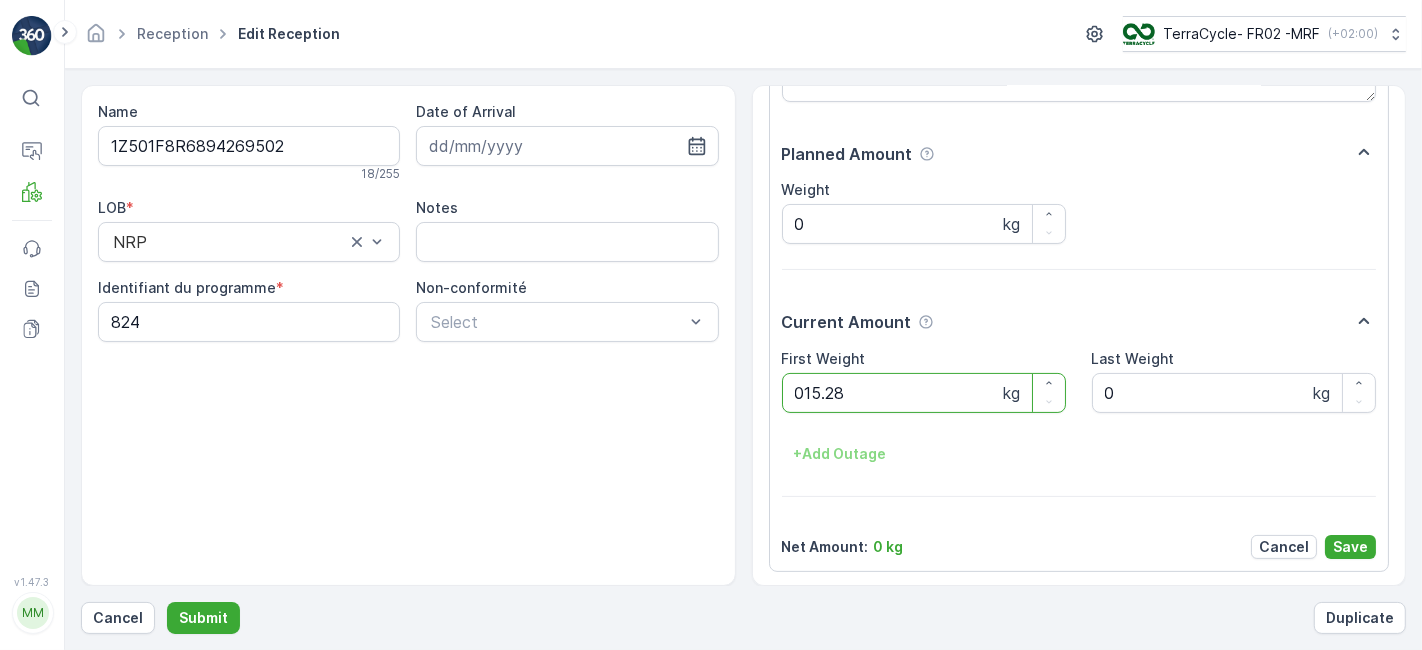 click on "Submit" at bounding box center (203, 618) 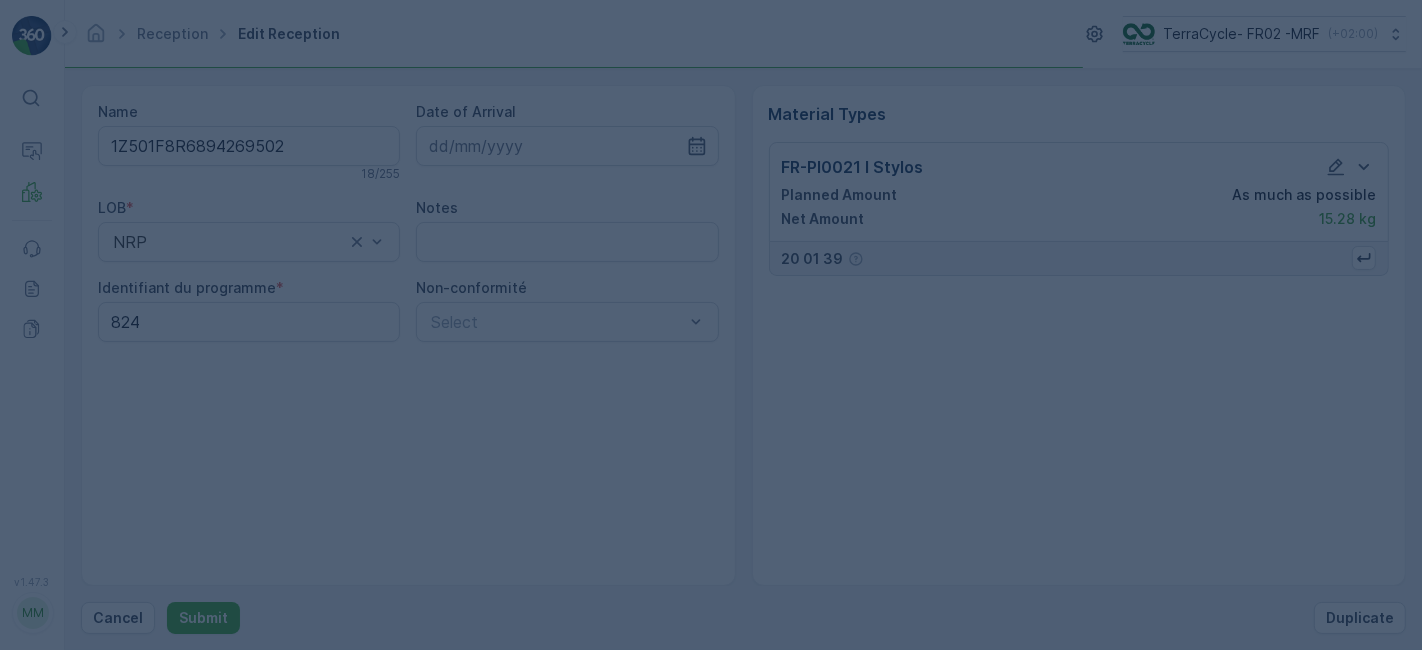 scroll, scrollTop: 0, scrollLeft: 0, axis: both 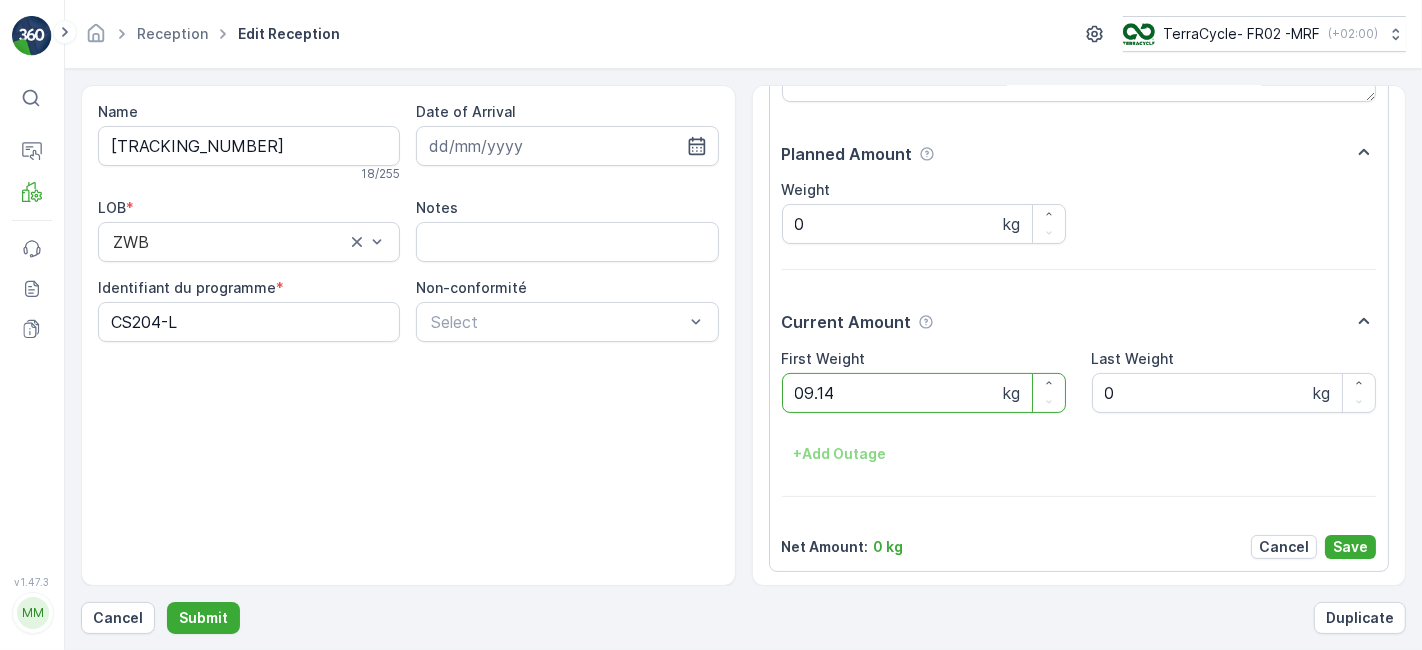 click on "Submit" at bounding box center [203, 618] 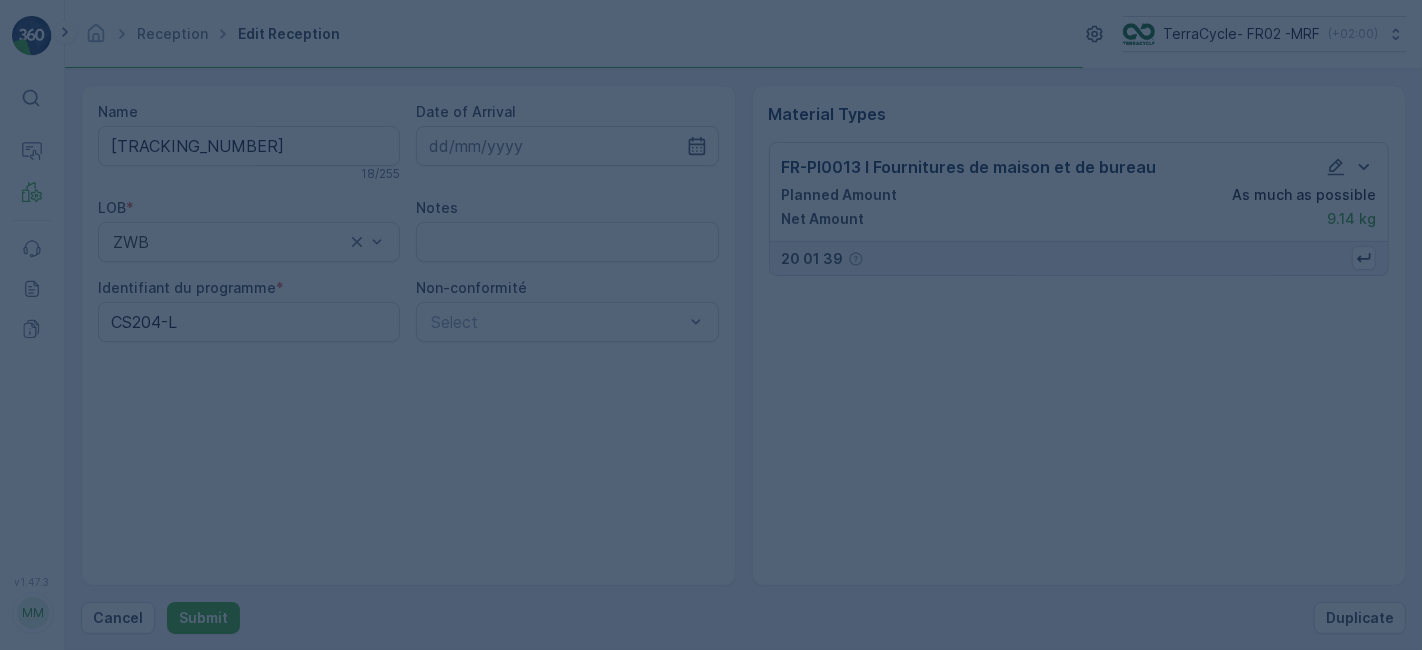 scroll, scrollTop: 0, scrollLeft: 0, axis: both 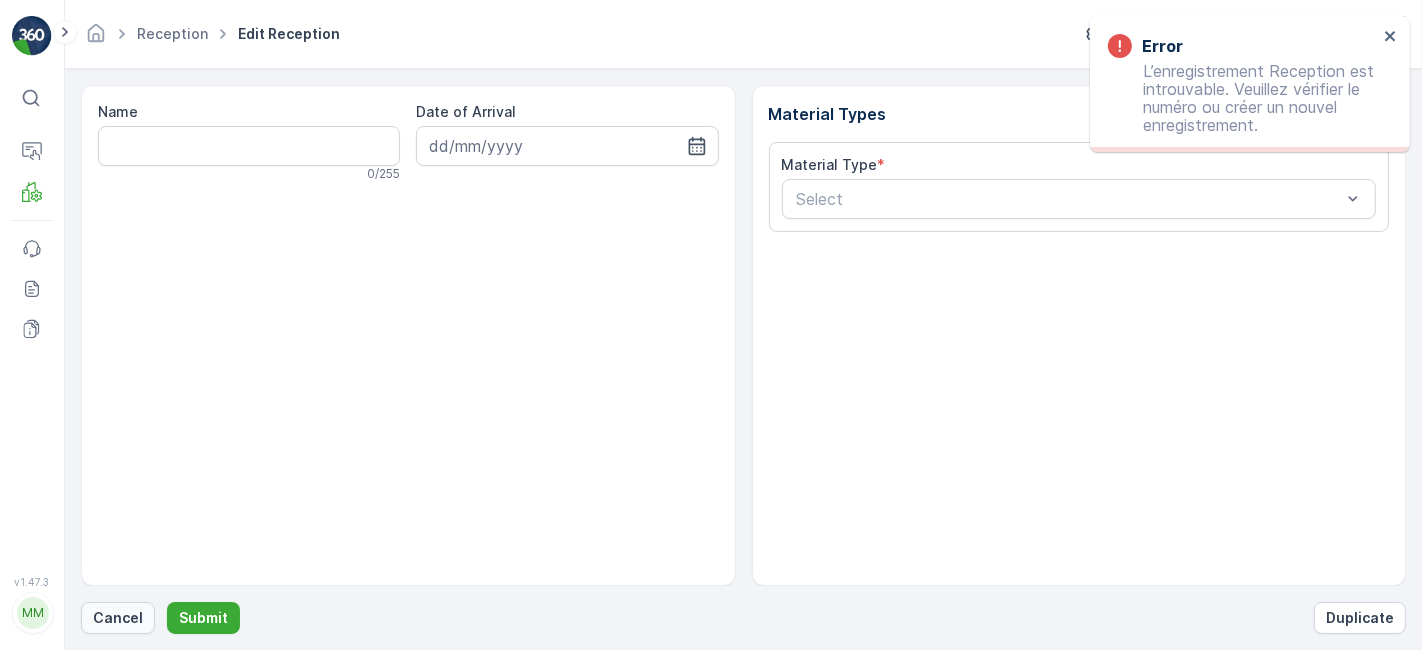 click on "Cancel" at bounding box center (118, 618) 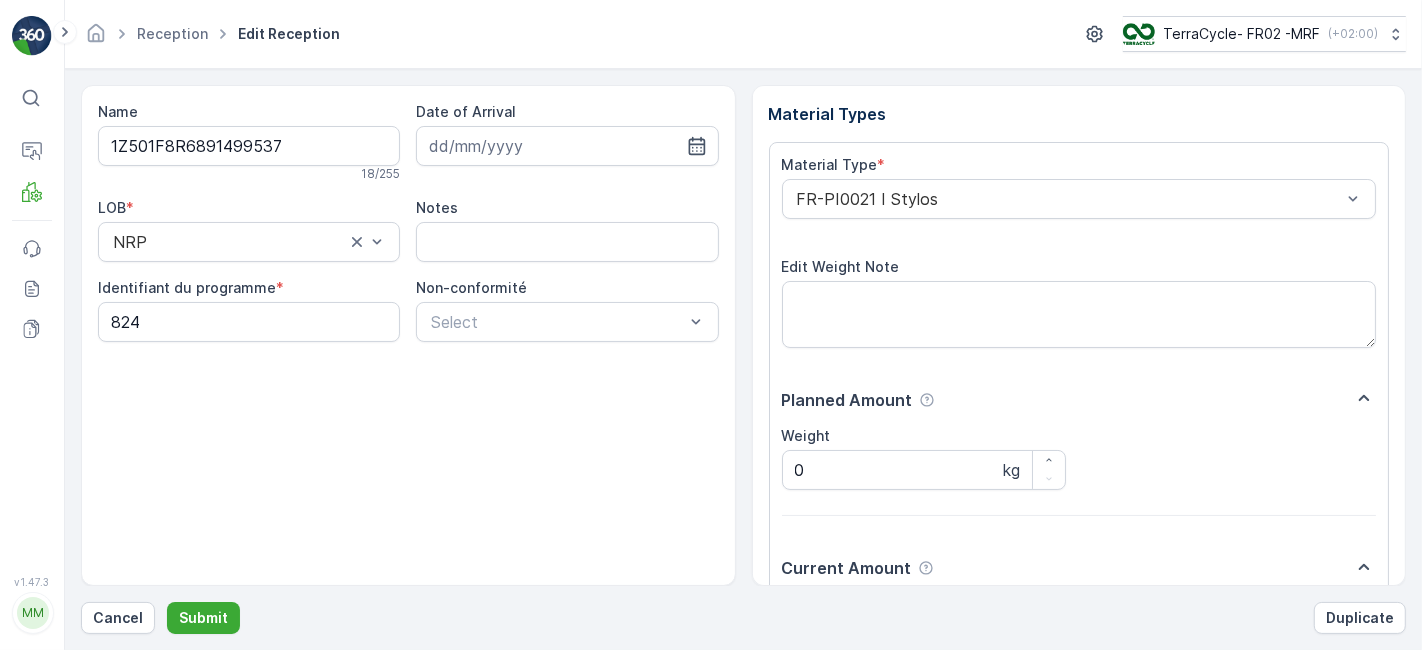 scroll, scrollTop: 246, scrollLeft: 0, axis: vertical 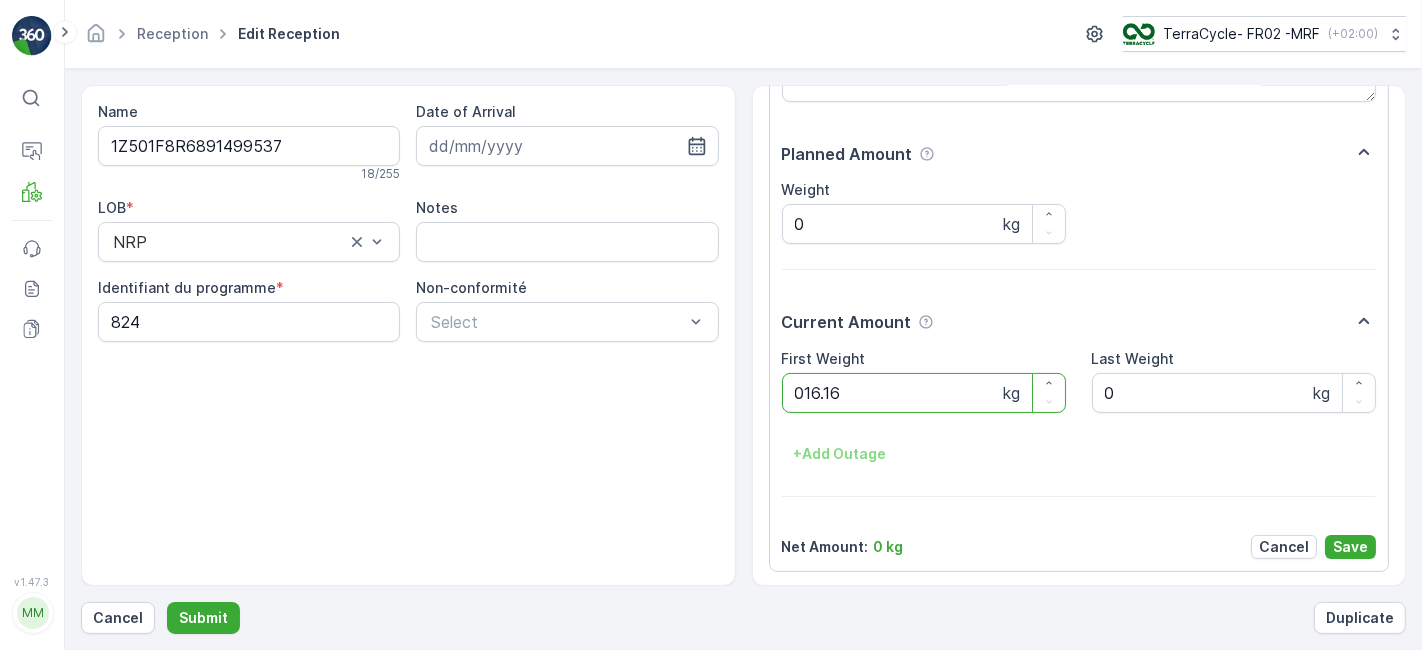 click on "Submit" at bounding box center [203, 618] 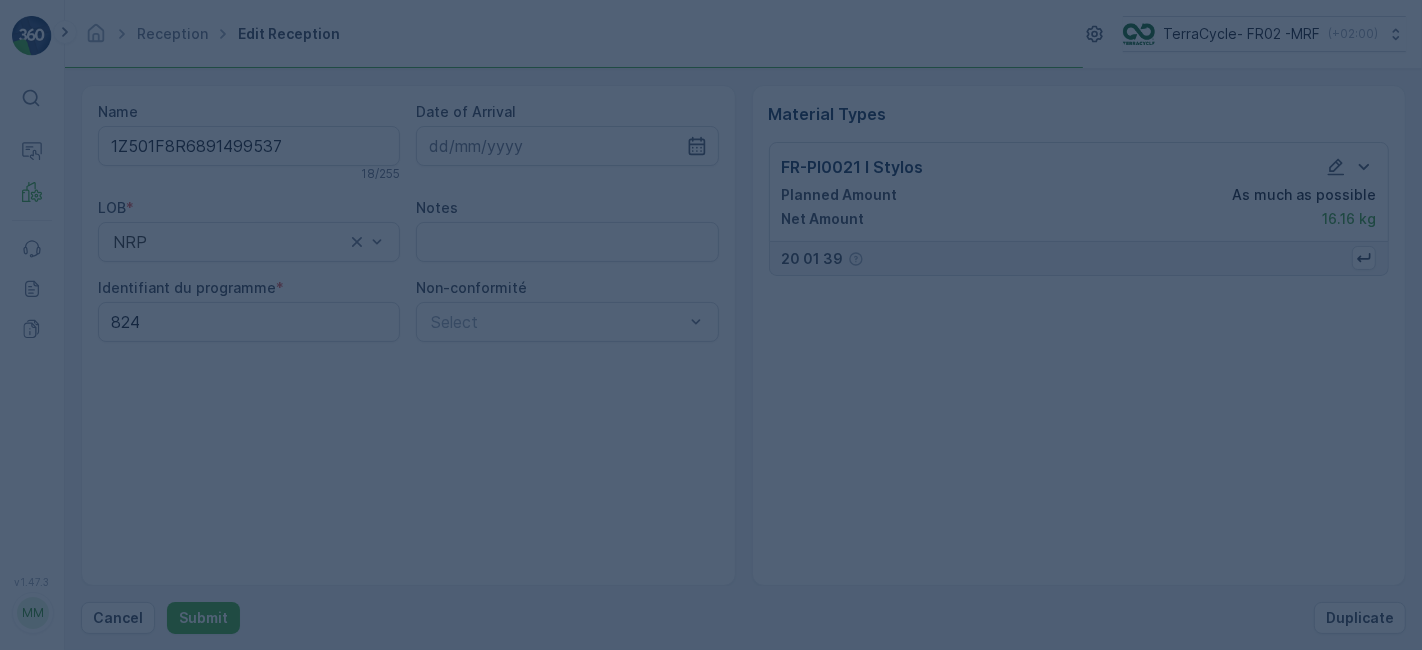 scroll, scrollTop: 0, scrollLeft: 0, axis: both 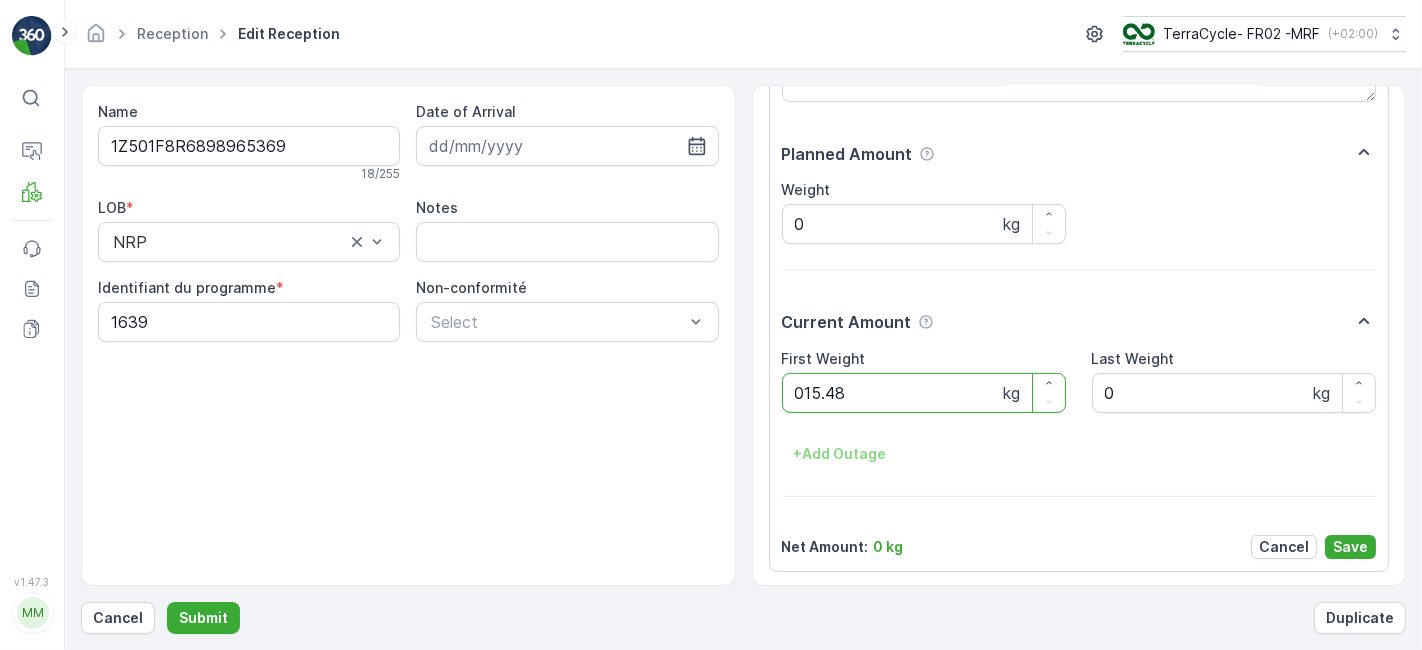 click on "Submit" at bounding box center [203, 618] 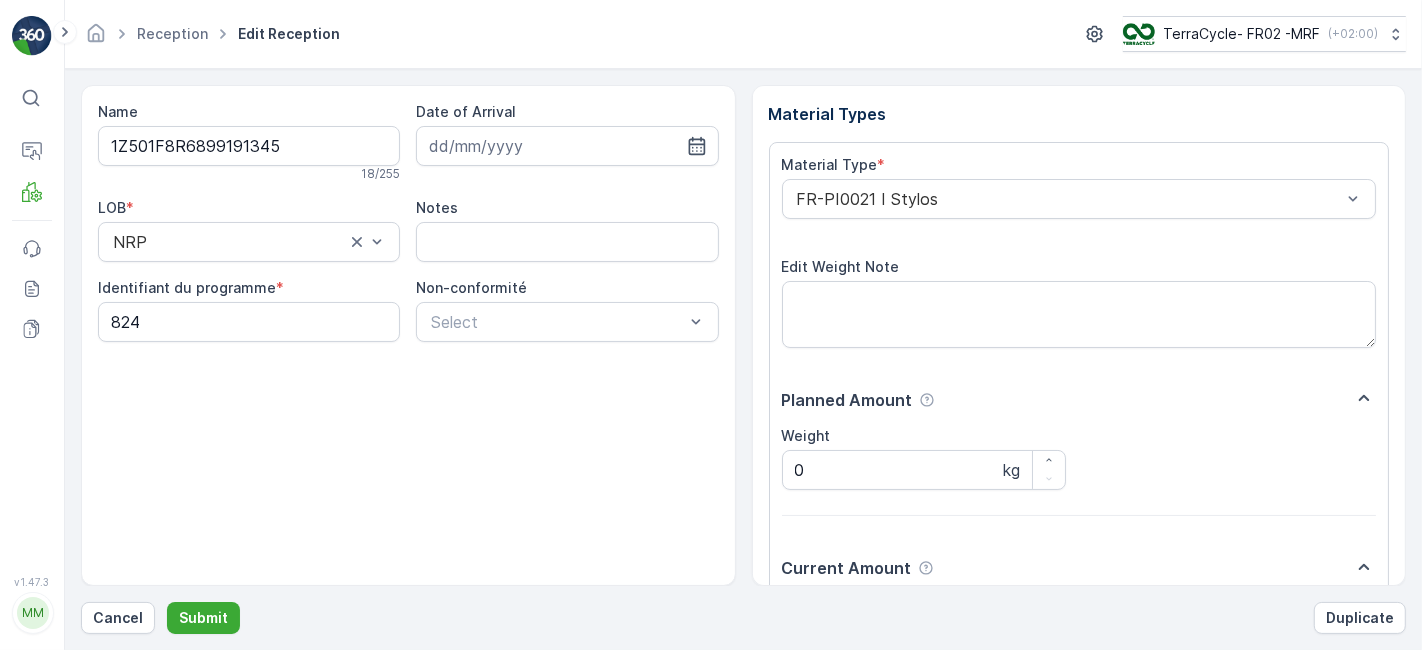 scroll, scrollTop: 246, scrollLeft: 0, axis: vertical 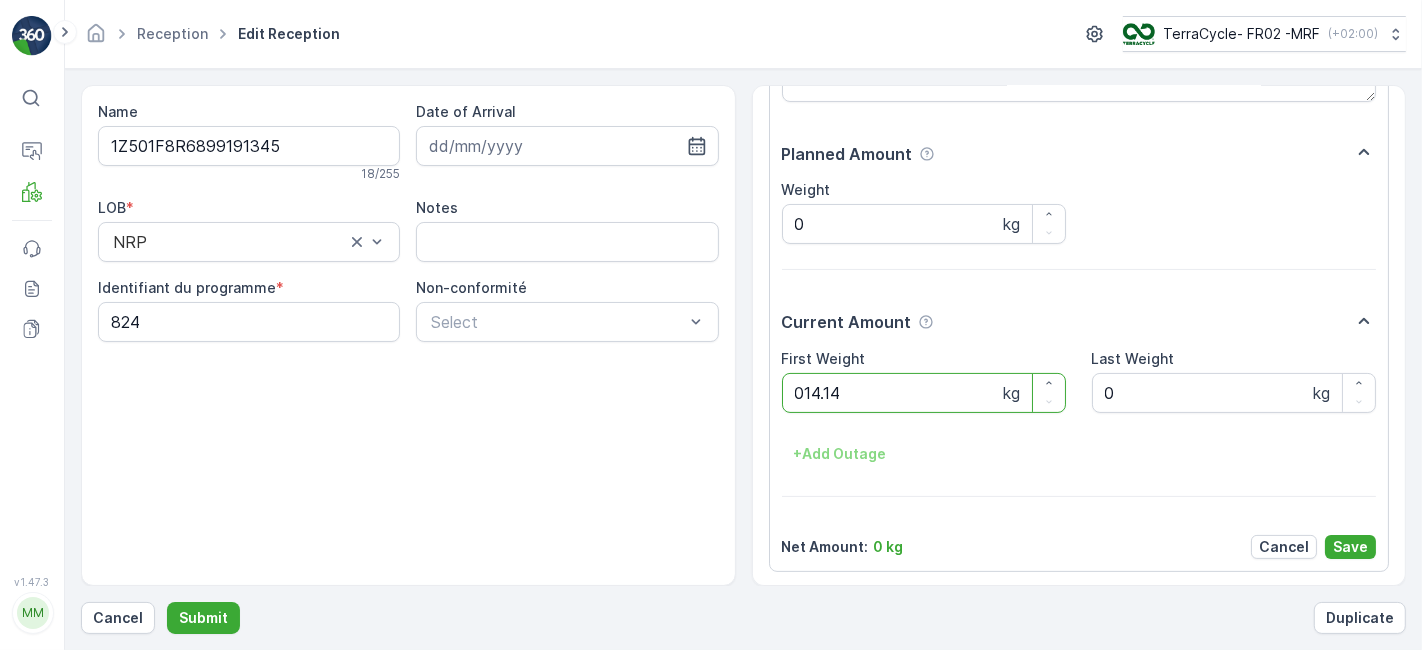 click on "Submit" at bounding box center [203, 618] 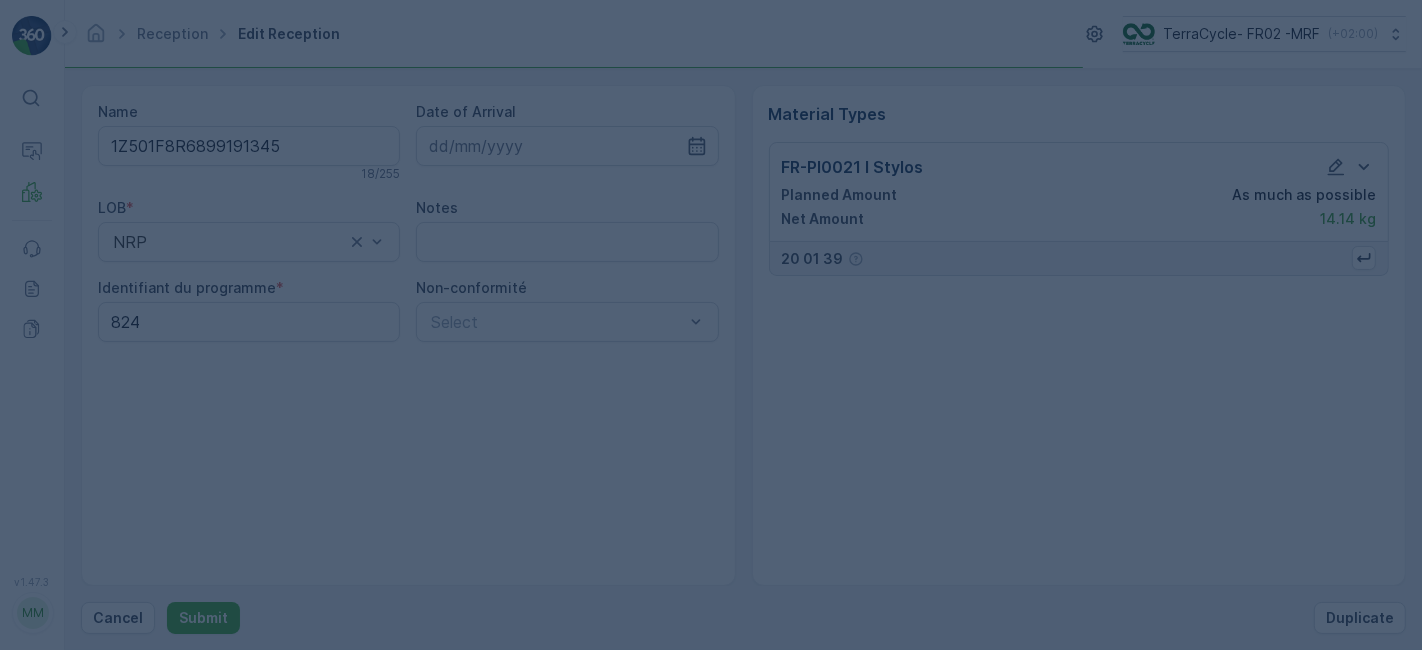 scroll, scrollTop: 0, scrollLeft: 0, axis: both 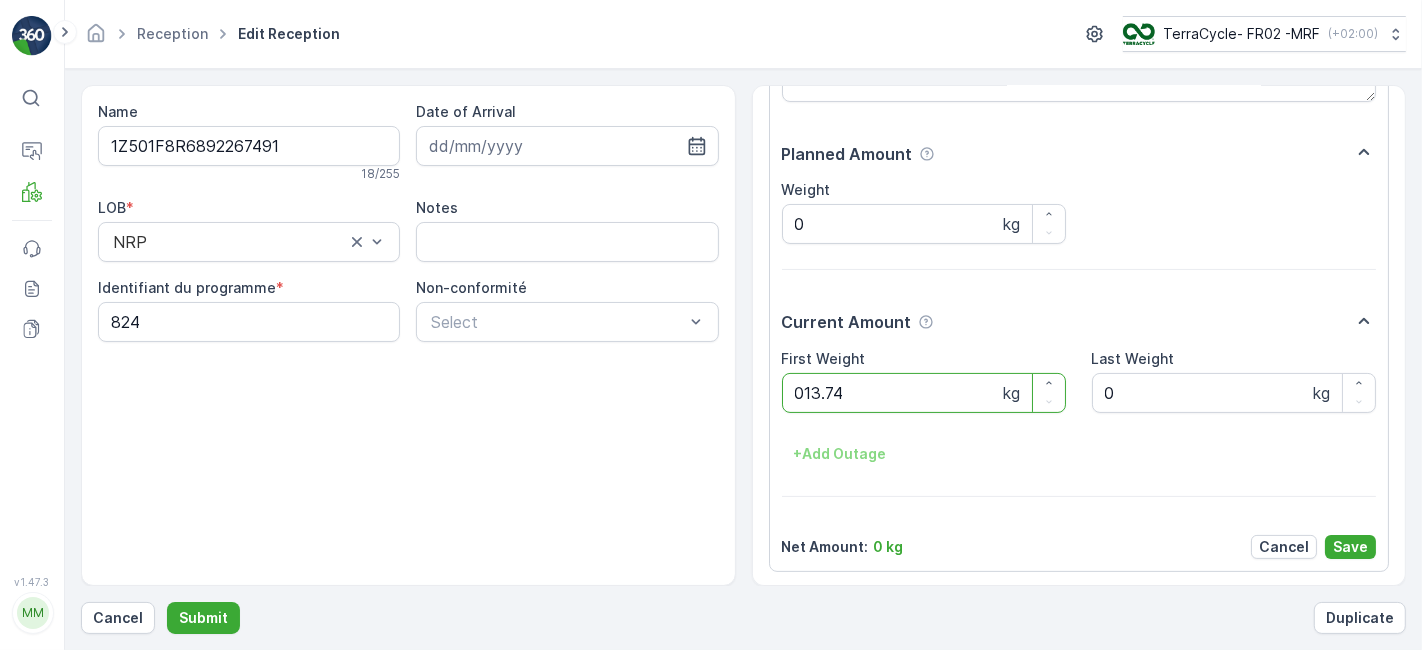 click on "Submit" at bounding box center [203, 618] 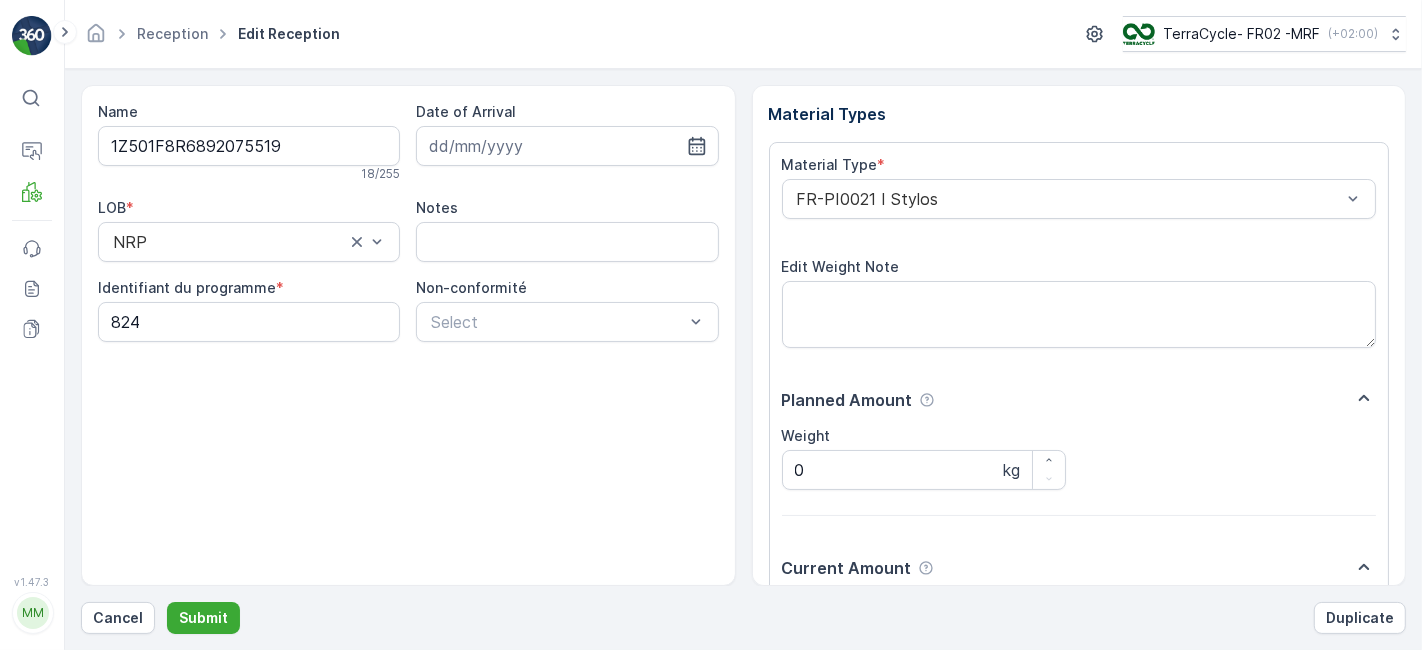 scroll, scrollTop: 246, scrollLeft: 0, axis: vertical 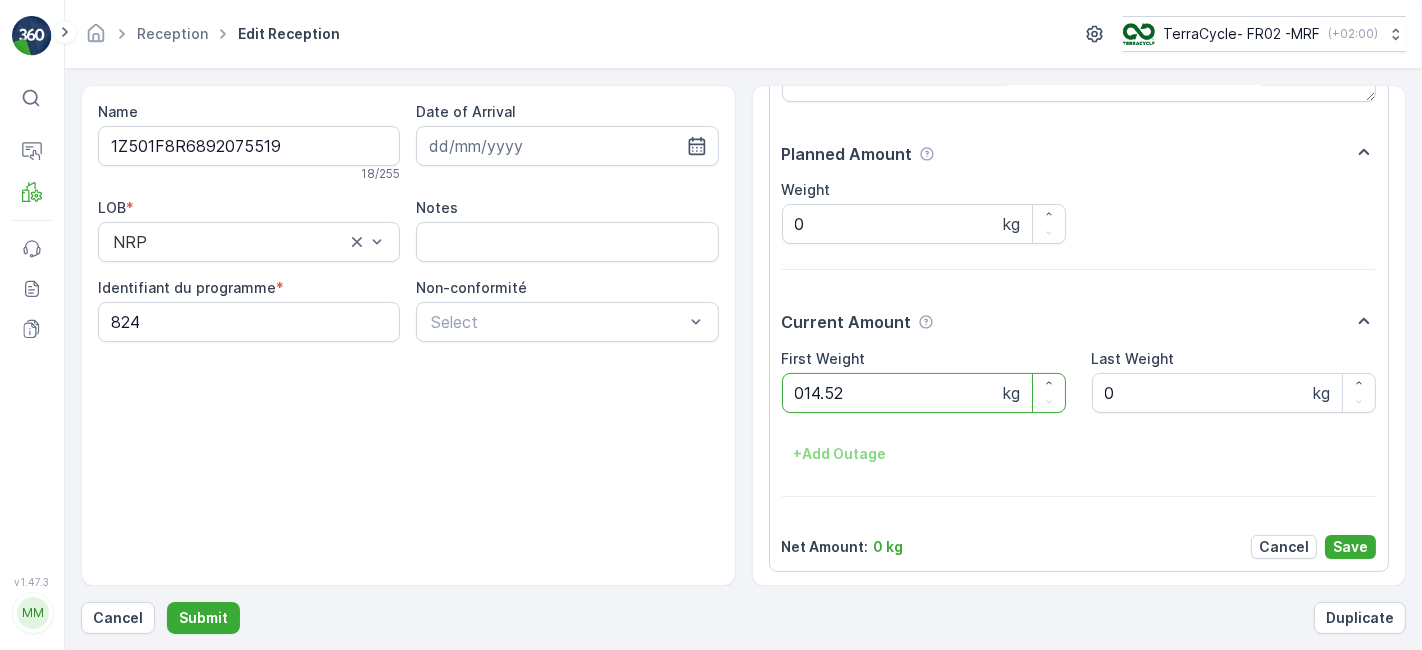 click on "Submit" at bounding box center (203, 618) 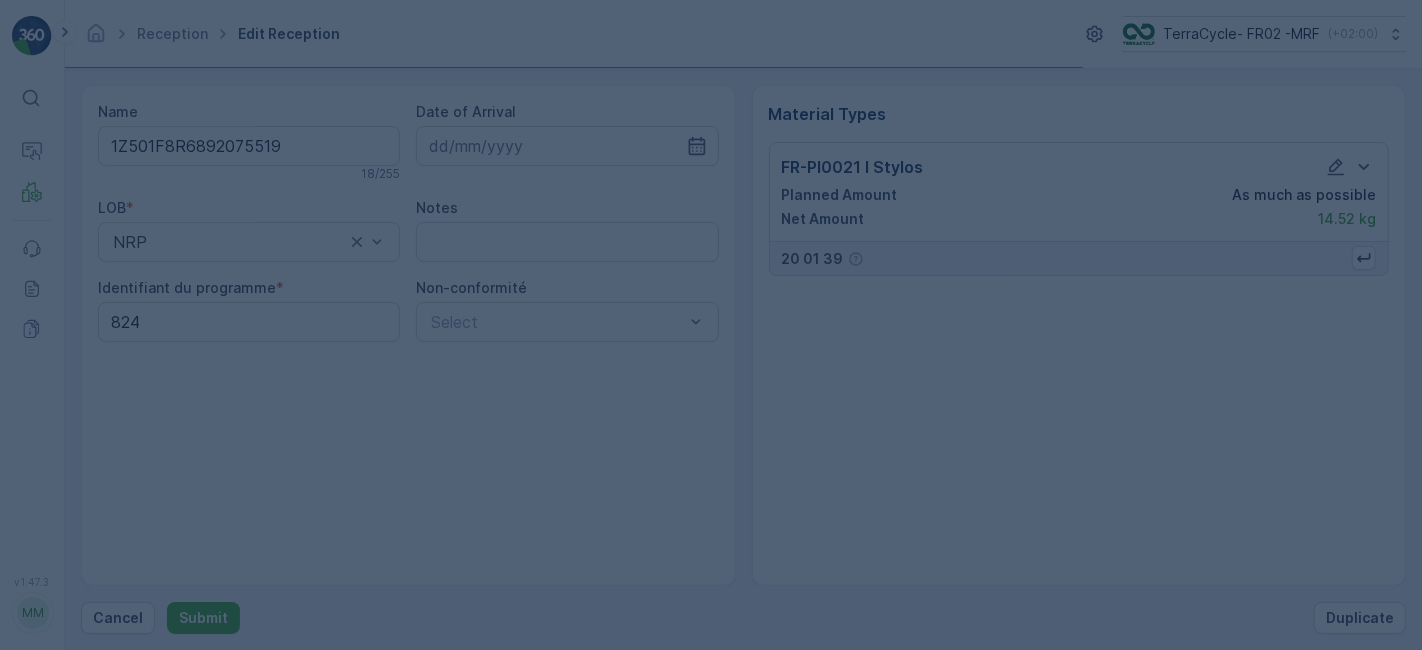 scroll, scrollTop: 0, scrollLeft: 0, axis: both 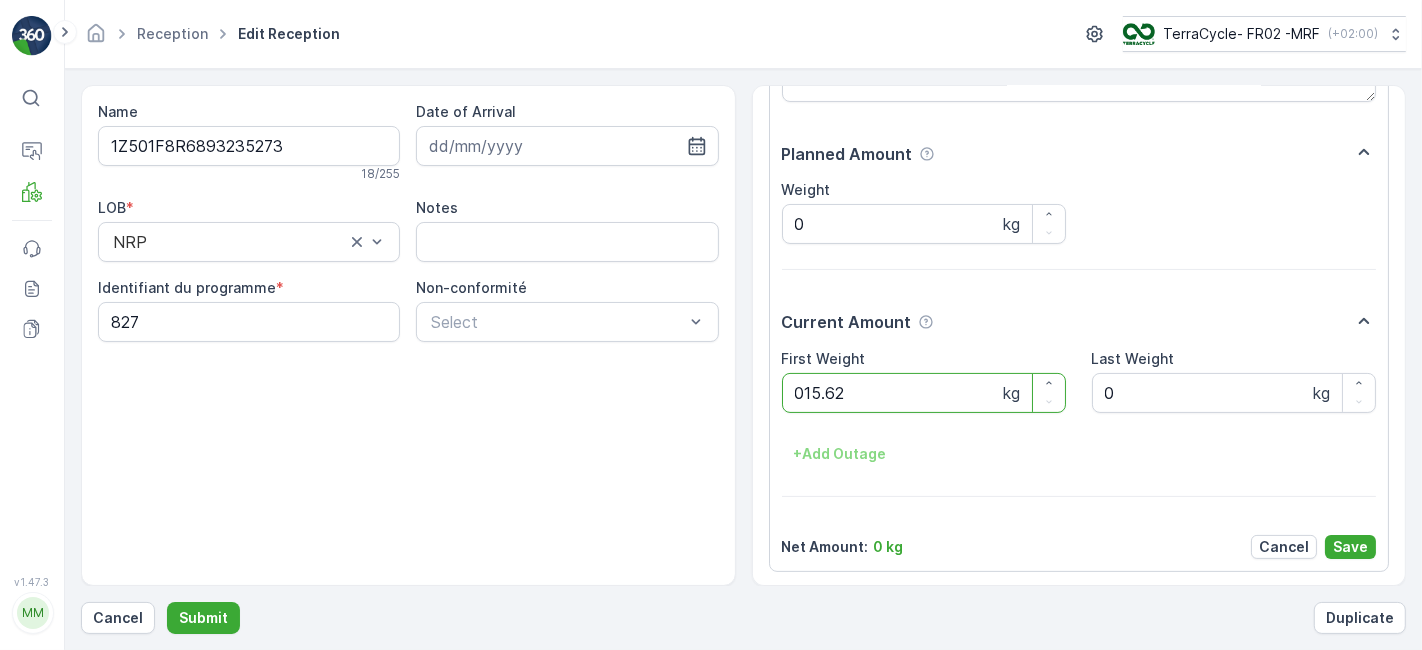click on "Submit" at bounding box center [203, 618] 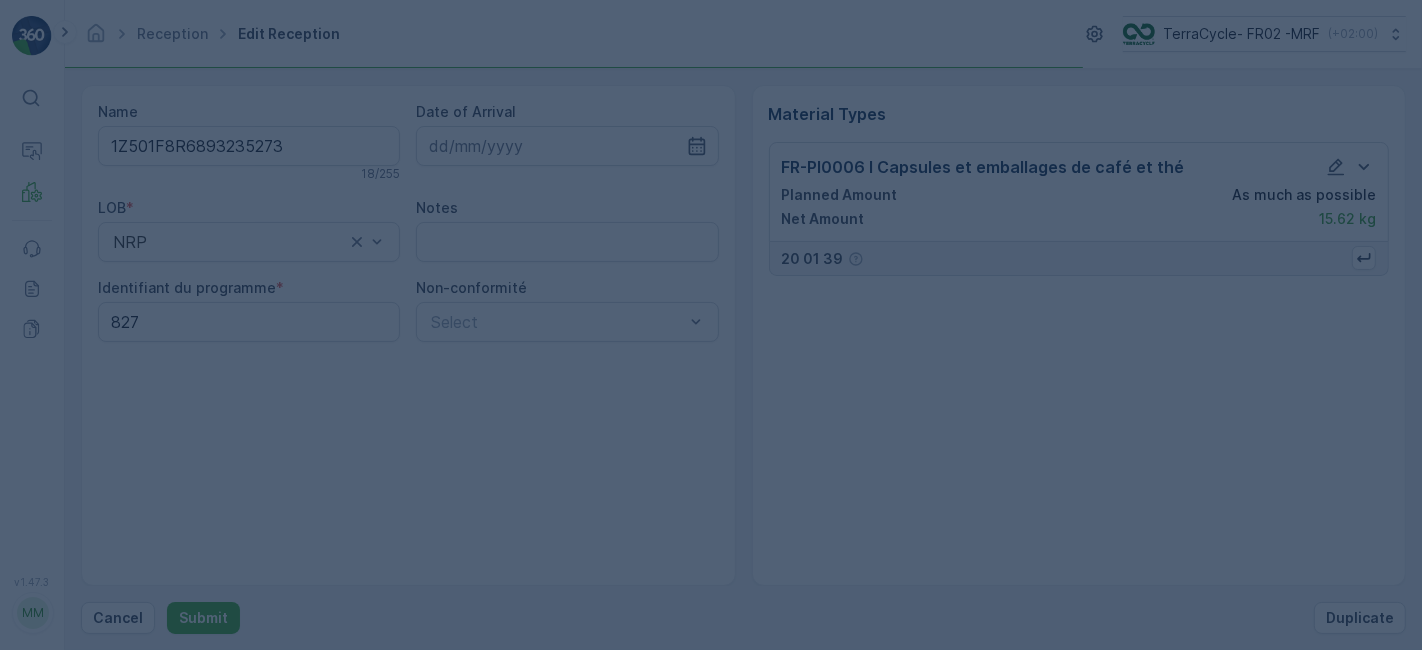 scroll, scrollTop: 0, scrollLeft: 0, axis: both 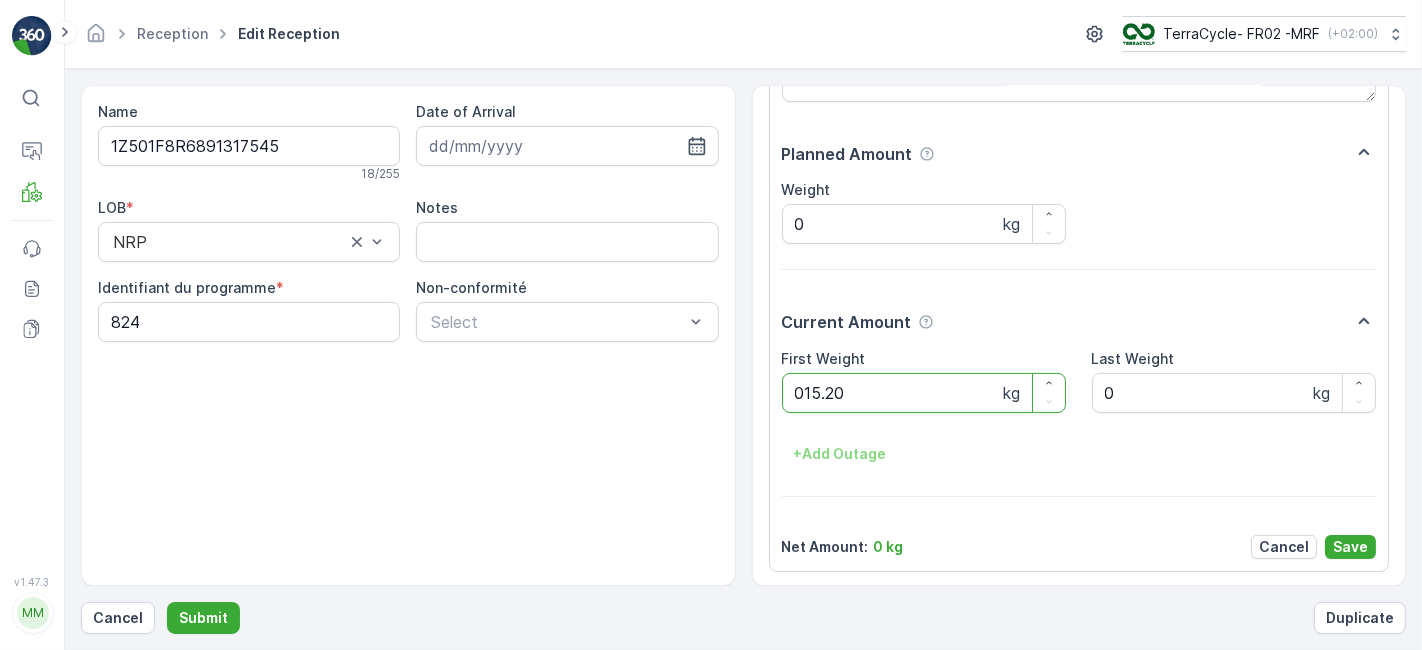 click on "Submit" at bounding box center (203, 618) 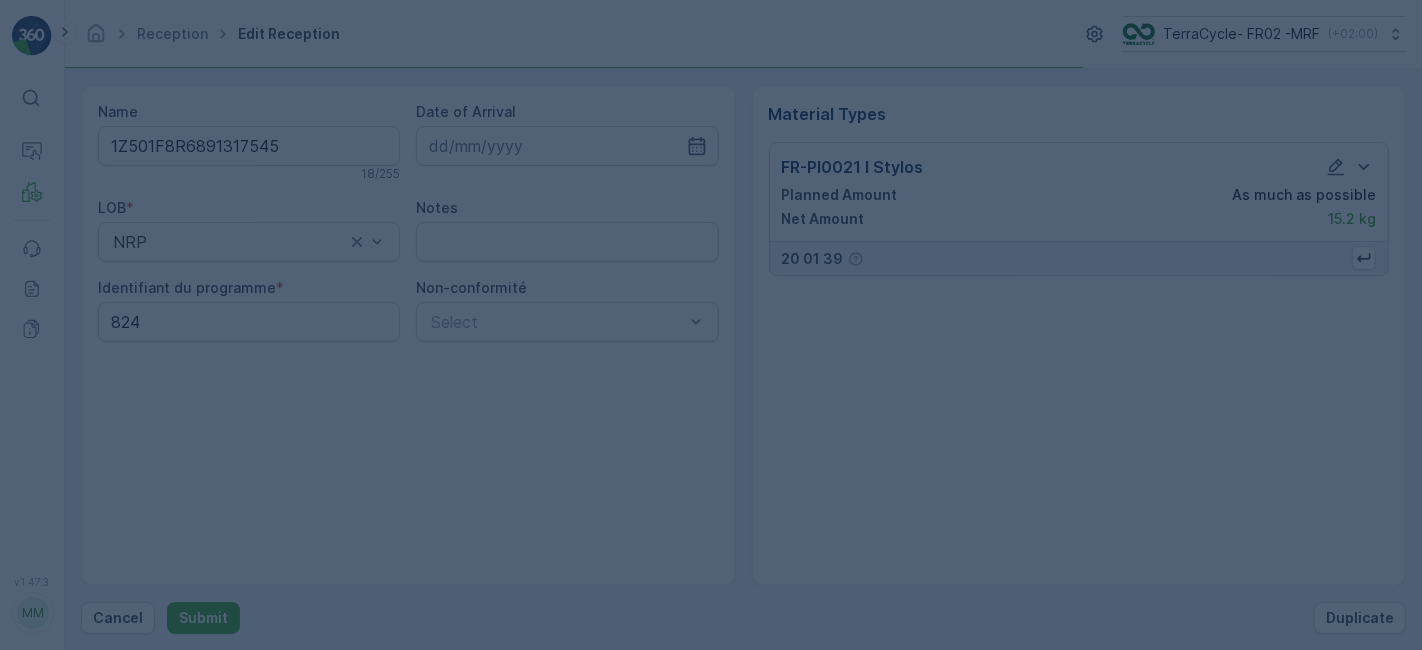 scroll, scrollTop: 0, scrollLeft: 0, axis: both 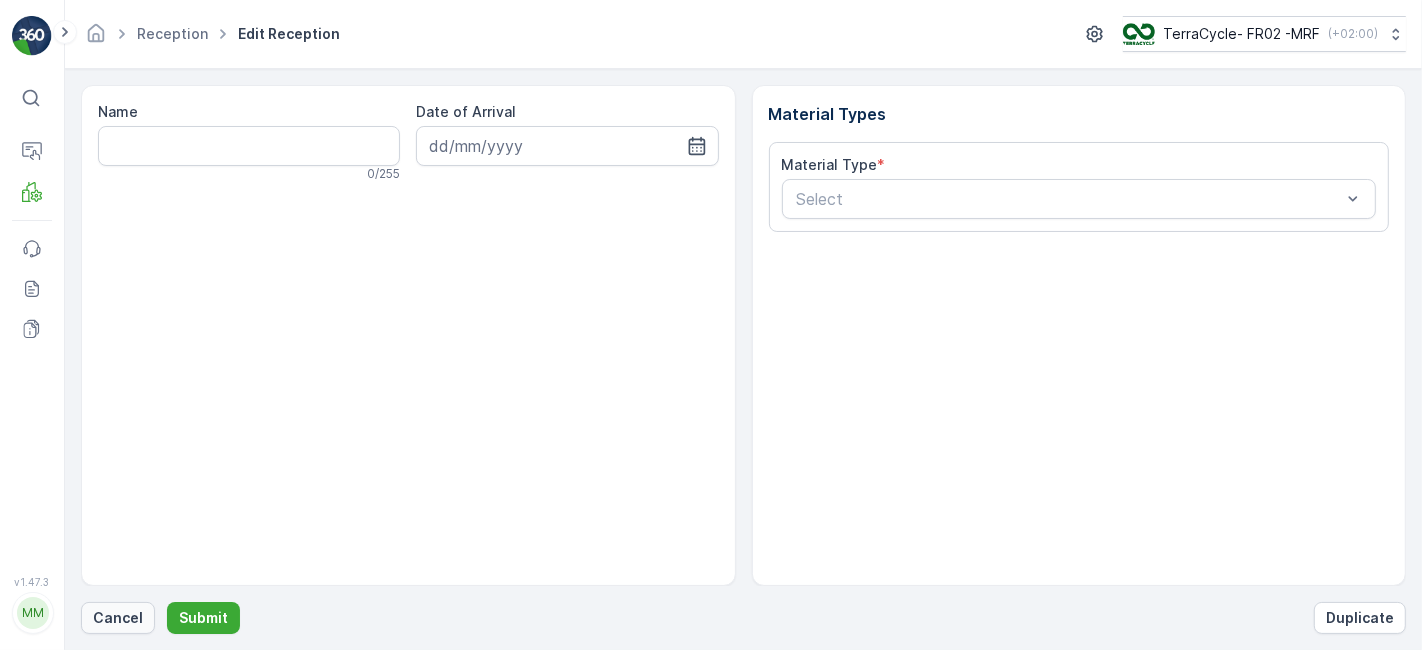 click on "Cancel" at bounding box center (118, 618) 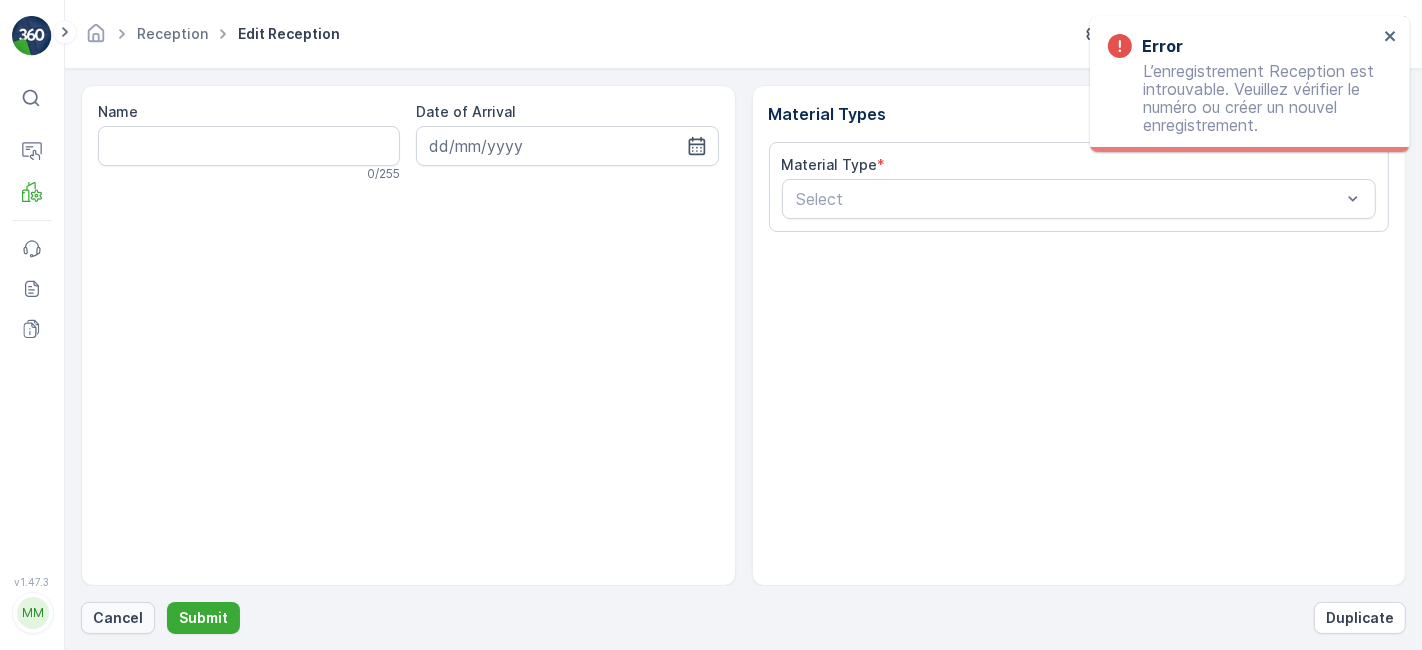 click on "Cancel" at bounding box center [118, 618] 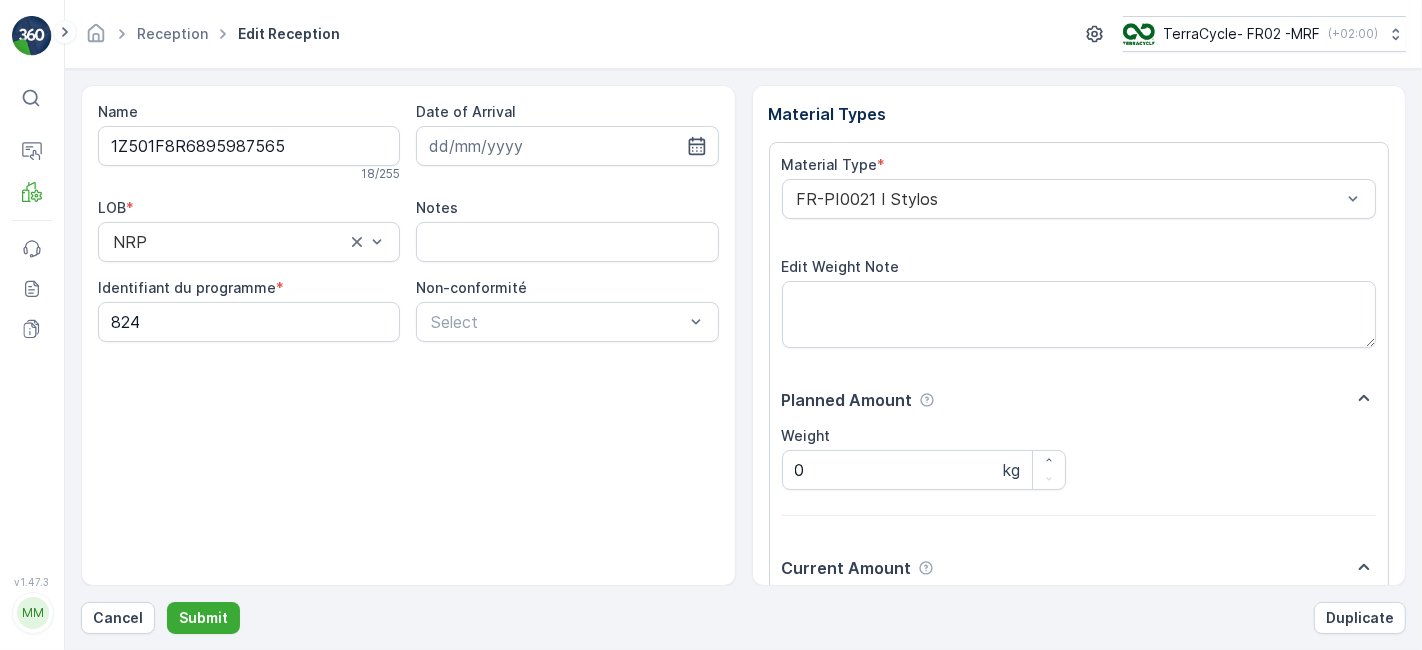 scroll, scrollTop: 246, scrollLeft: 0, axis: vertical 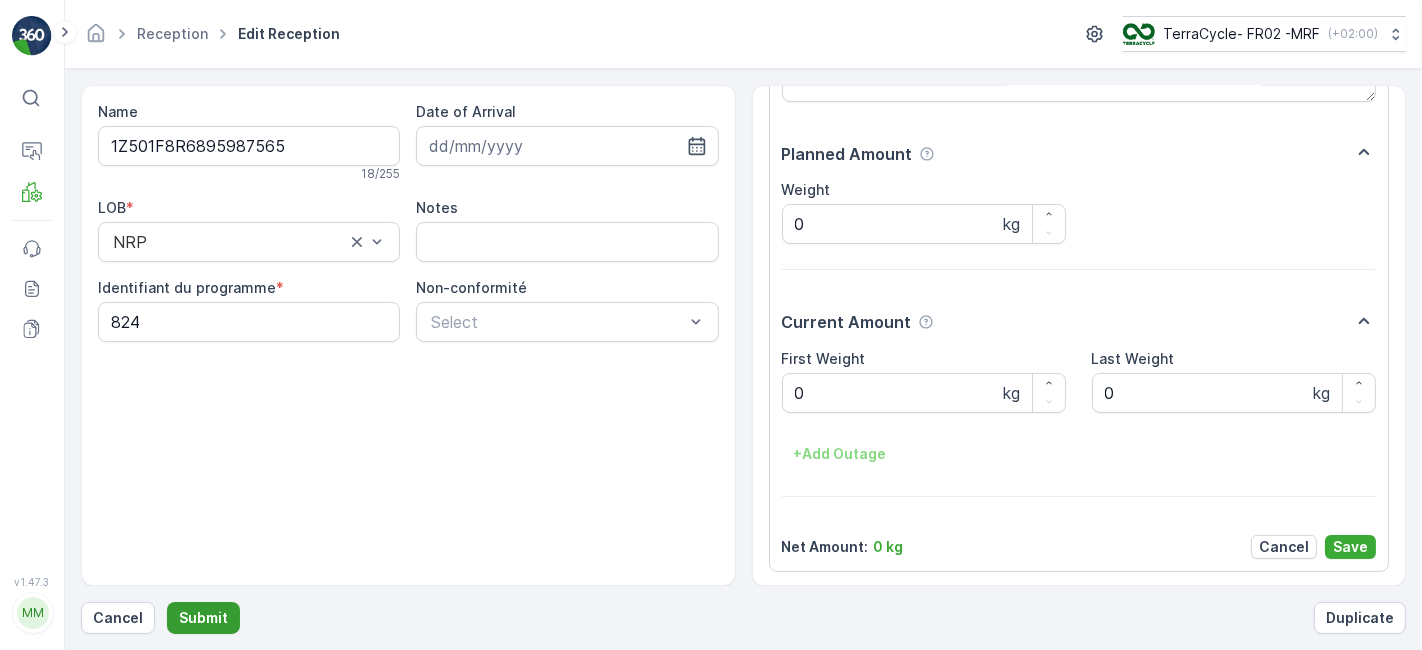 click on "Submit" at bounding box center [203, 618] 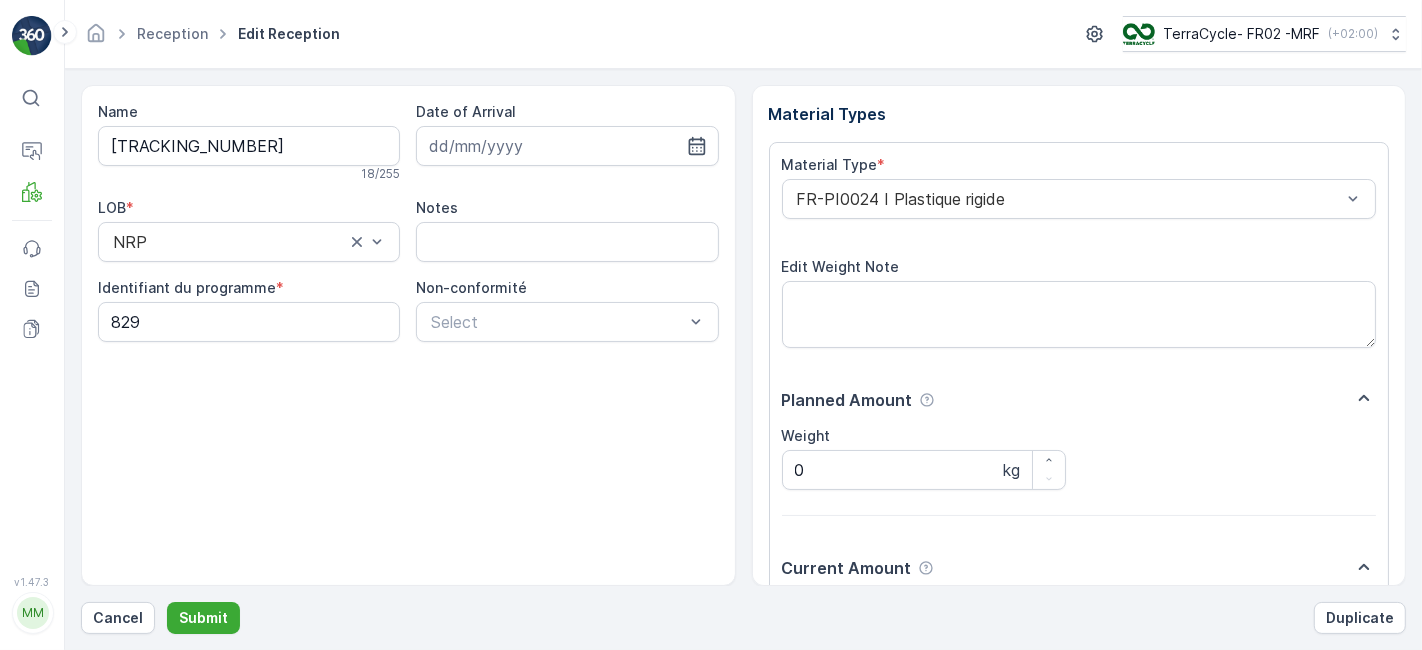 scroll, scrollTop: 246, scrollLeft: 0, axis: vertical 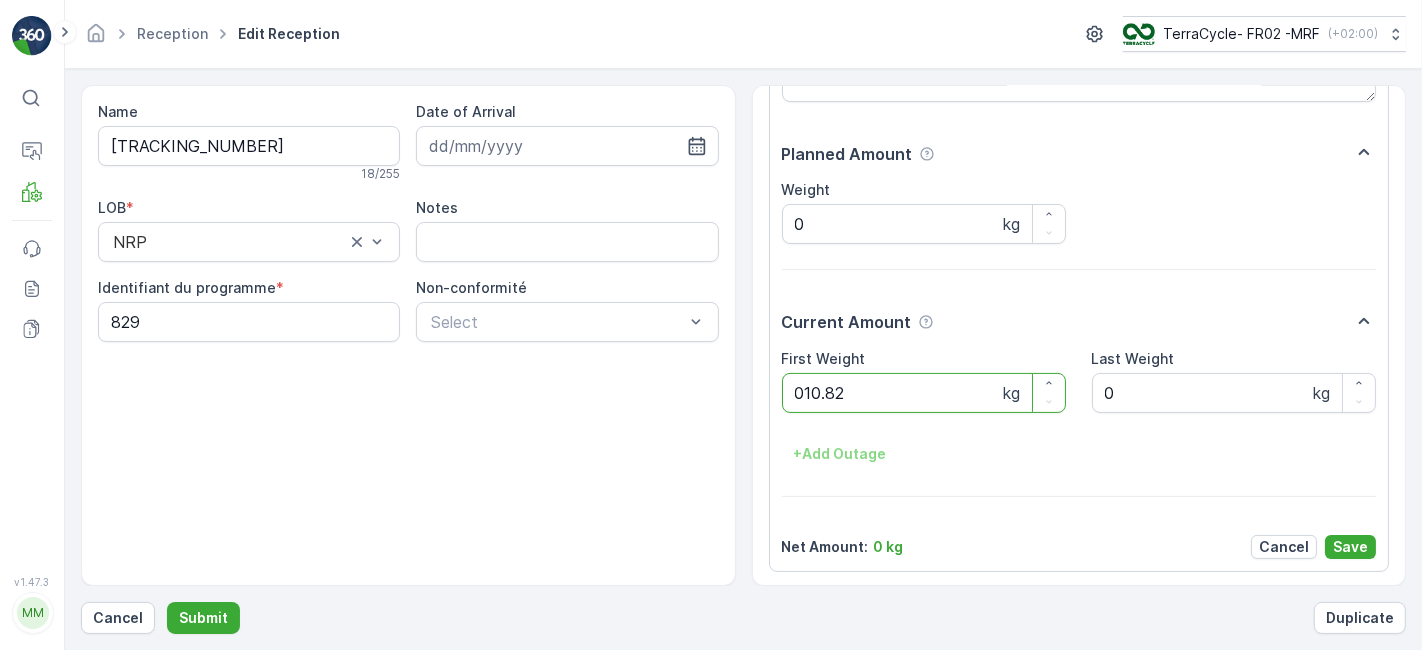 click on "Submit" at bounding box center [203, 618] 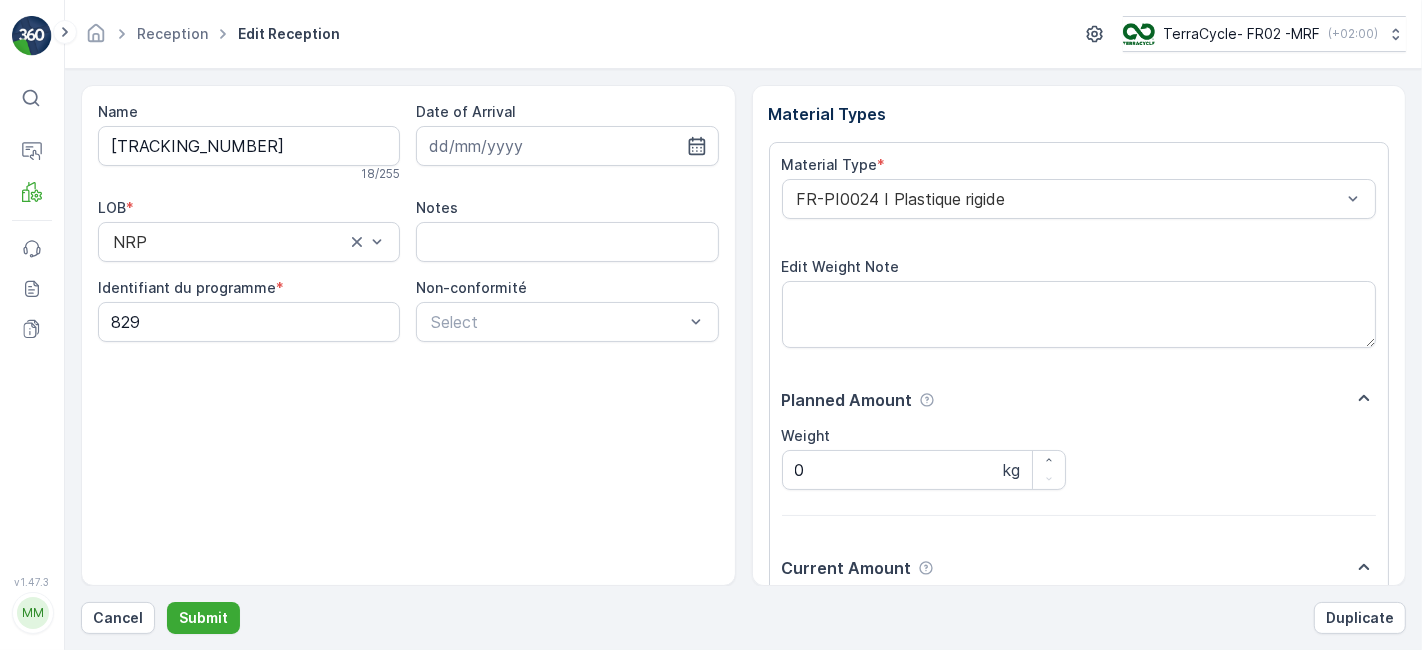 scroll, scrollTop: 246, scrollLeft: 0, axis: vertical 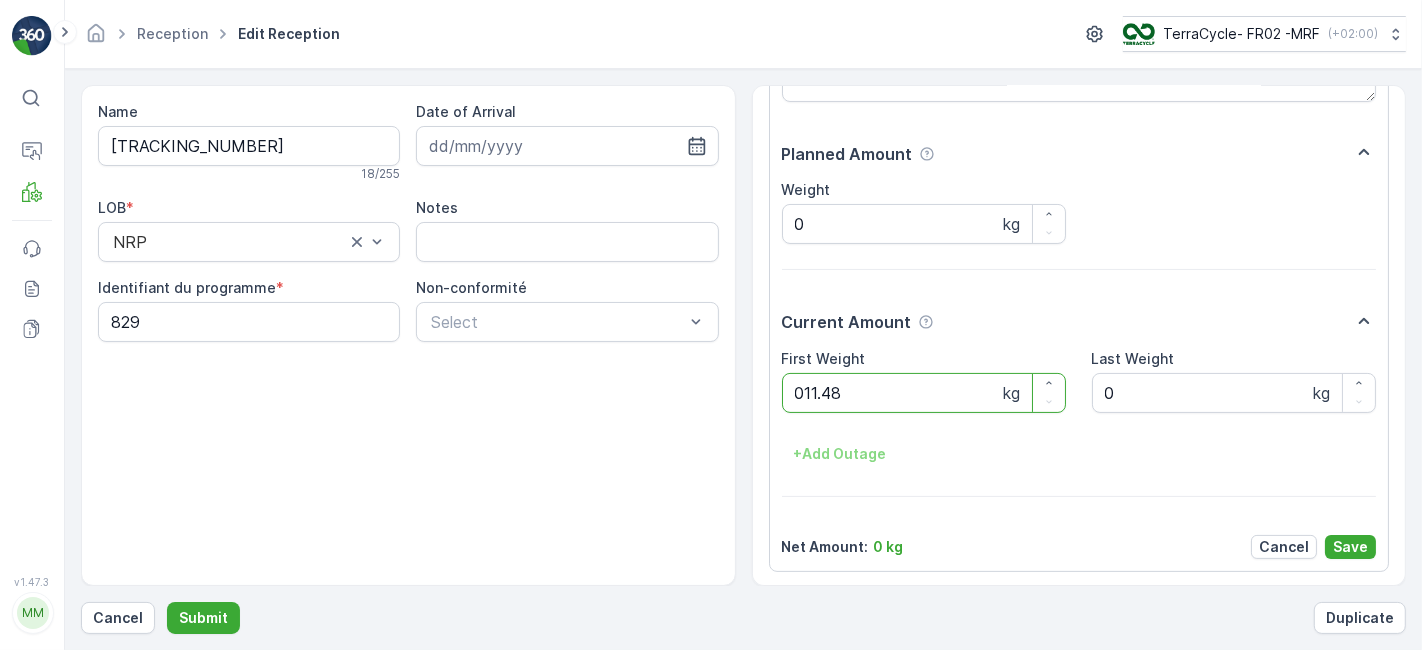 click on "Submit" at bounding box center [203, 618] 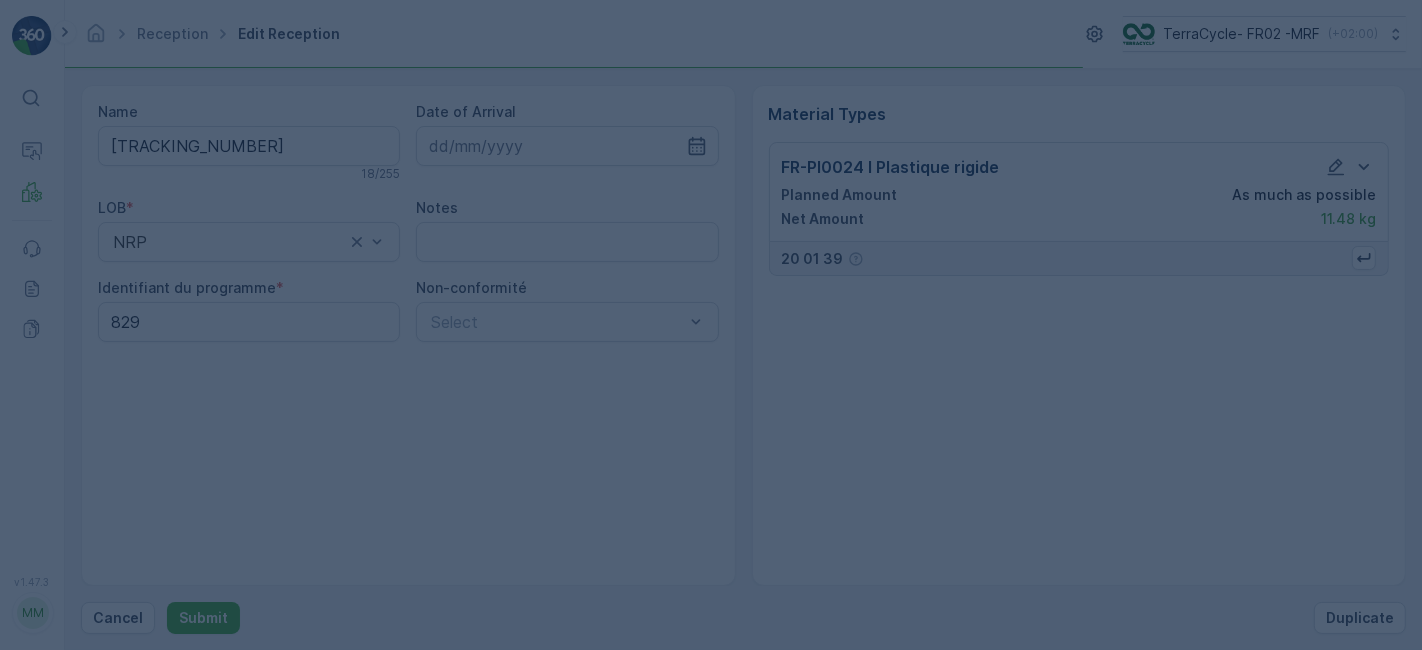 scroll, scrollTop: 0, scrollLeft: 0, axis: both 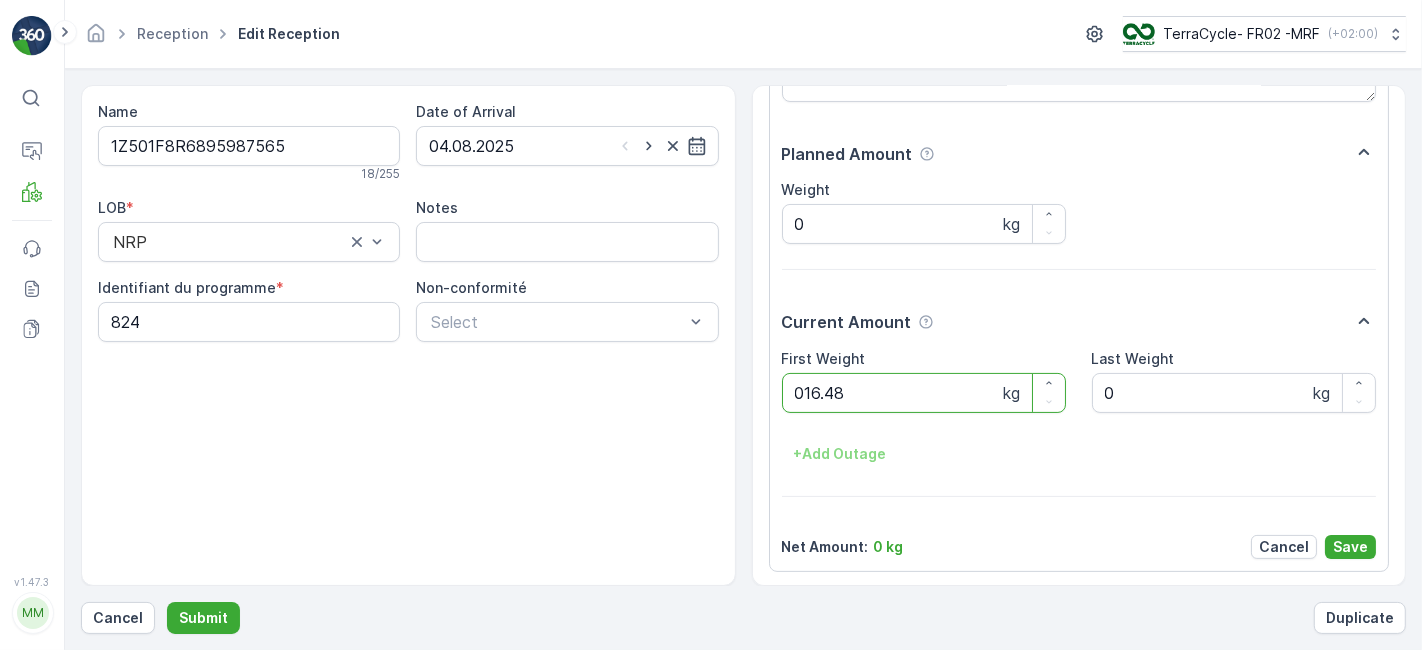 click on "Submit" at bounding box center [203, 618] 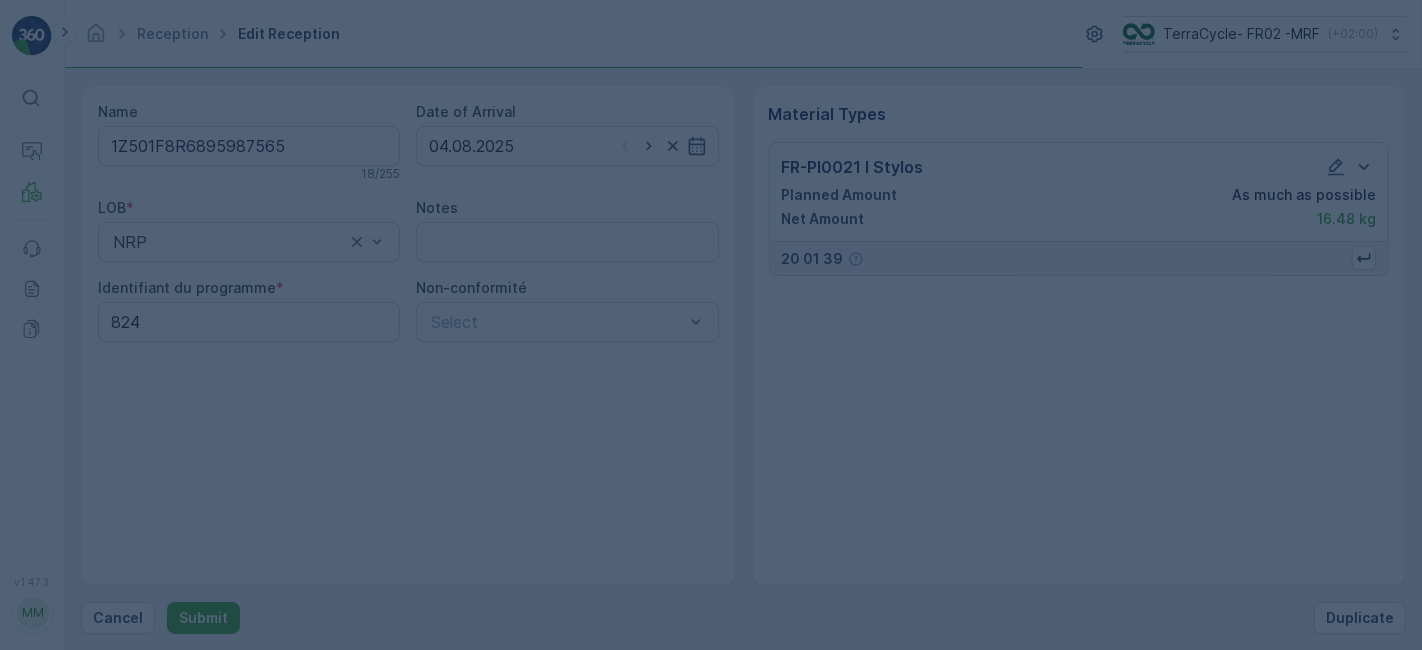 scroll, scrollTop: 0, scrollLeft: 0, axis: both 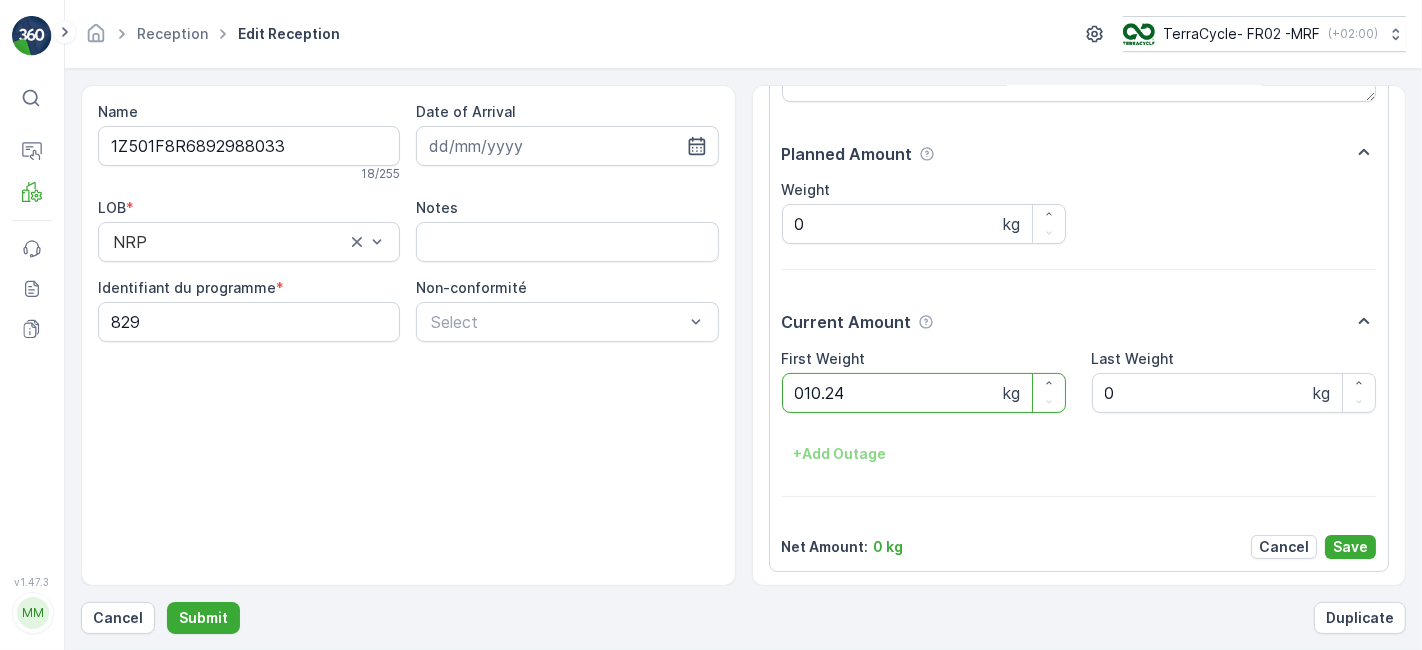 click on "Submit" at bounding box center [203, 618] 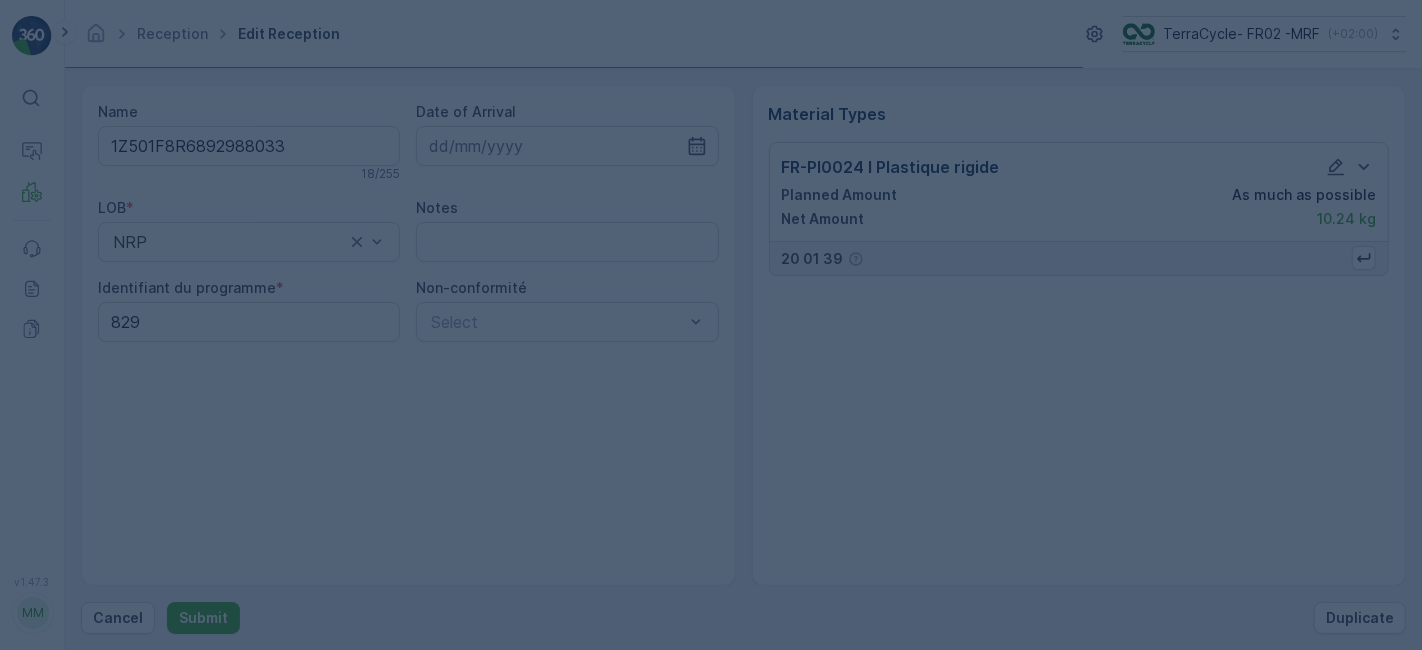 scroll, scrollTop: 0, scrollLeft: 0, axis: both 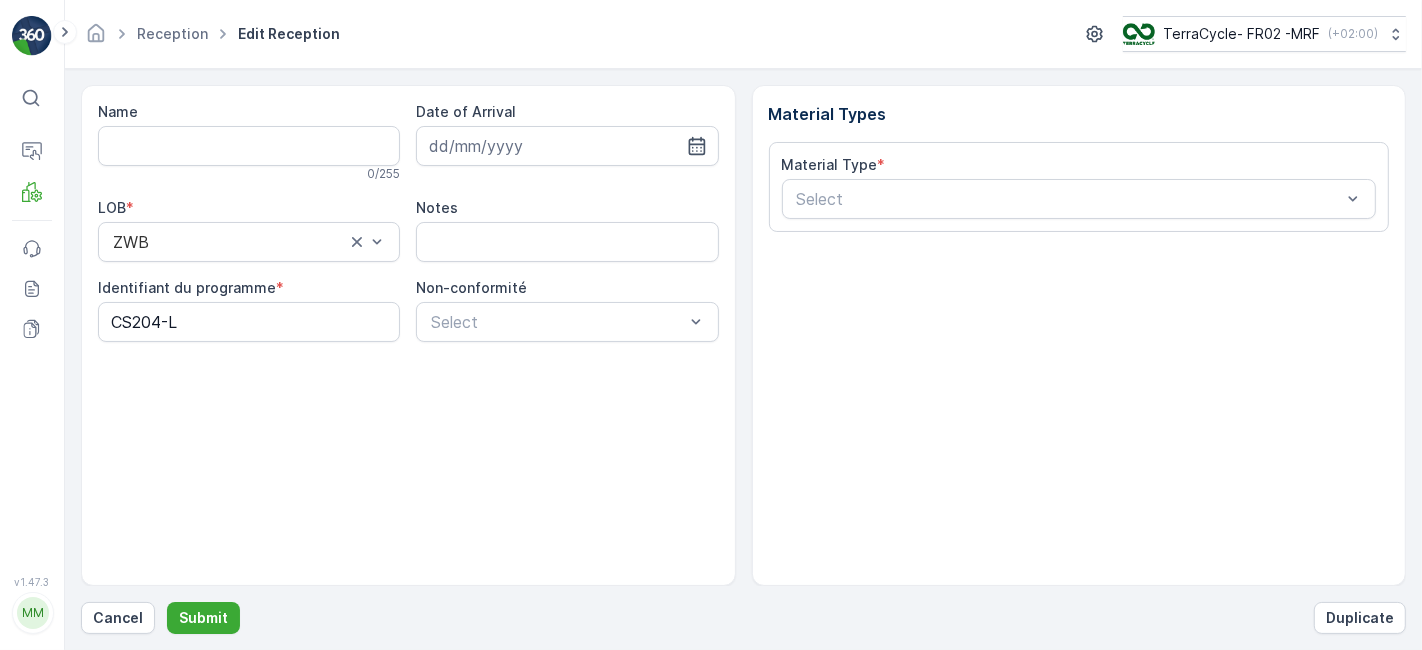type on "1Z501F8R9199851543" 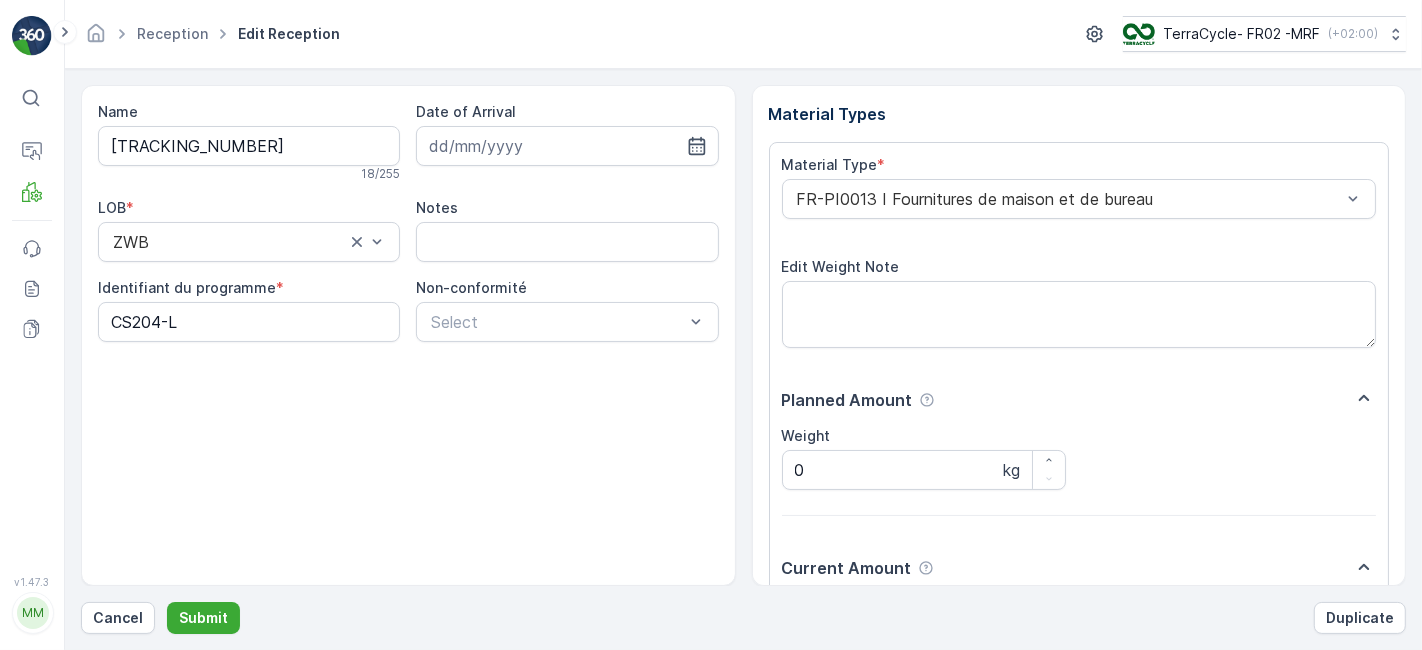 scroll, scrollTop: 246, scrollLeft: 0, axis: vertical 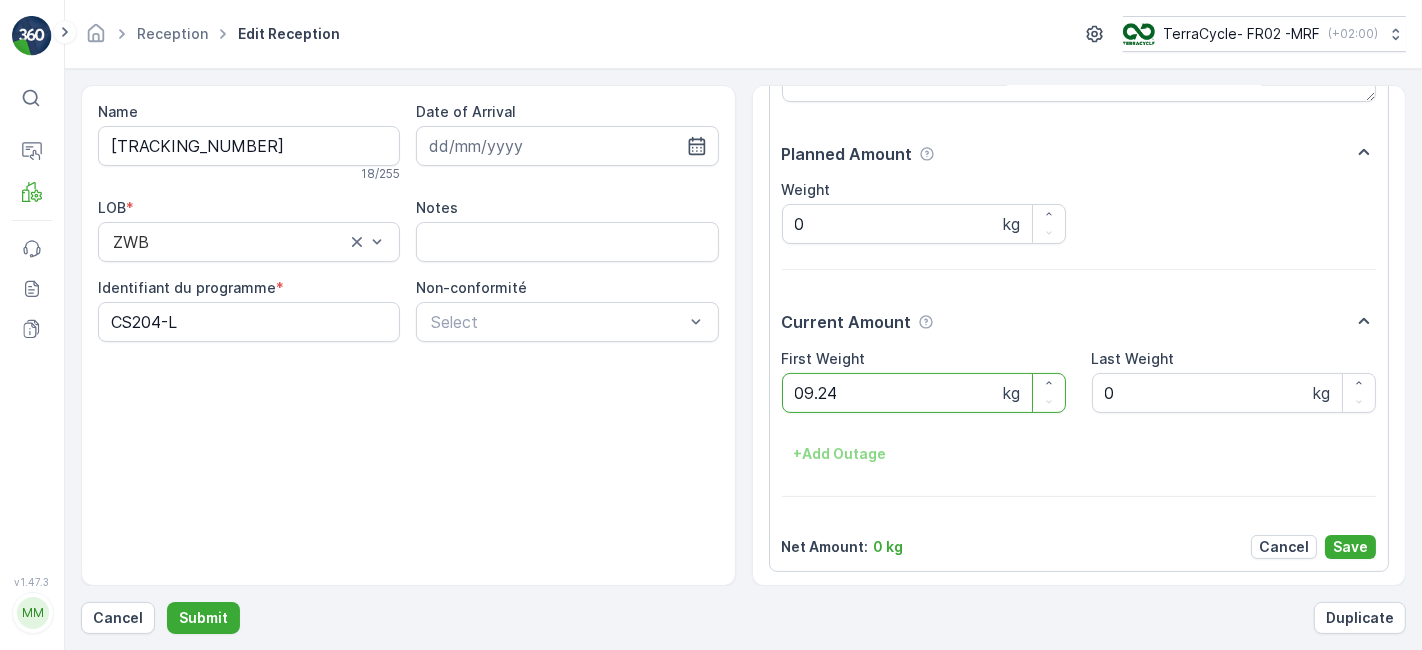 click on "Submit" at bounding box center [203, 618] 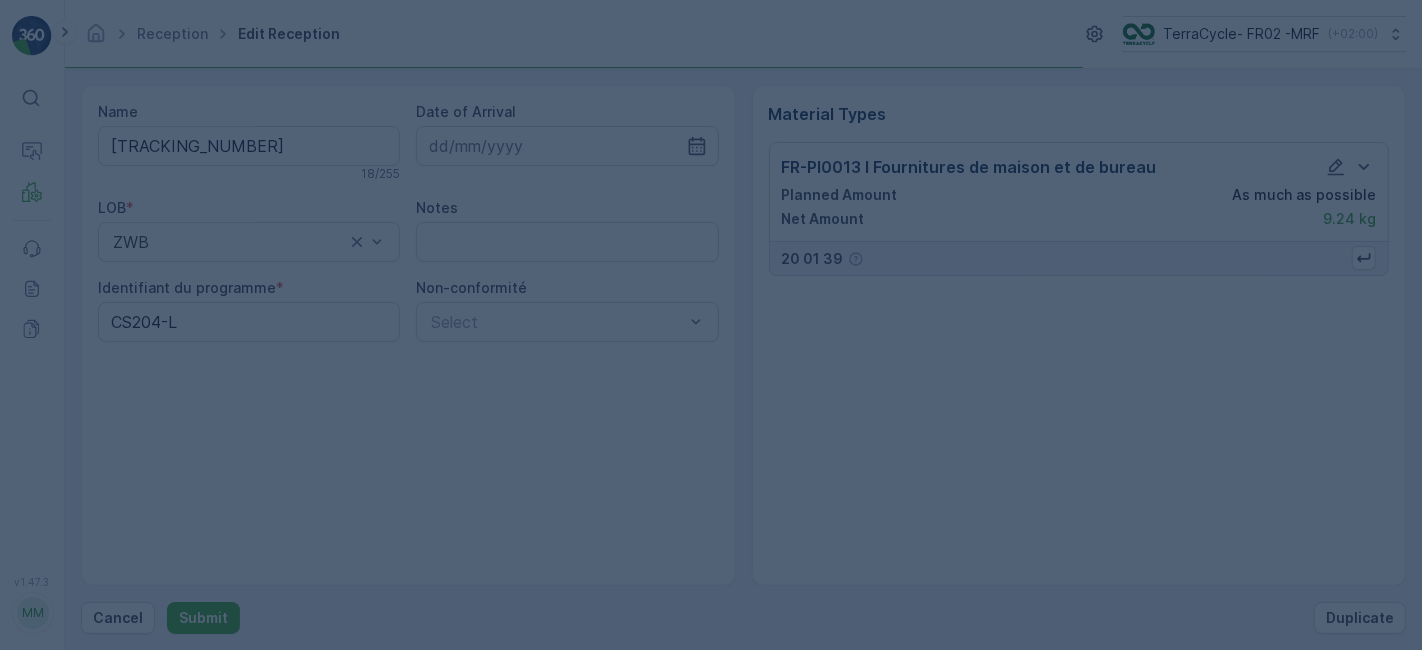 scroll, scrollTop: 0, scrollLeft: 0, axis: both 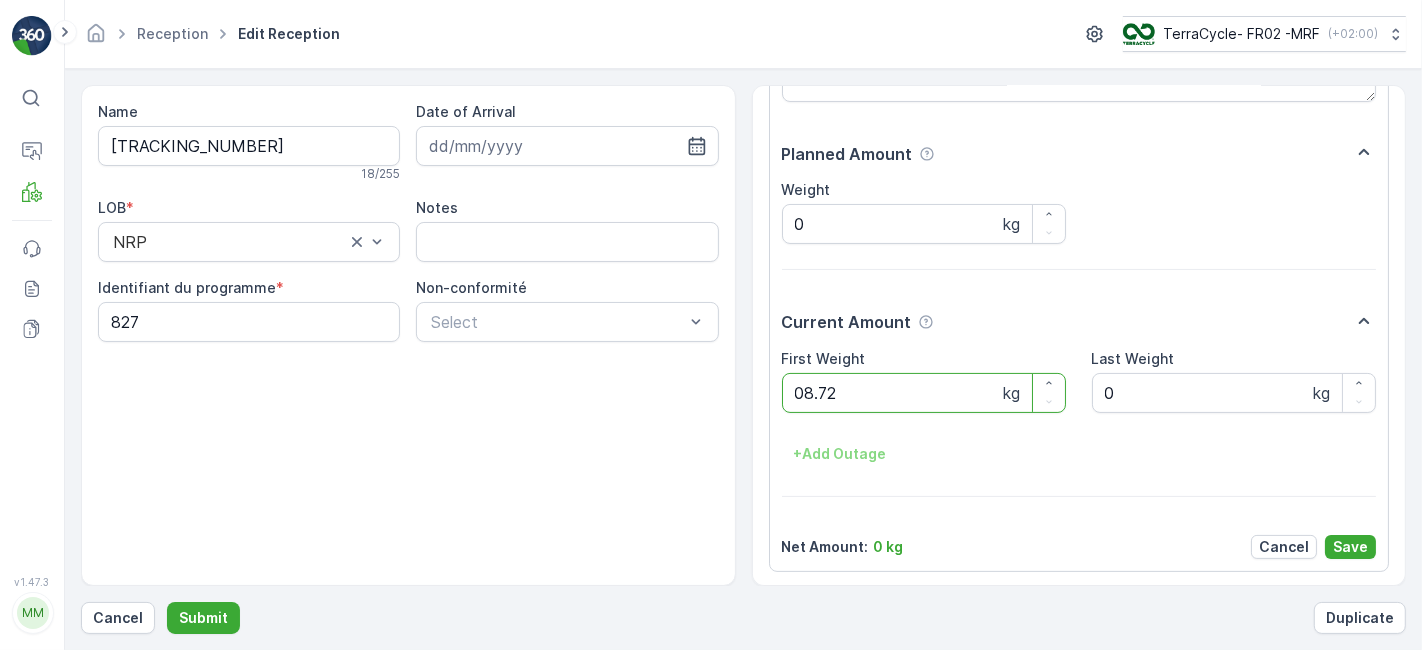 click on "Submit" at bounding box center (203, 618) 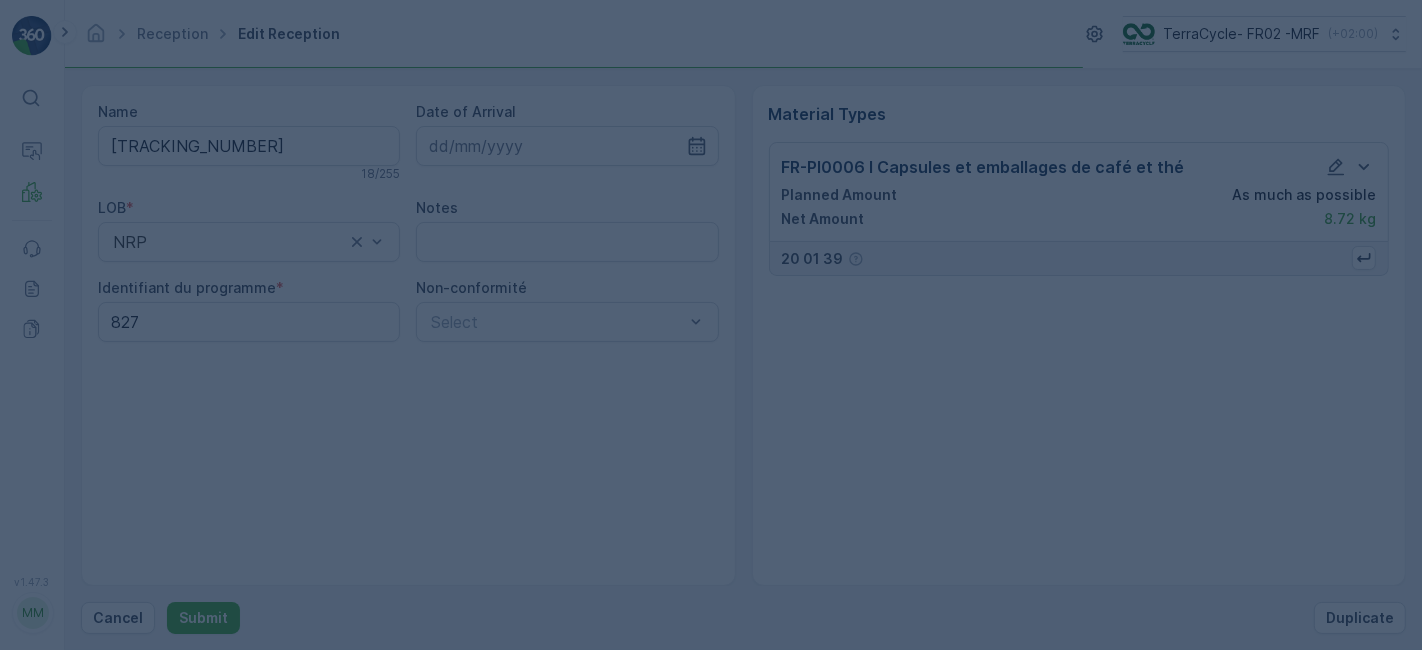 scroll, scrollTop: 0, scrollLeft: 0, axis: both 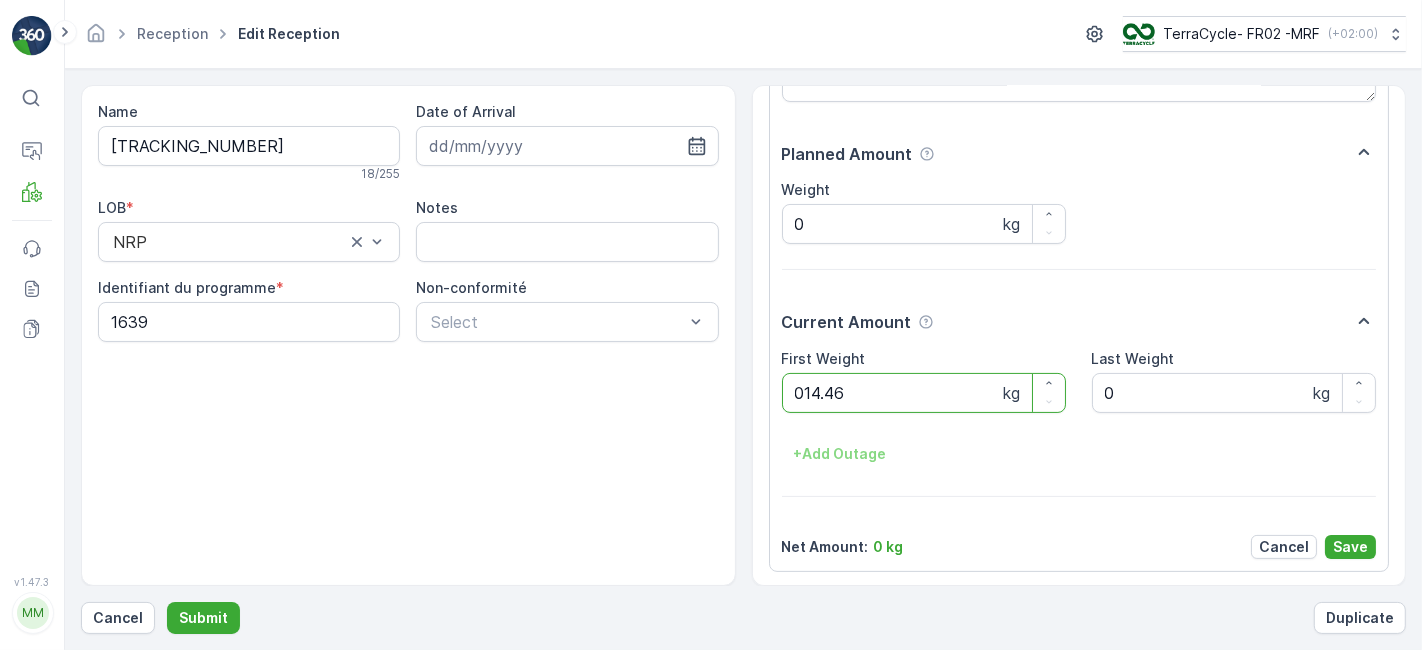 click on "Submit" at bounding box center (203, 618) 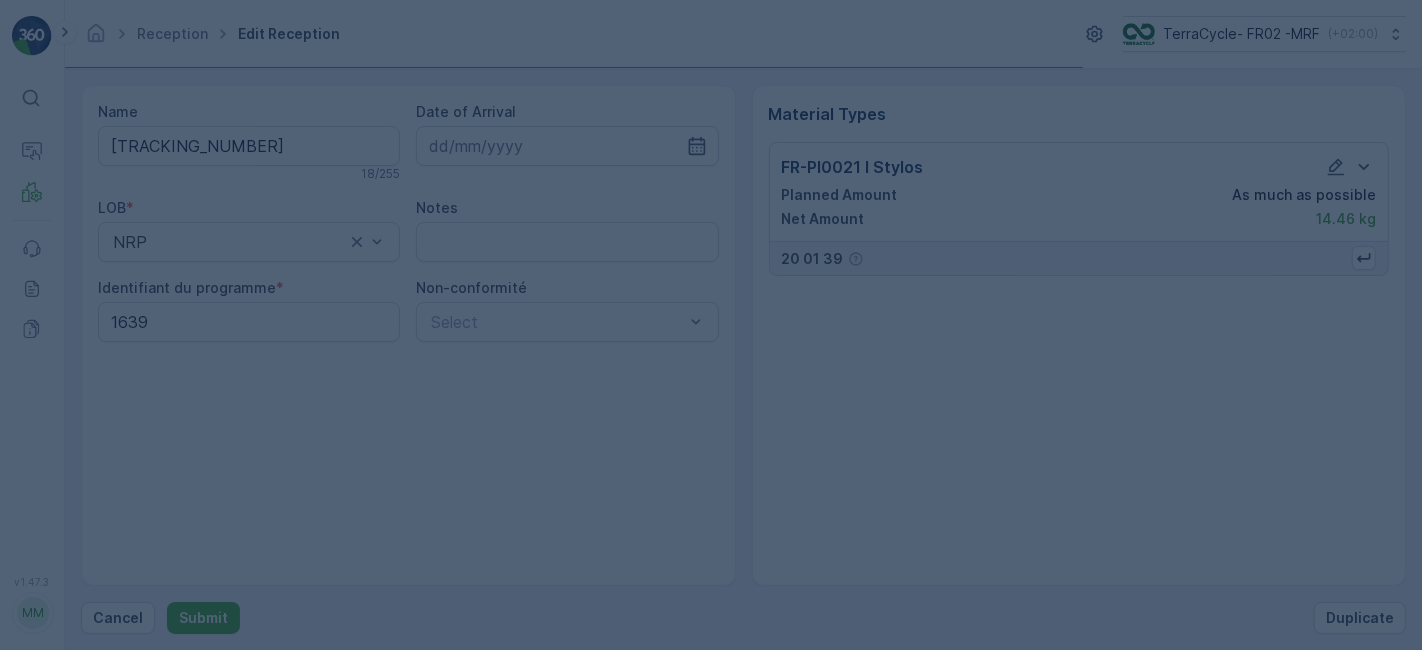 scroll, scrollTop: 0, scrollLeft: 0, axis: both 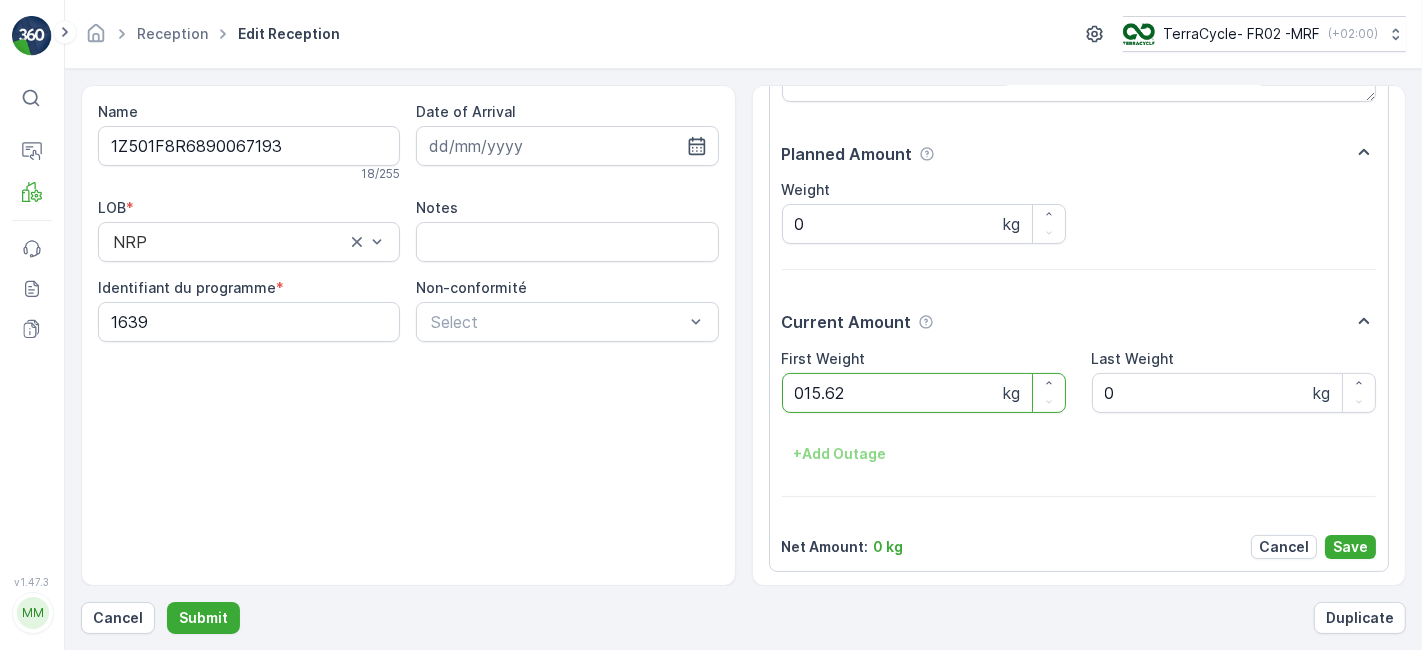 click on "Submit" at bounding box center (203, 618) 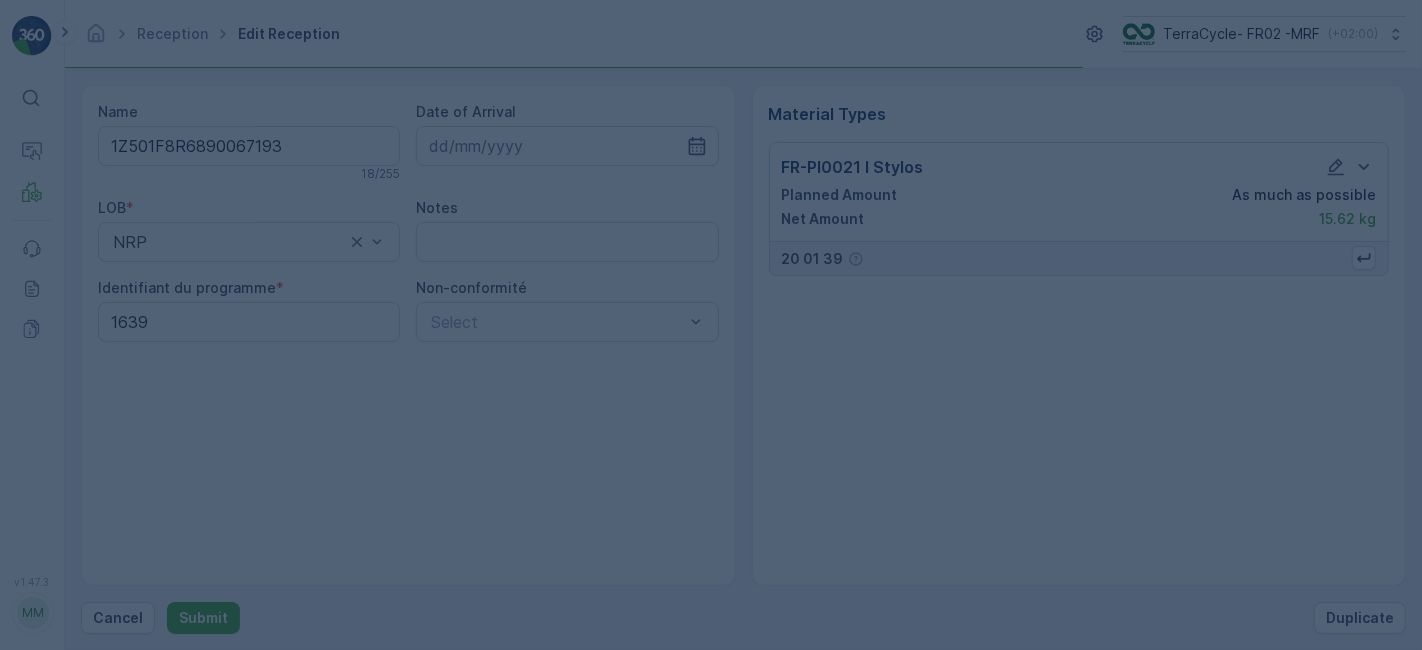 scroll, scrollTop: 0, scrollLeft: 0, axis: both 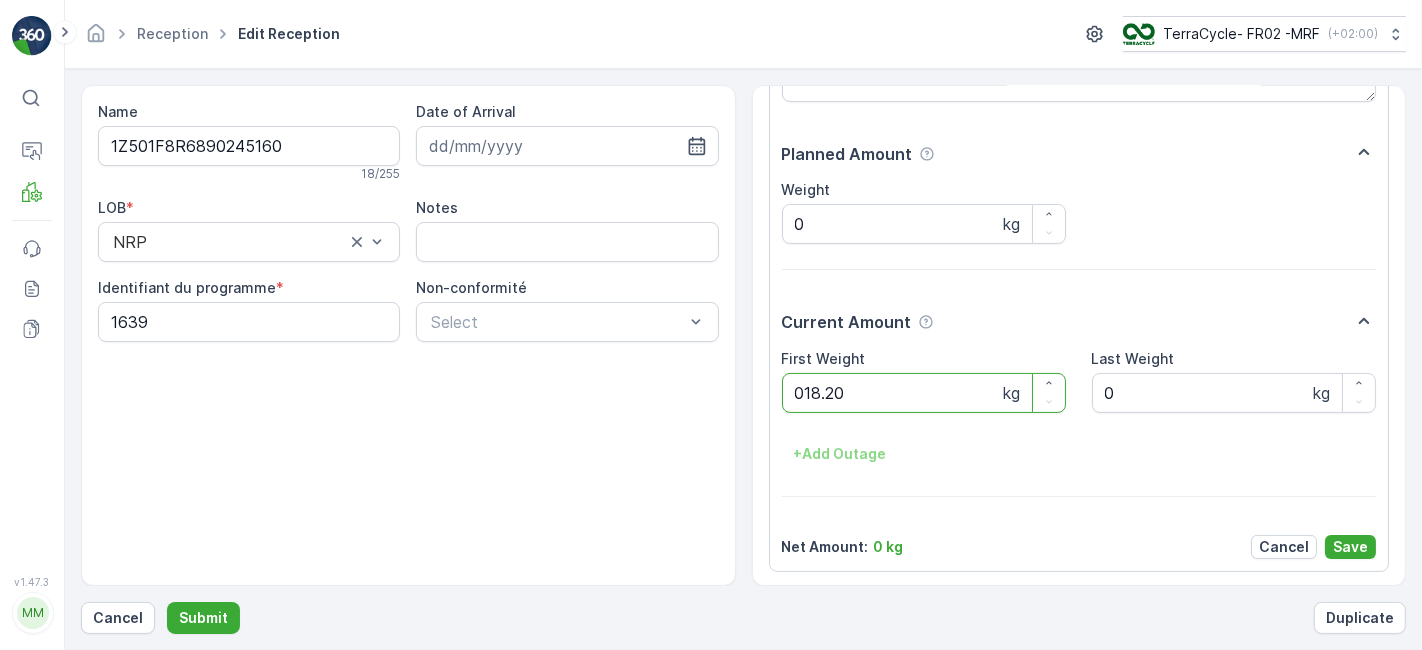 click on "Submit" at bounding box center (203, 618) 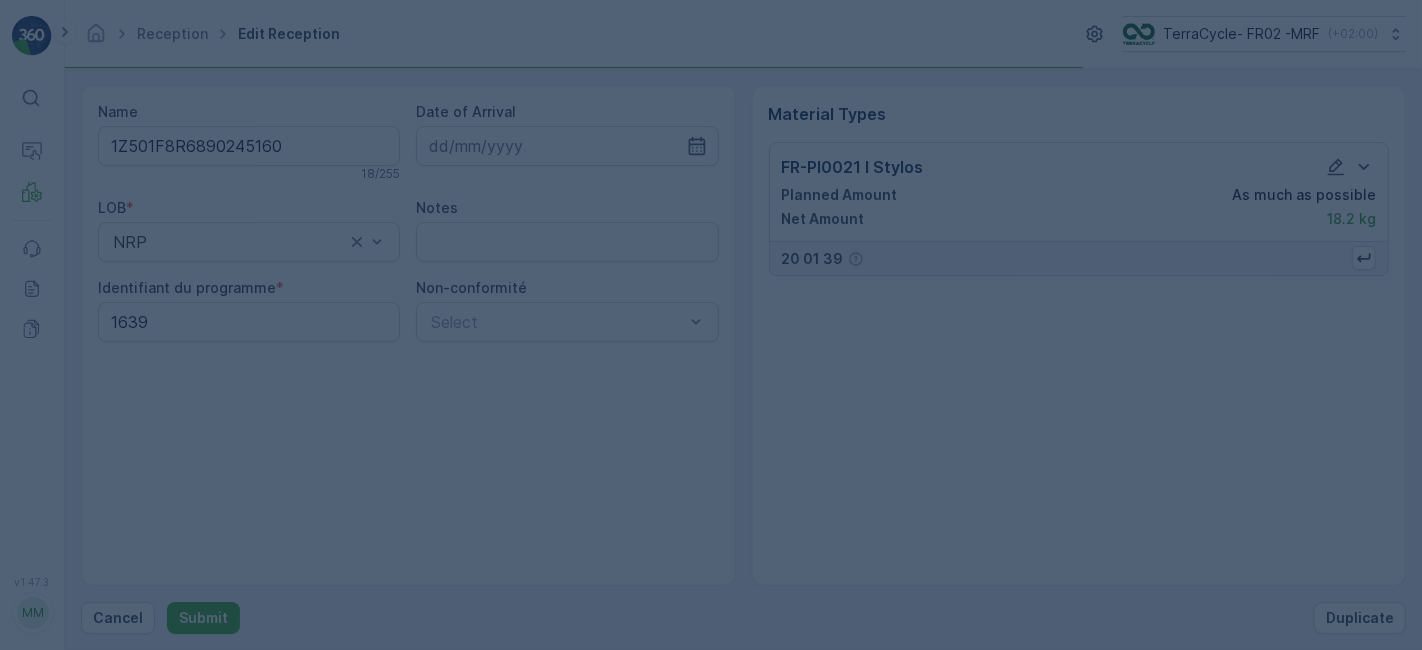 scroll, scrollTop: 0, scrollLeft: 0, axis: both 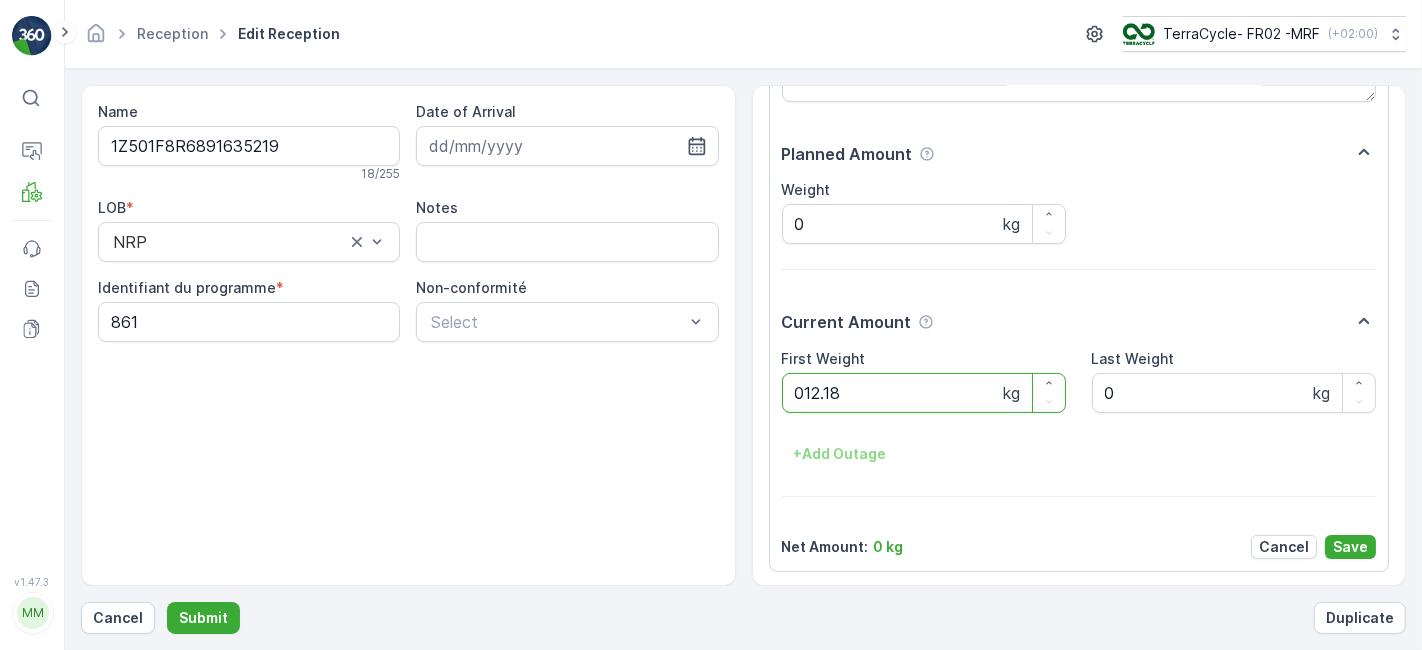 click on "Submit" at bounding box center [203, 618] 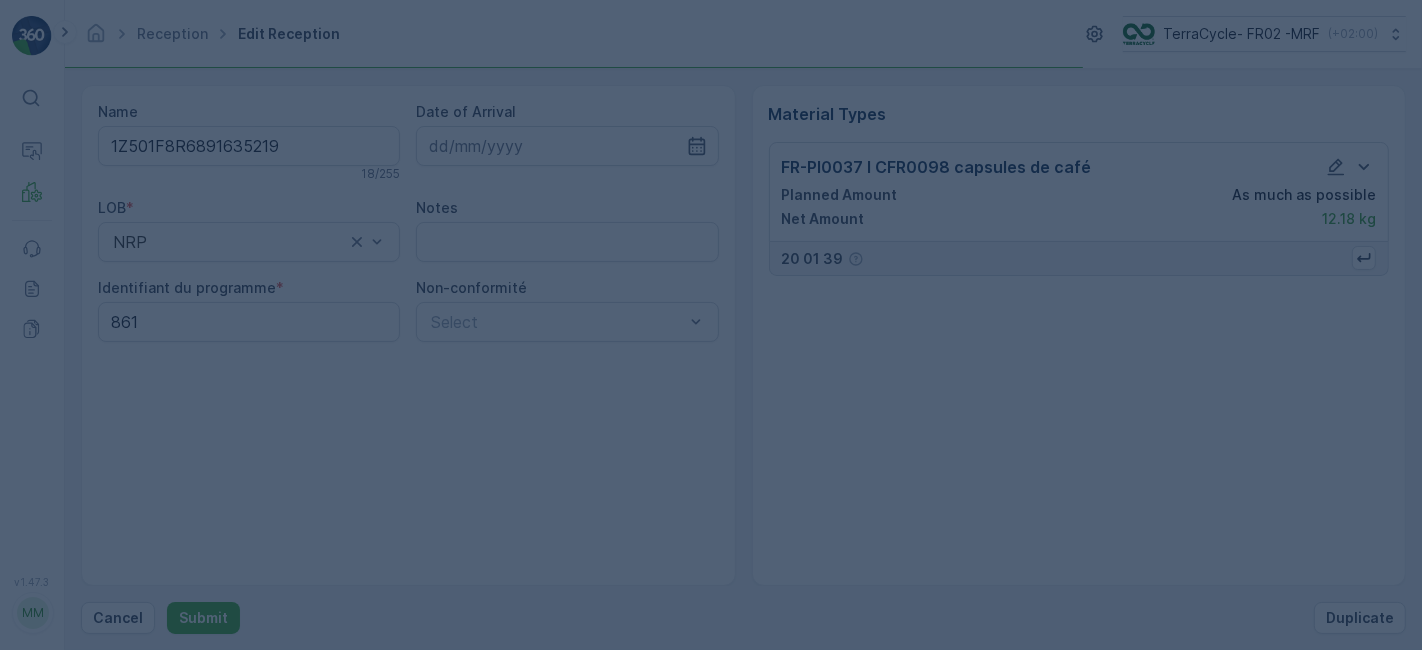 scroll, scrollTop: 0, scrollLeft: 0, axis: both 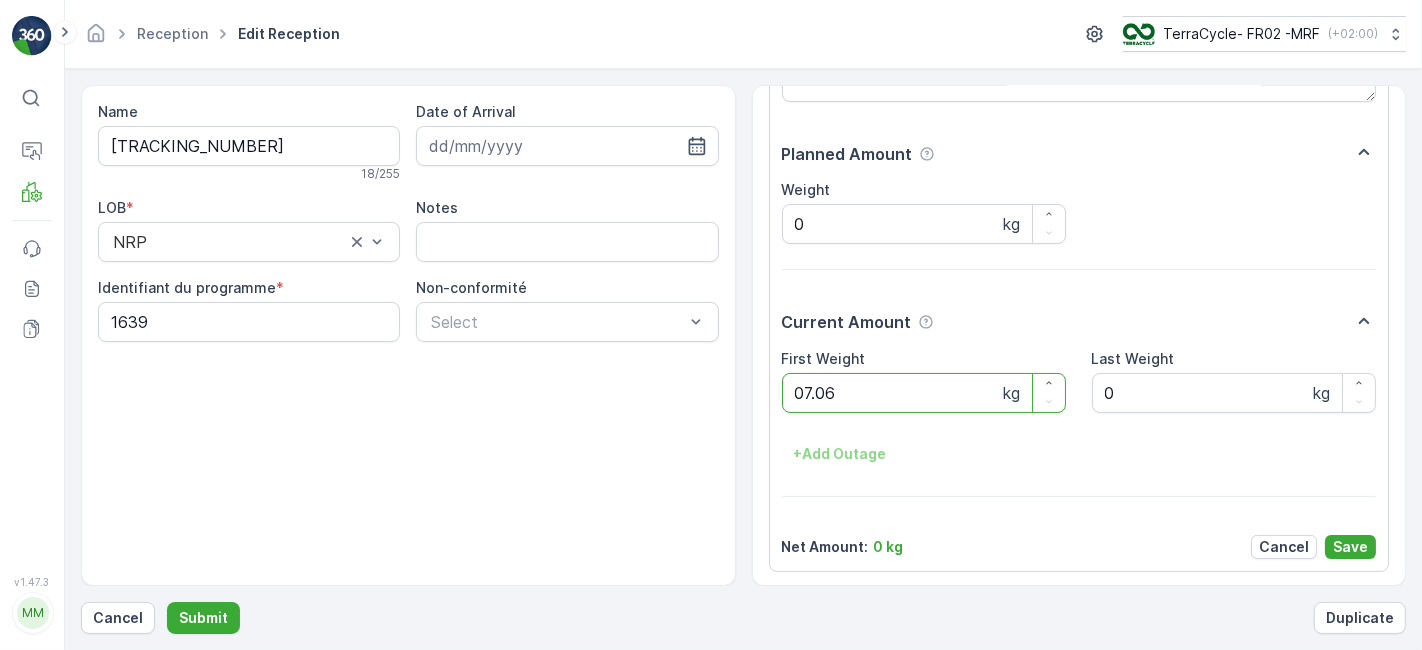 click on "Submit" at bounding box center (203, 618) 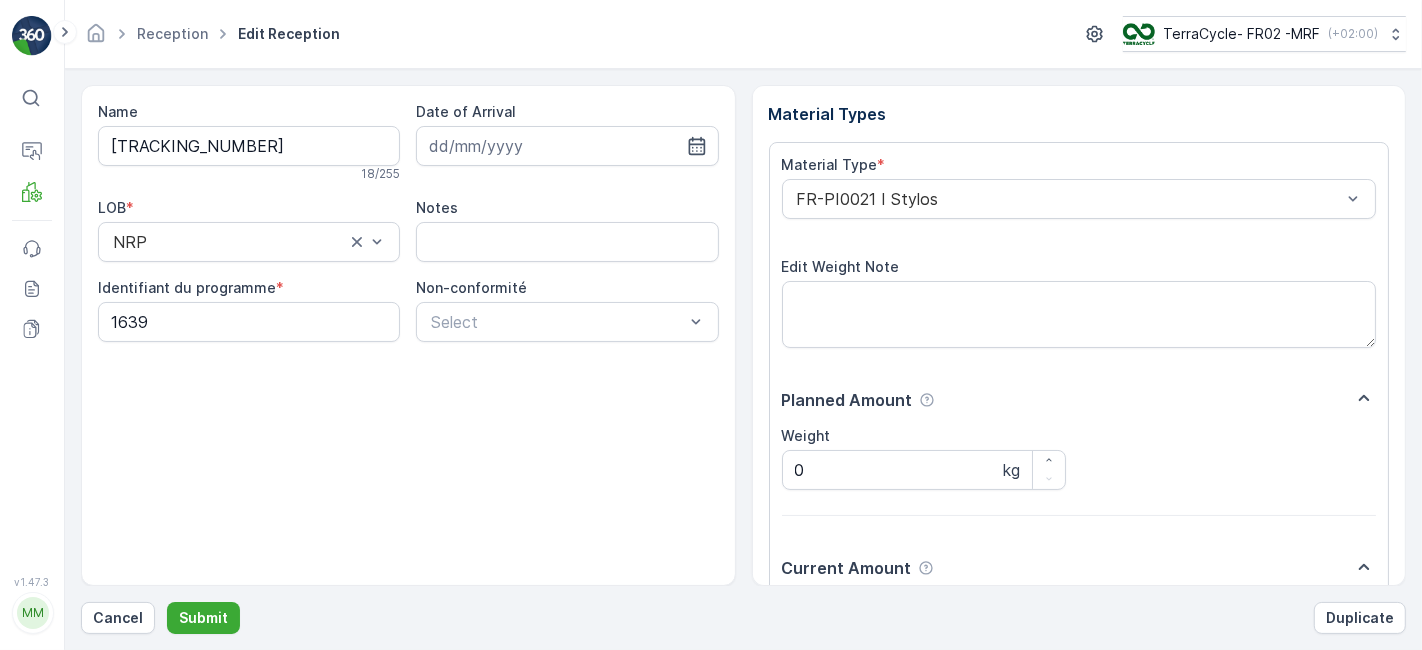 scroll, scrollTop: 246, scrollLeft: 0, axis: vertical 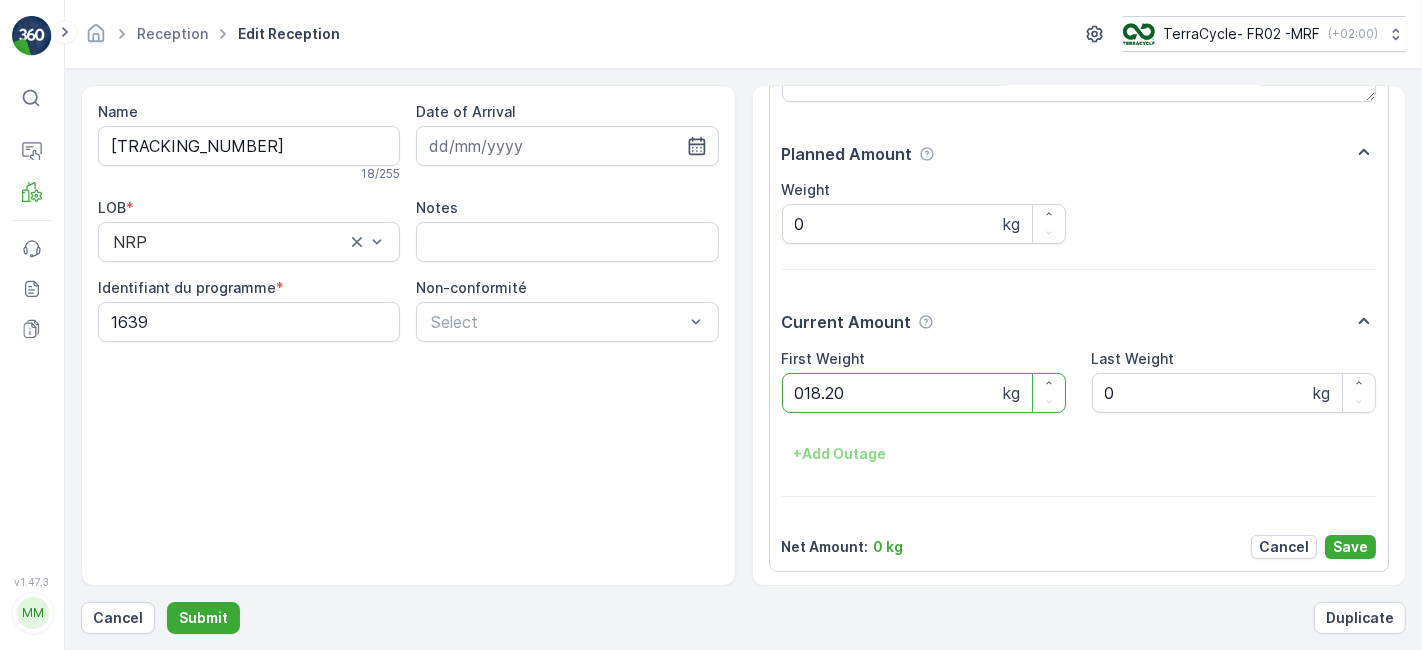 click on "Submit" at bounding box center (203, 618) 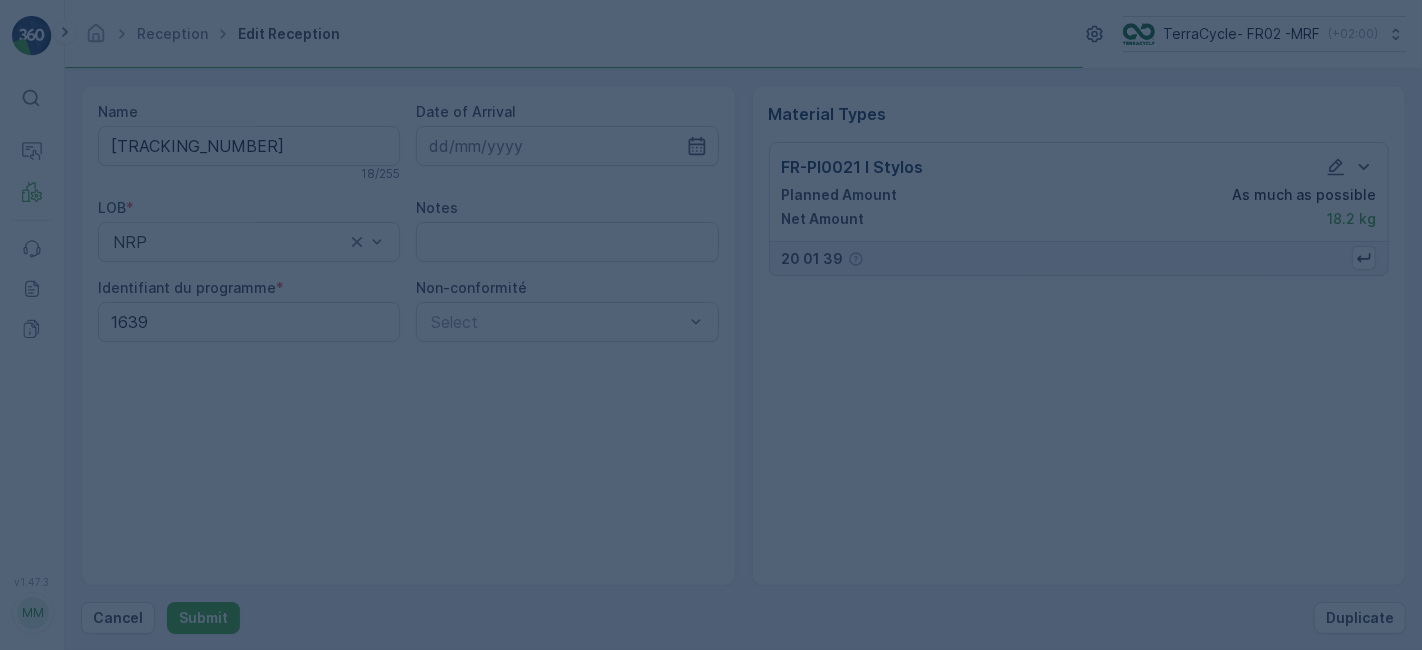 scroll, scrollTop: 0, scrollLeft: 0, axis: both 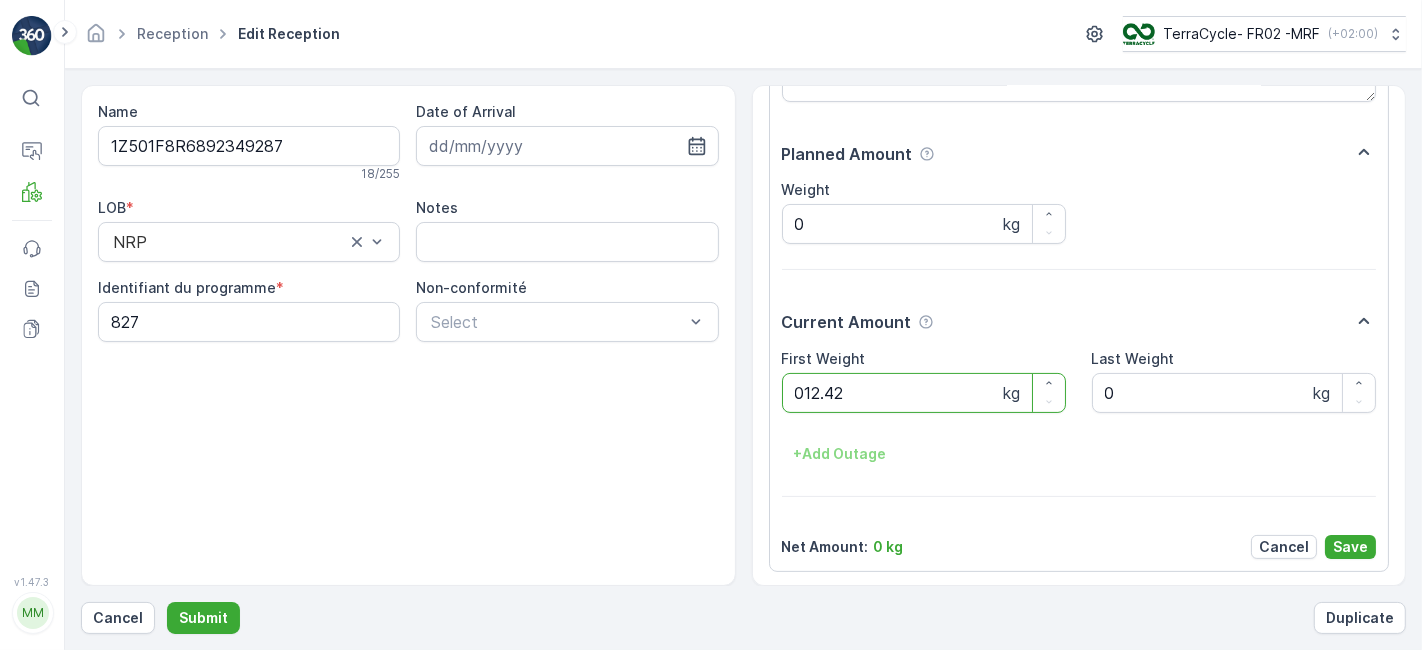 click on "Submit" at bounding box center [203, 618] 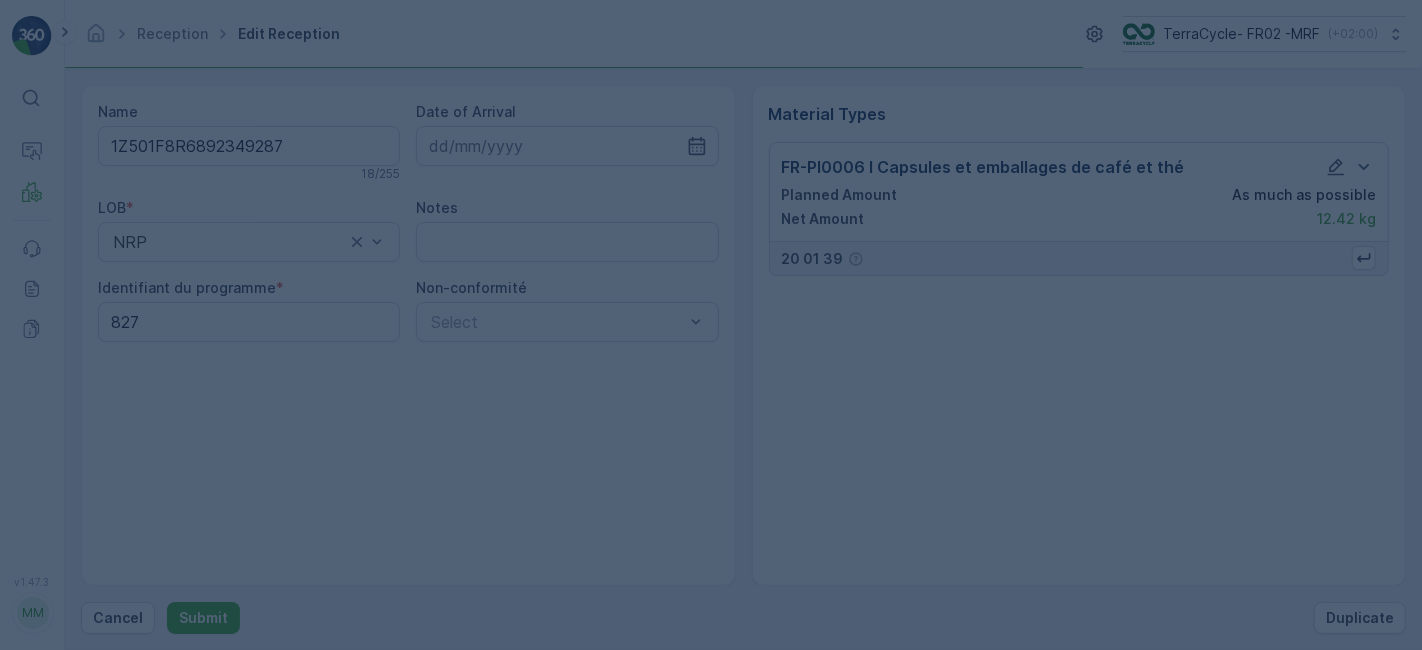 scroll, scrollTop: 0, scrollLeft: 0, axis: both 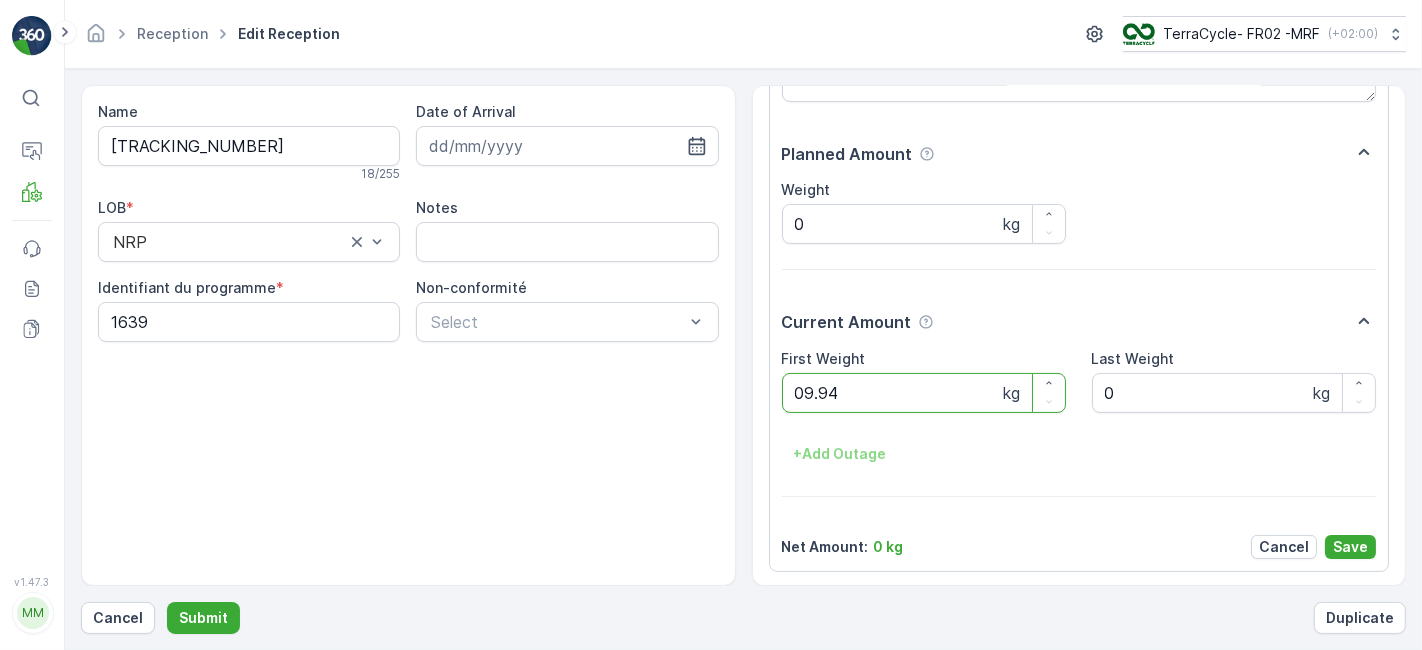 click on "Submit" at bounding box center [203, 618] 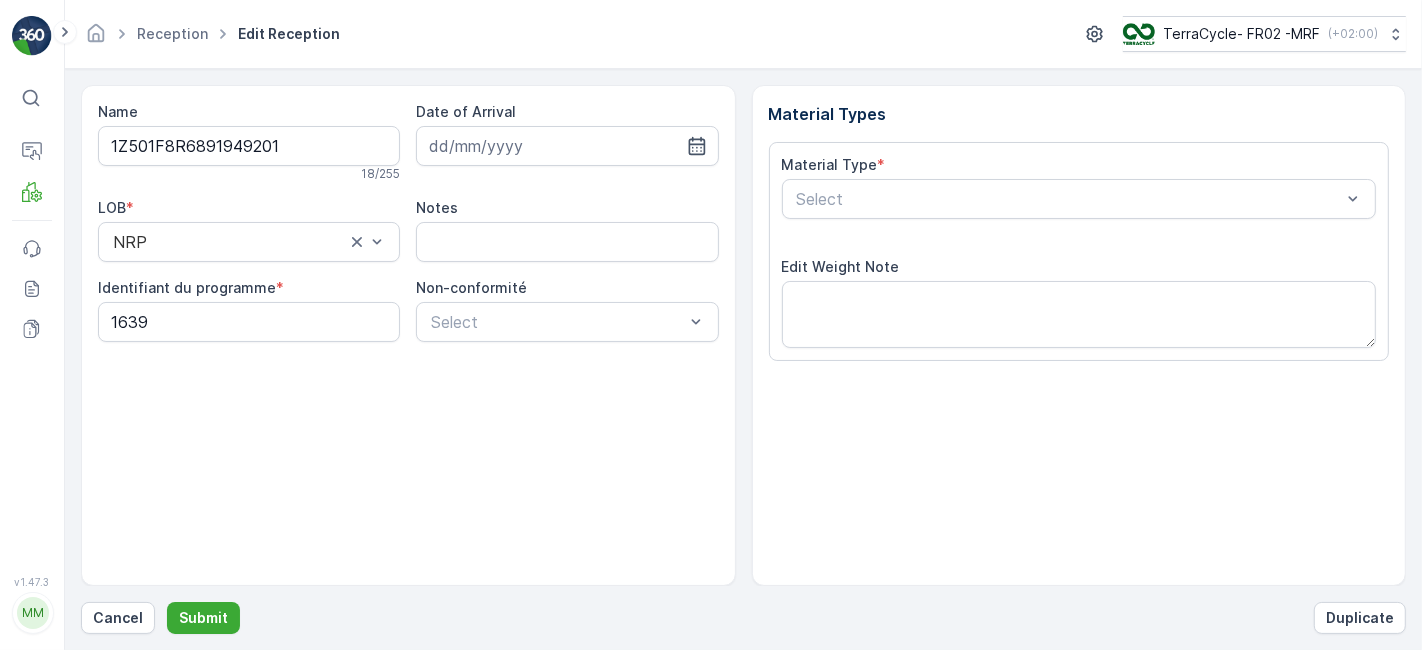 scroll, scrollTop: 246, scrollLeft: 0, axis: vertical 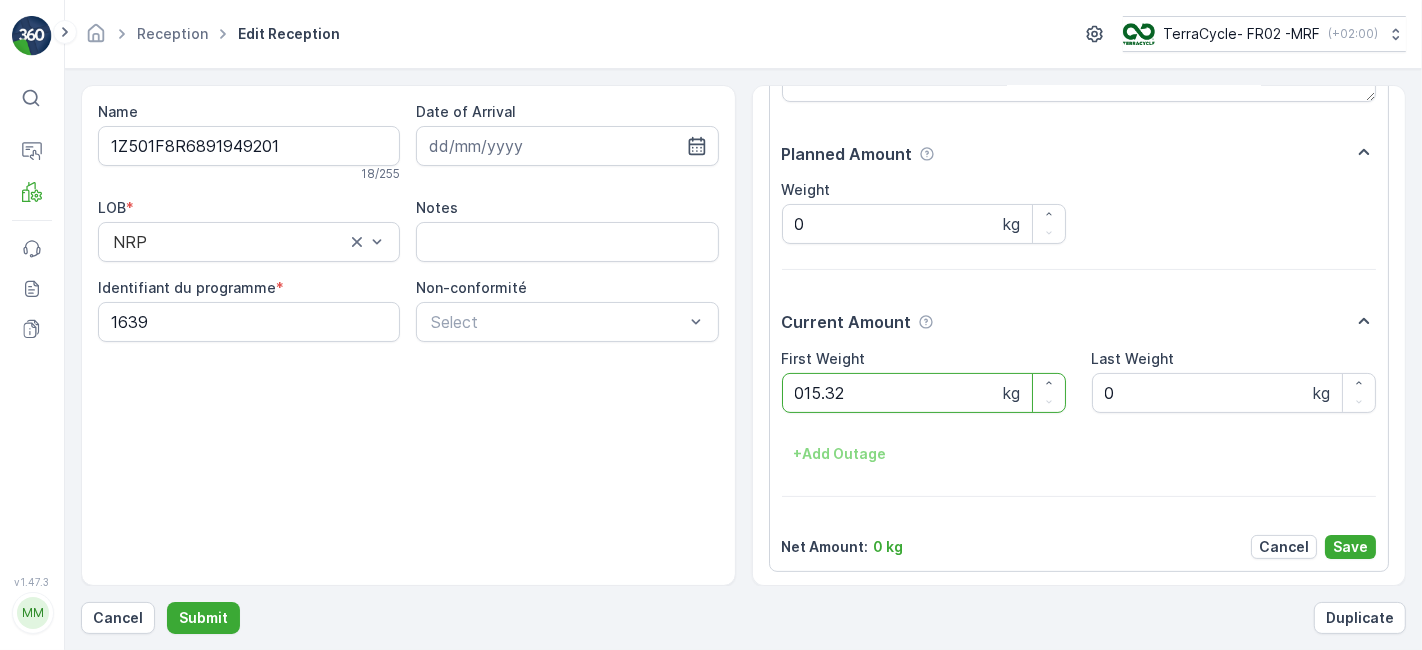 click on "Submit" at bounding box center (203, 618) 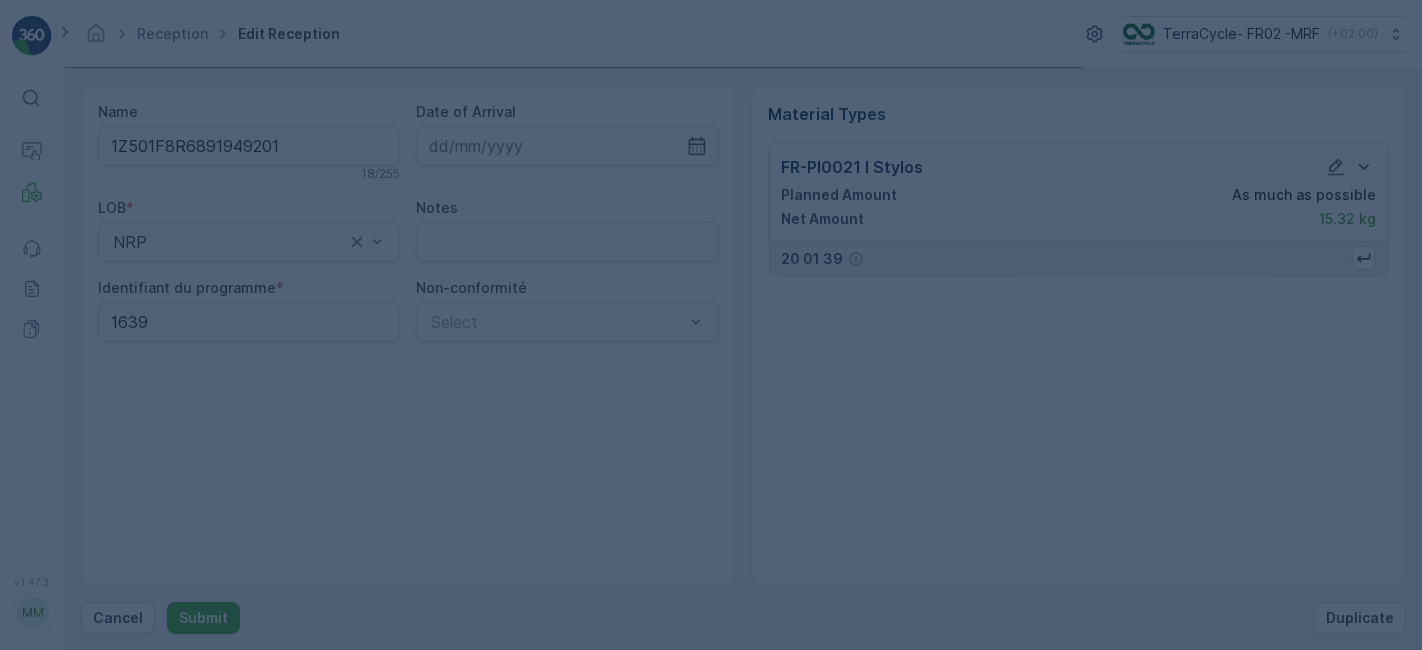 scroll, scrollTop: 0, scrollLeft: 0, axis: both 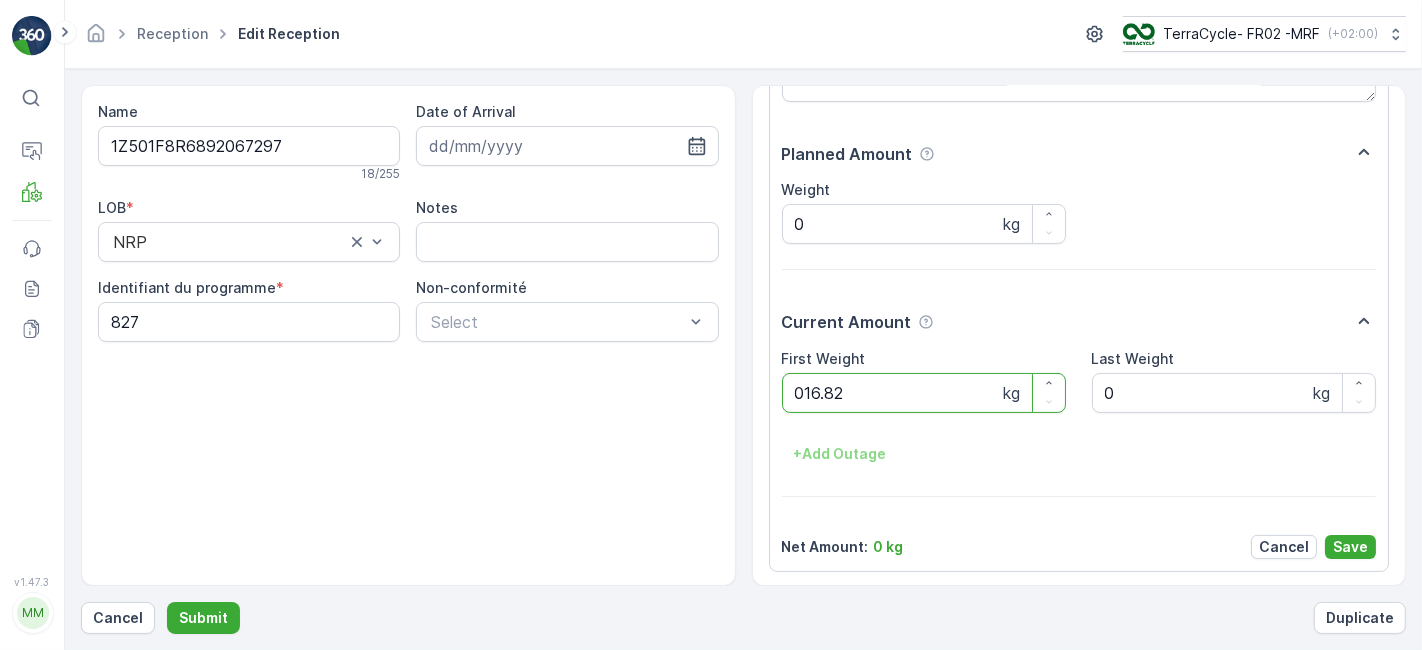 click on "Submit" at bounding box center (203, 618) 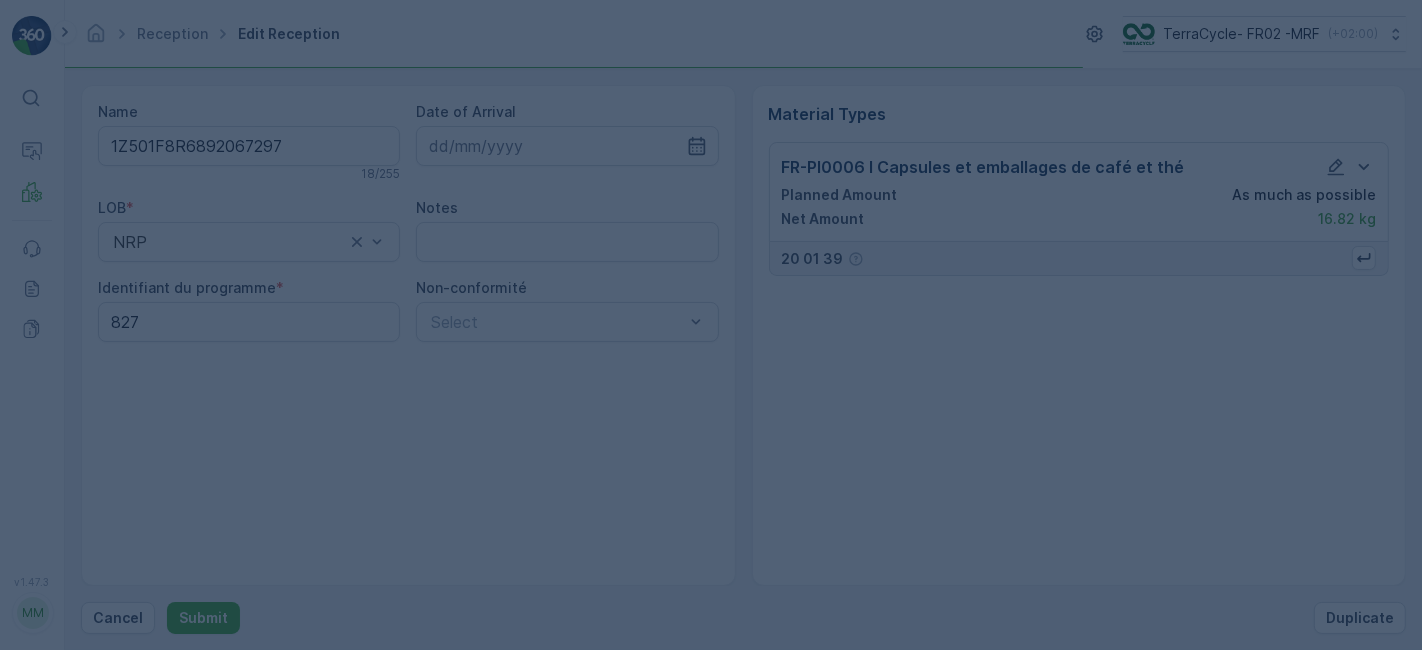 scroll, scrollTop: 0, scrollLeft: 0, axis: both 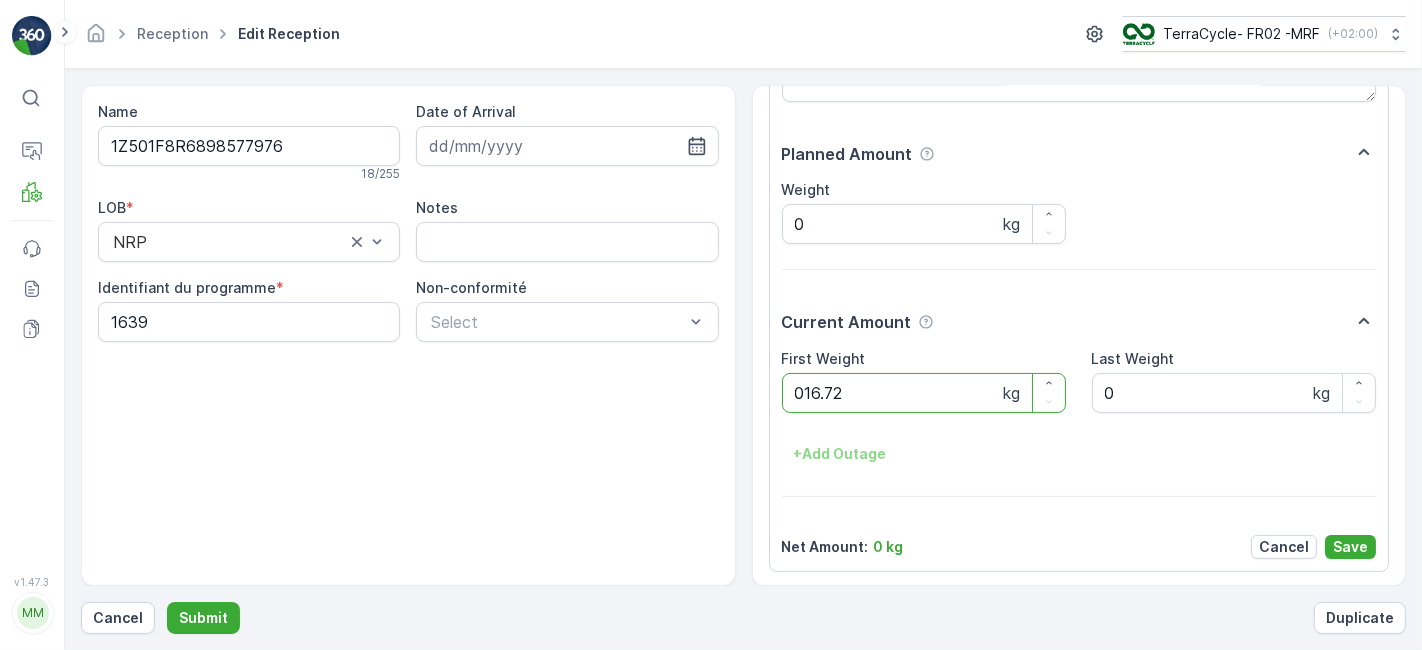 click on "Submit" at bounding box center [203, 618] 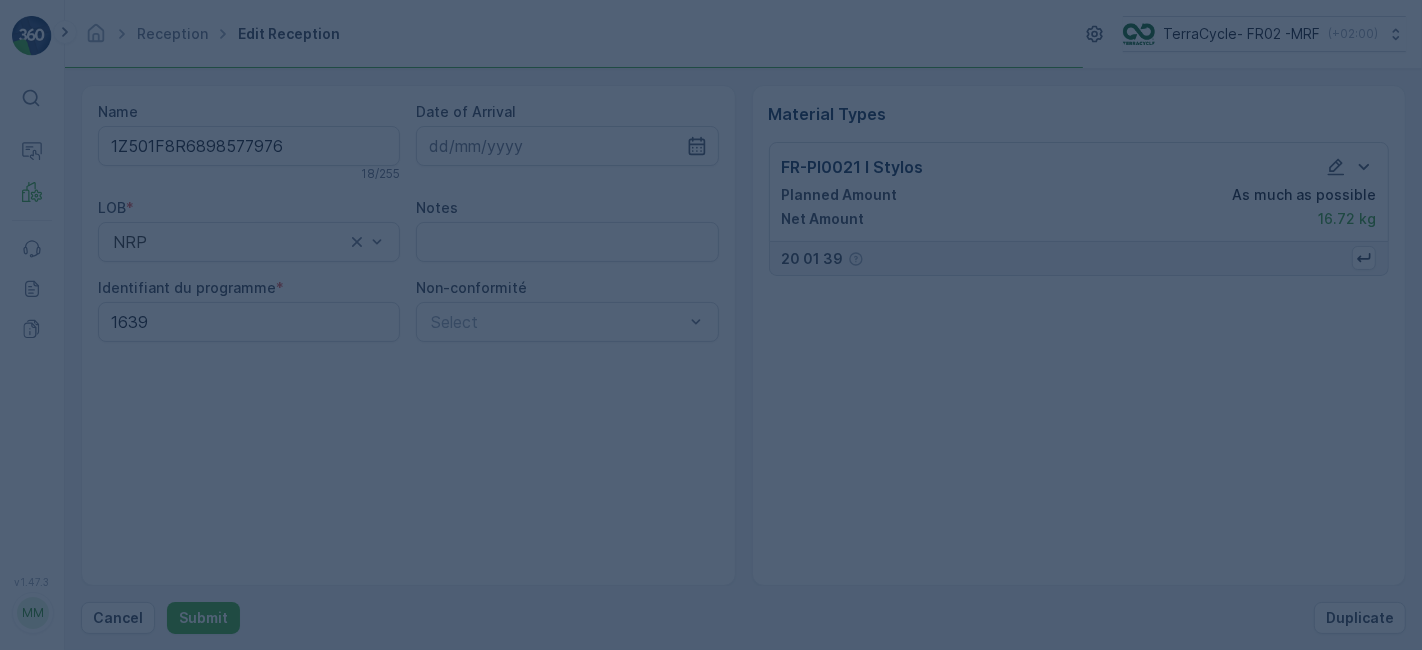 scroll, scrollTop: 0, scrollLeft: 0, axis: both 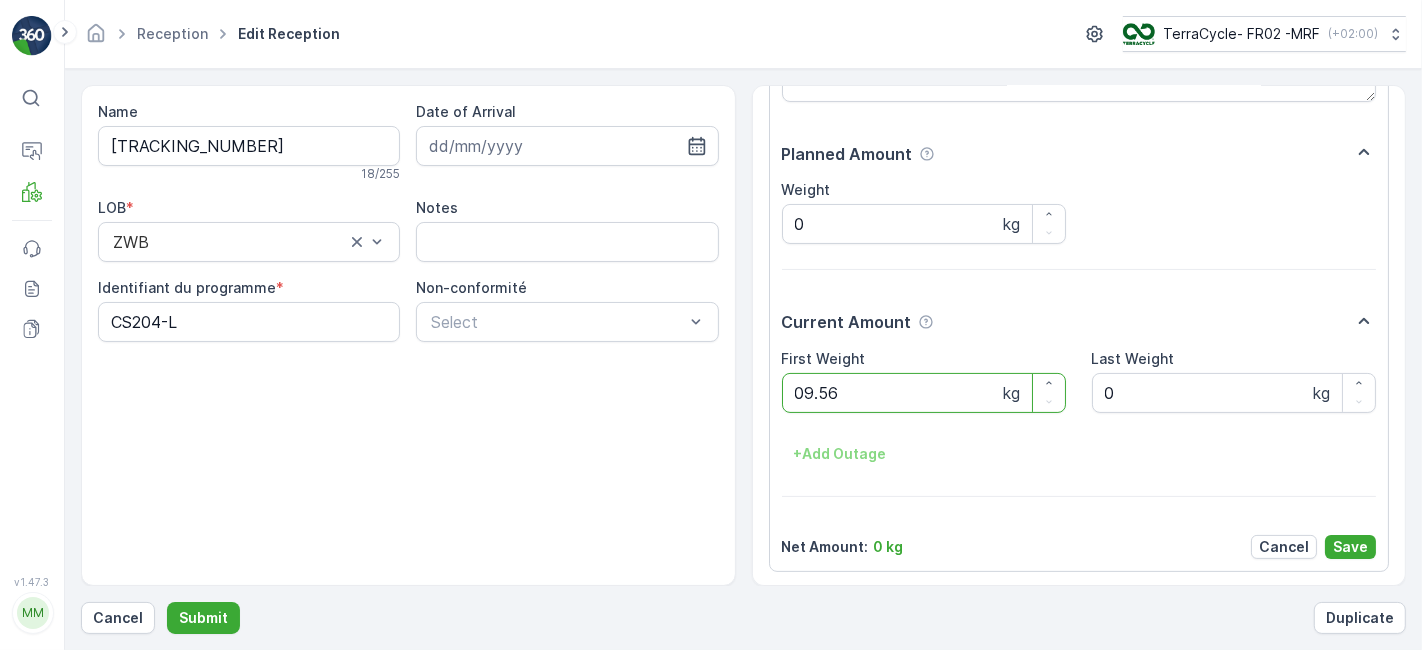click on "Submit" at bounding box center (203, 618) 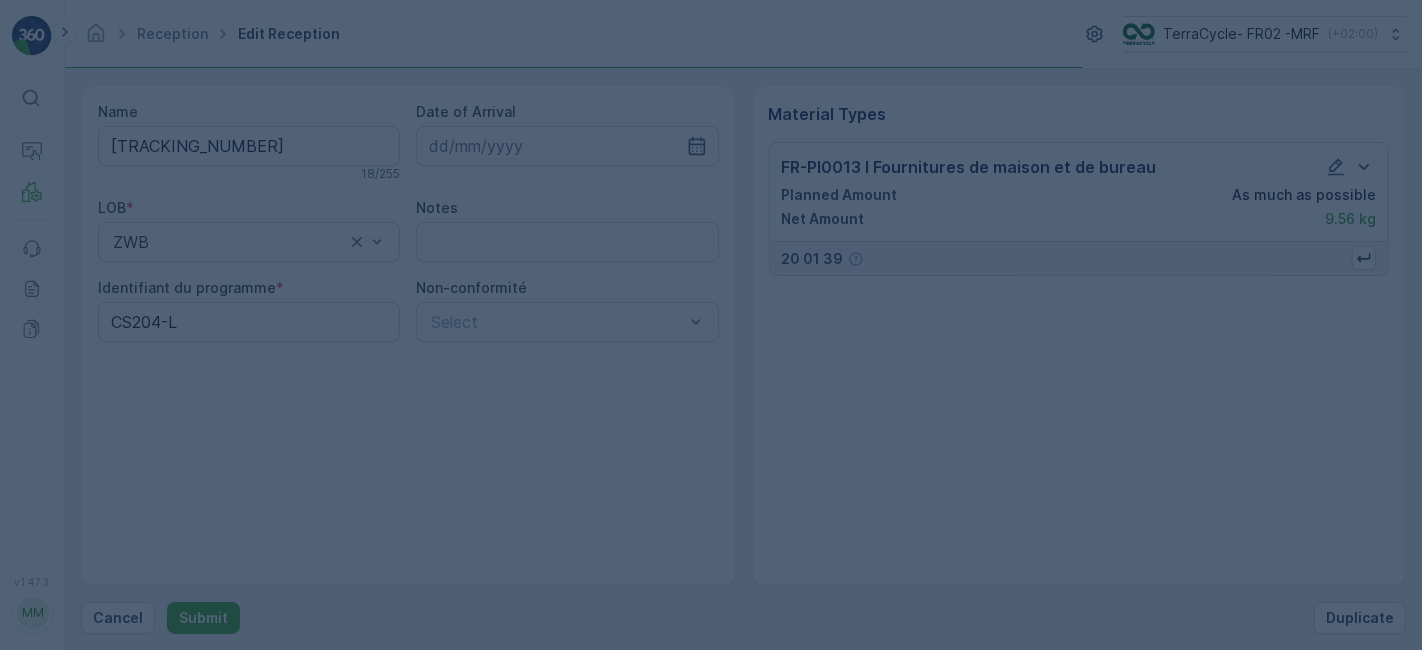 scroll, scrollTop: 0, scrollLeft: 0, axis: both 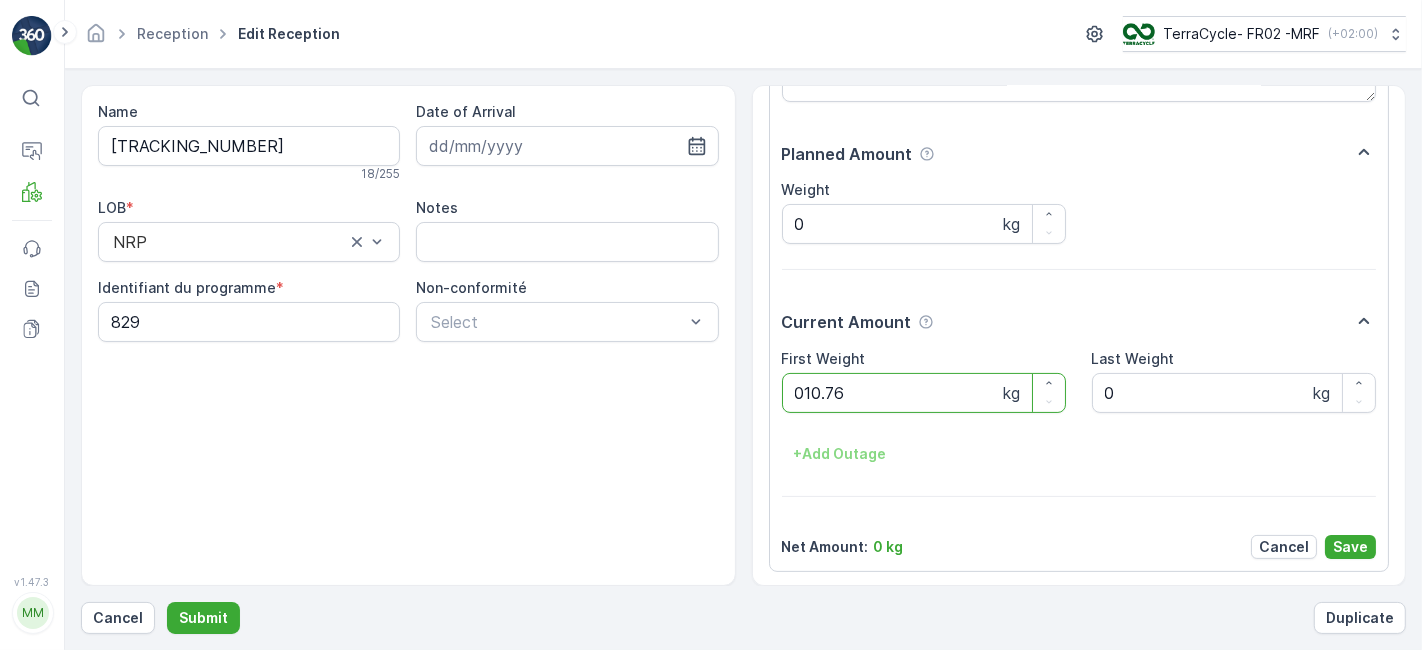 click on "Submit" at bounding box center [203, 618] 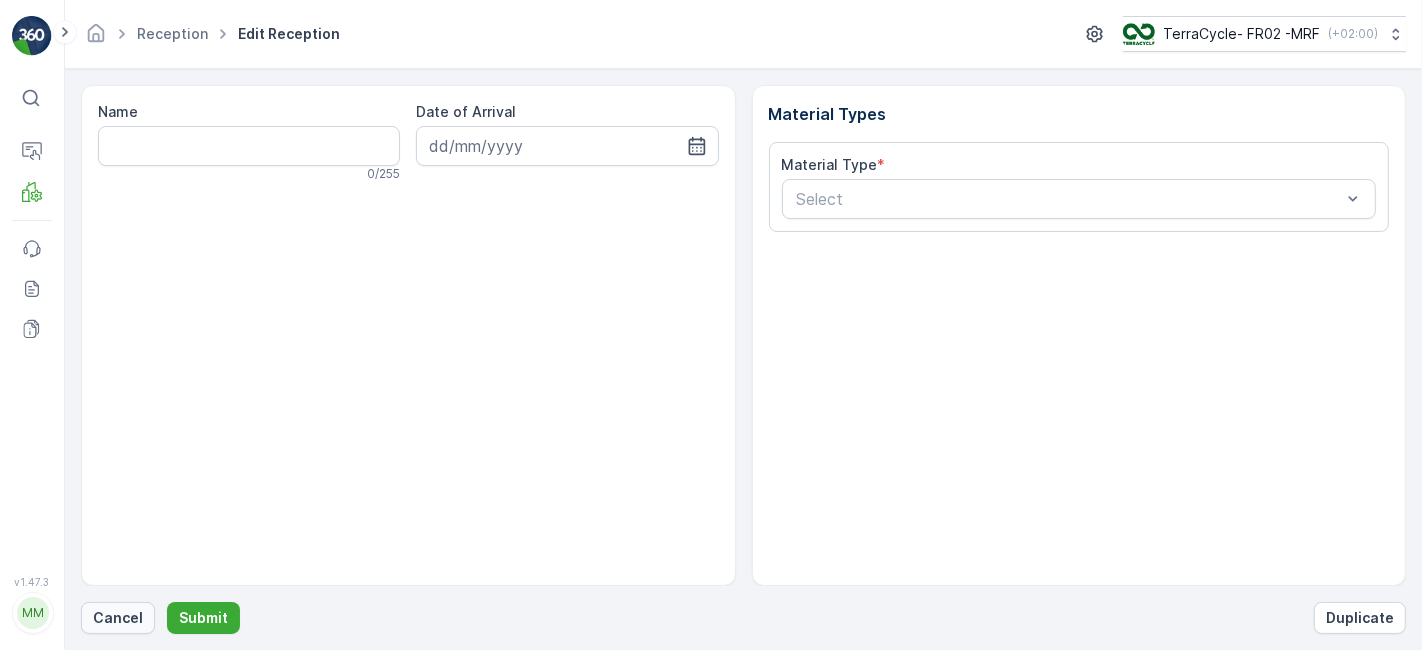 click on "Cancel" at bounding box center [118, 618] 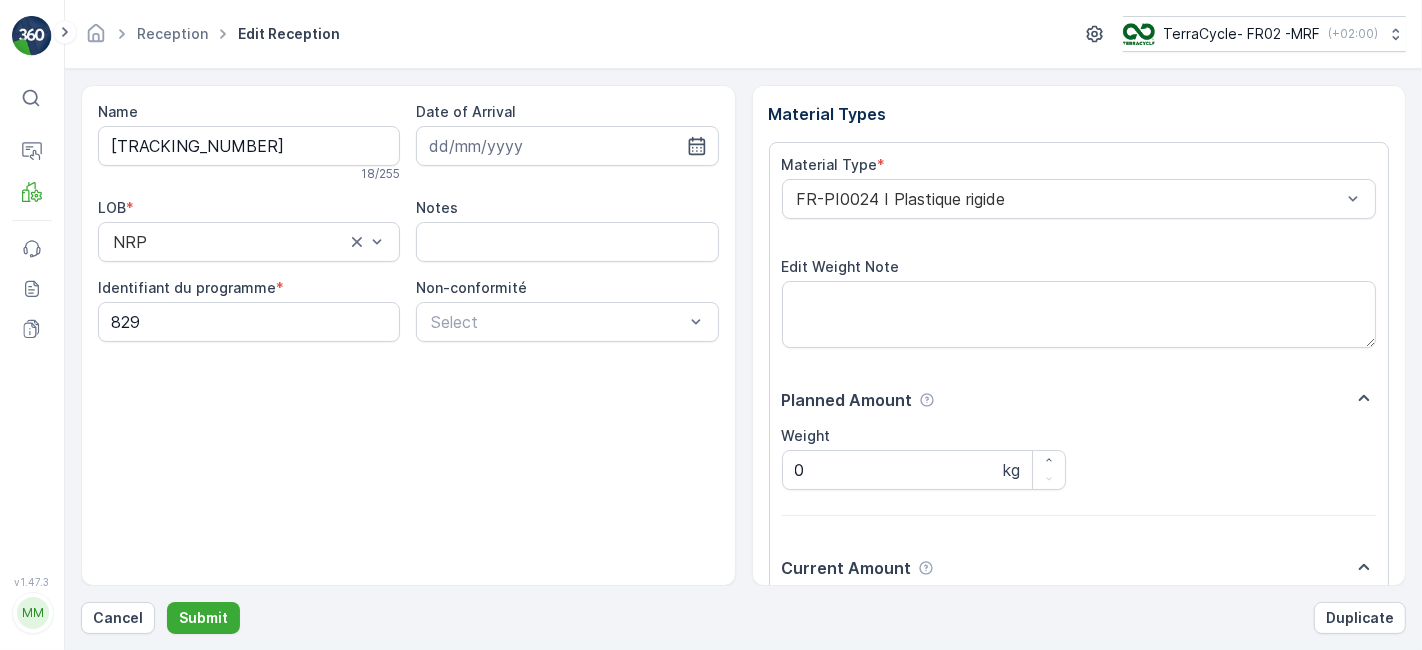 scroll, scrollTop: 246, scrollLeft: 0, axis: vertical 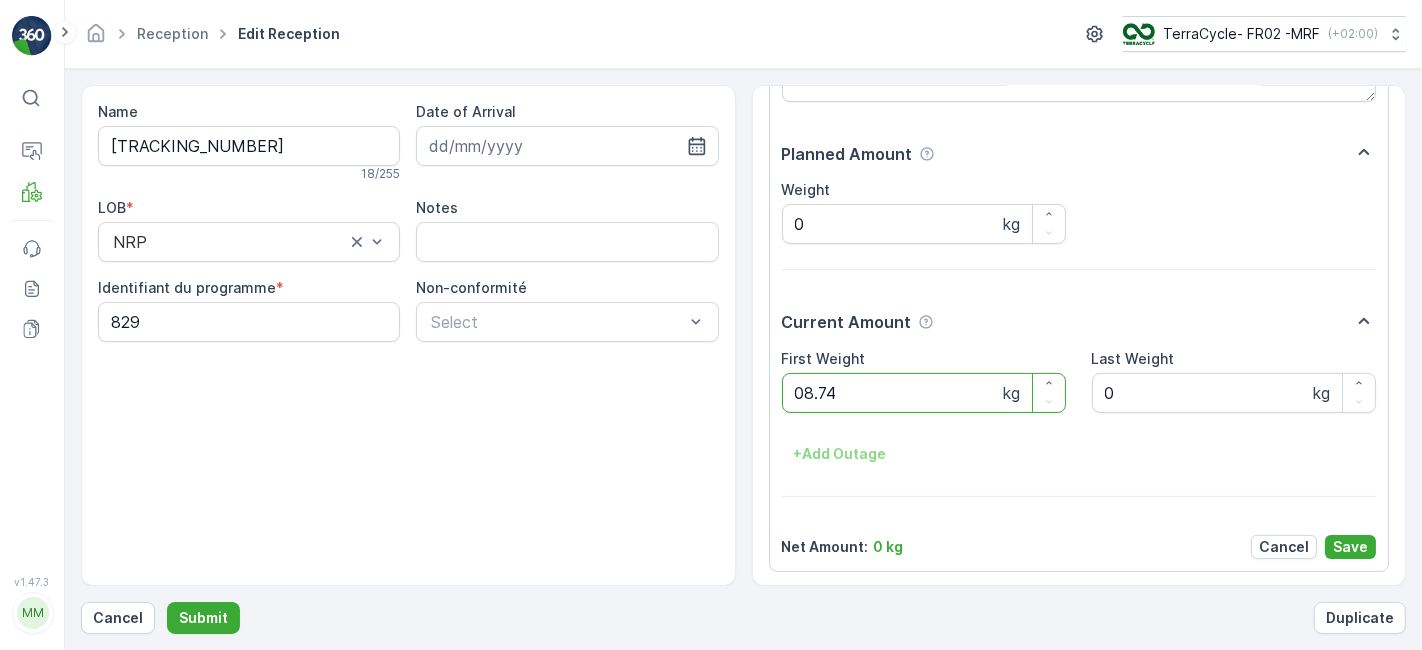 click on "Submit" at bounding box center [203, 618] 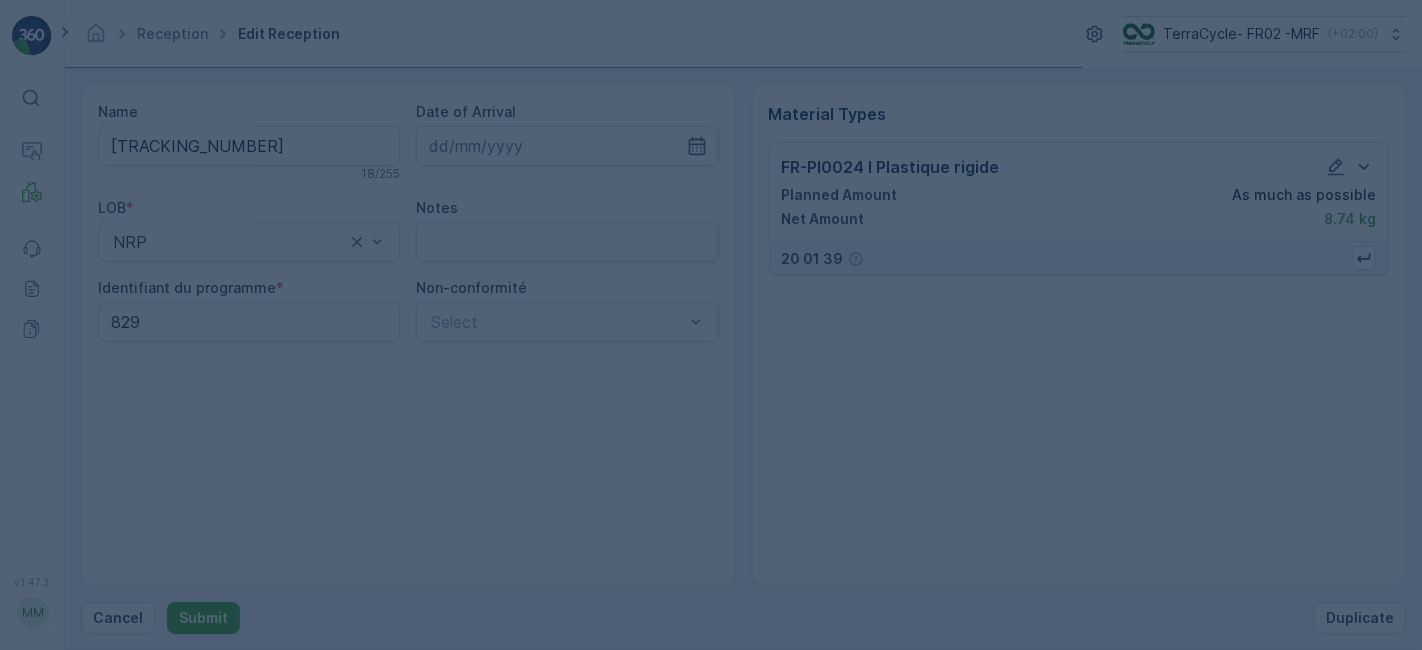 scroll, scrollTop: 0, scrollLeft: 0, axis: both 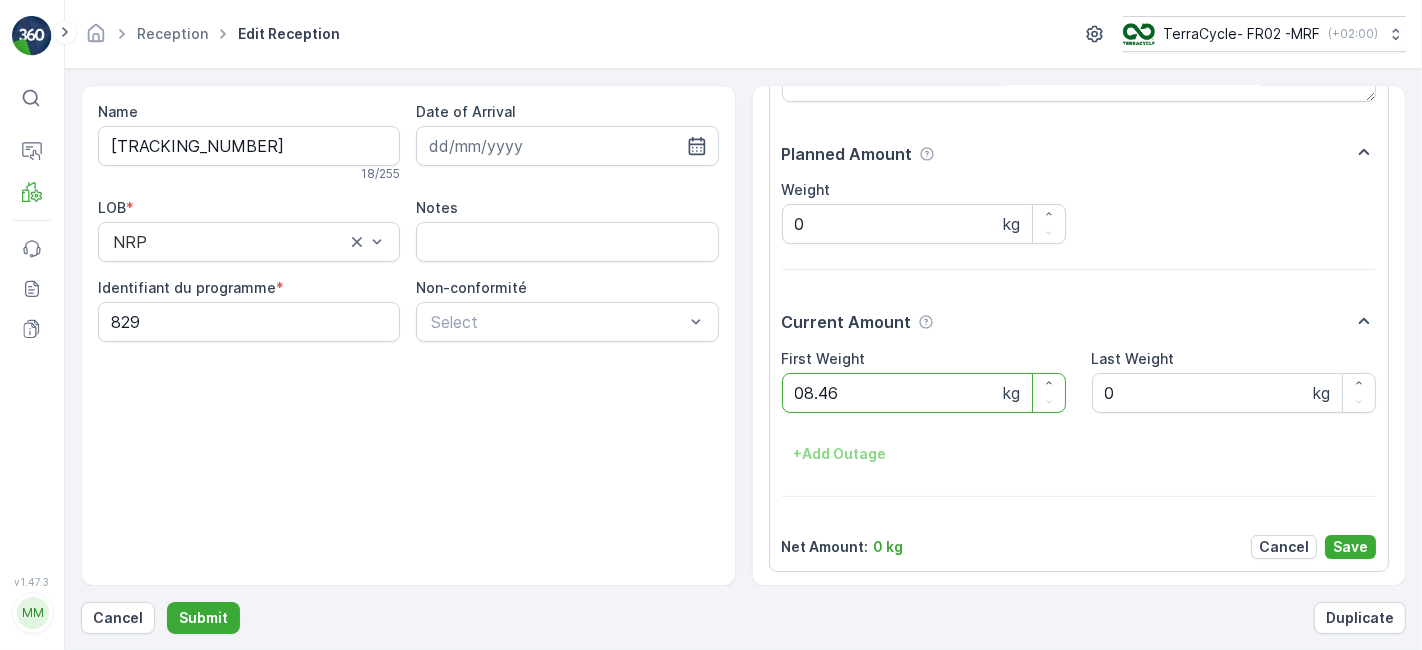 click on "Submit" at bounding box center [203, 618] 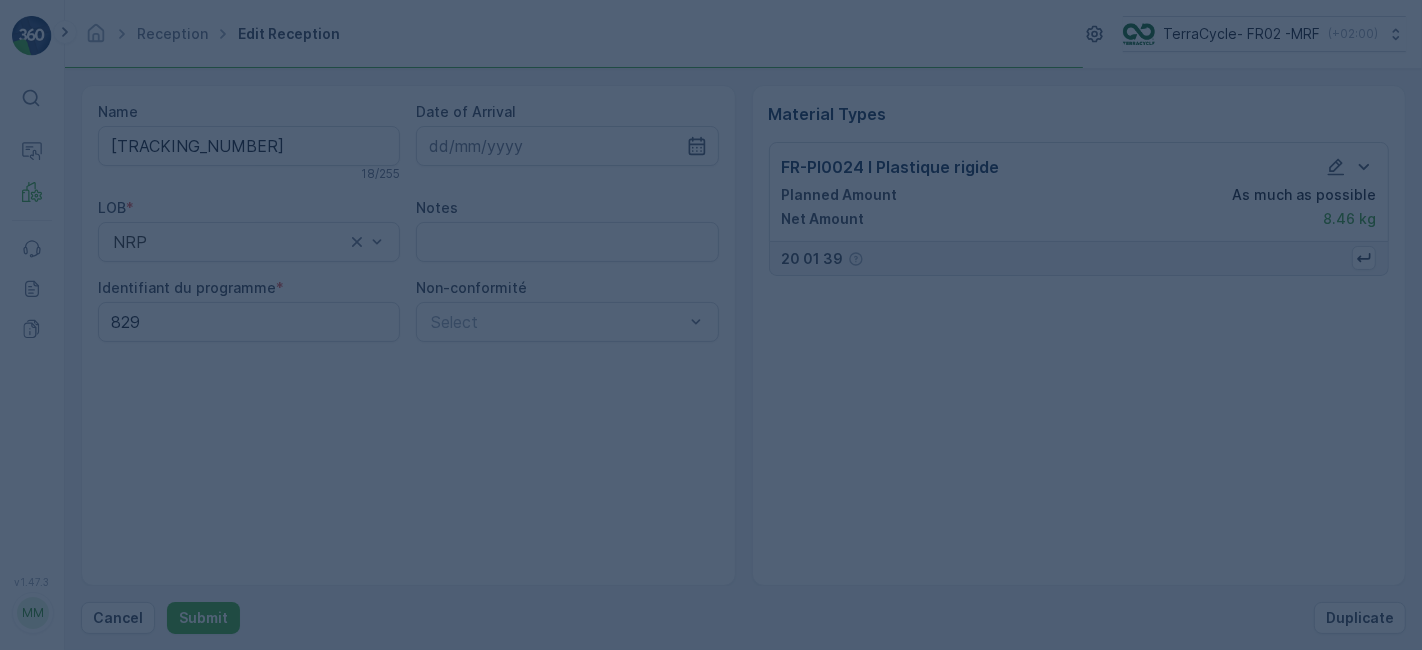 scroll, scrollTop: 0, scrollLeft: 0, axis: both 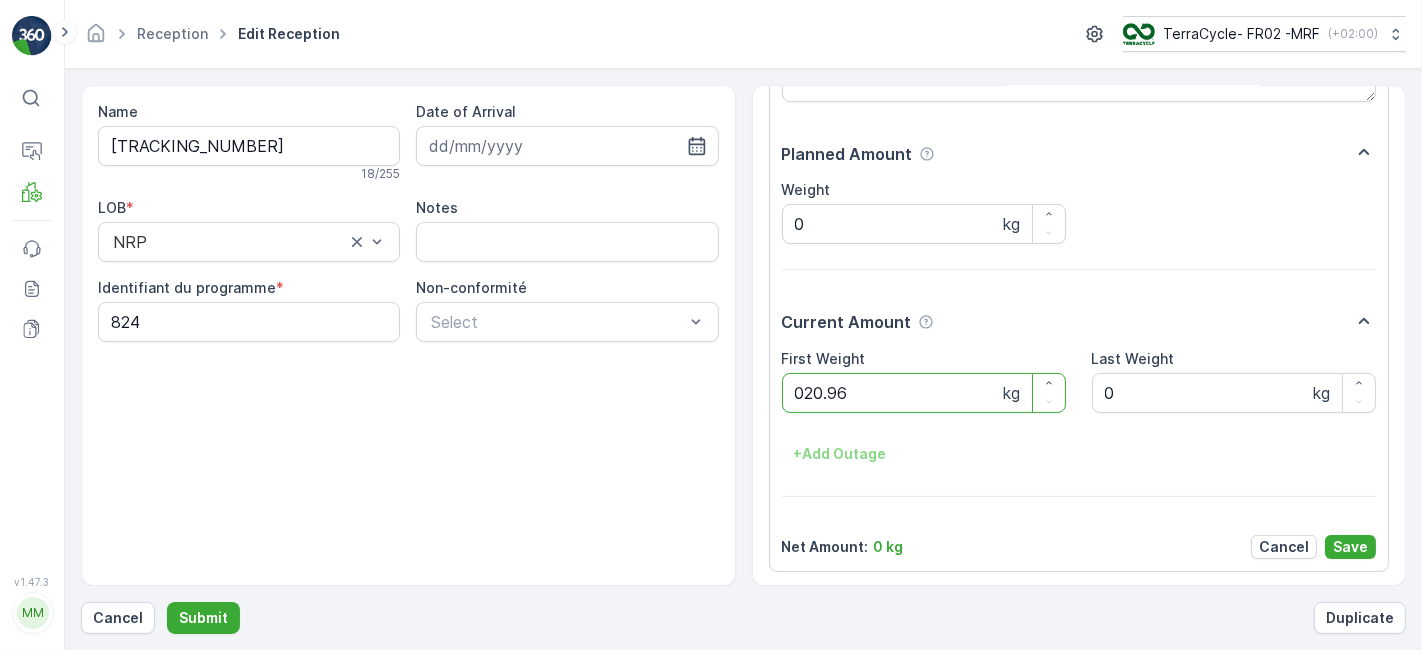 click on "Submit" at bounding box center [203, 618] 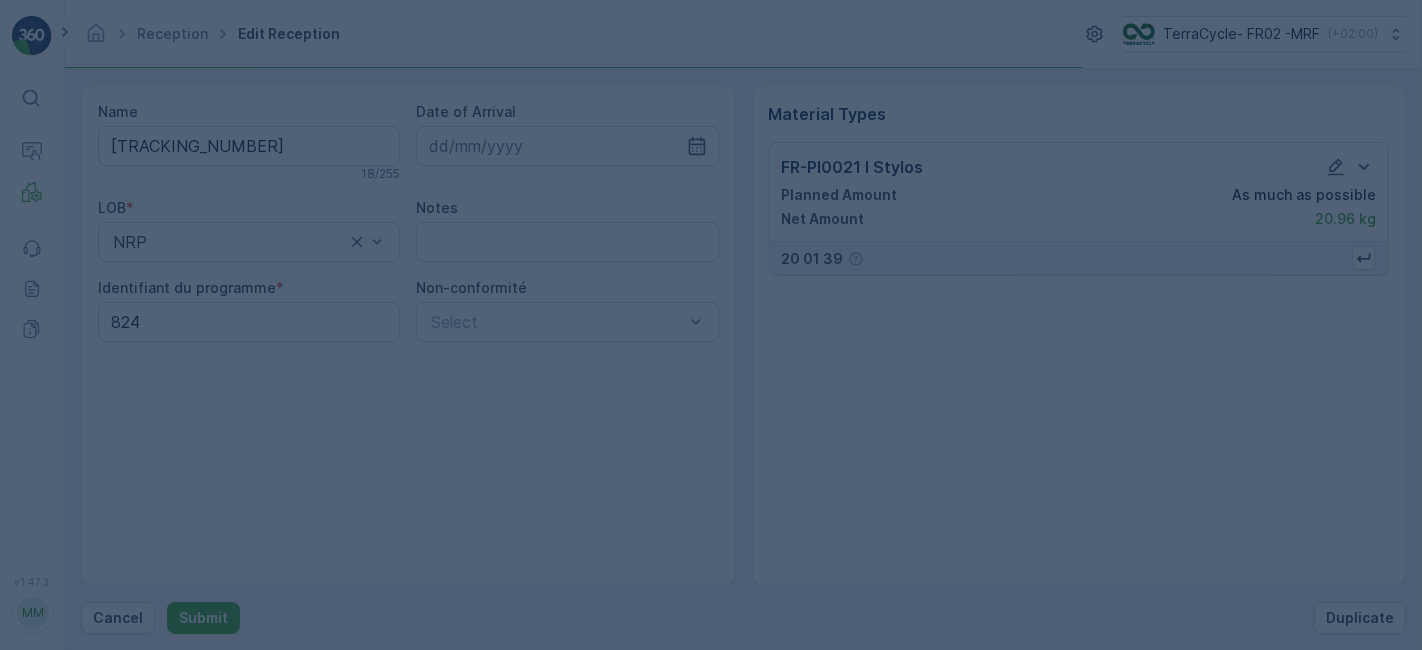 scroll, scrollTop: 0, scrollLeft: 0, axis: both 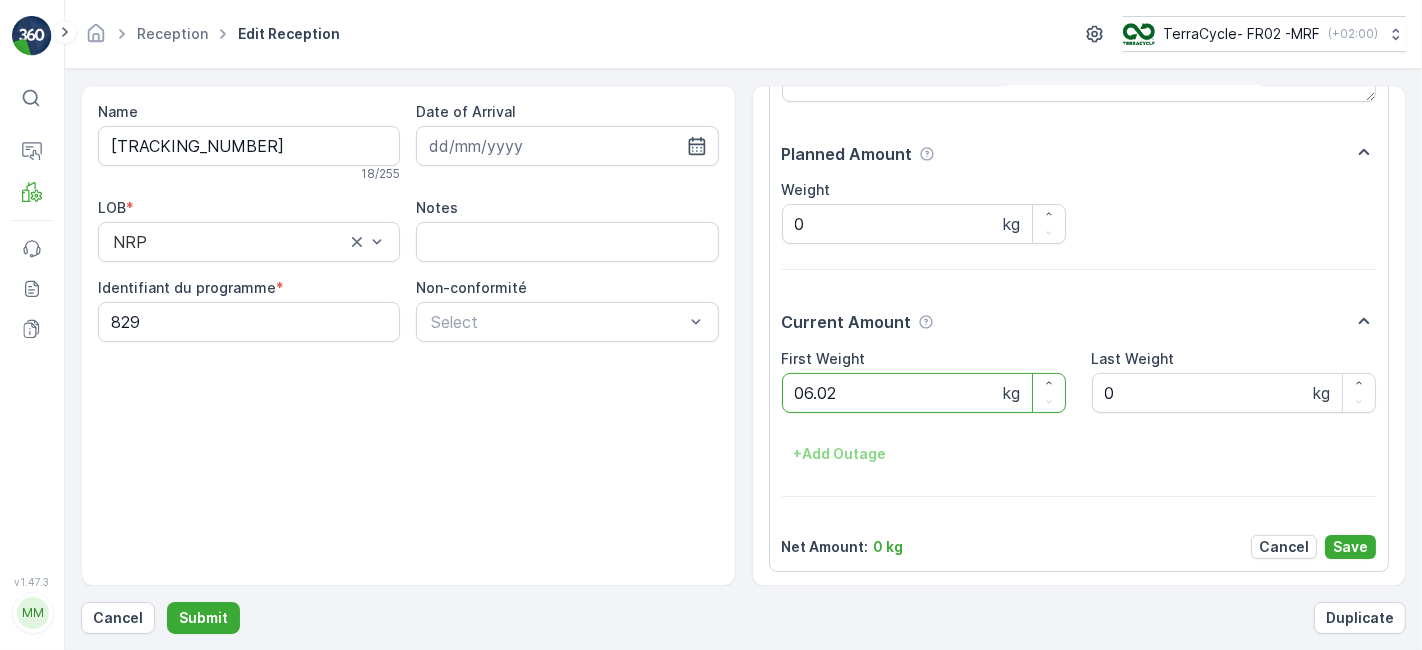 click on "Submit" at bounding box center [203, 618] 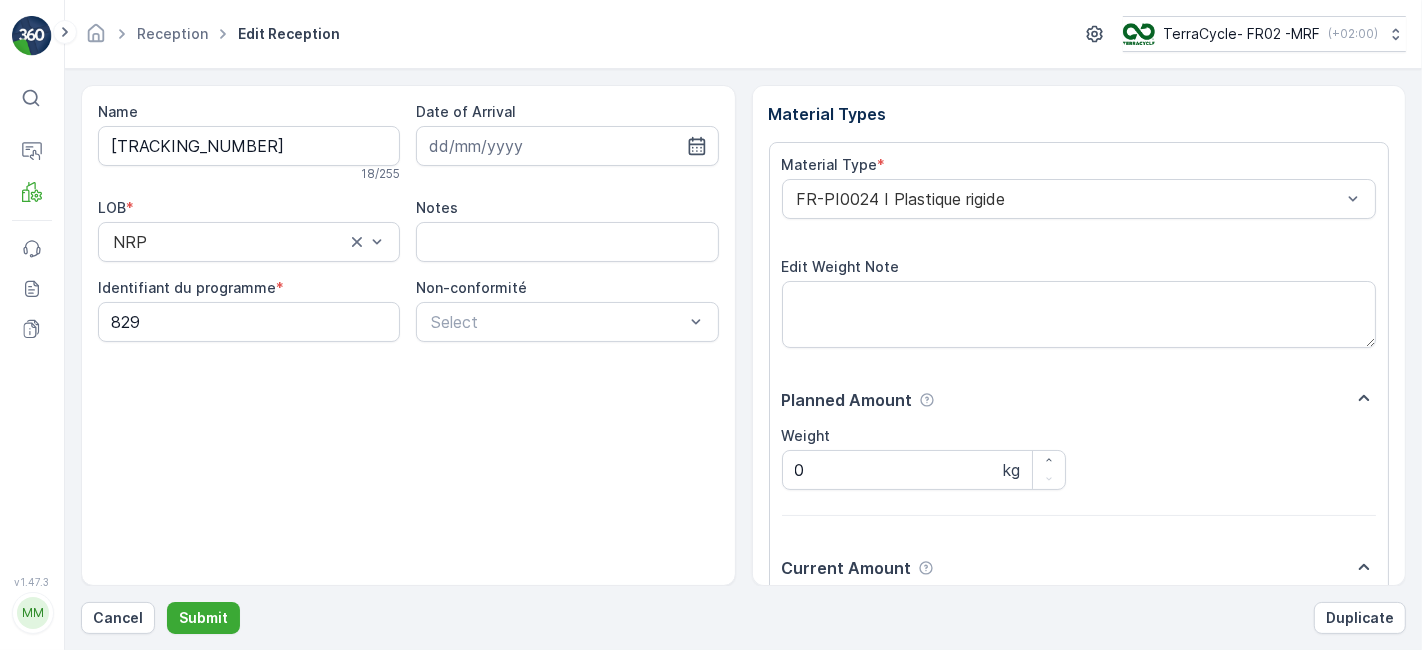 scroll, scrollTop: 246, scrollLeft: 0, axis: vertical 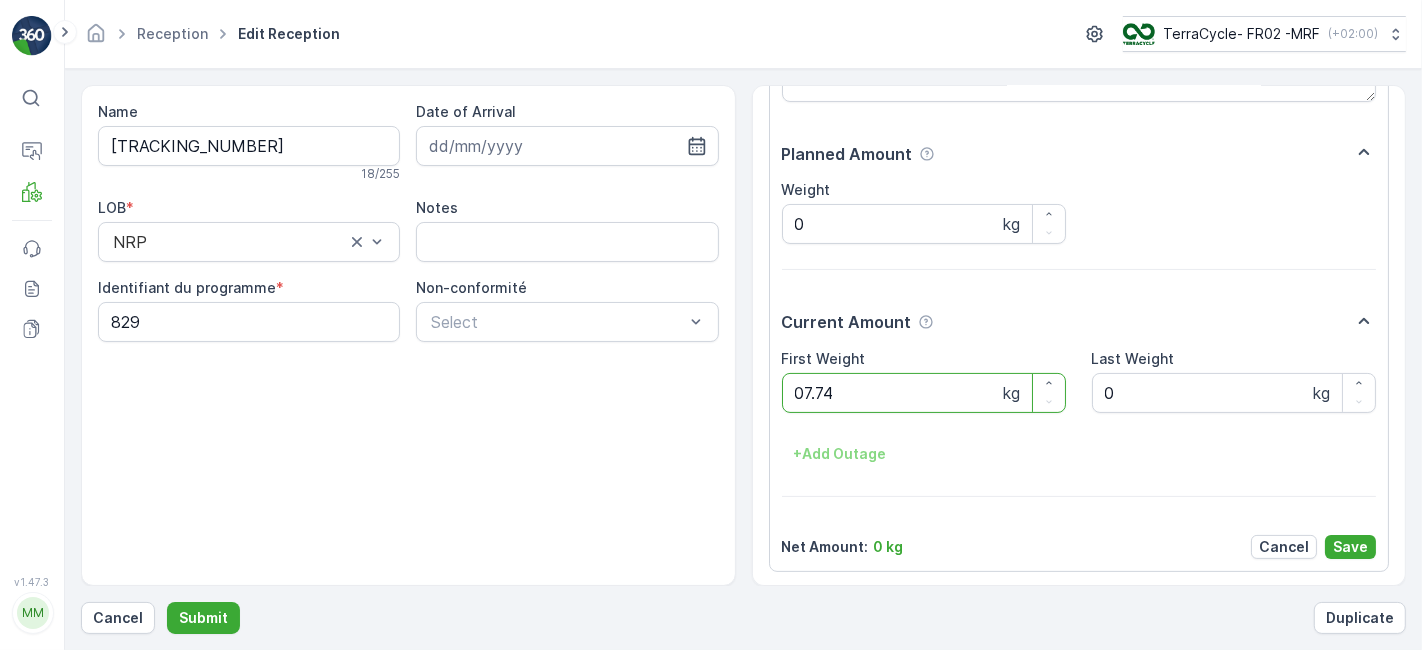 click on "Submit" at bounding box center [203, 618] 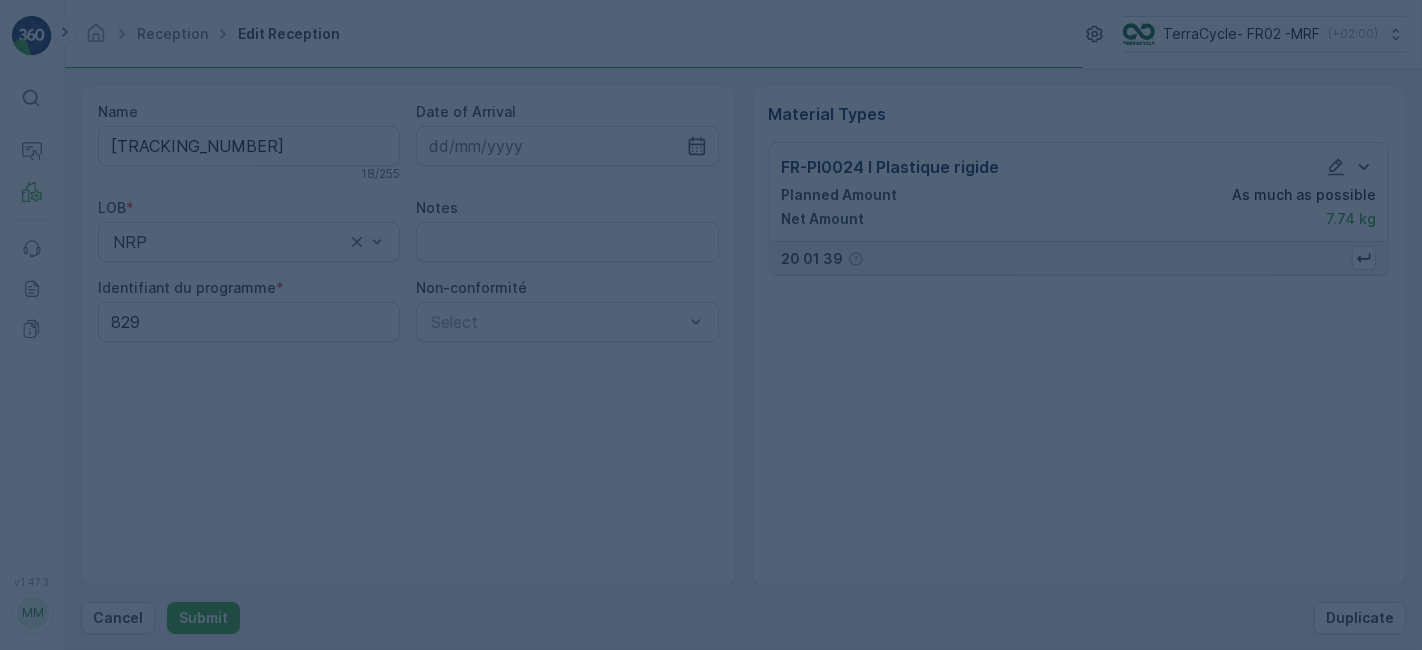 scroll, scrollTop: 0, scrollLeft: 0, axis: both 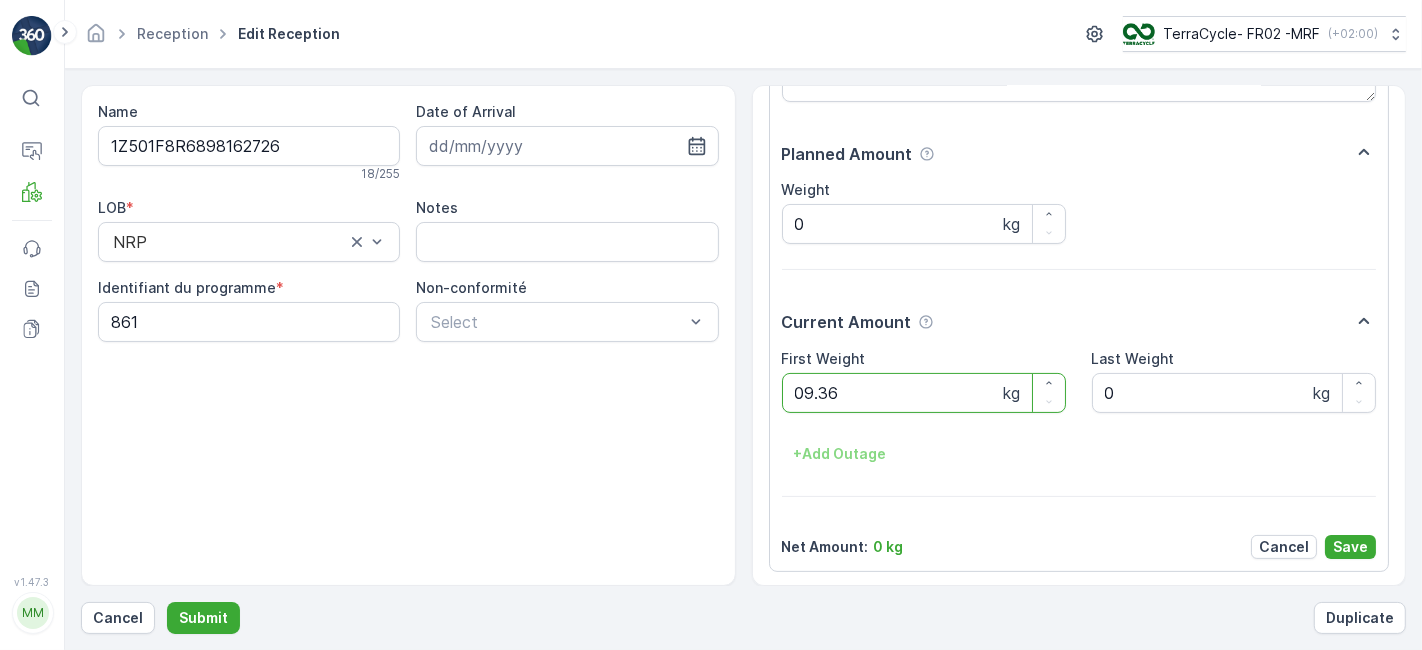 click on "Submit" at bounding box center (203, 618) 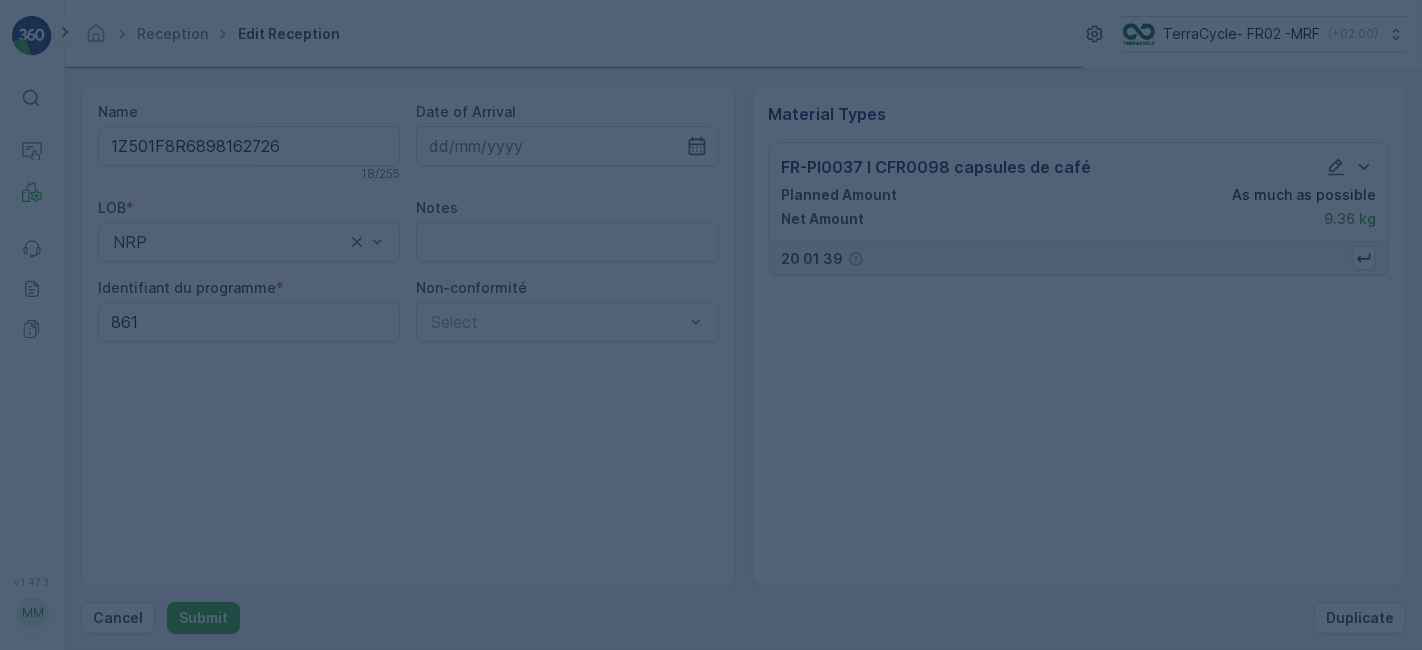 scroll, scrollTop: 0, scrollLeft: 0, axis: both 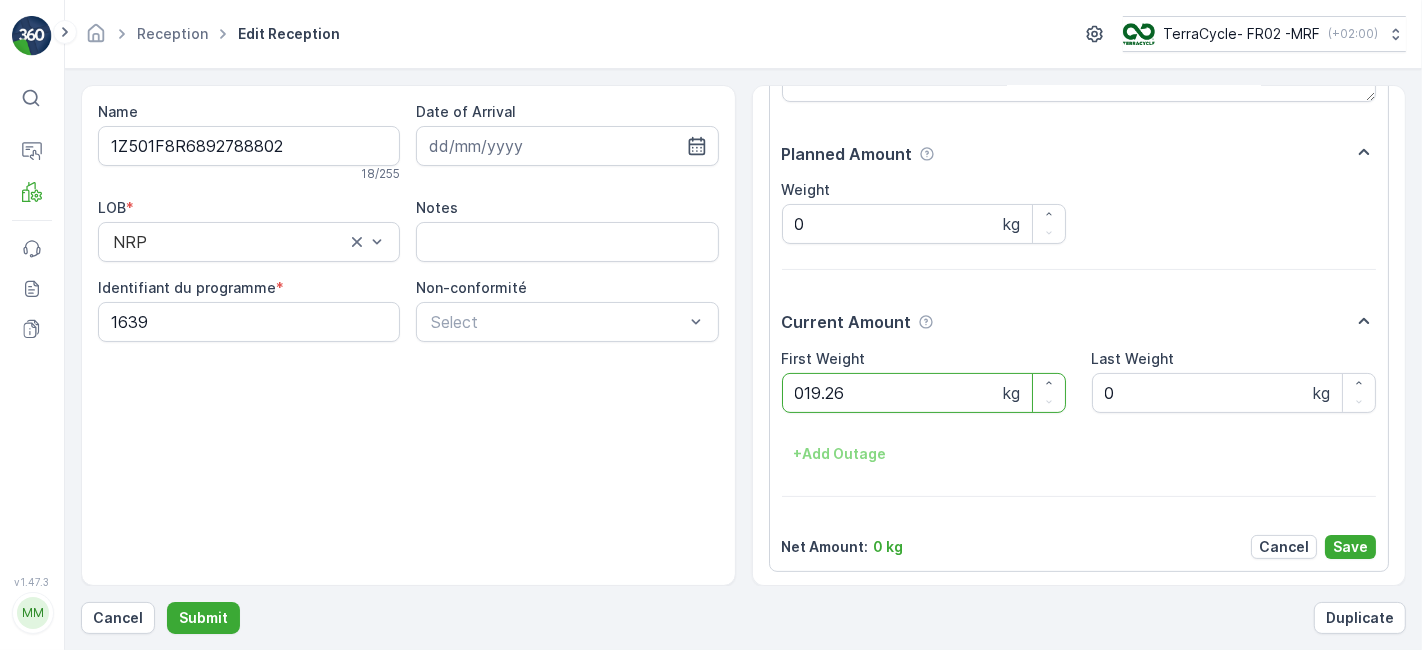 click on "Submit" at bounding box center [203, 618] 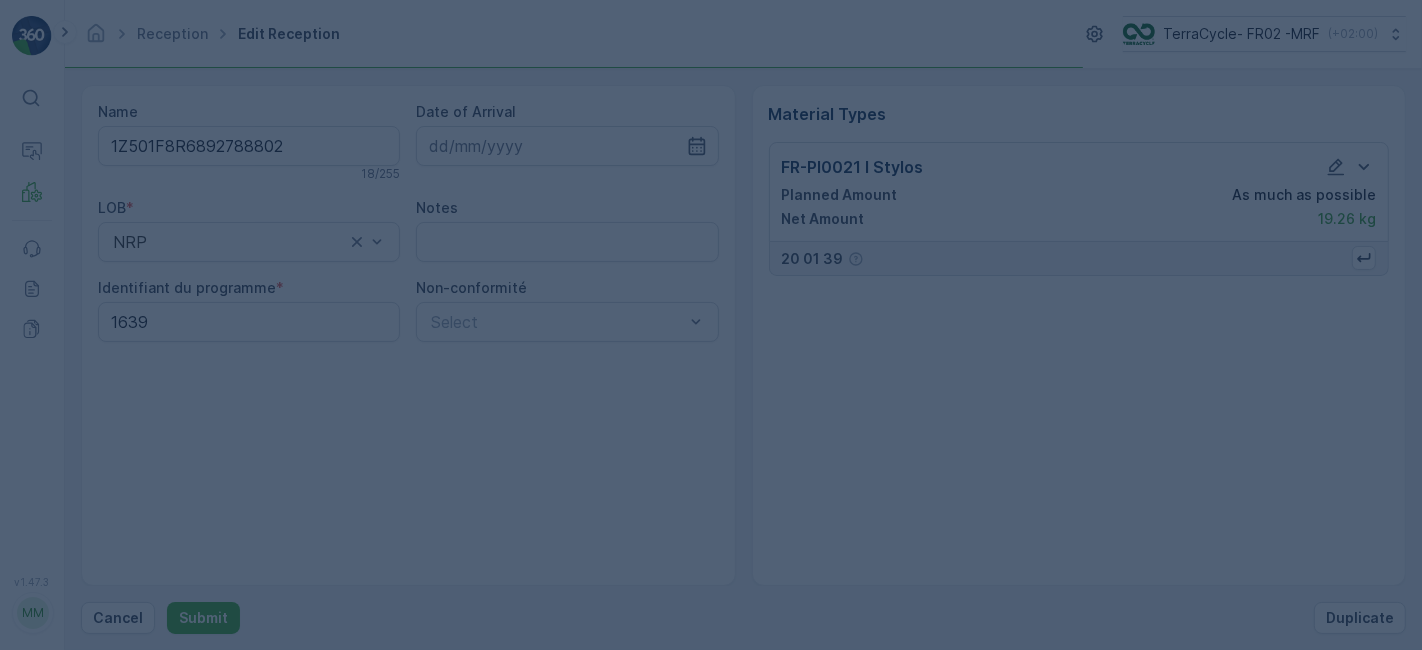 scroll, scrollTop: 0, scrollLeft: 0, axis: both 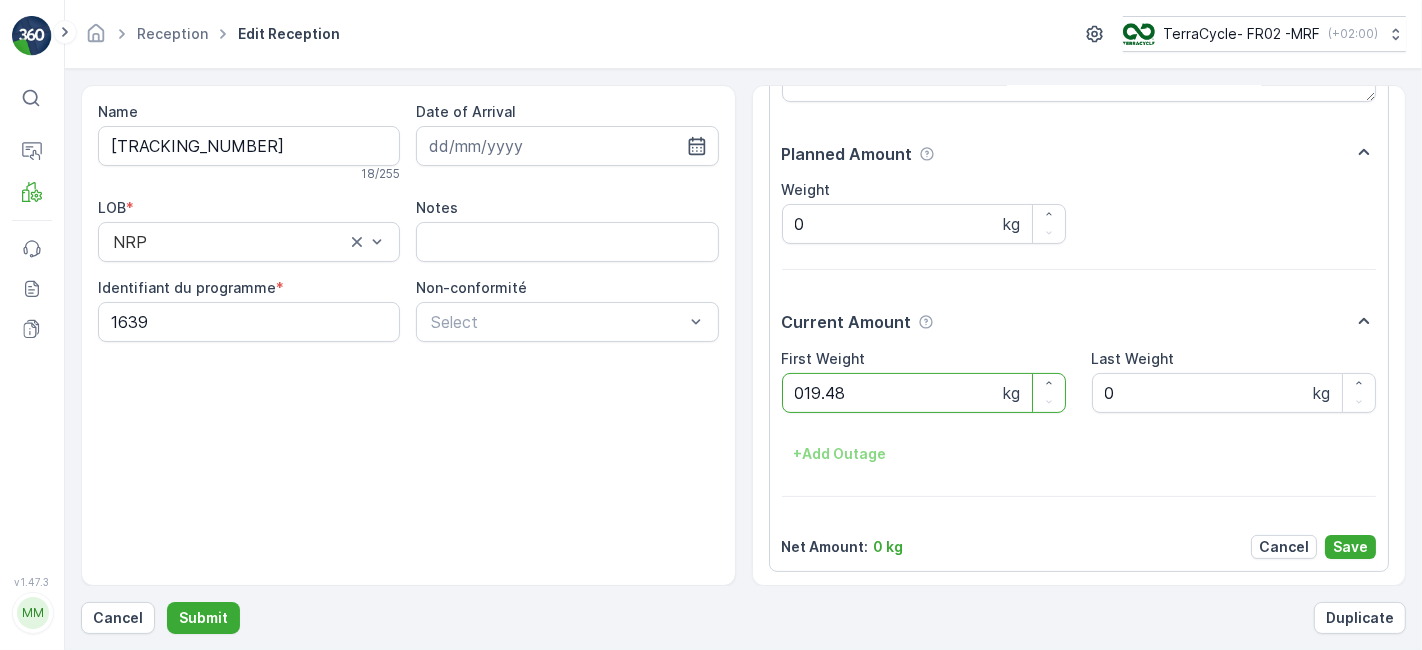 click on "Submit" at bounding box center (203, 618) 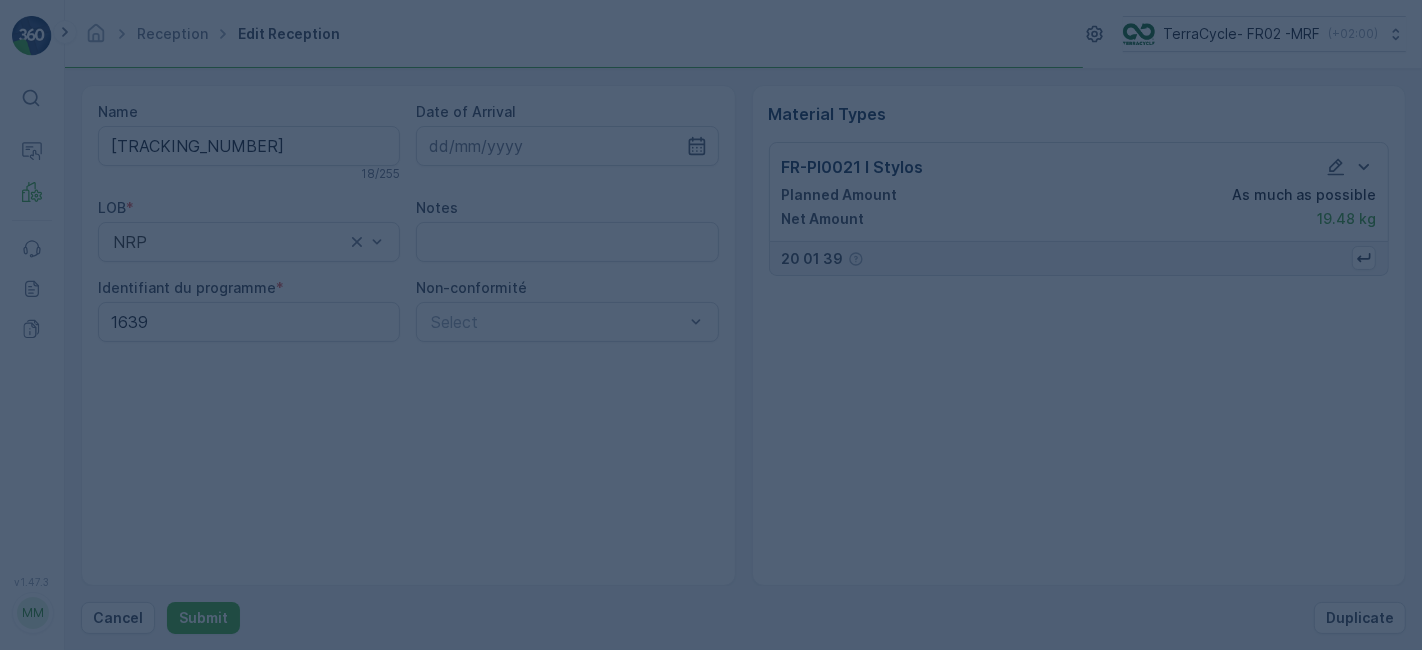 scroll, scrollTop: 0, scrollLeft: 0, axis: both 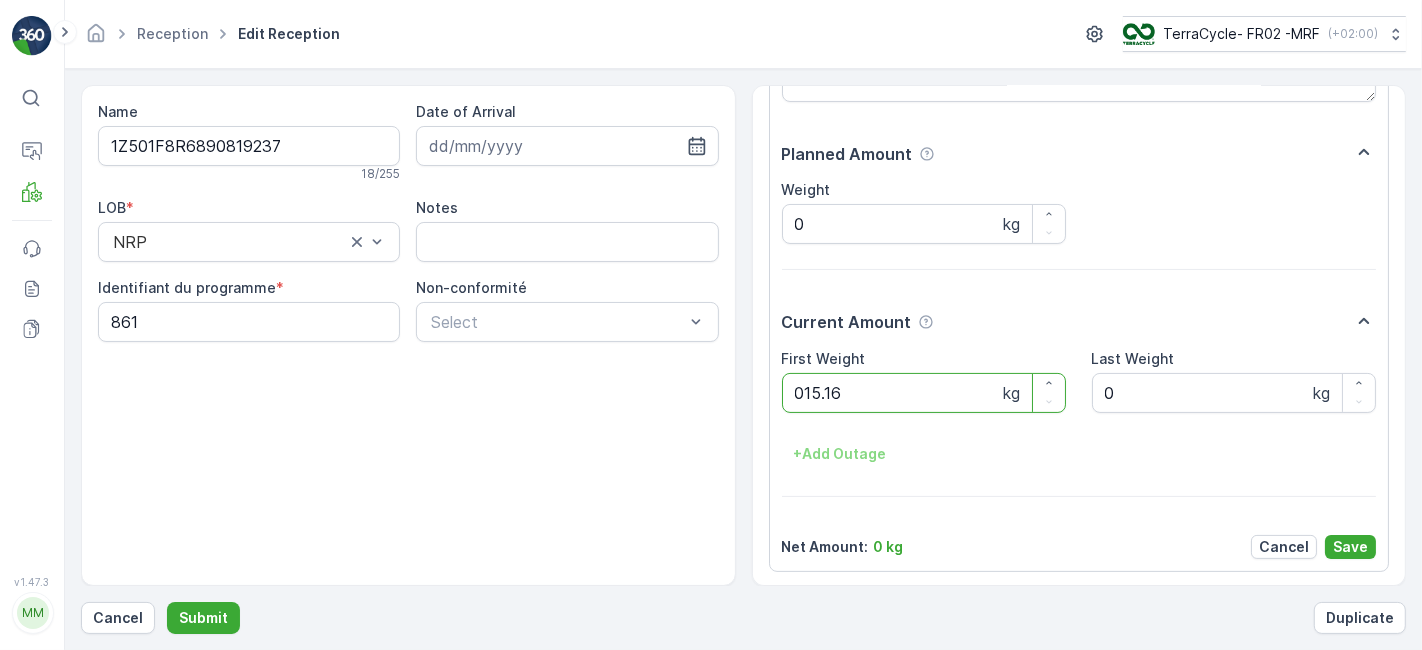 click on "Submit" at bounding box center (203, 618) 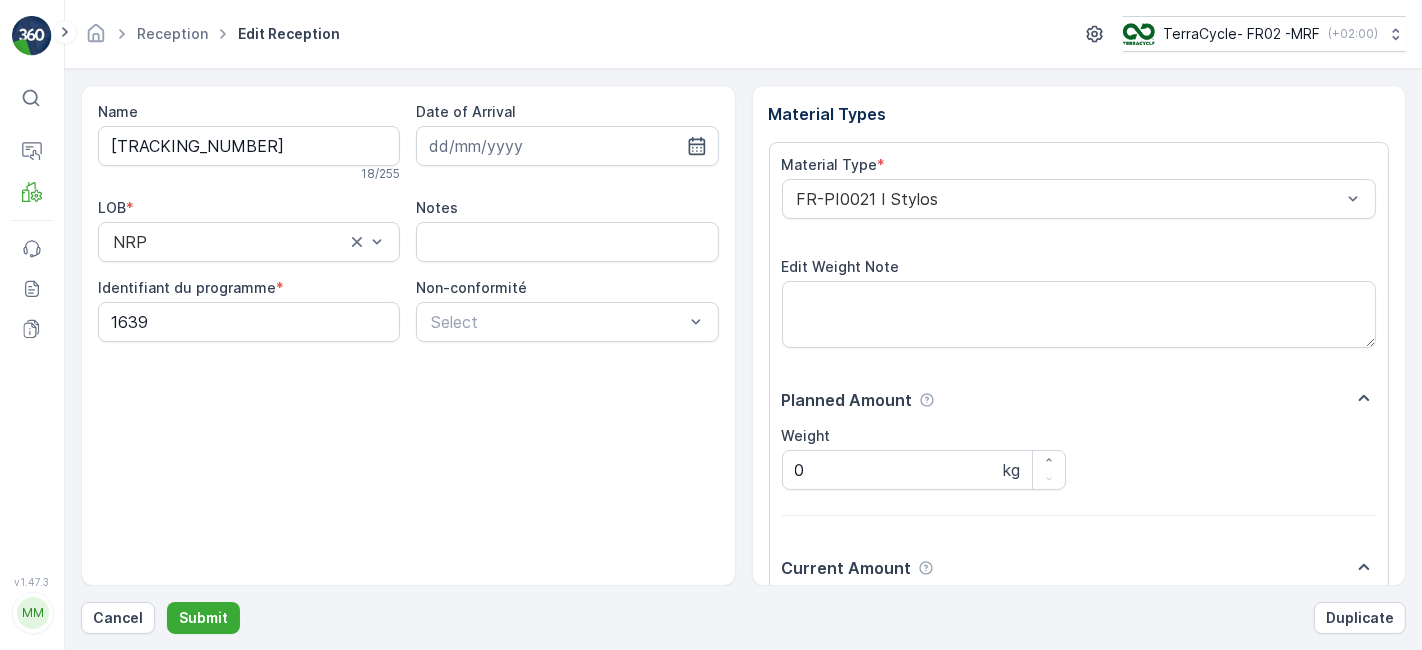scroll, scrollTop: 246, scrollLeft: 0, axis: vertical 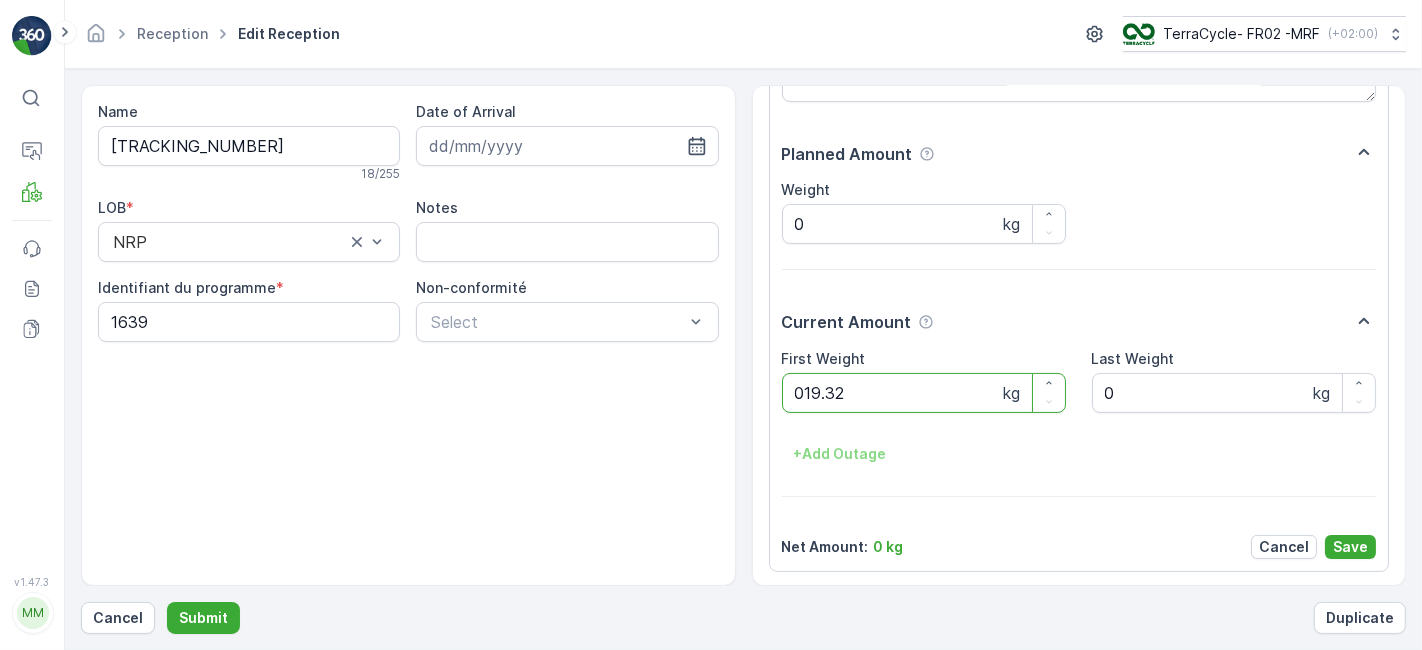 click on "Submit" at bounding box center [203, 618] 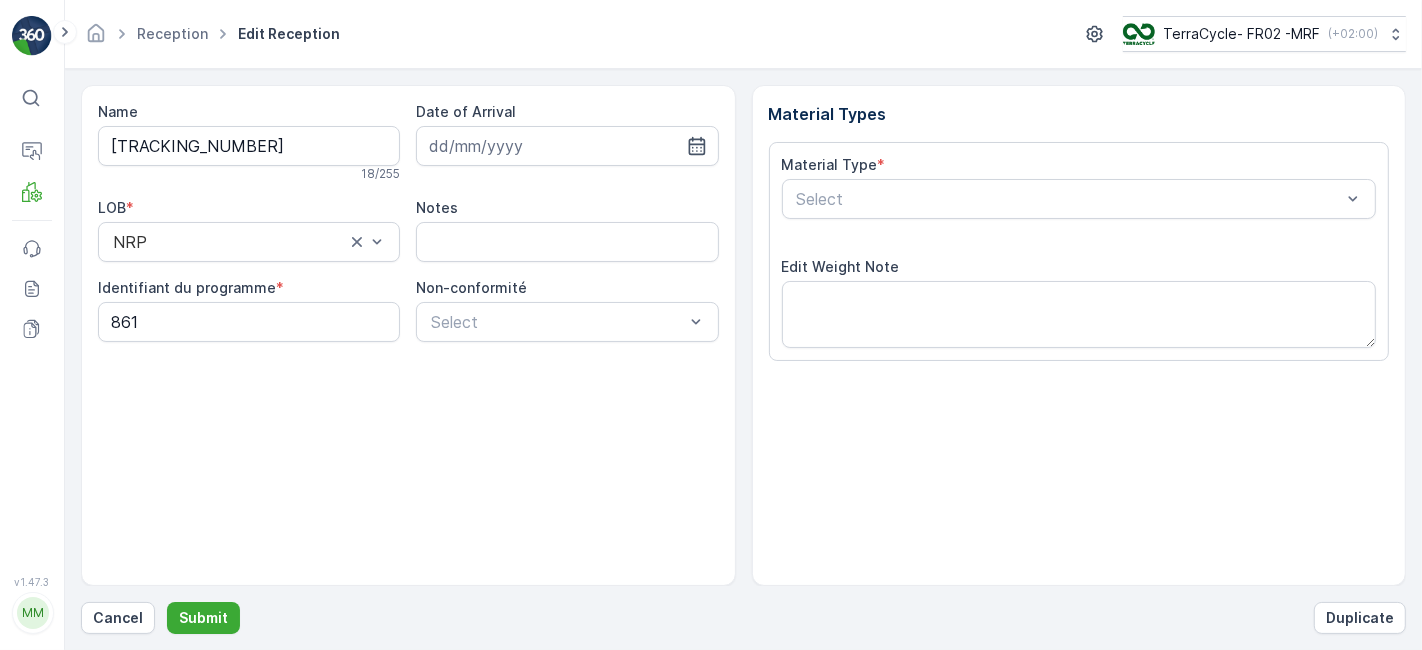 scroll, scrollTop: 246, scrollLeft: 0, axis: vertical 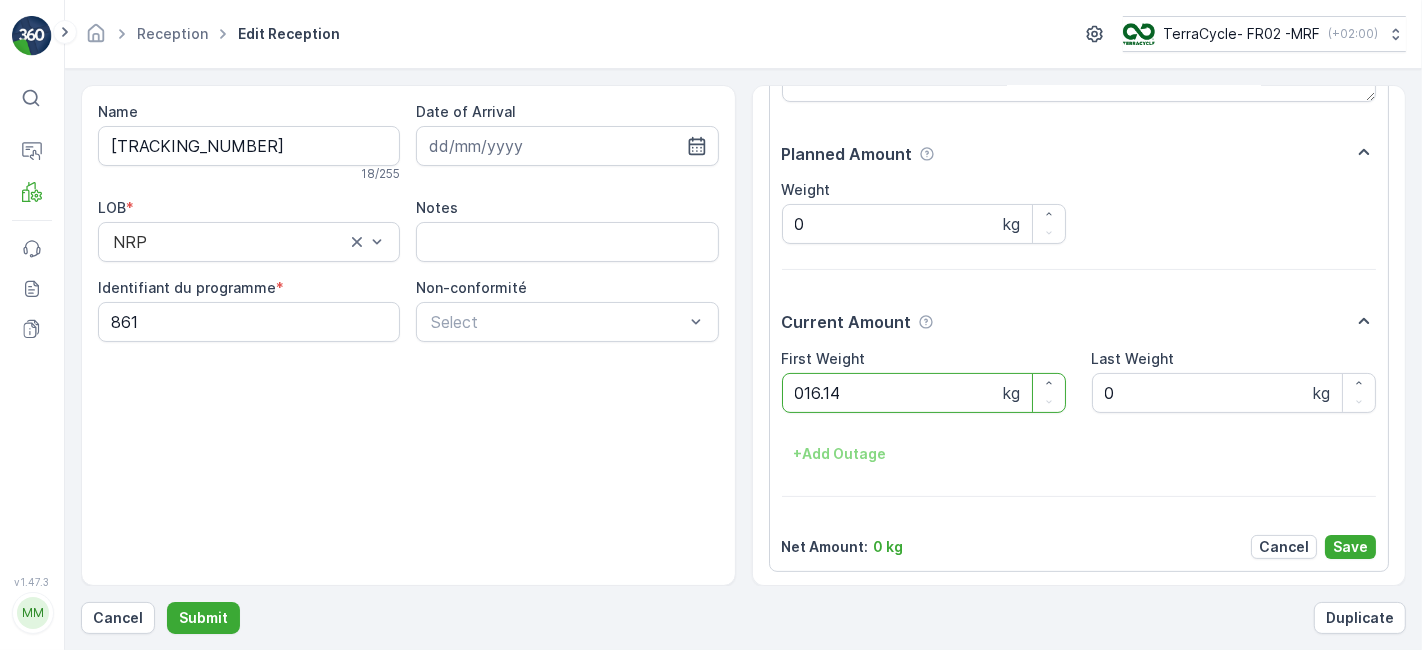 click on "Submit" at bounding box center (203, 618) 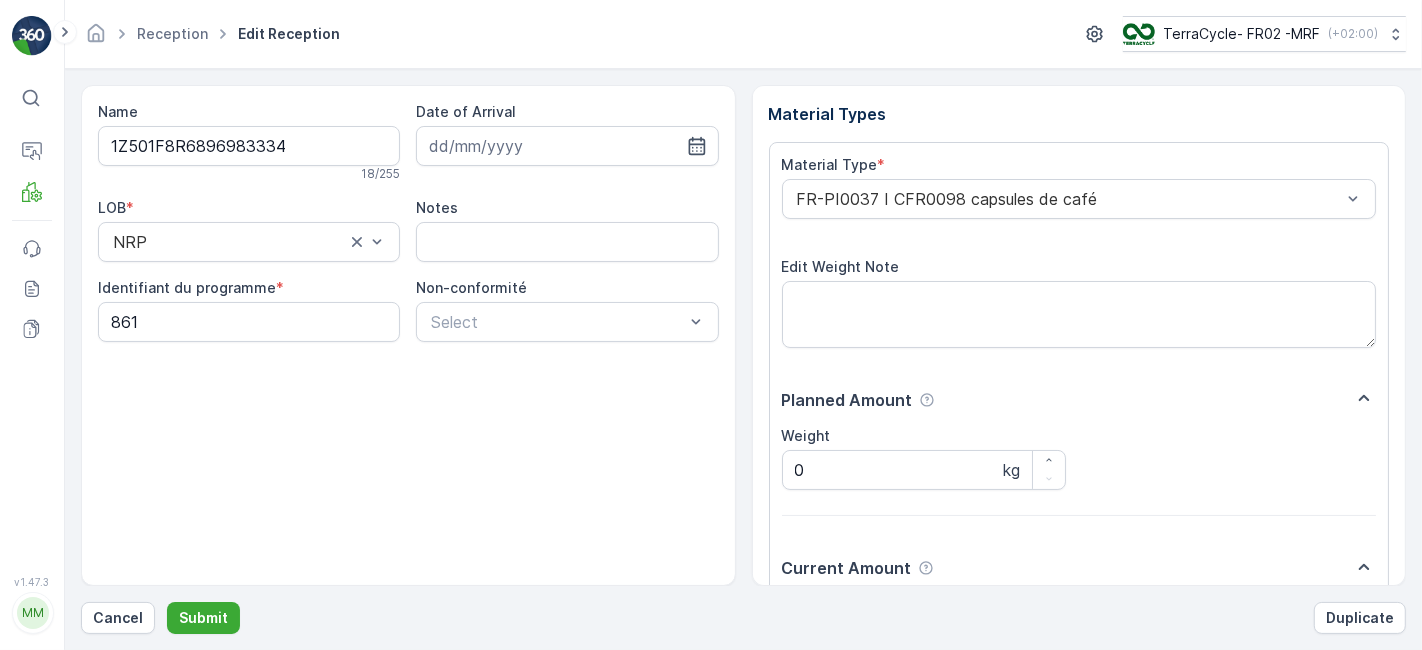 scroll, scrollTop: 246, scrollLeft: 0, axis: vertical 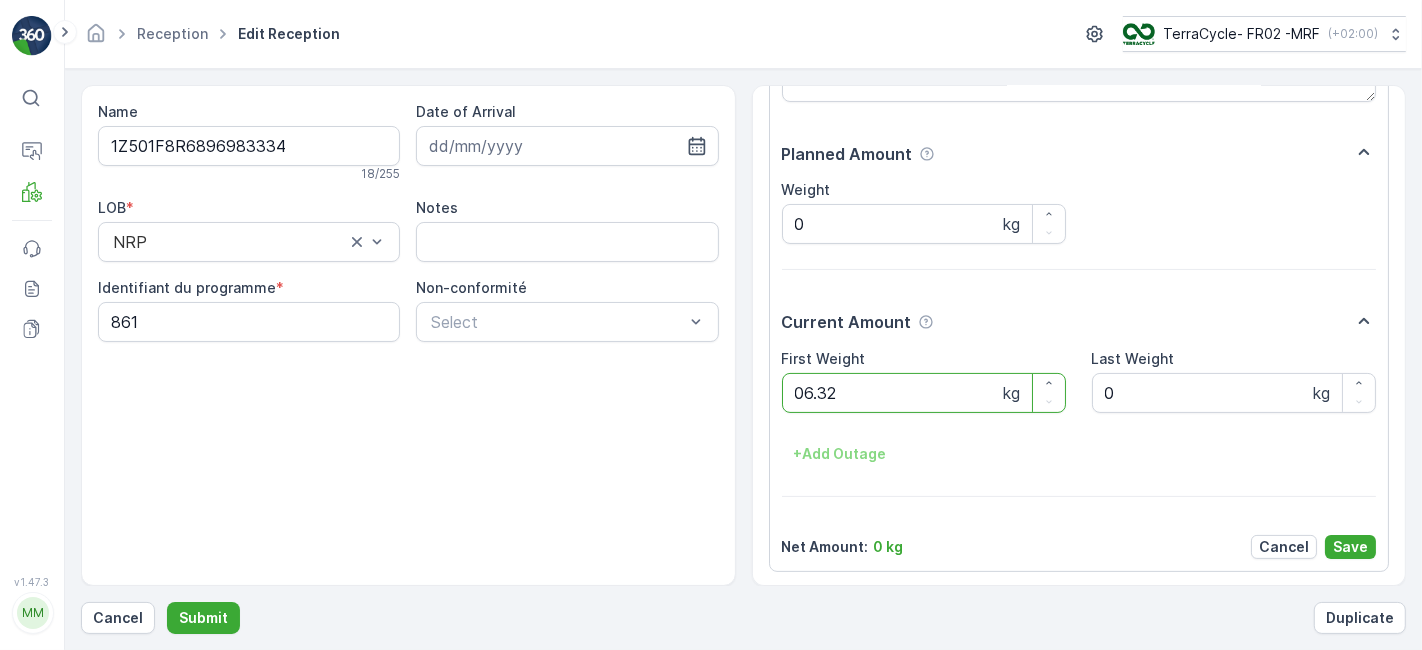 click on "Submit" at bounding box center [203, 618] 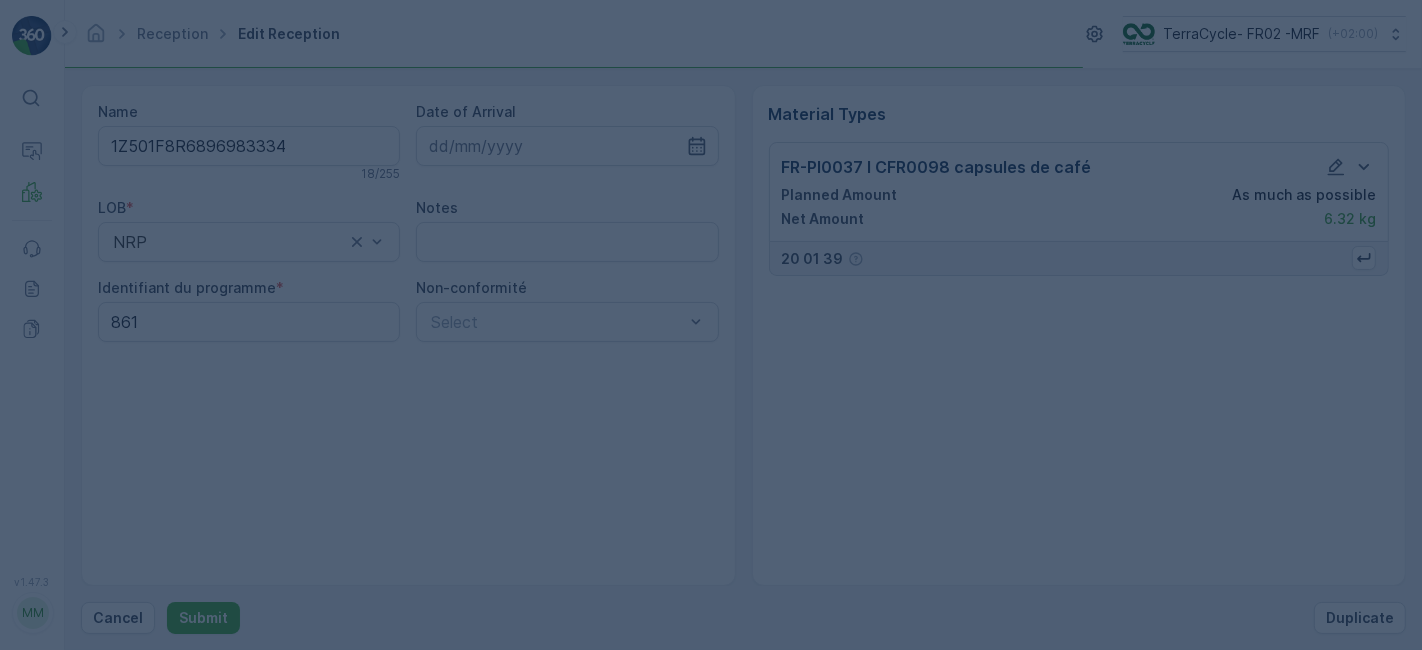 scroll, scrollTop: 0, scrollLeft: 0, axis: both 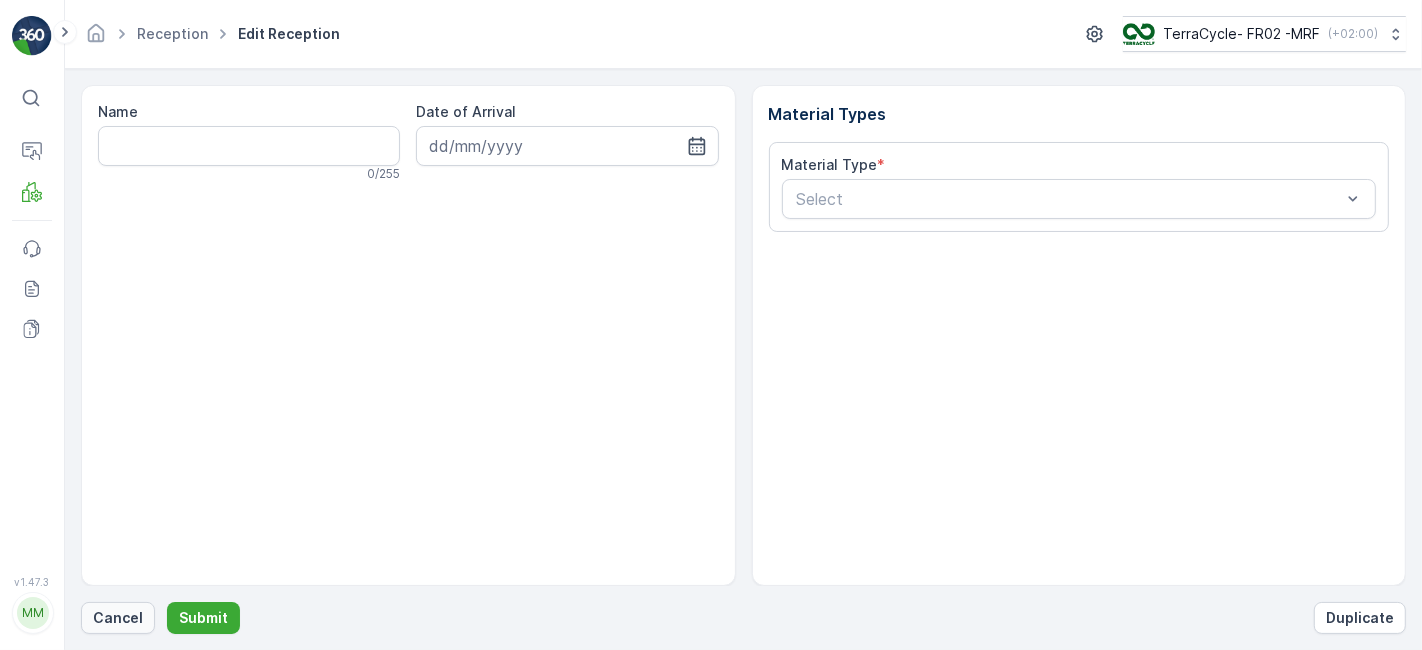 click on "Cancel" at bounding box center [118, 618] 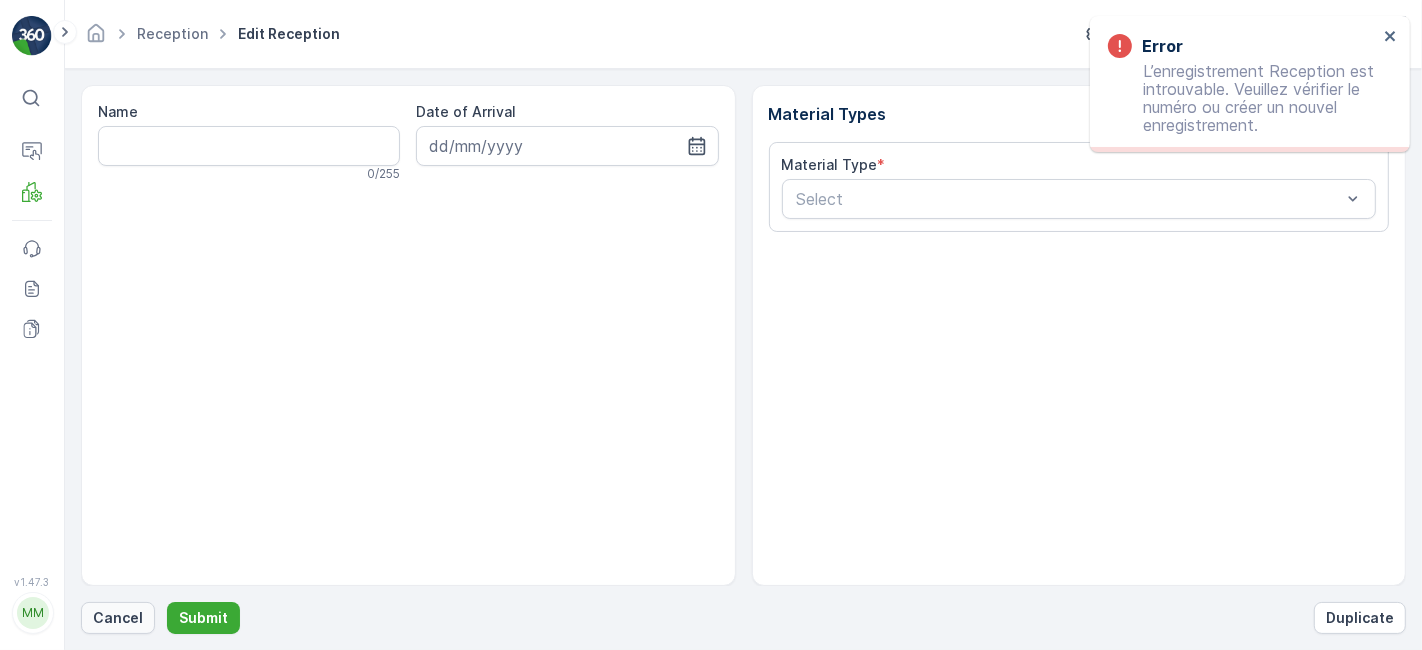 click on "Cancel" at bounding box center [118, 618] 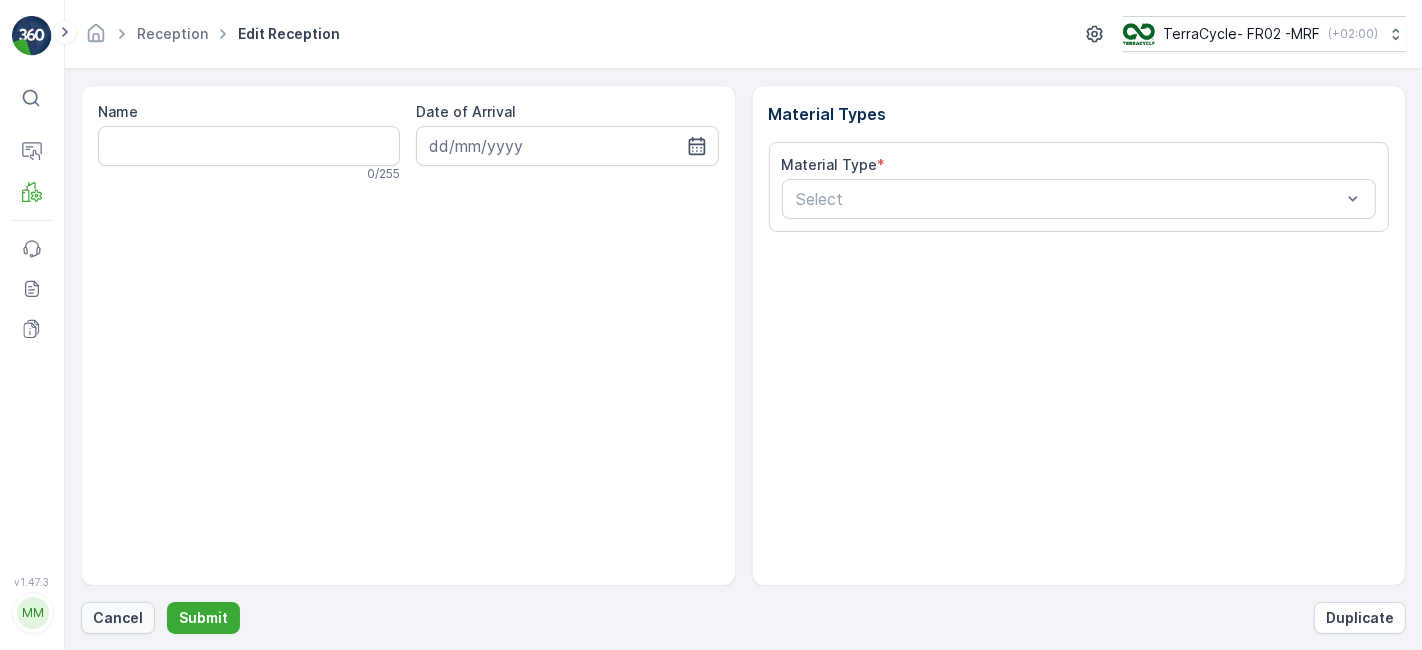 click on "Cancel" at bounding box center [118, 618] 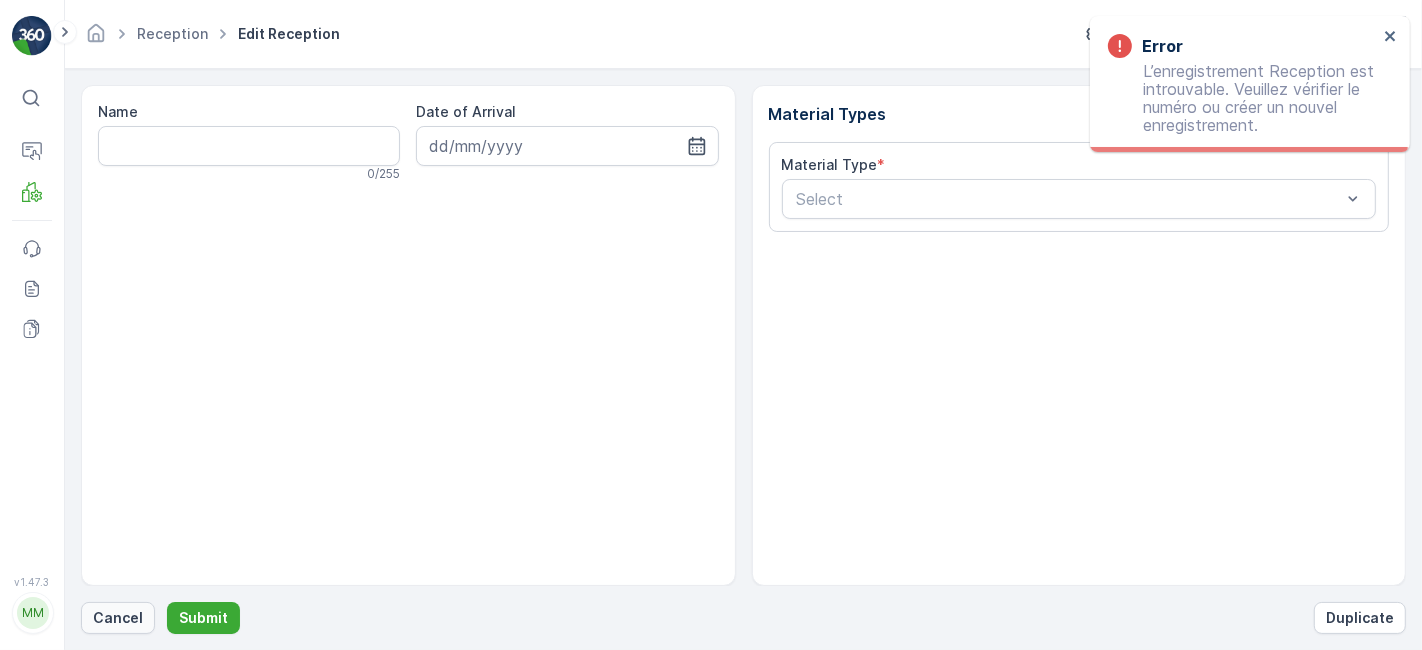 click on "Cancel" at bounding box center (118, 618) 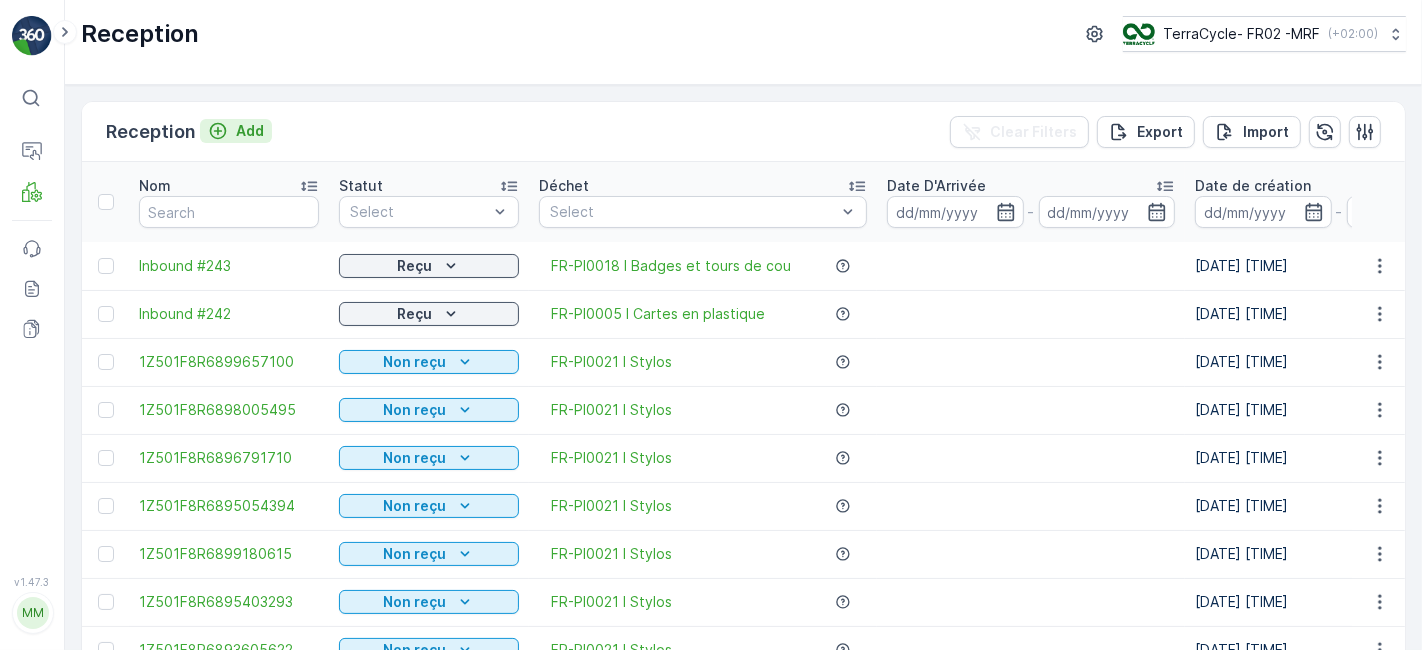 click 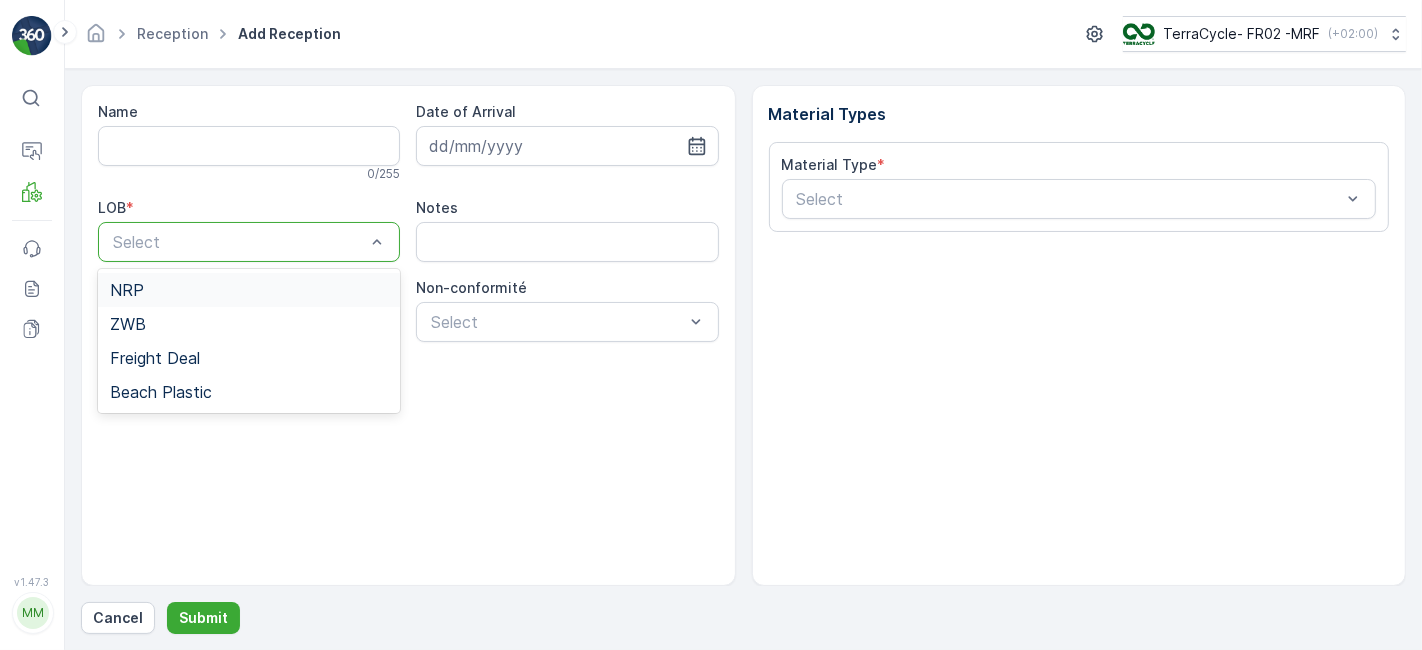 click at bounding box center [239, 242] 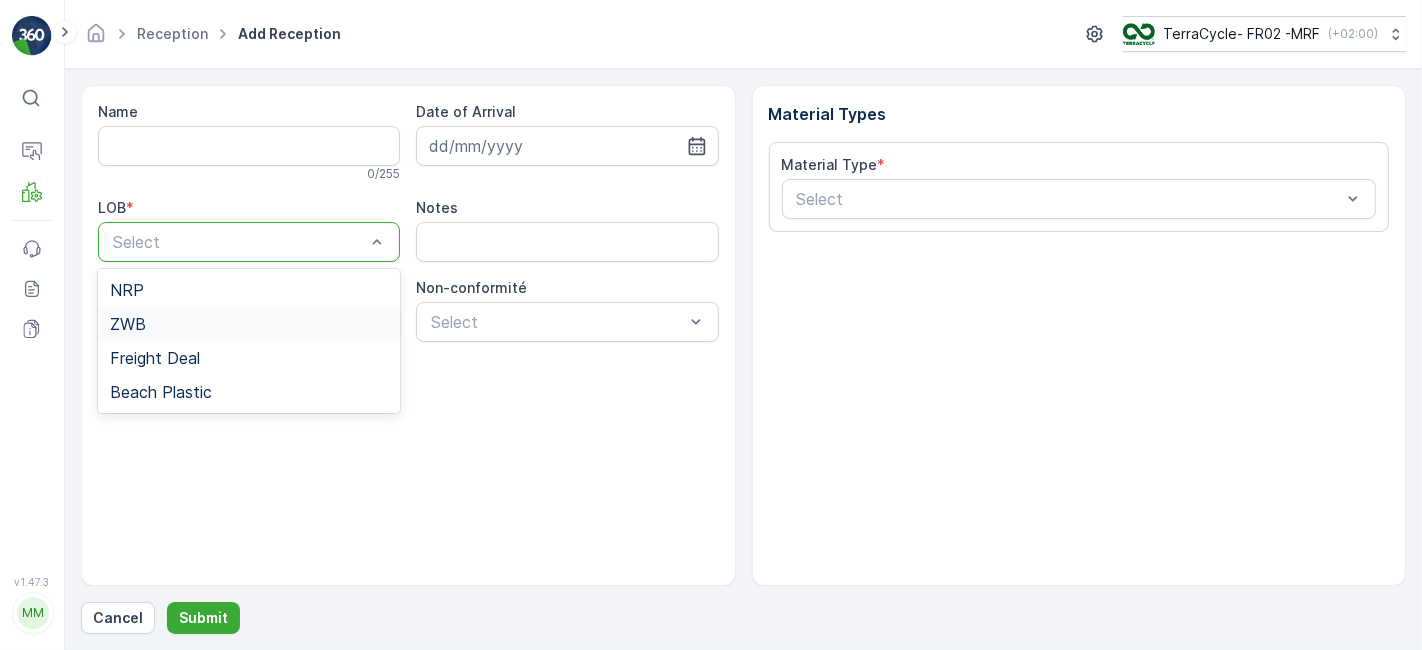 click on "ZWB" at bounding box center (249, 324) 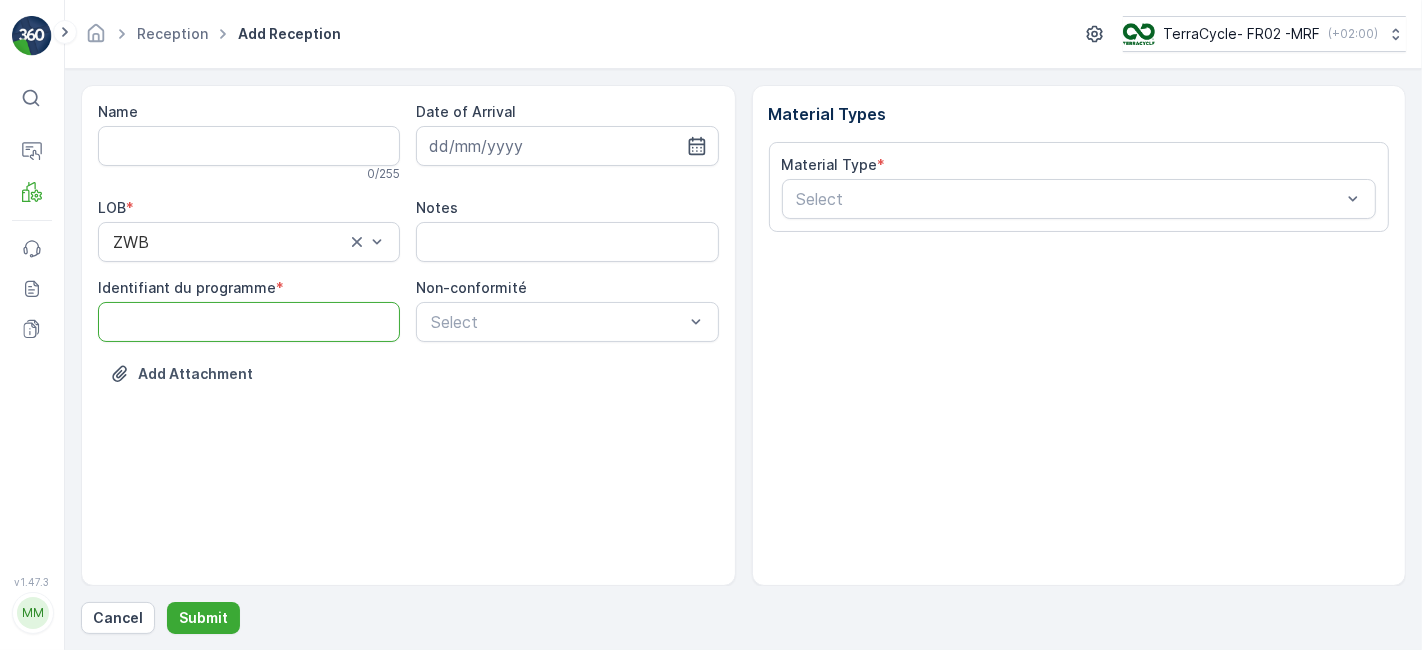 click on "Identifiant du programme" at bounding box center (249, 322) 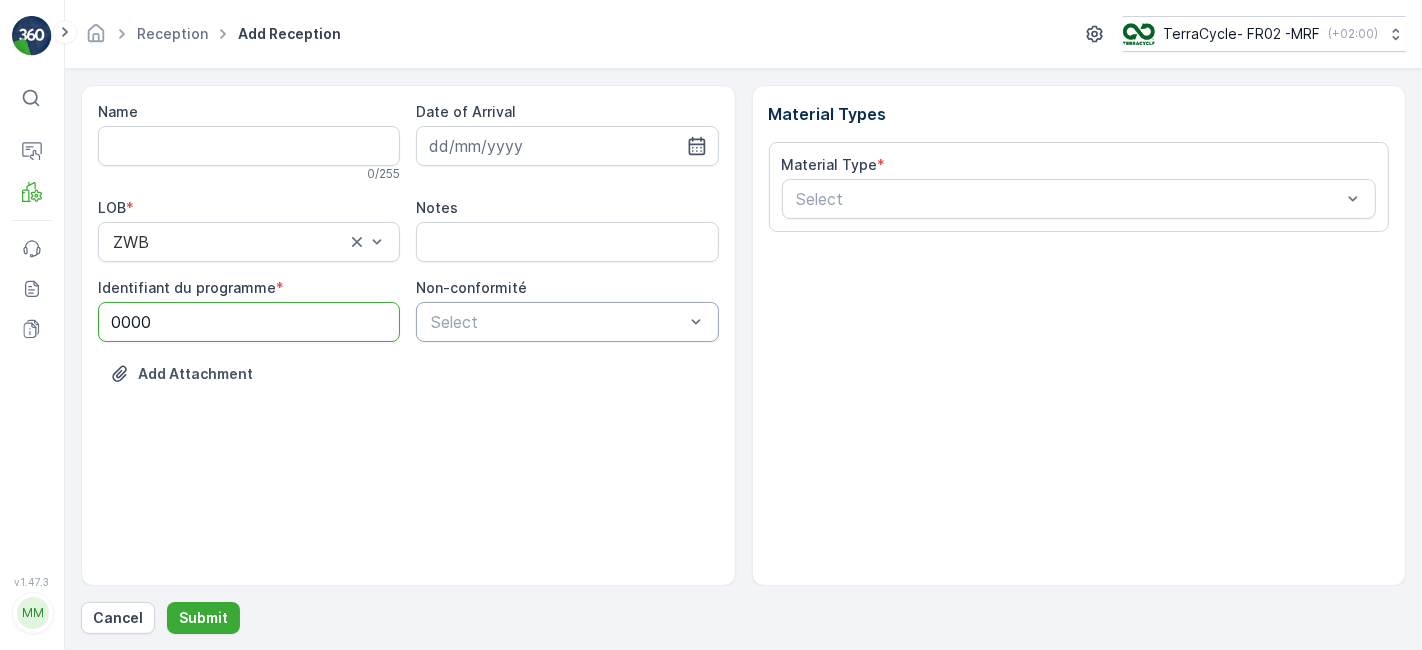 type on "0000" 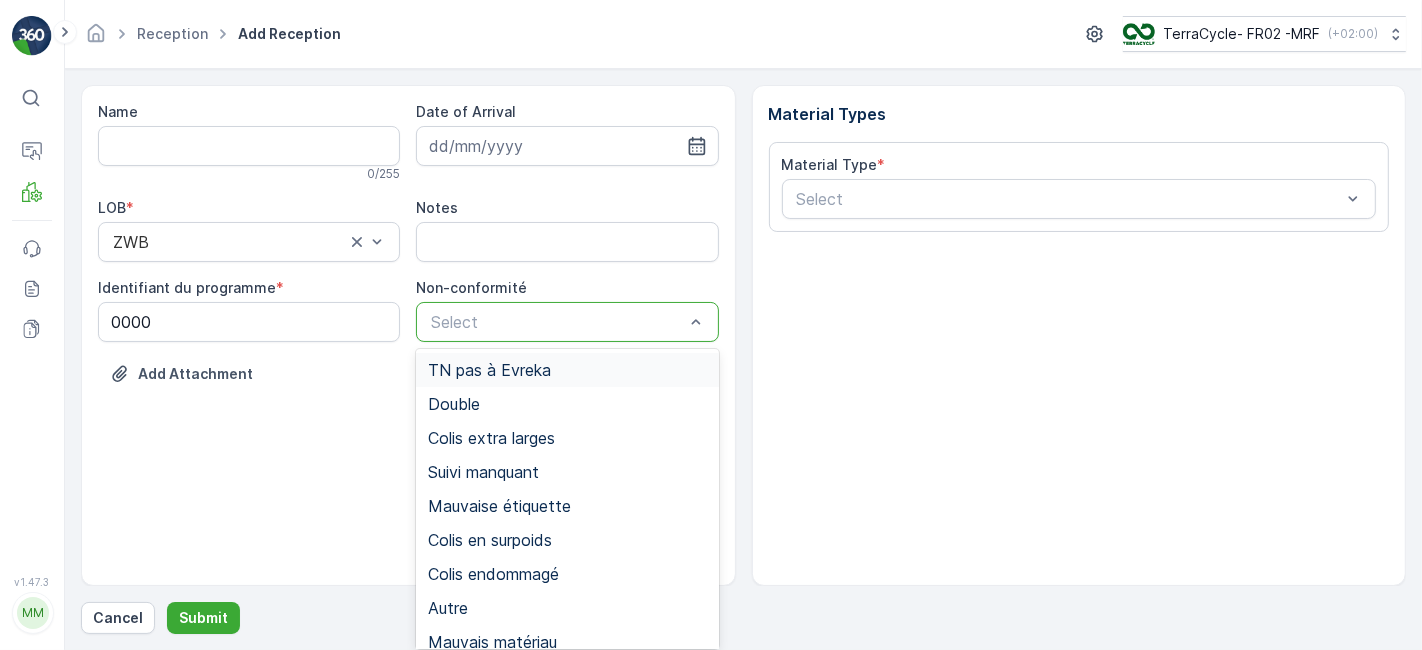 click on "TN pas à Evreka" at bounding box center (489, 370) 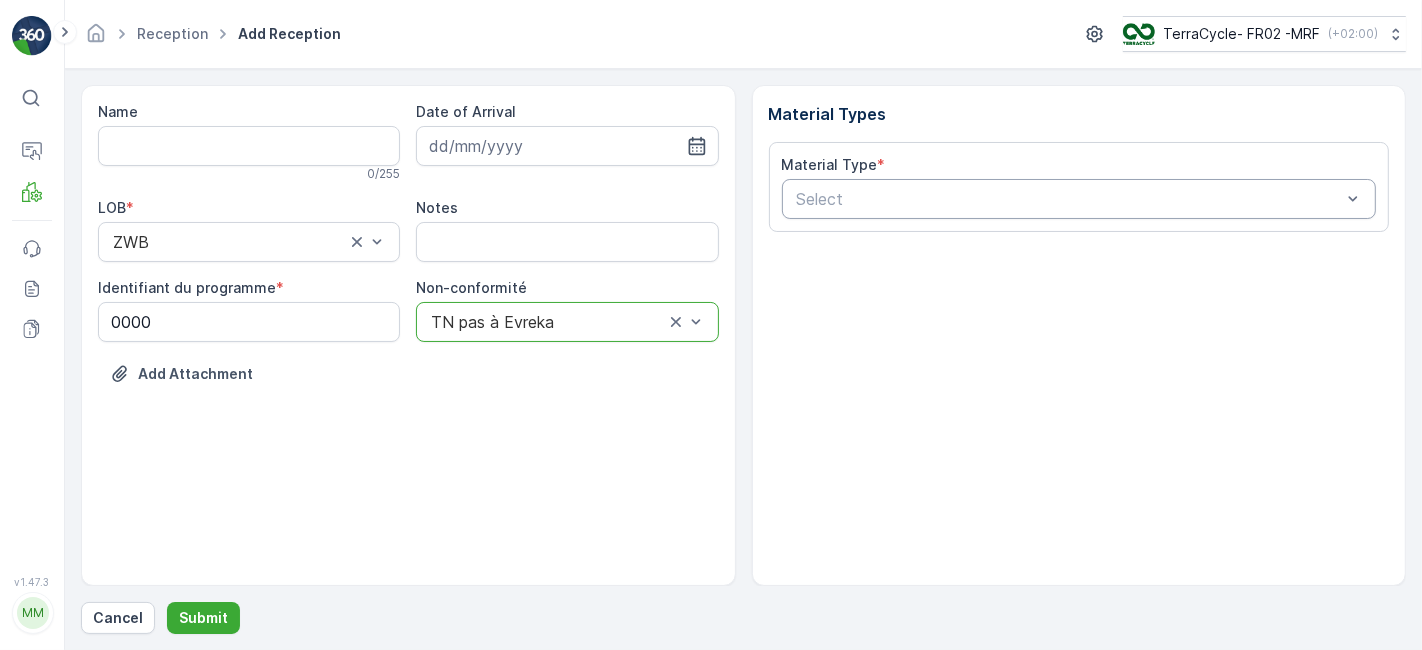 click at bounding box center (1069, 199) 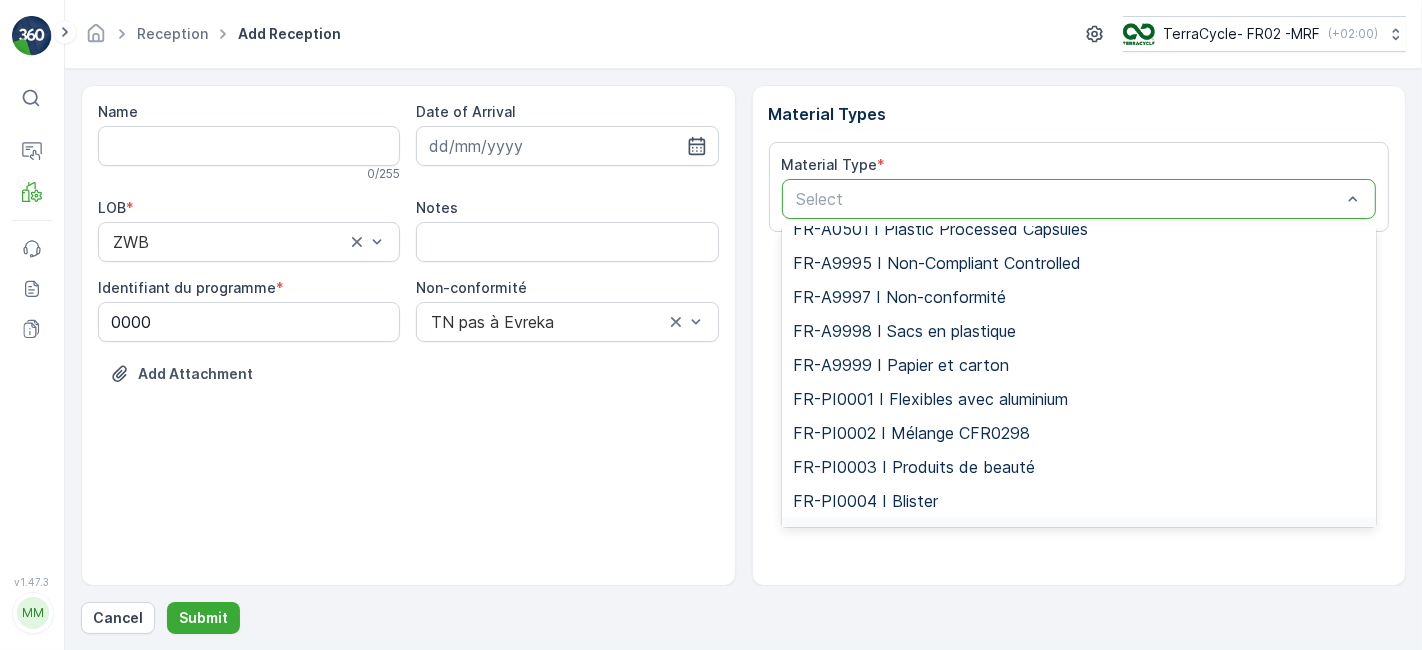 scroll, scrollTop: 2875, scrollLeft: 0, axis: vertical 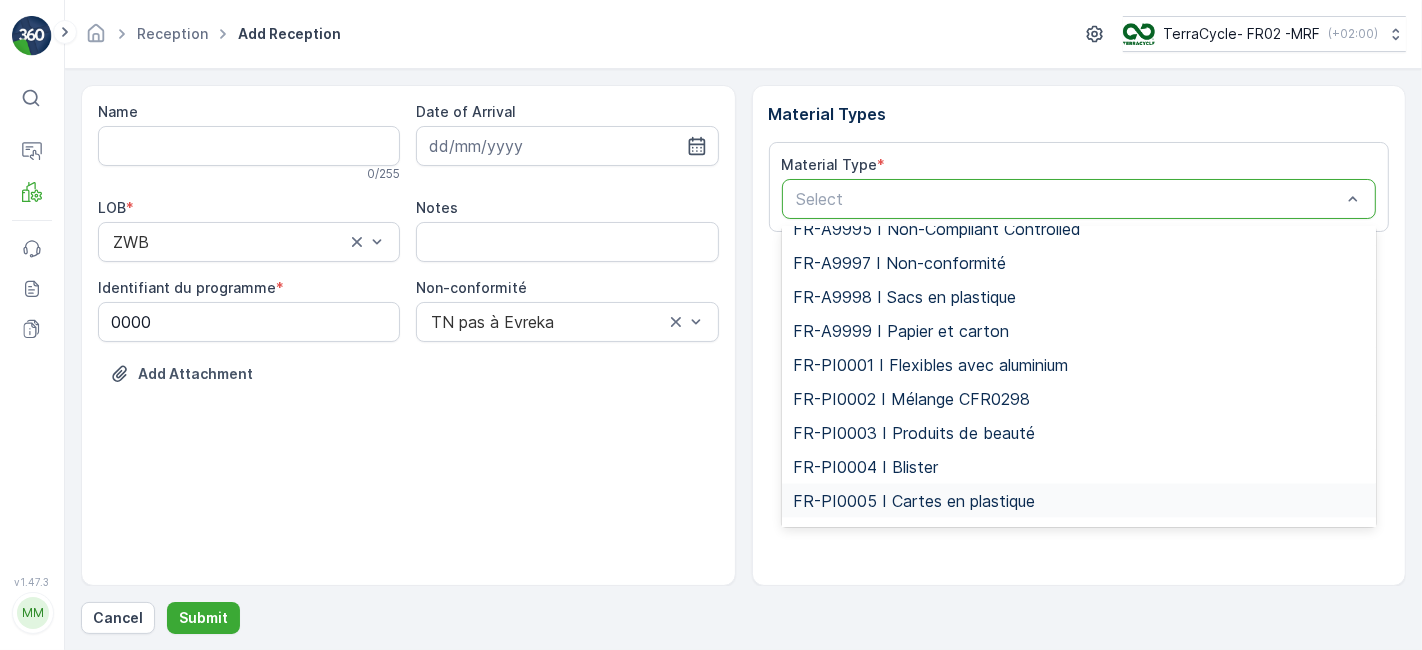 click on "FR-PI0005 I Cartes en plastique" at bounding box center [915, 501] 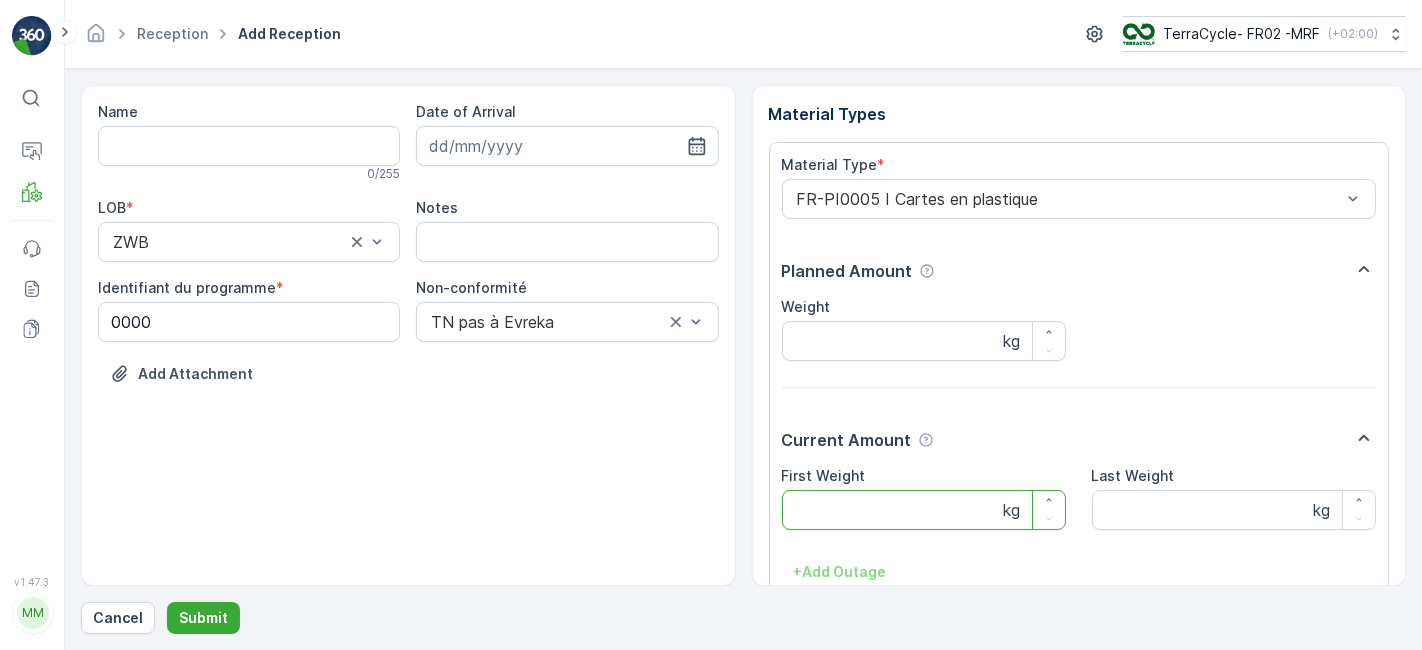 click on "First Weight" at bounding box center [924, 510] 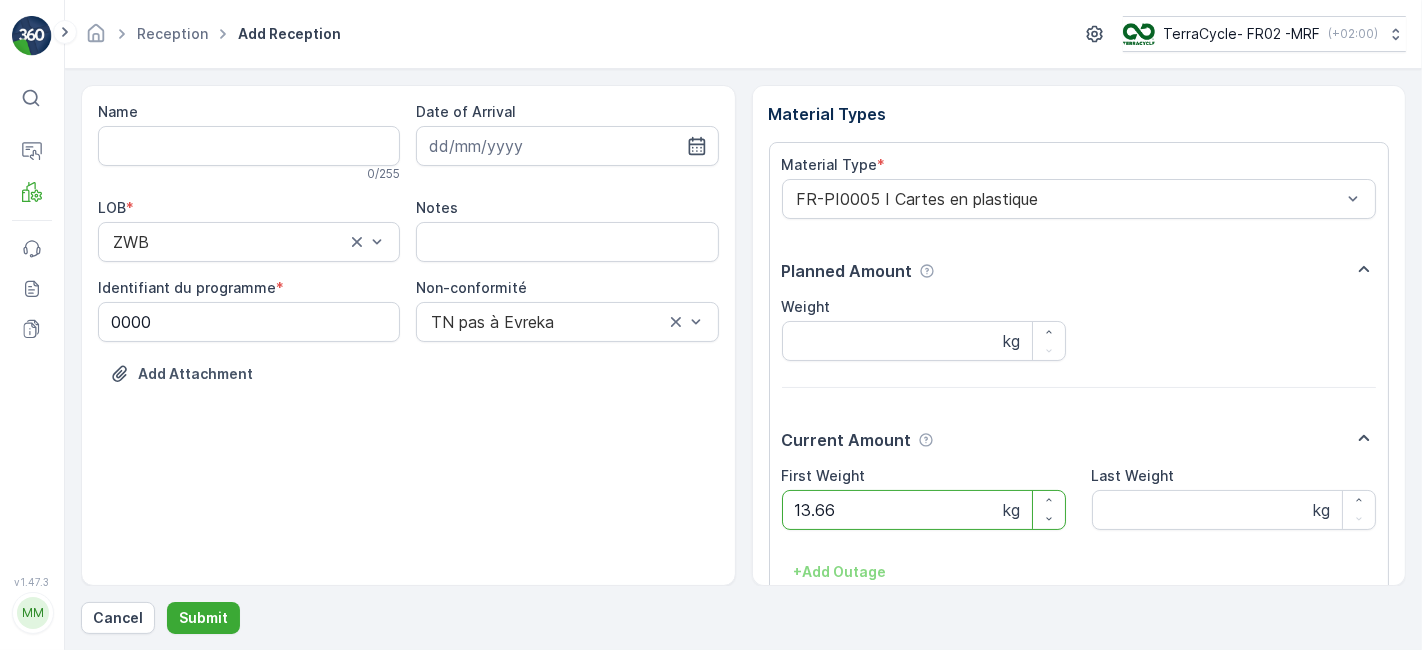 scroll, scrollTop: 118, scrollLeft: 0, axis: vertical 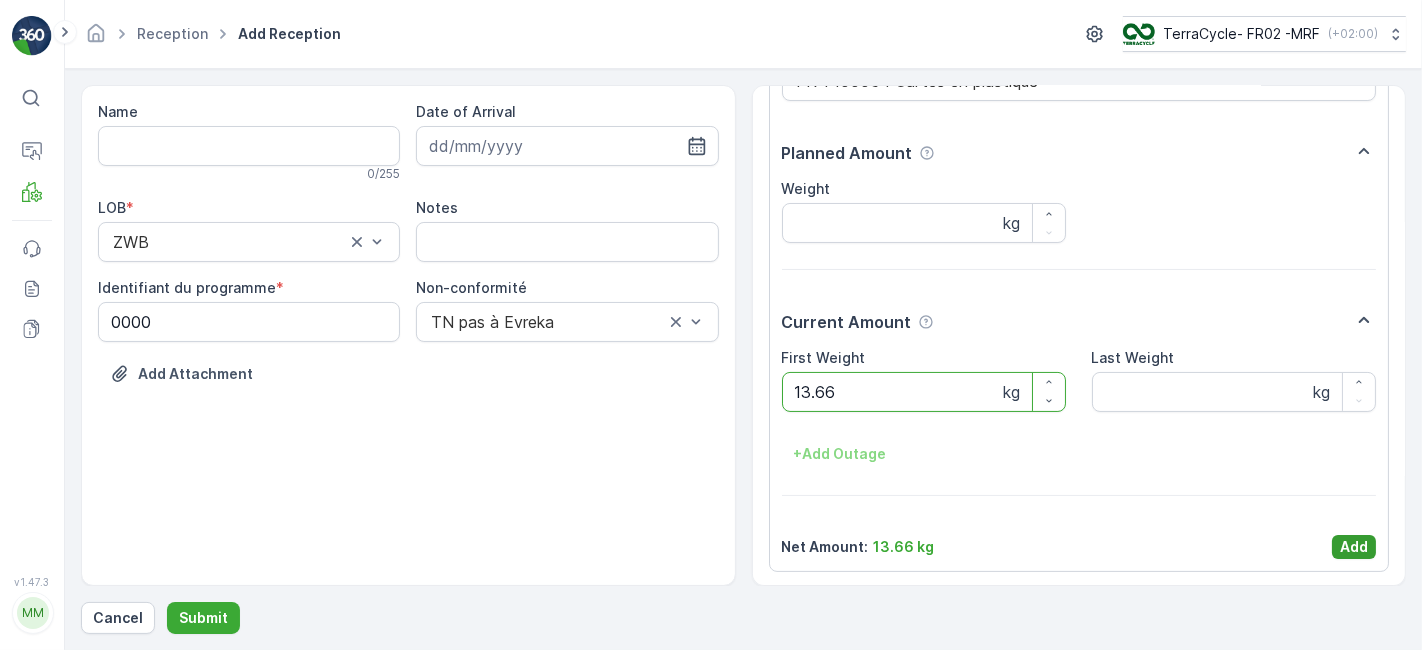 type on "13.66" 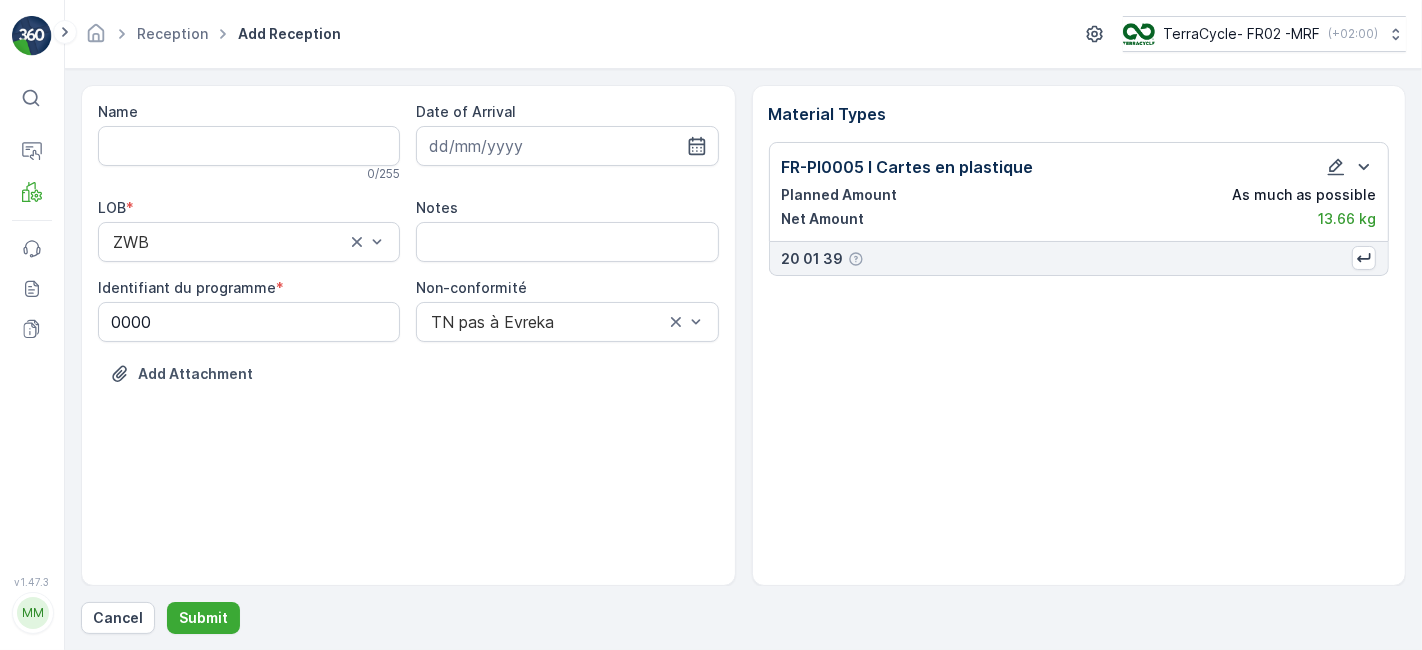 scroll, scrollTop: 0, scrollLeft: 0, axis: both 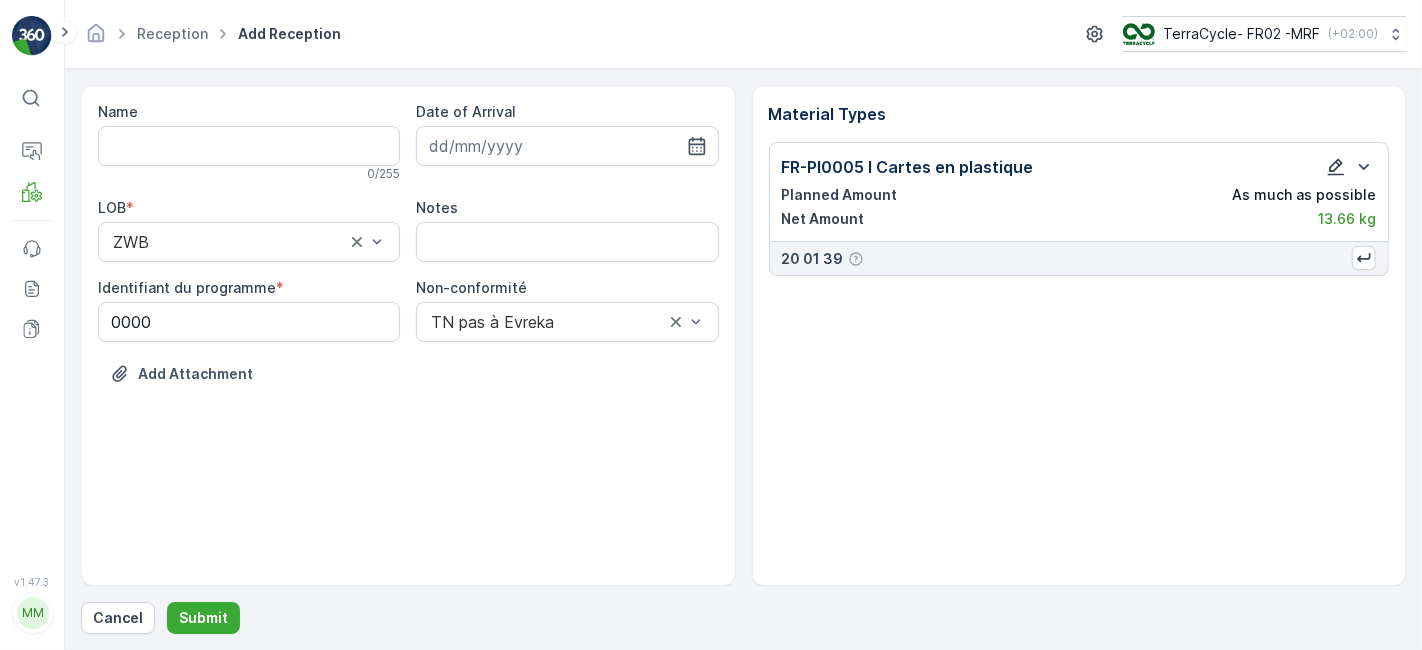 click 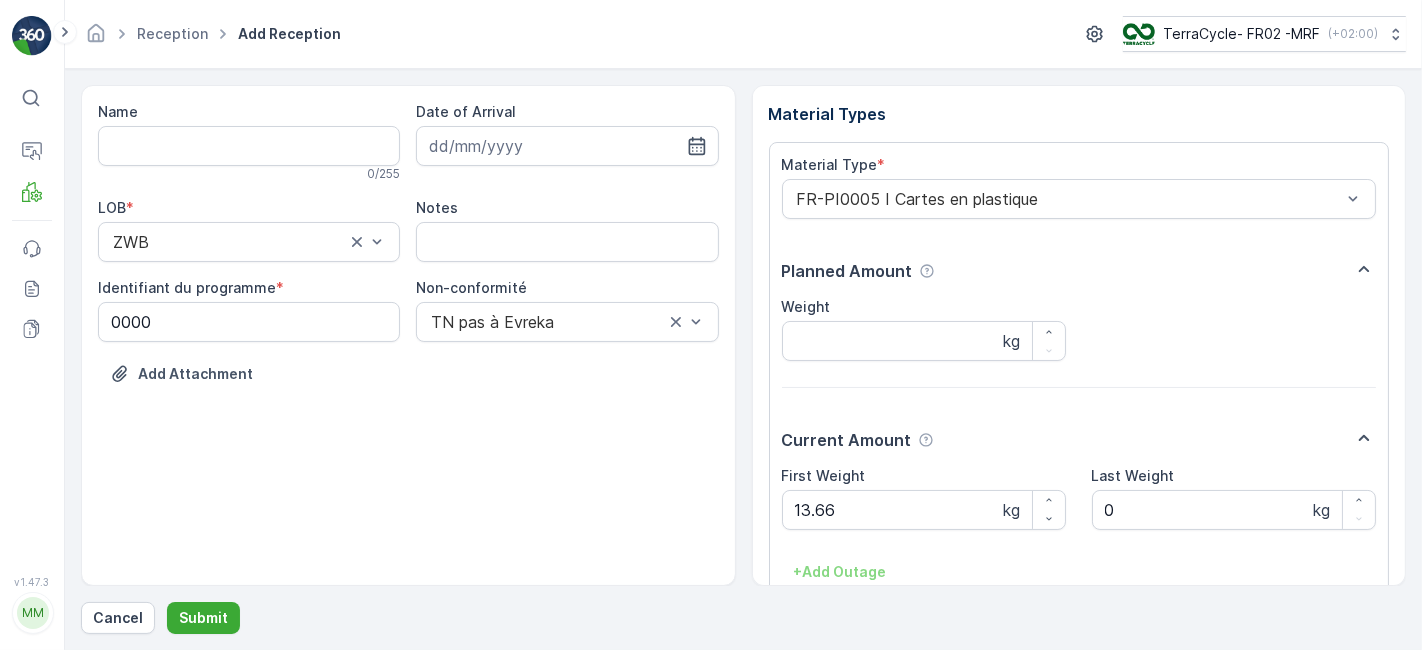 scroll, scrollTop: 118, scrollLeft: 0, axis: vertical 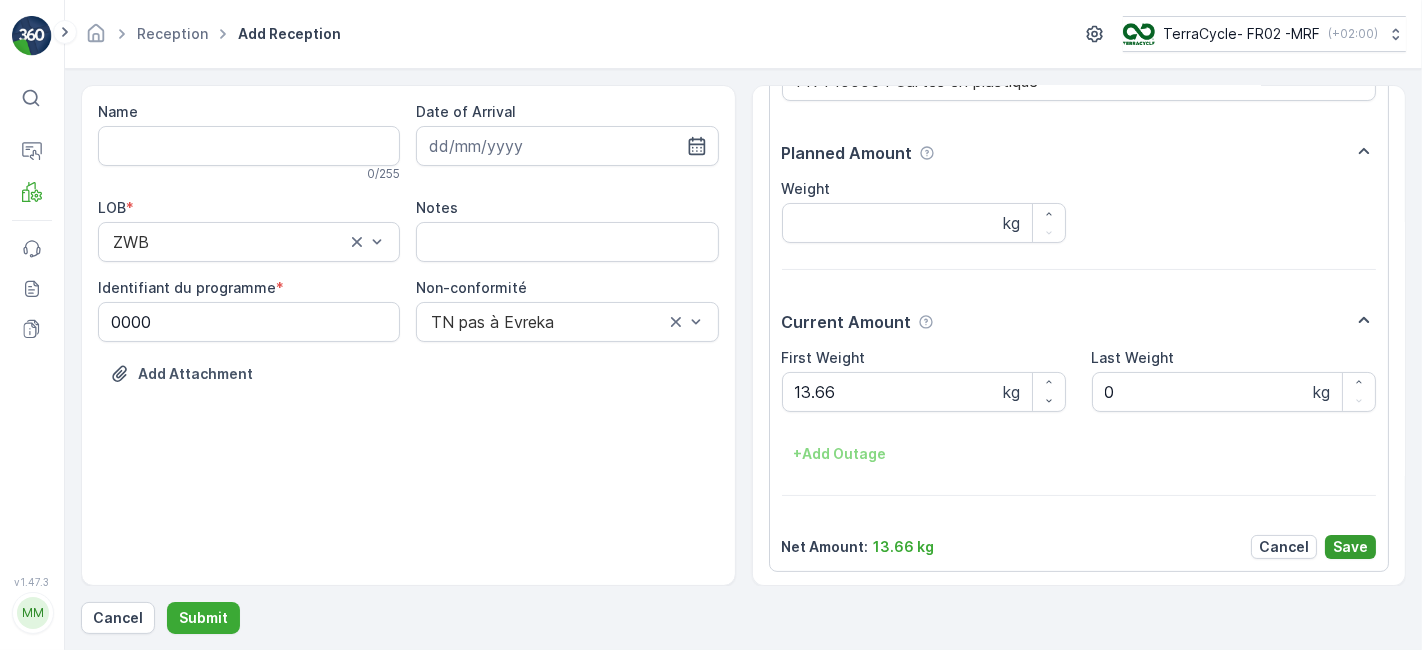 click on "Save" at bounding box center (1350, 547) 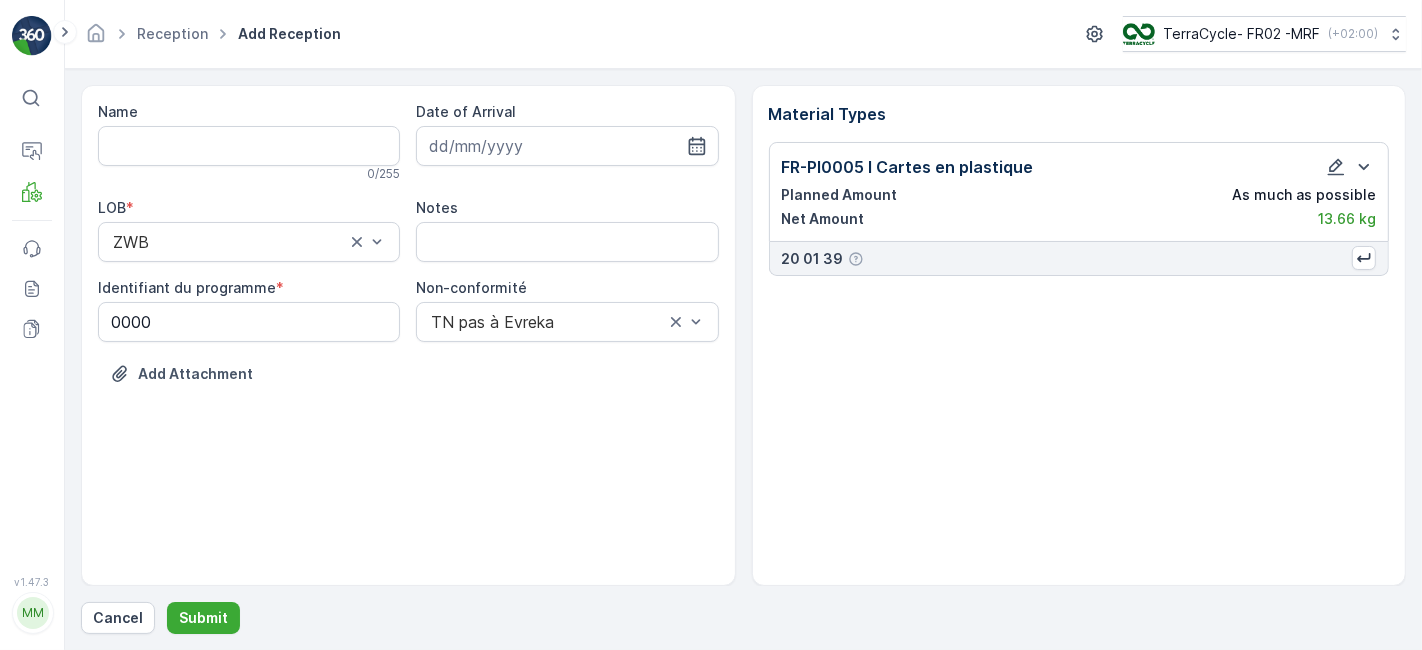 scroll, scrollTop: 0, scrollLeft: 0, axis: both 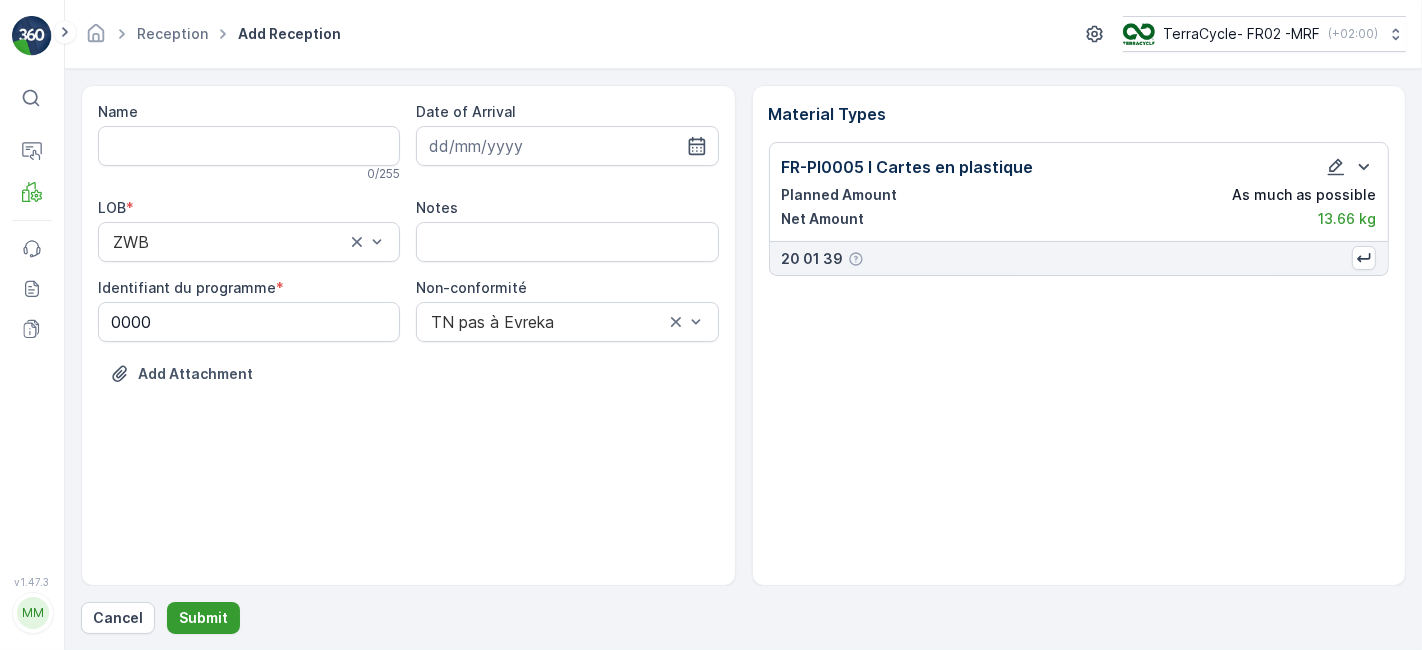 click on "Submit" at bounding box center [203, 618] 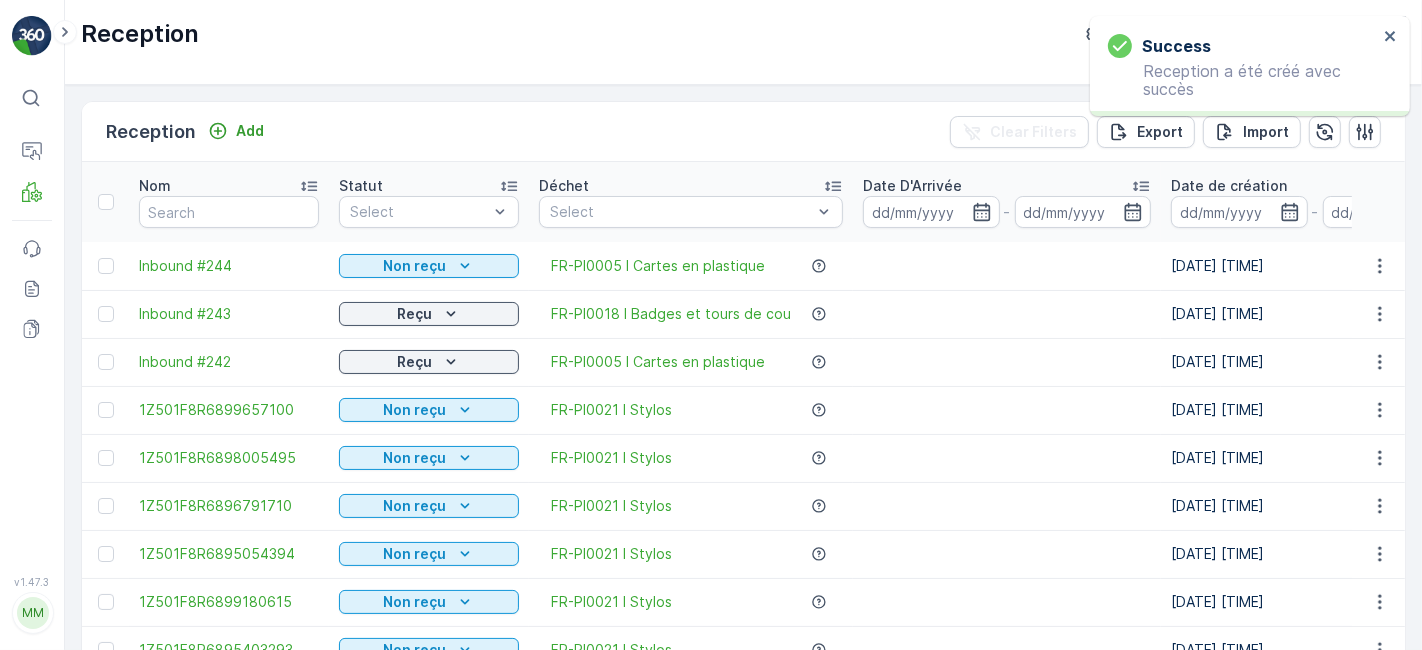 click on "Non reçu" at bounding box center (415, 266) 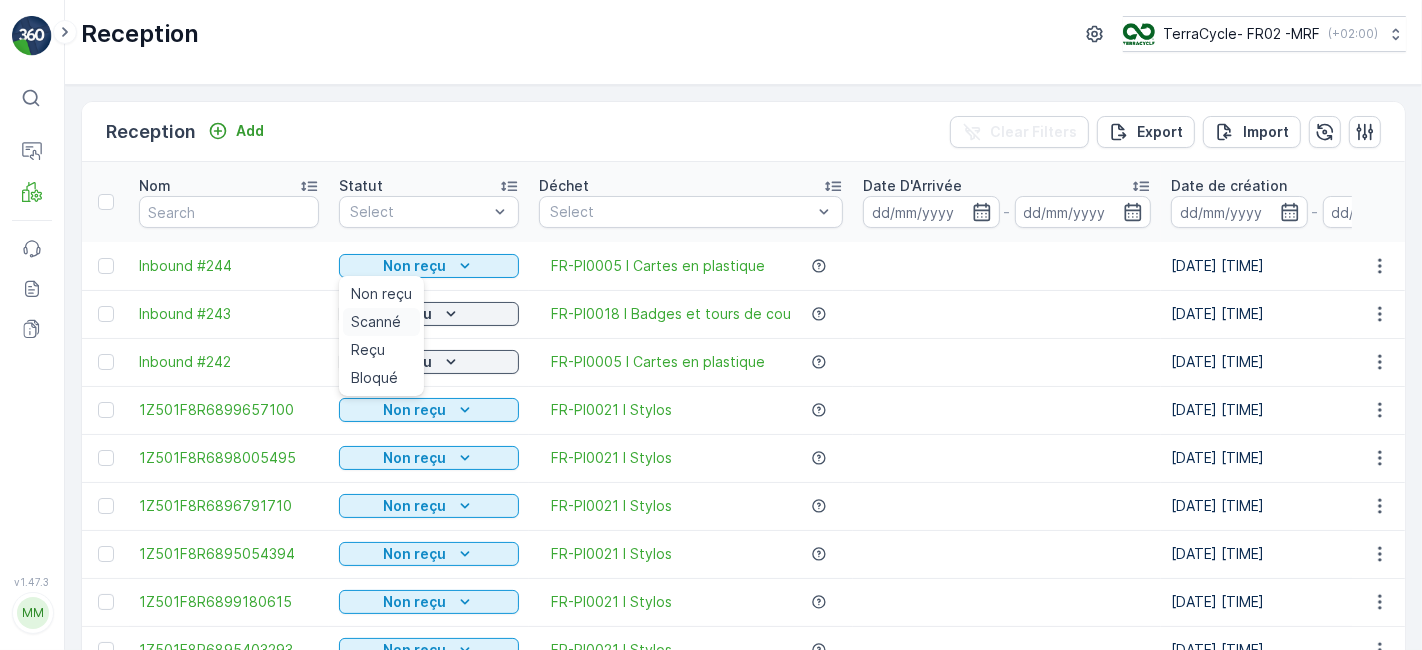 click on "Scanné" at bounding box center [376, 322] 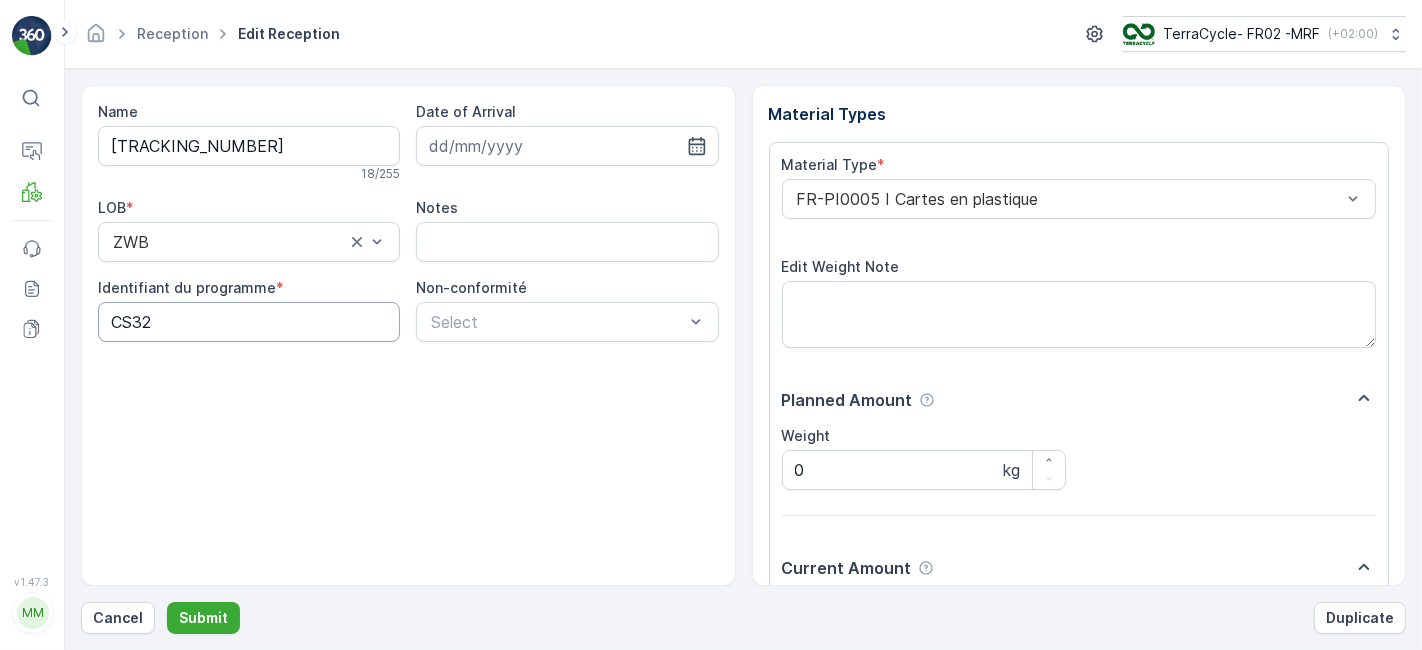scroll, scrollTop: 246, scrollLeft: 0, axis: vertical 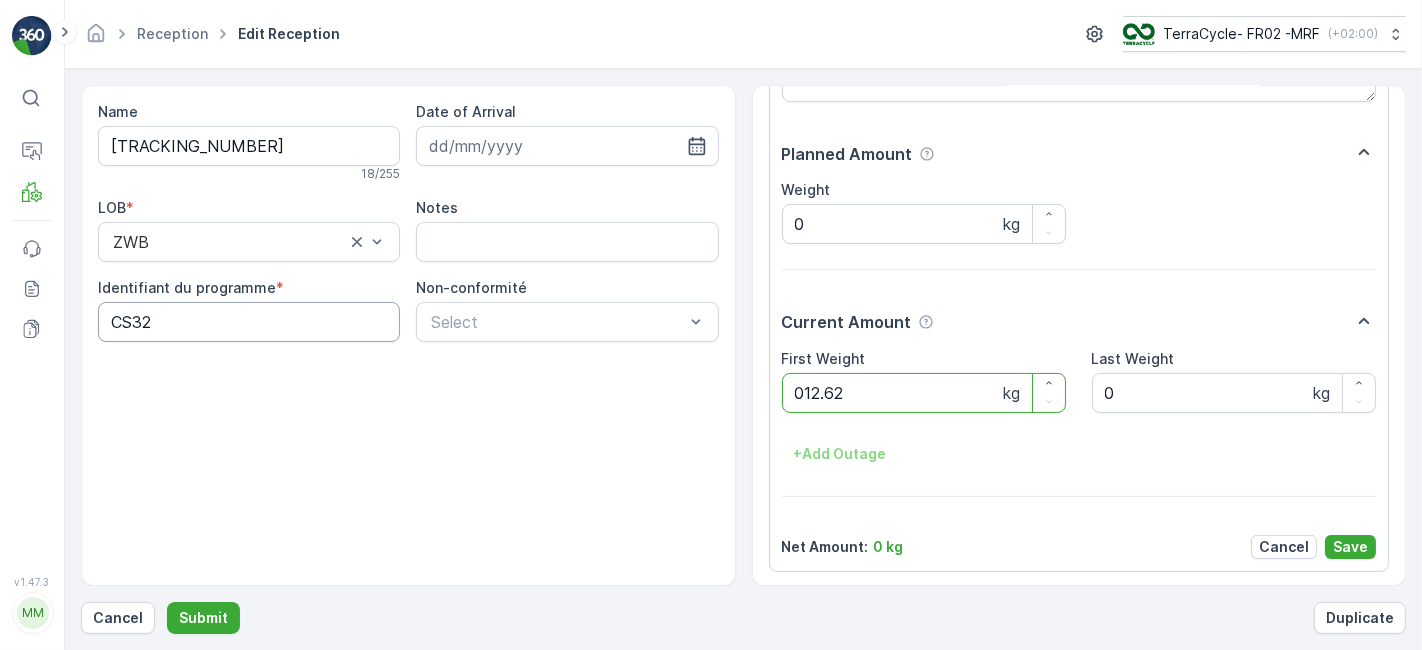 click on "Submit" at bounding box center [203, 618] 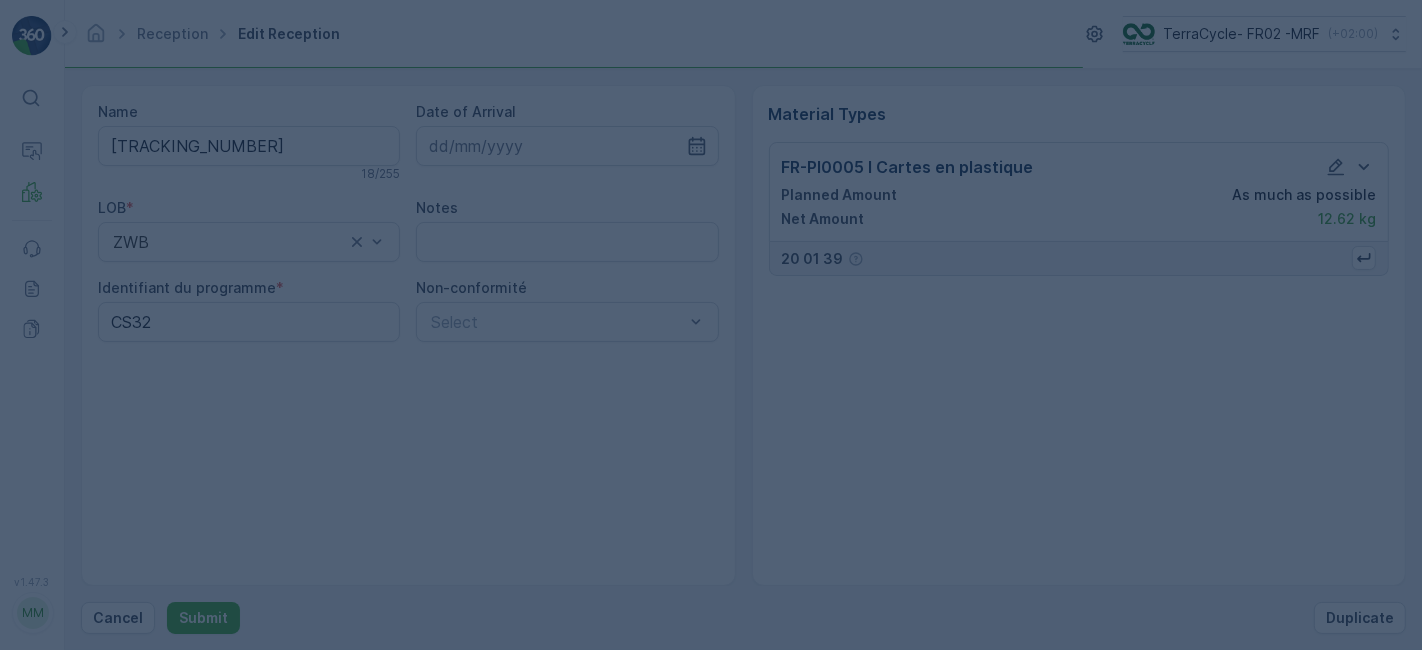 scroll, scrollTop: 0, scrollLeft: 0, axis: both 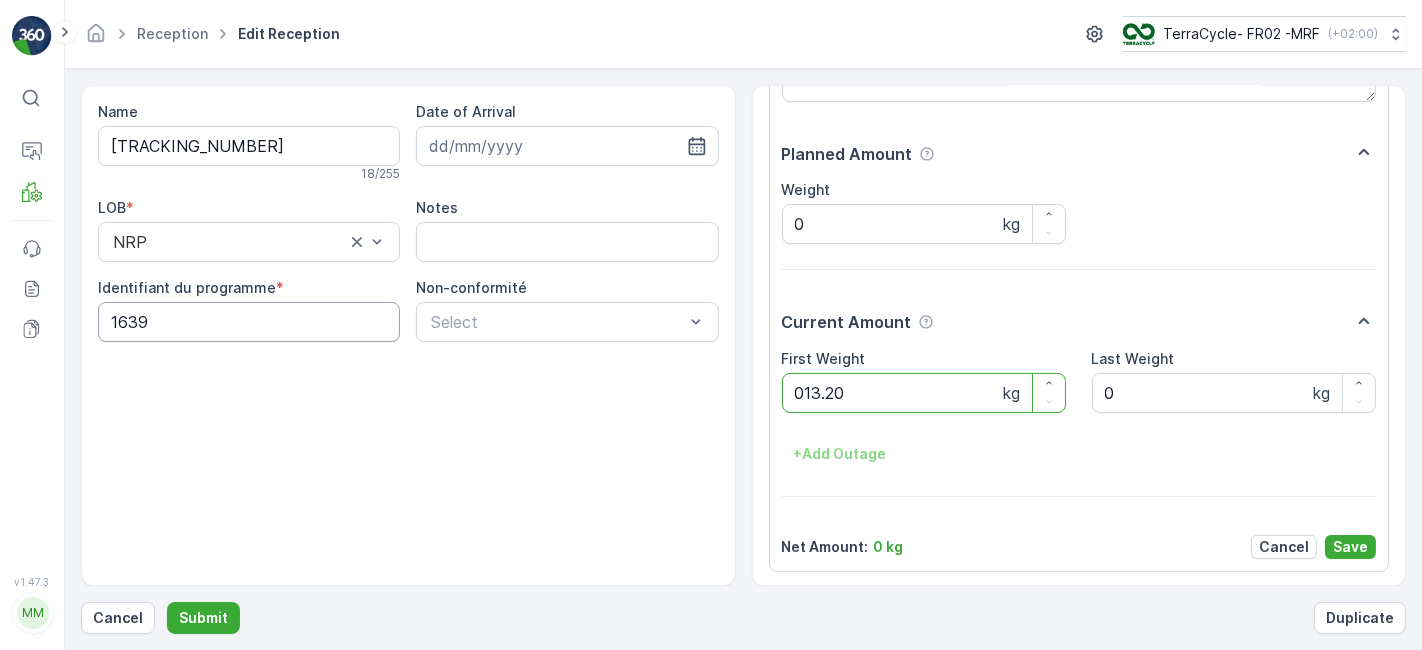 click on "Submit" at bounding box center [203, 618] 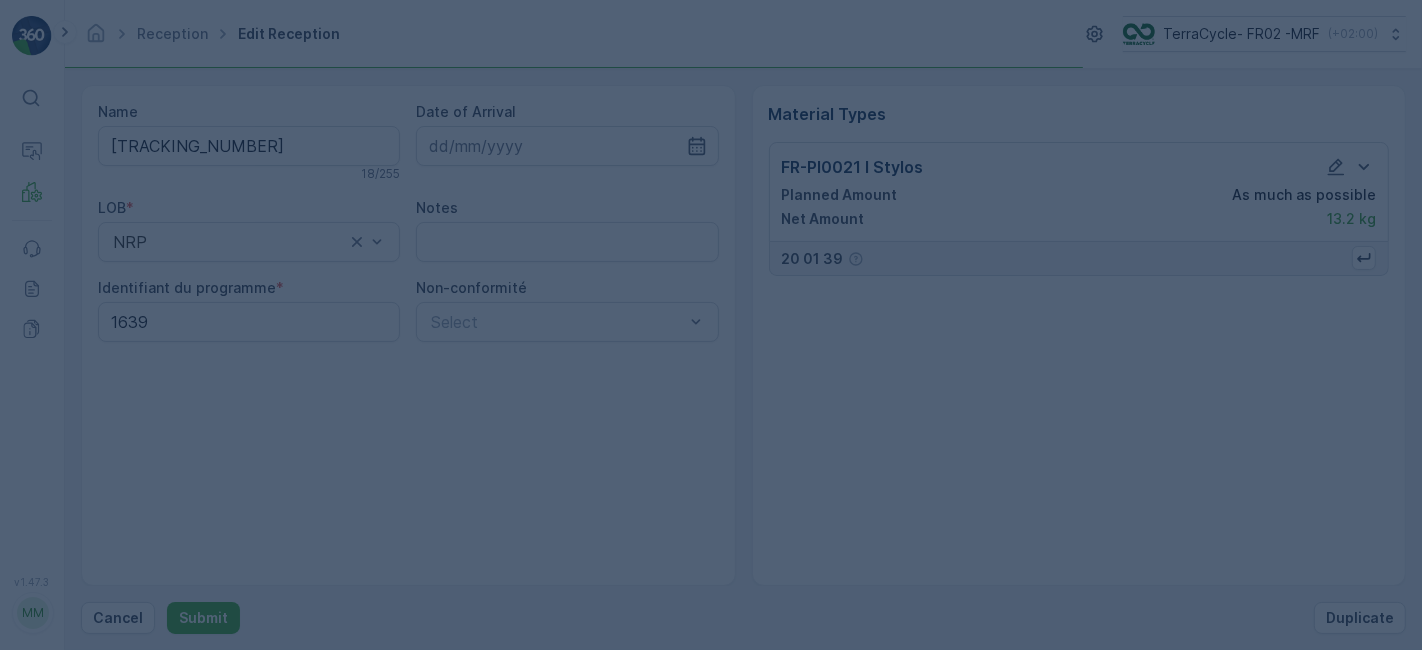 scroll, scrollTop: 0, scrollLeft: 0, axis: both 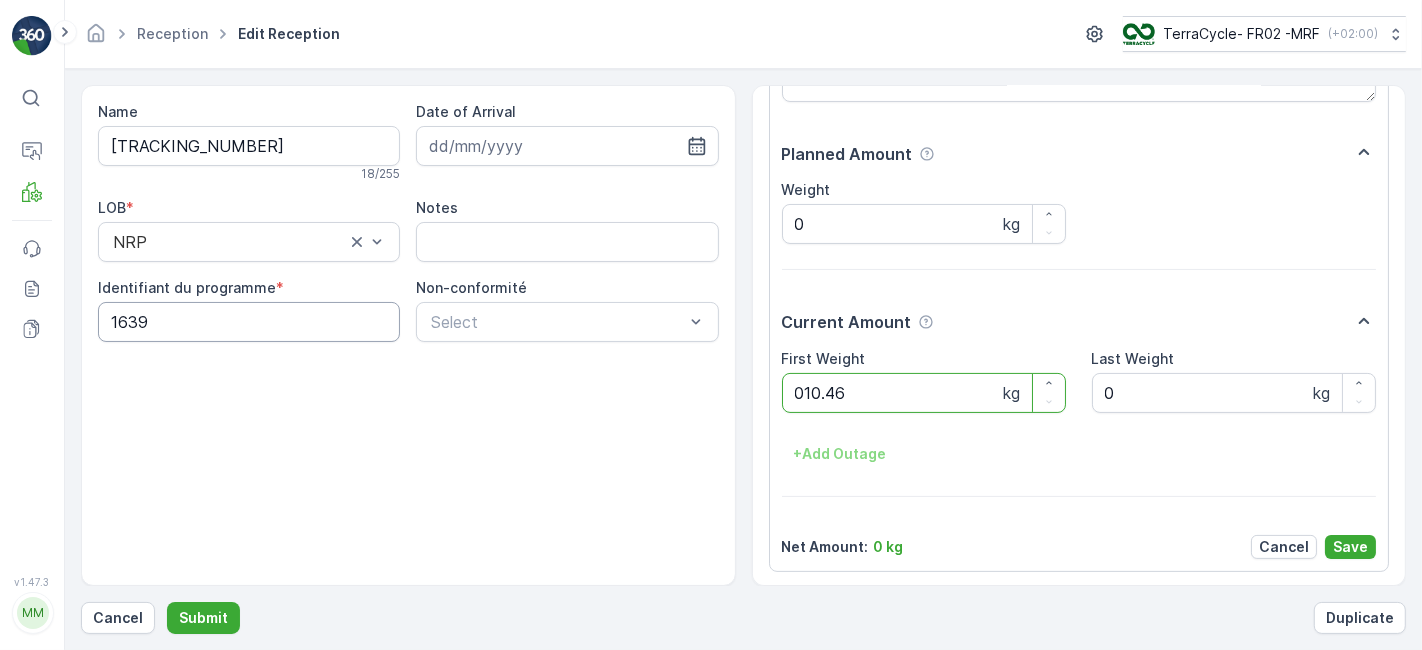 click on "Submit" at bounding box center (203, 618) 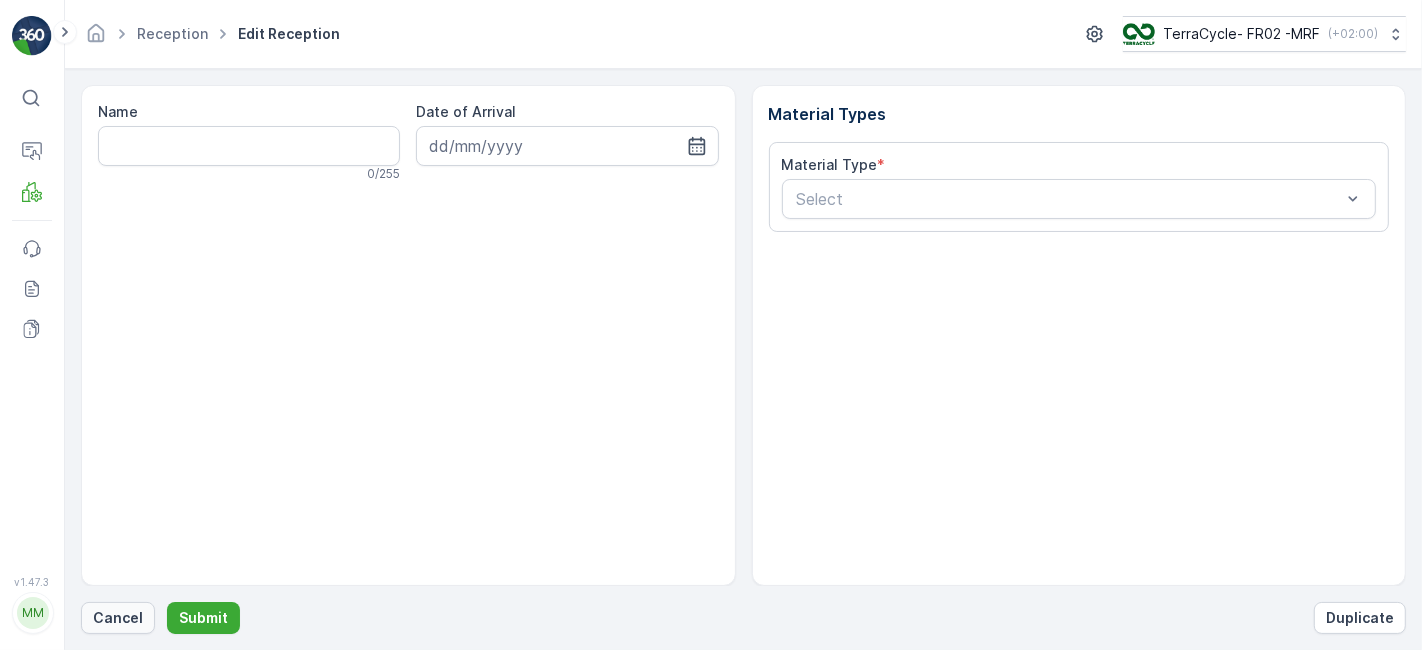 click on "Cancel" at bounding box center (118, 618) 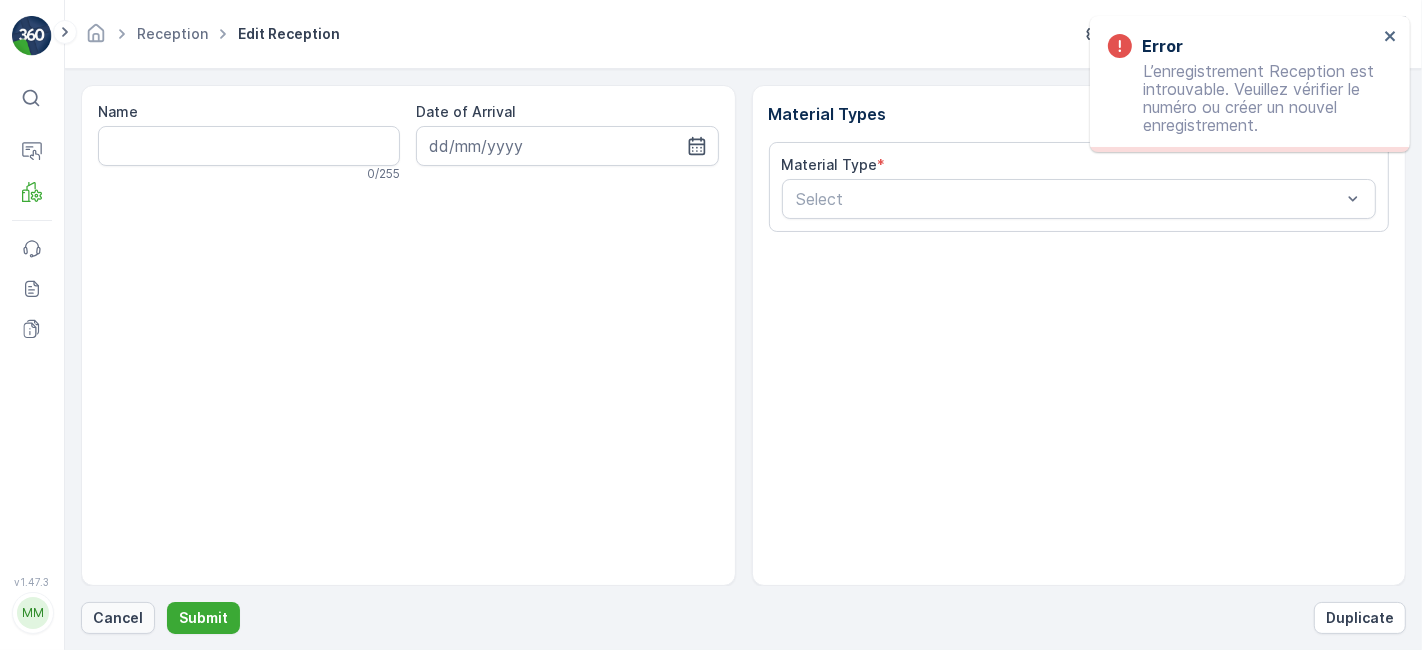 click on "Cancel" at bounding box center [118, 618] 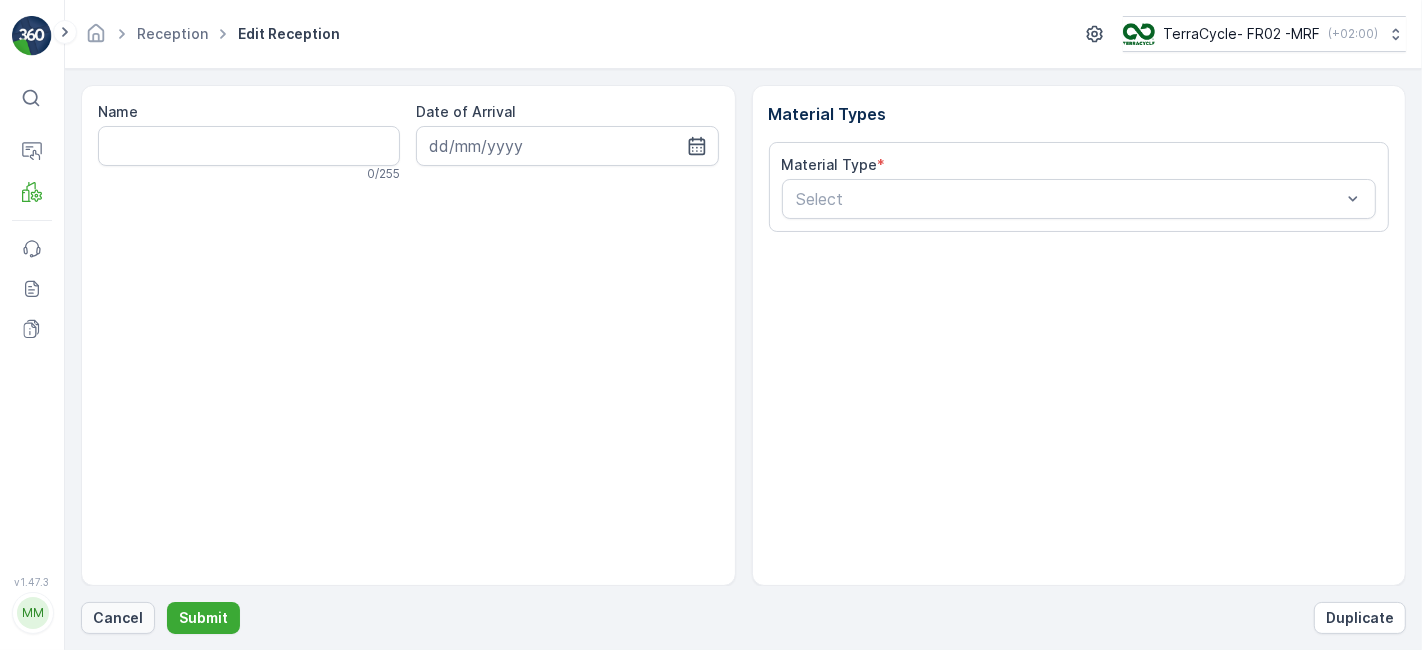 click on "Cancel" at bounding box center [118, 618] 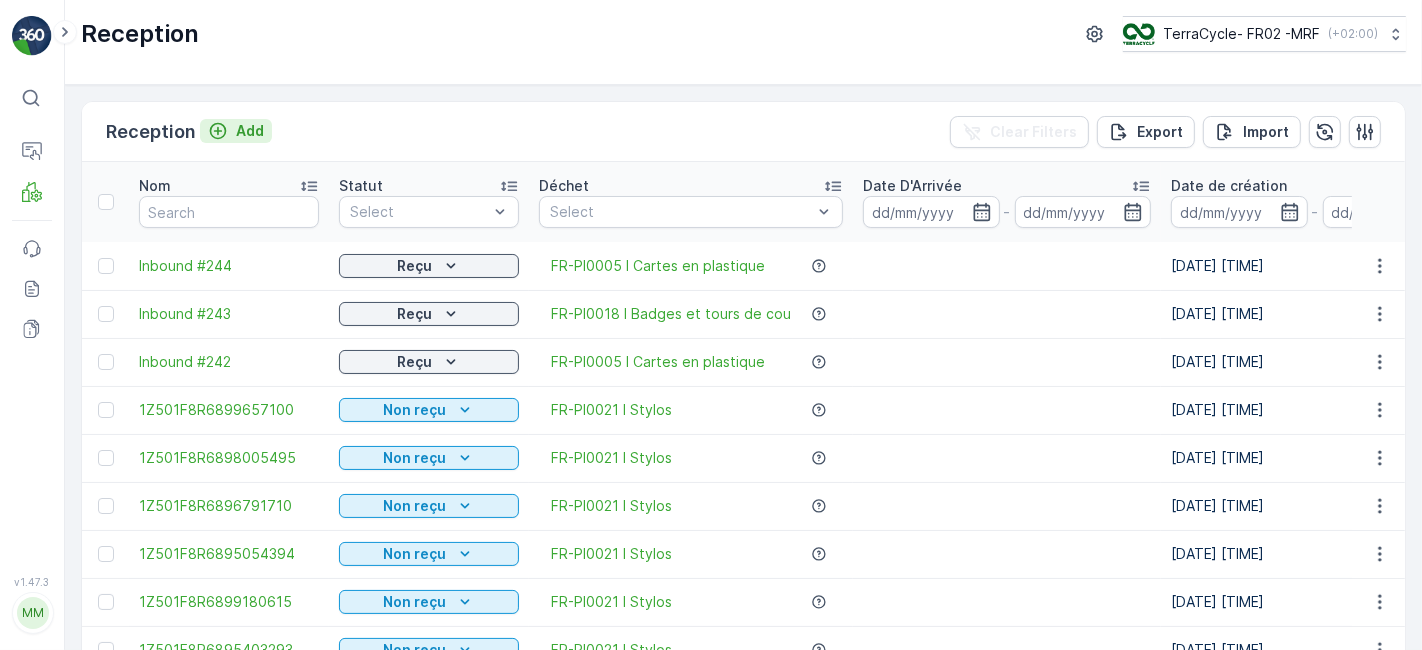 click on "Add" at bounding box center [250, 131] 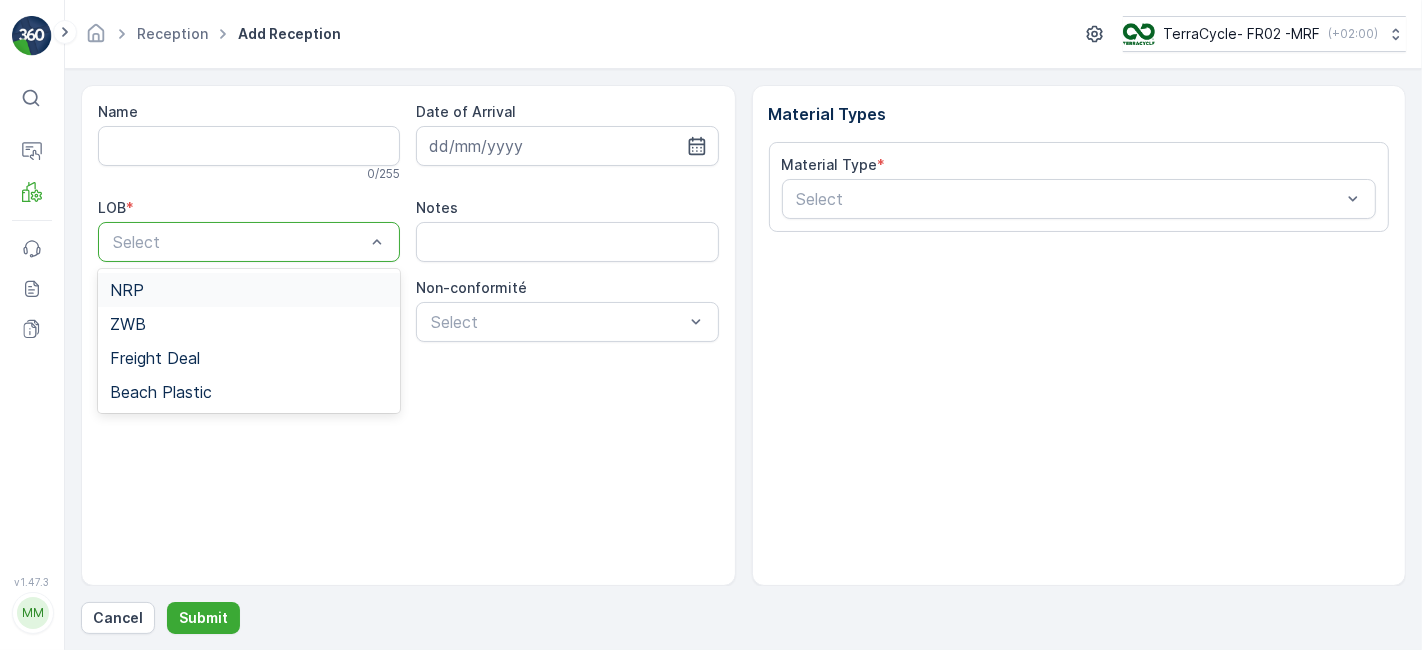 click on "NRP" at bounding box center (249, 290) 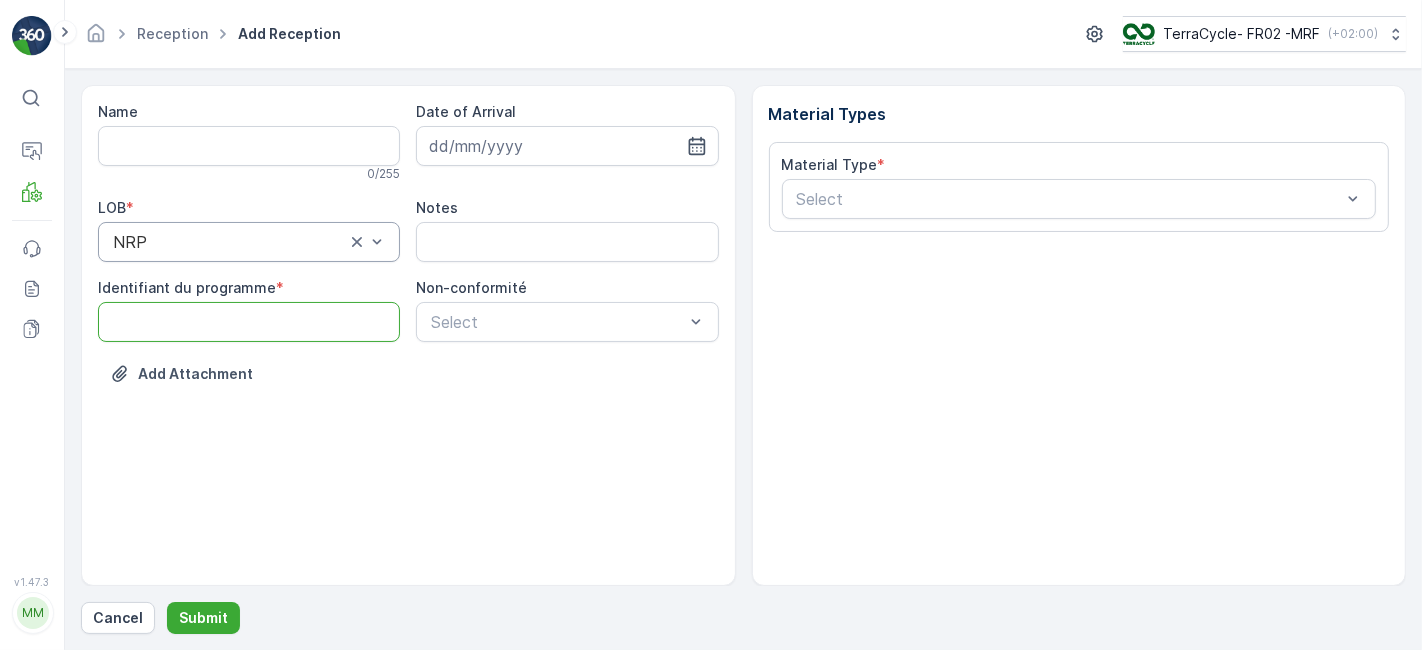 click on "Identifiant du programme" at bounding box center (249, 322) 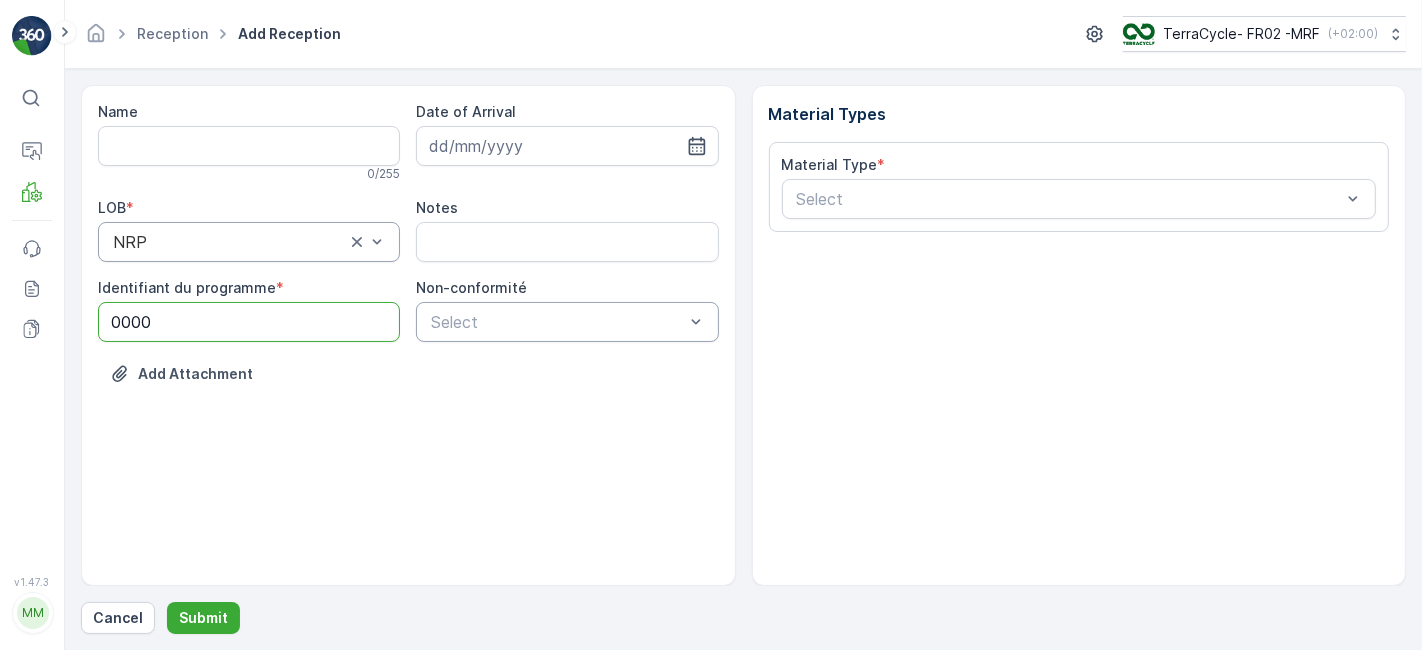 type on "0000" 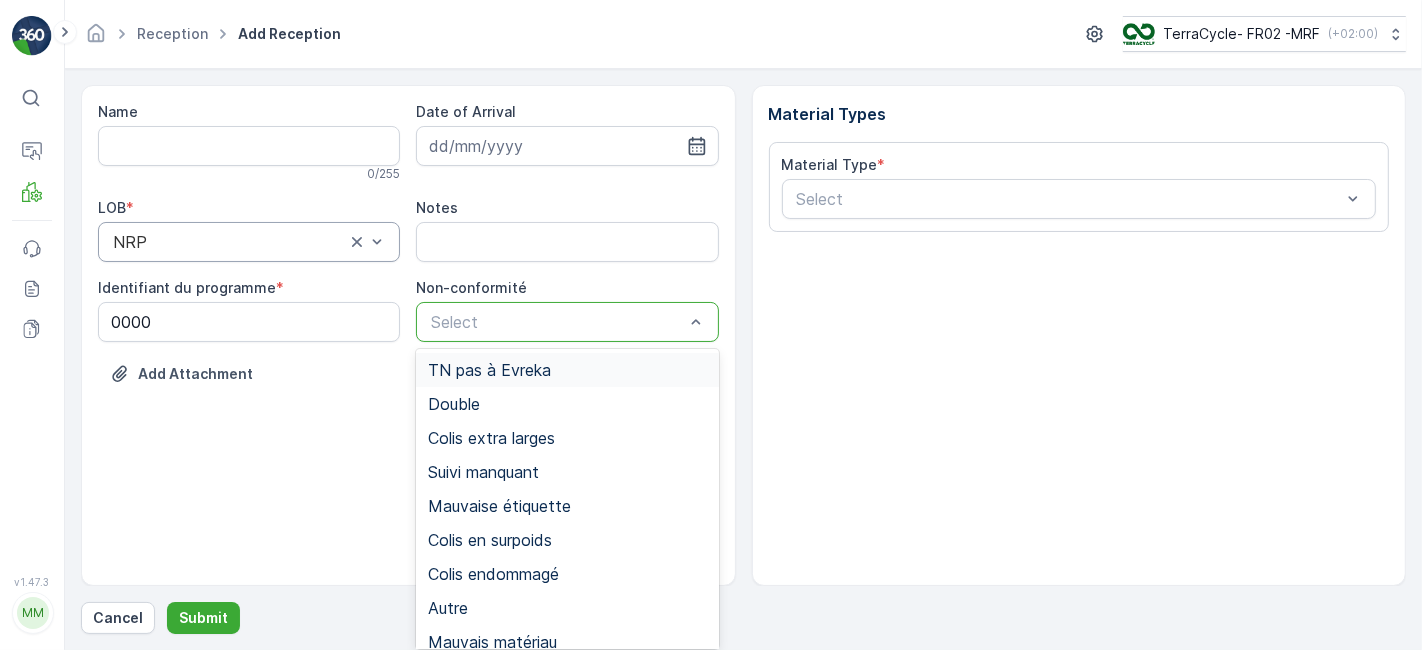 click at bounding box center [557, 322] 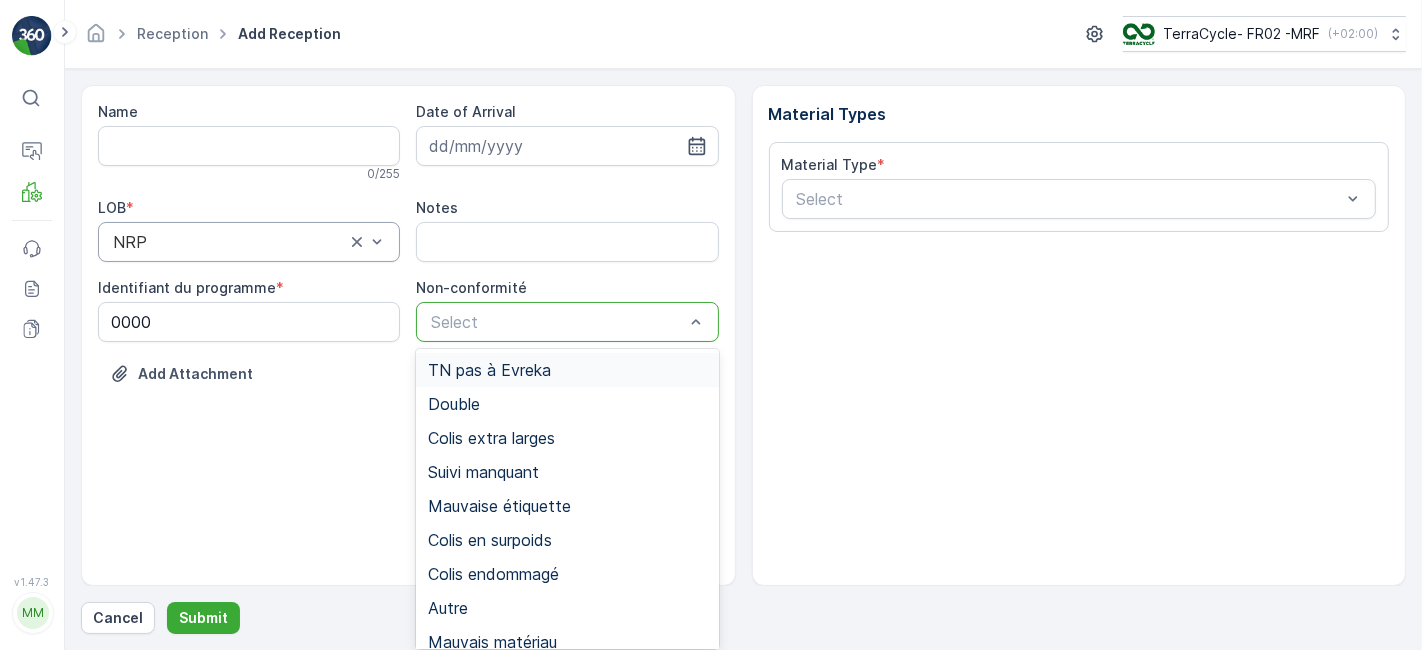click on "TN pas à Evreka" at bounding box center (489, 370) 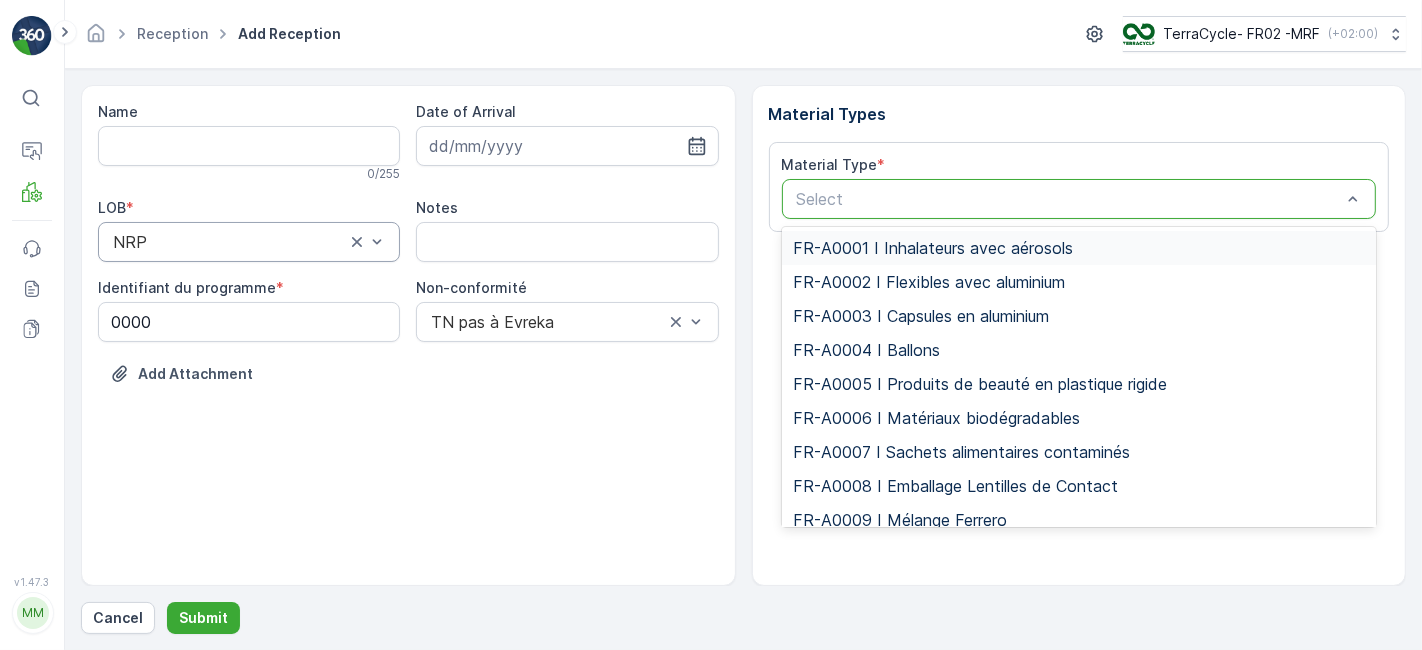 click at bounding box center [1069, 199] 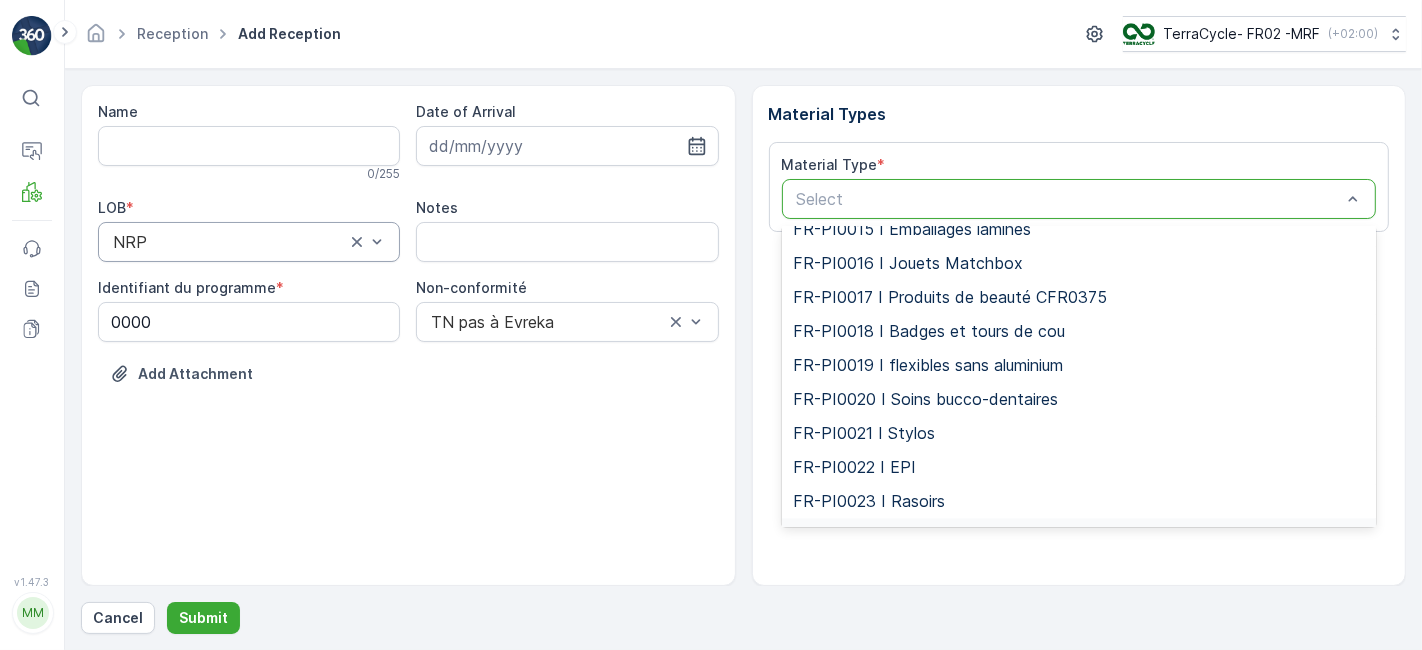scroll, scrollTop: 3521, scrollLeft: 0, axis: vertical 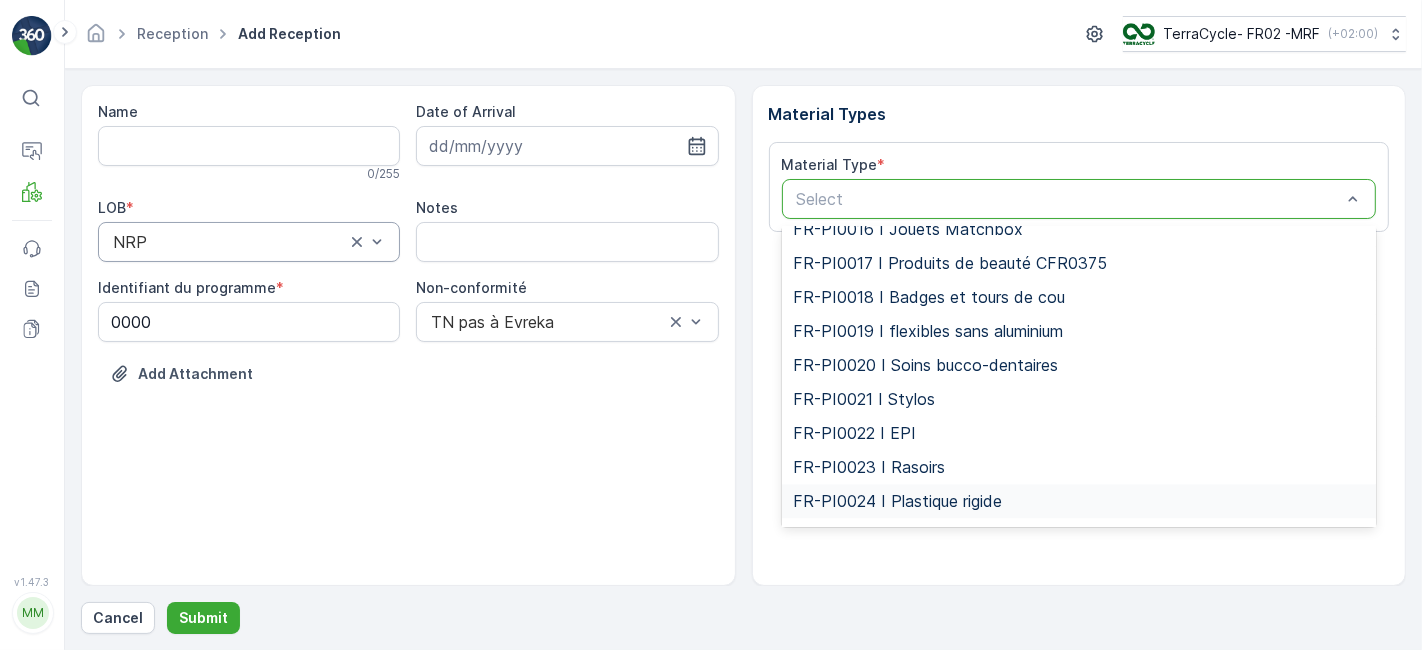 click on "FR-PI0024 I Plastique rigide" at bounding box center (898, 501) 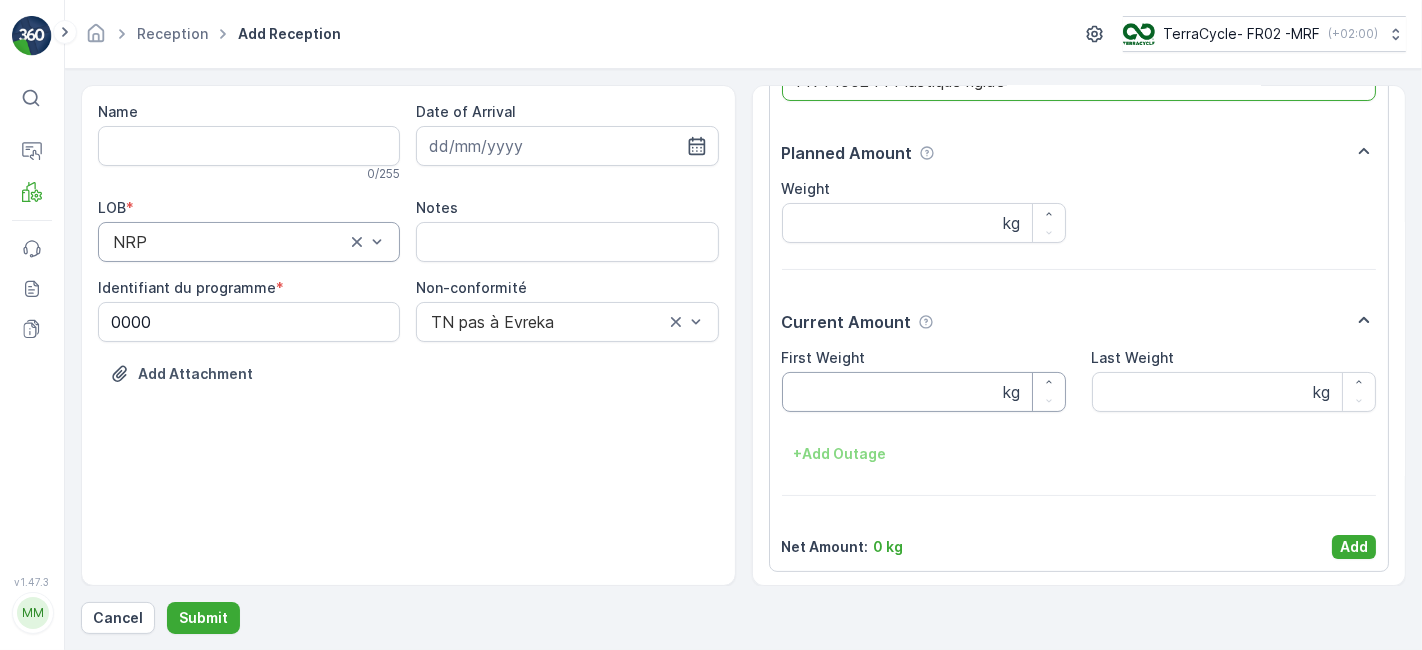 scroll, scrollTop: 118, scrollLeft: 0, axis: vertical 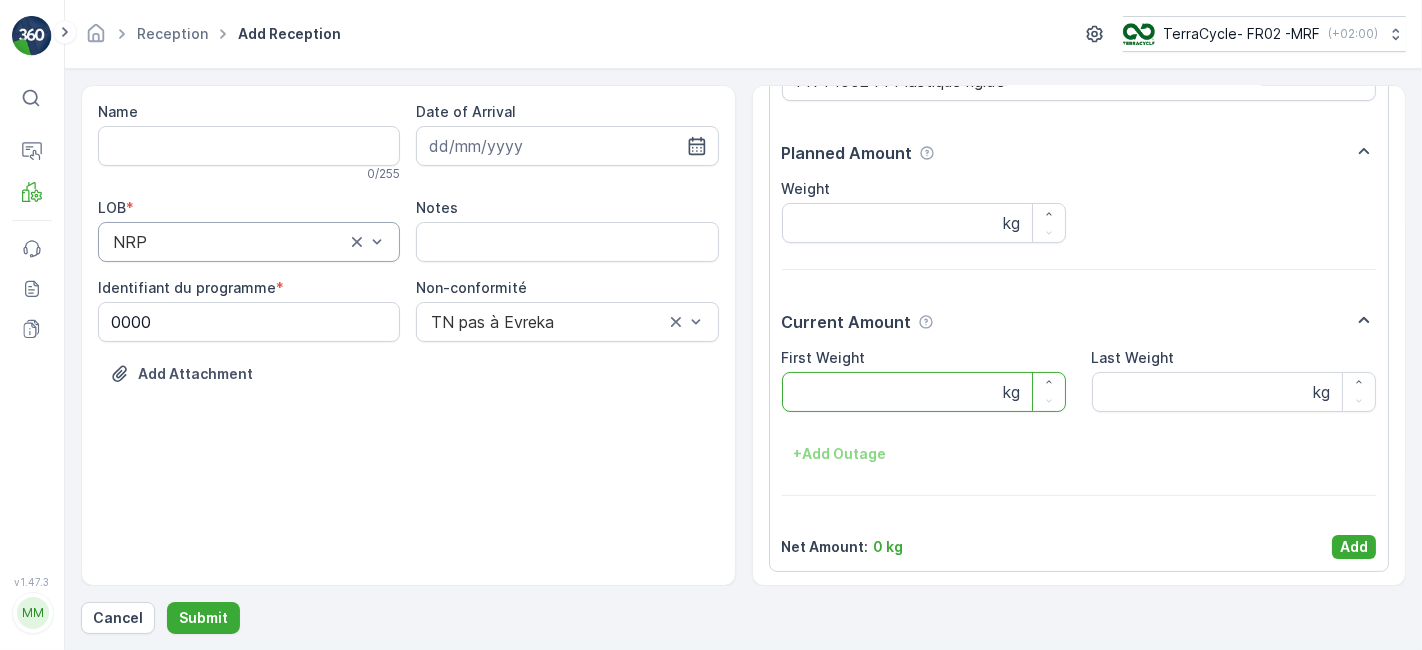 click on "First Weight" at bounding box center [924, 392] 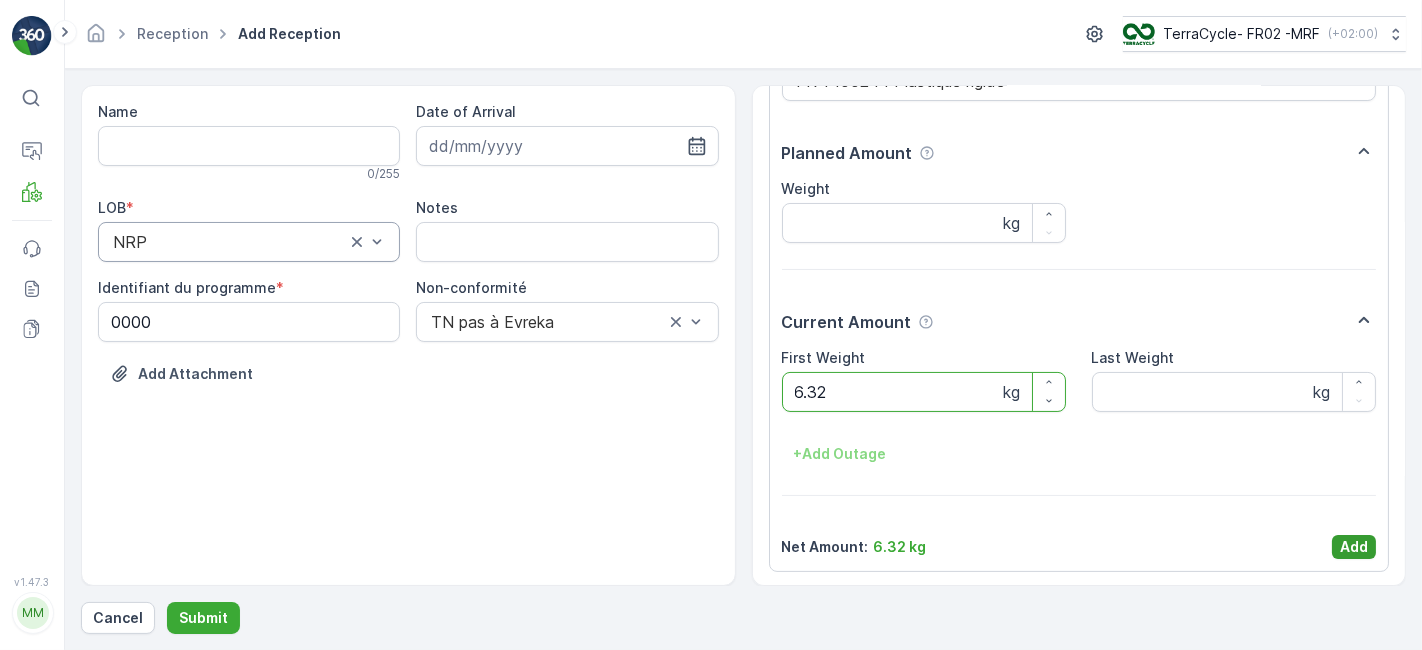 type on "6.32" 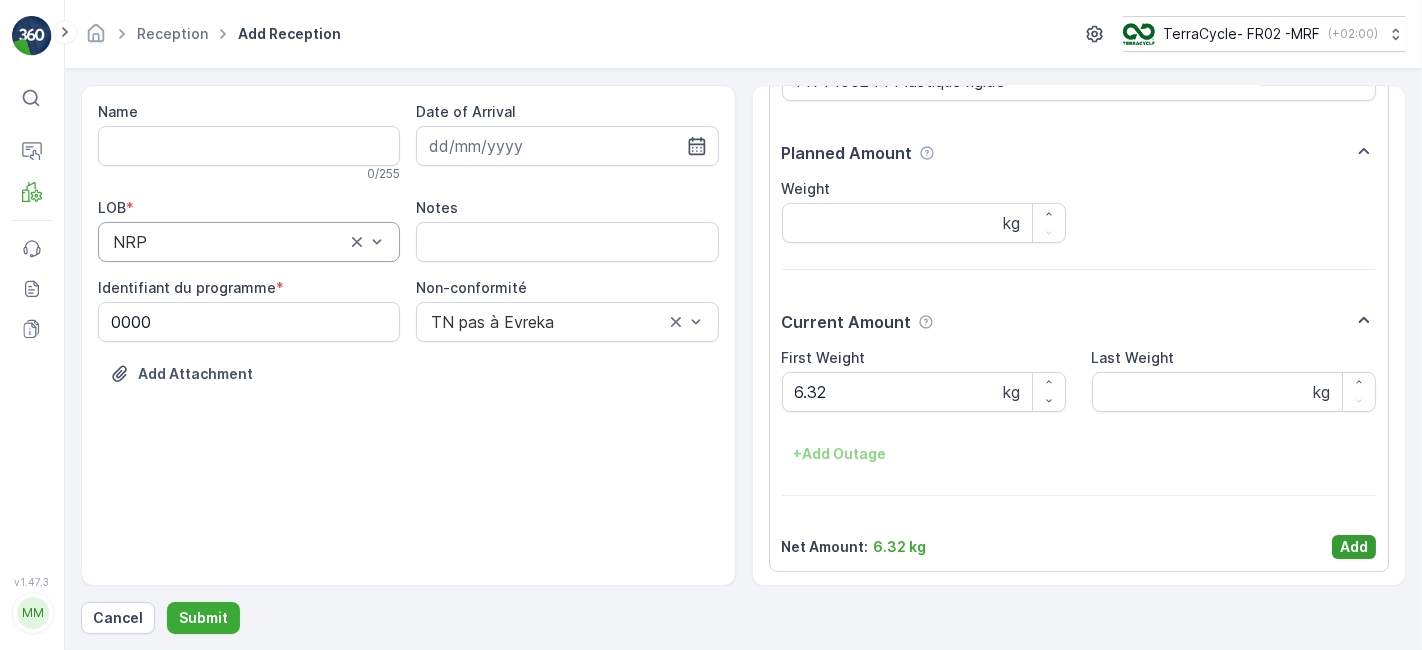 click on "Add" at bounding box center [1354, 547] 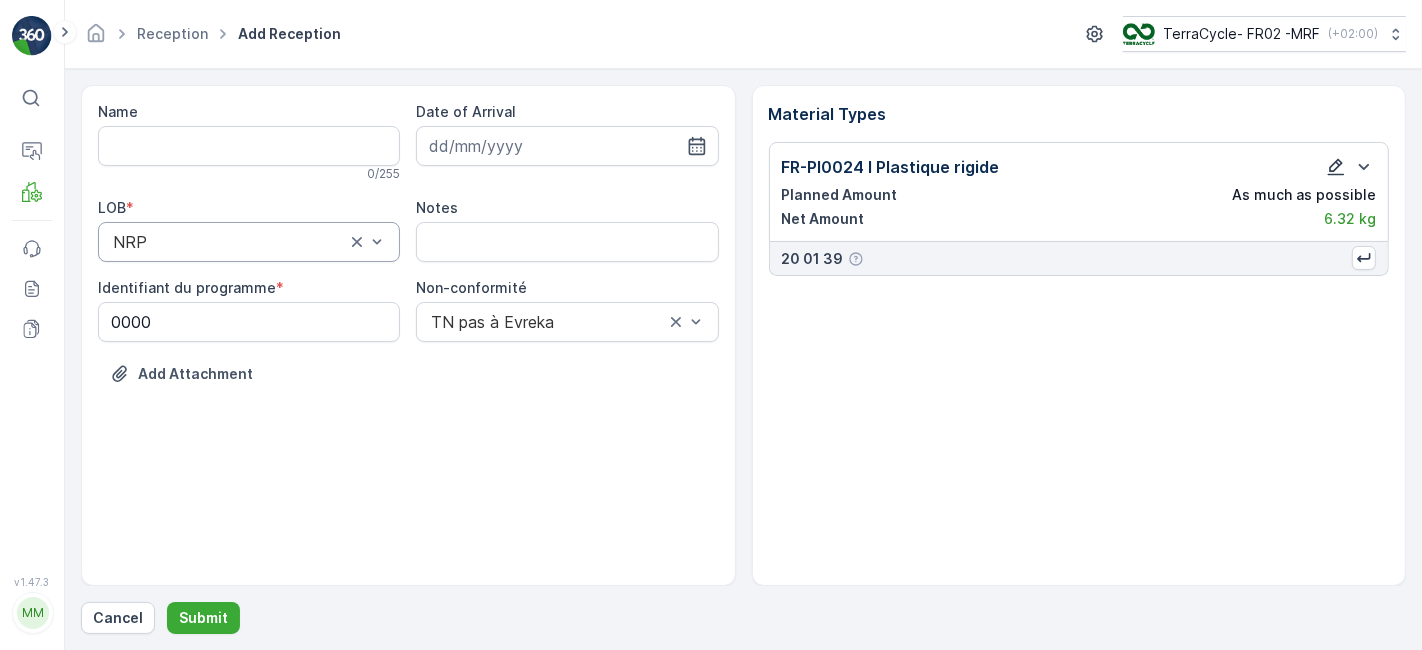 click 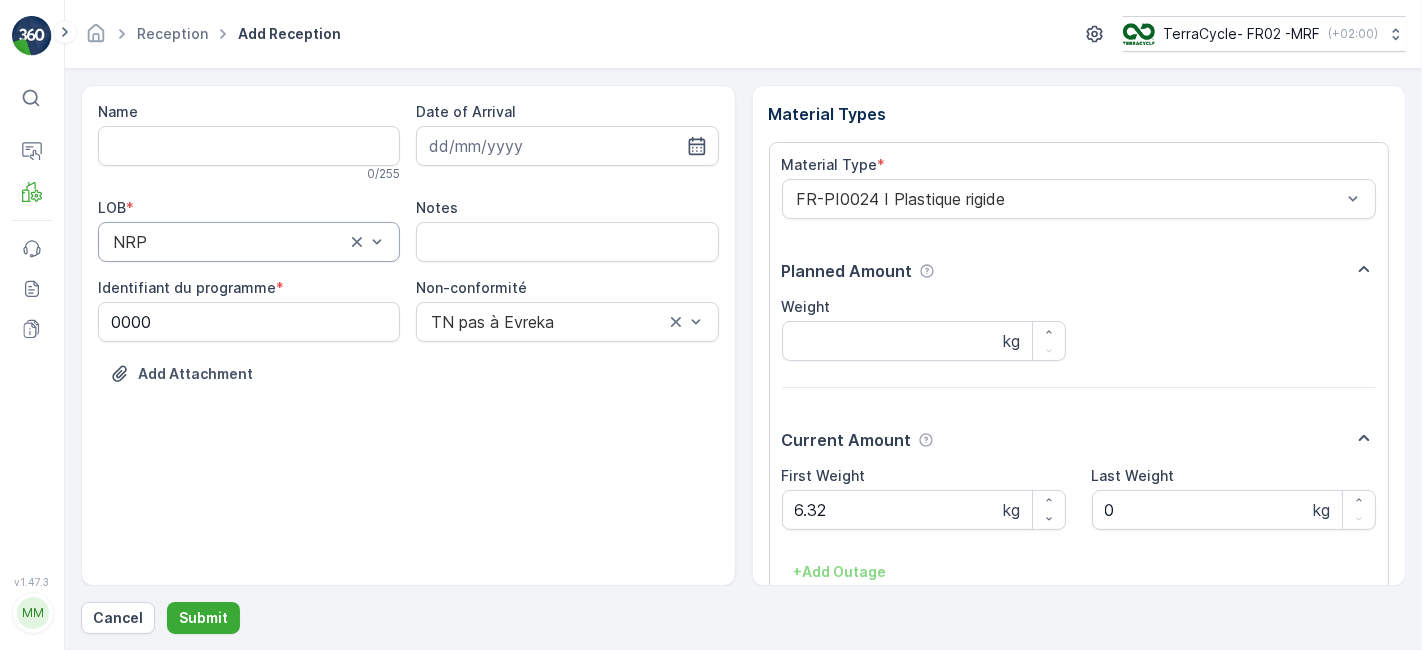 scroll, scrollTop: 118, scrollLeft: 0, axis: vertical 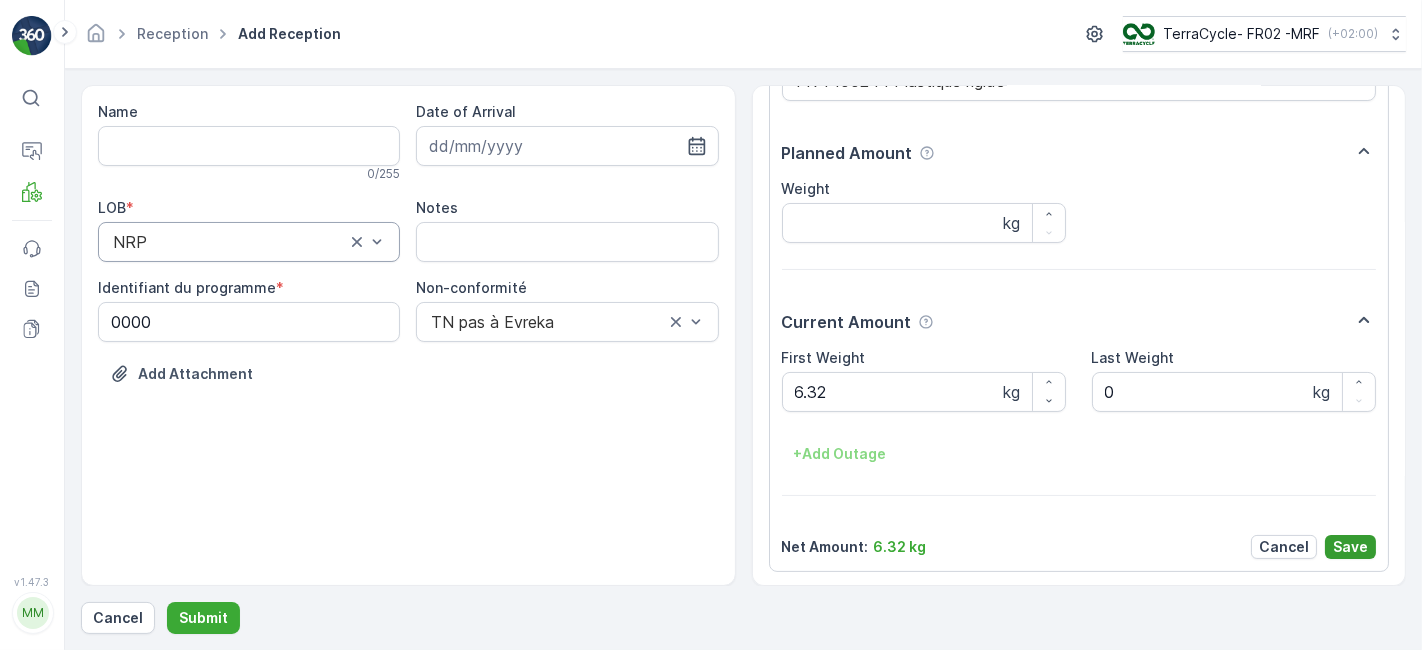 click on "Save" at bounding box center (1350, 547) 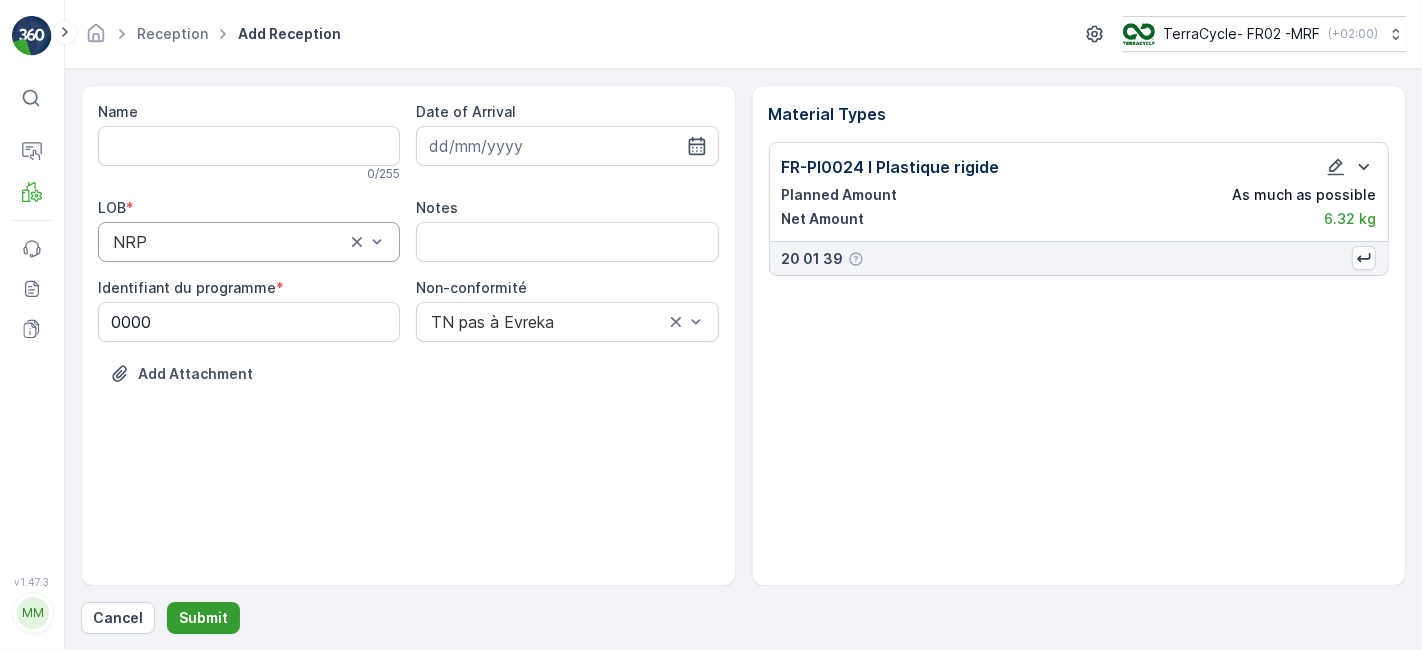 click on "Submit" at bounding box center (203, 618) 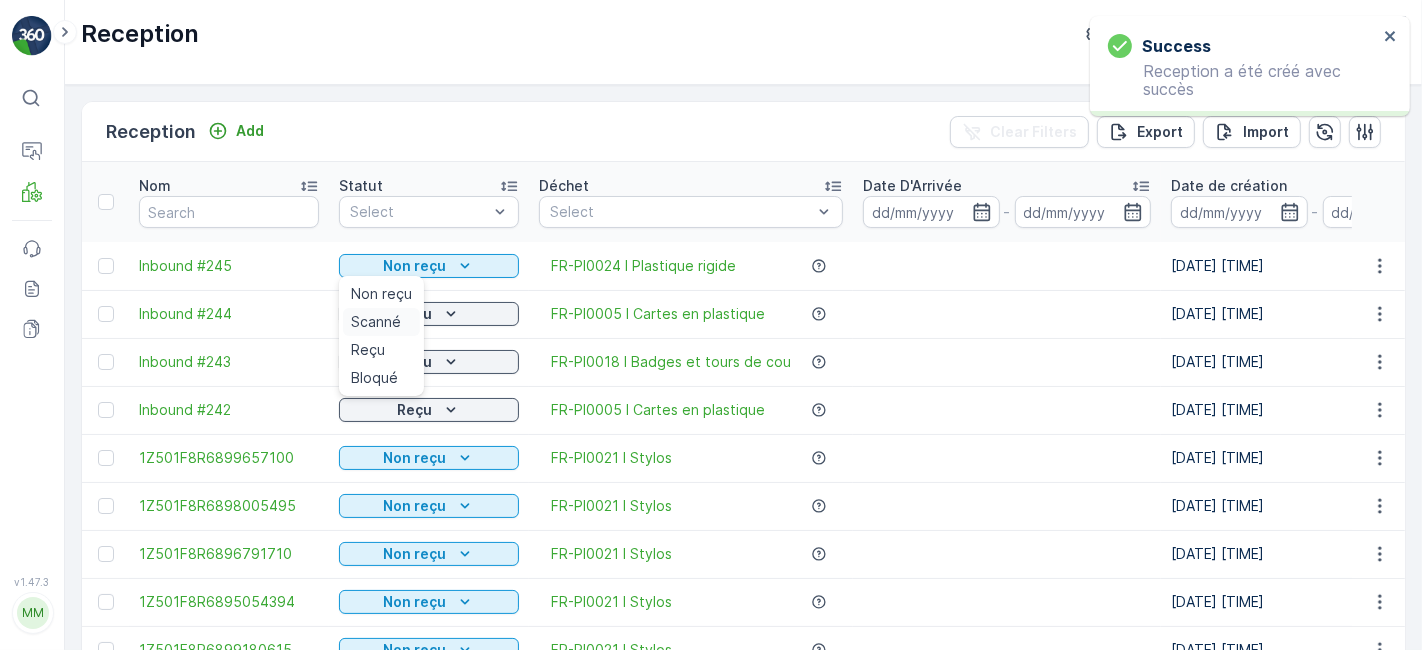 click on "Scanné" at bounding box center (376, 322) 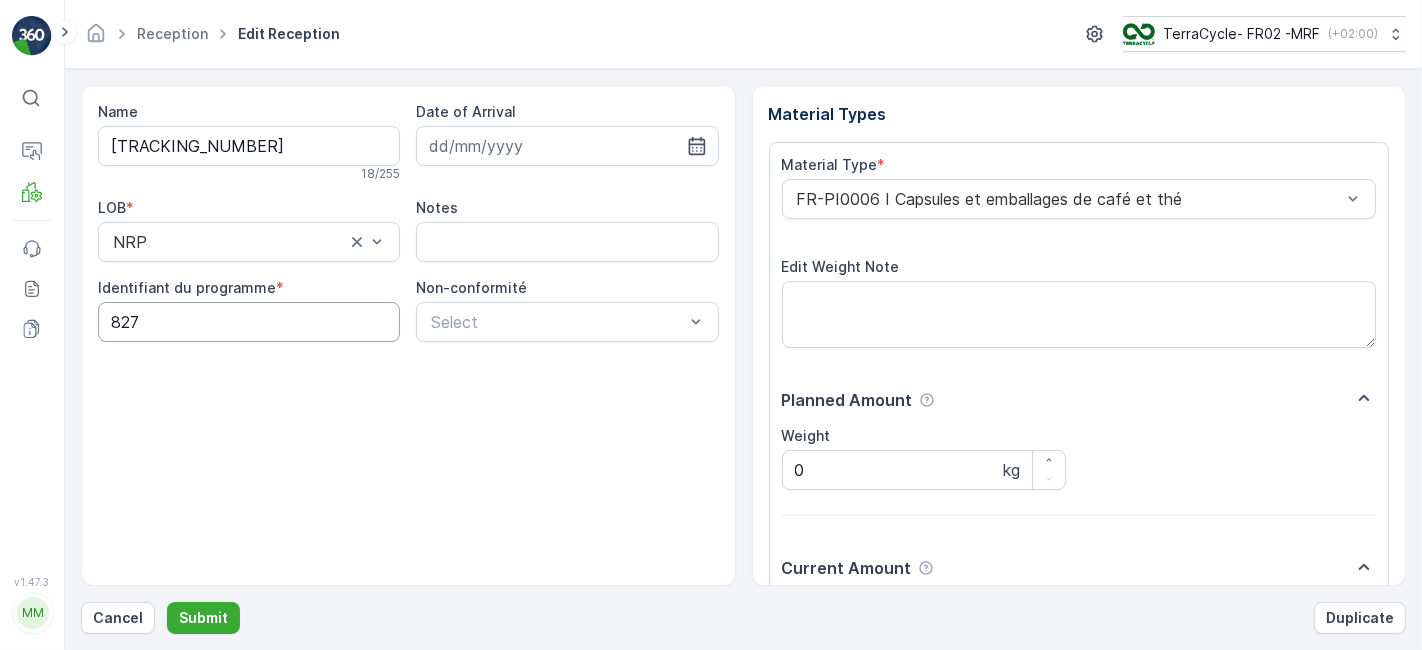 scroll, scrollTop: 246, scrollLeft: 0, axis: vertical 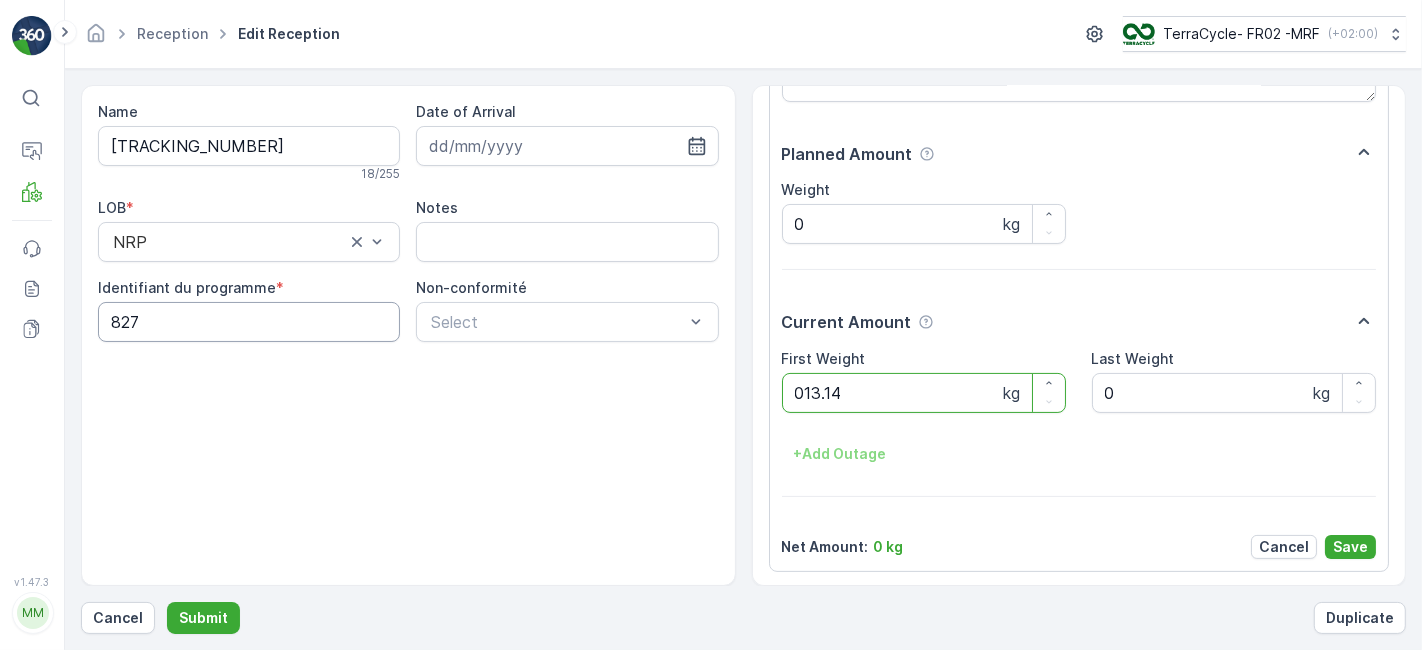 click on "Submit" at bounding box center [203, 618] 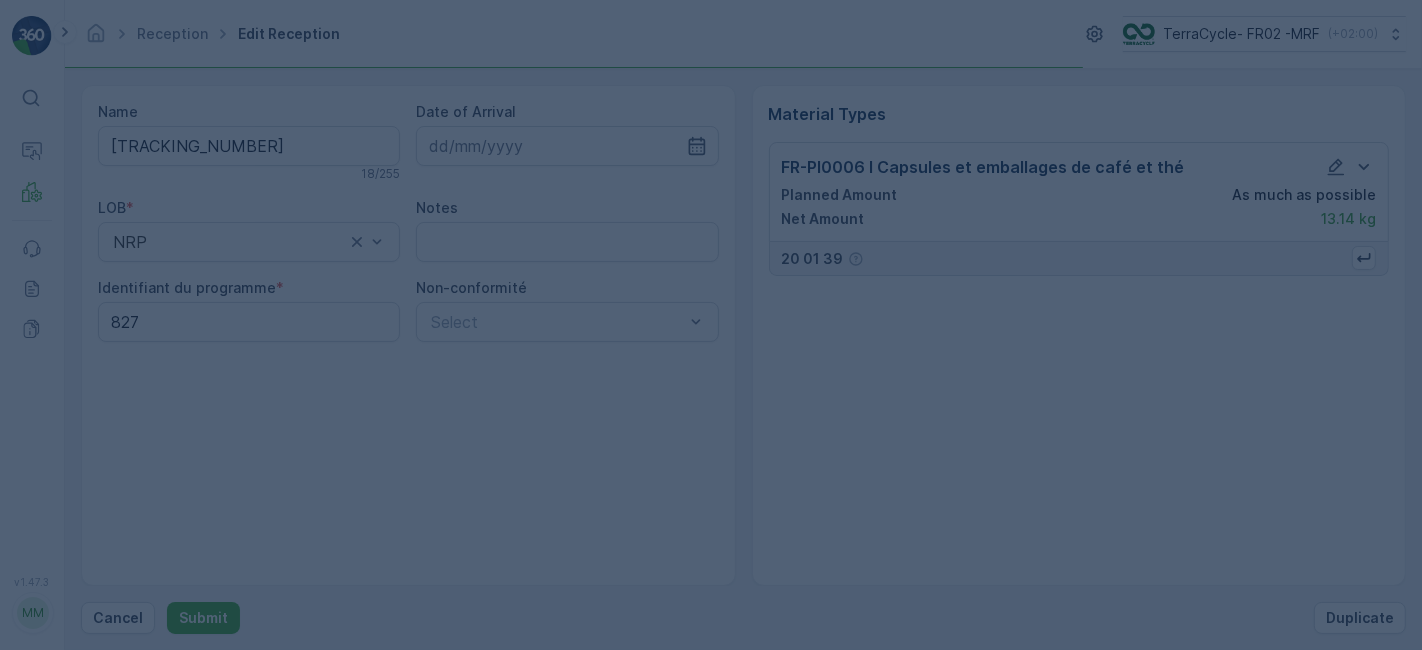 scroll, scrollTop: 0, scrollLeft: 0, axis: both 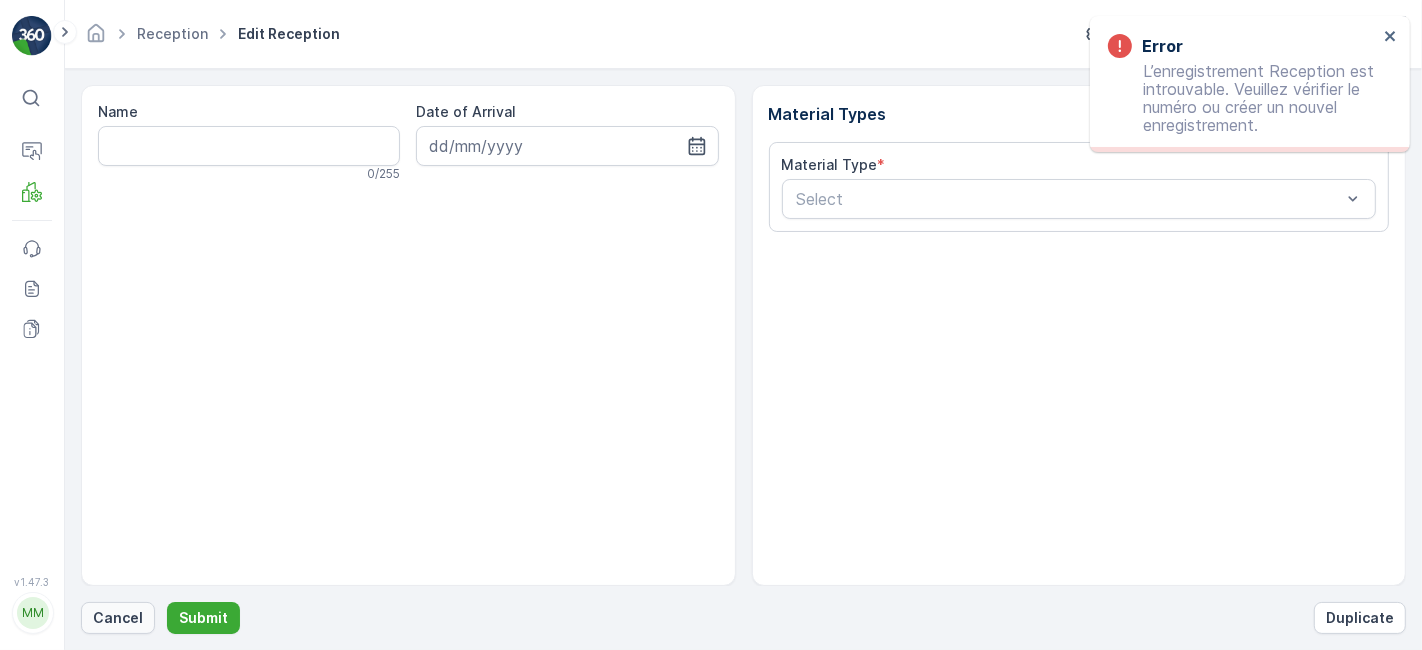 click on "Cancel" at bounding box center [118, 618] 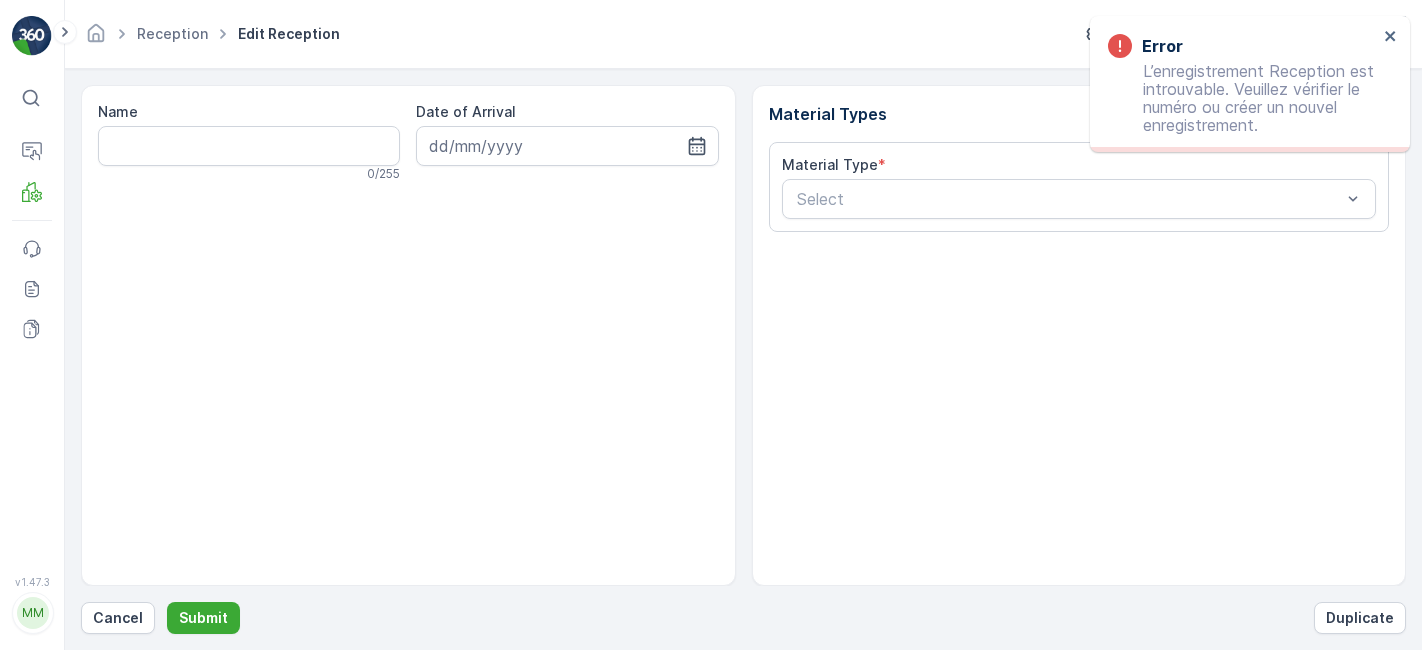 scroll, scrollTop: 0, scrollLeft: 0, axis: both 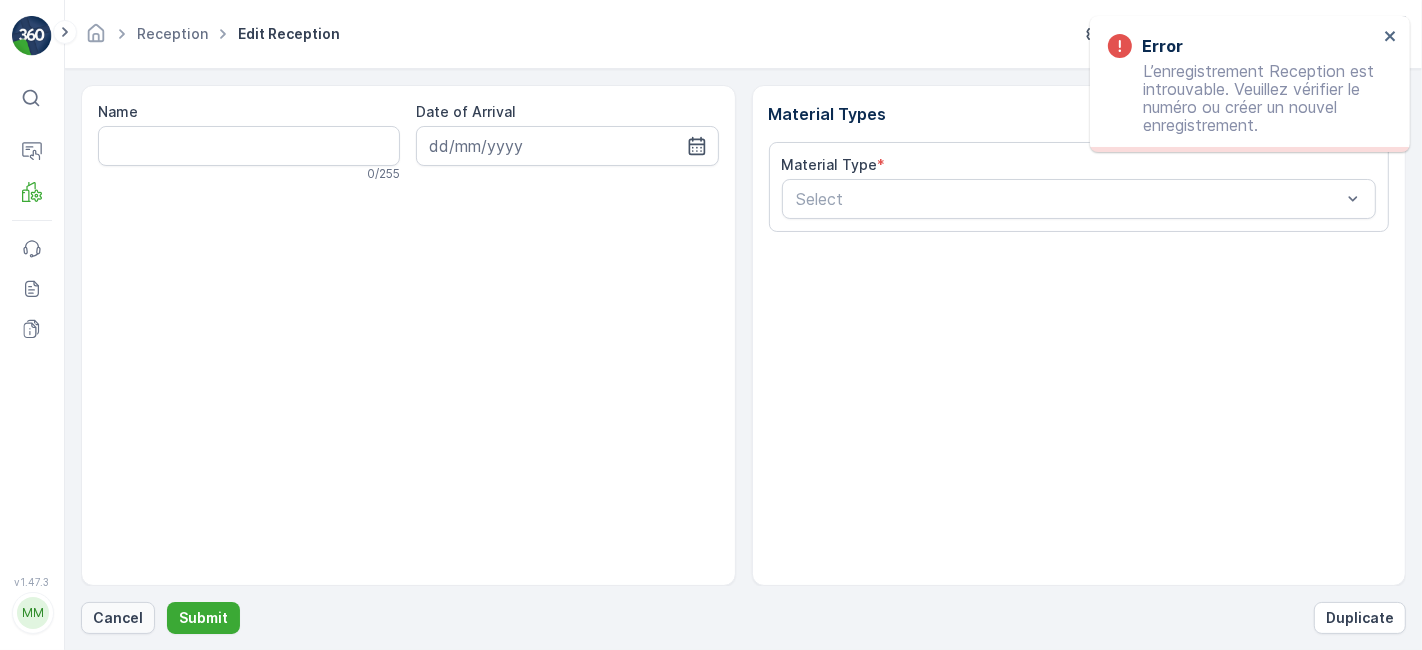 click on "Cancel" at bounding box center [118, 618] 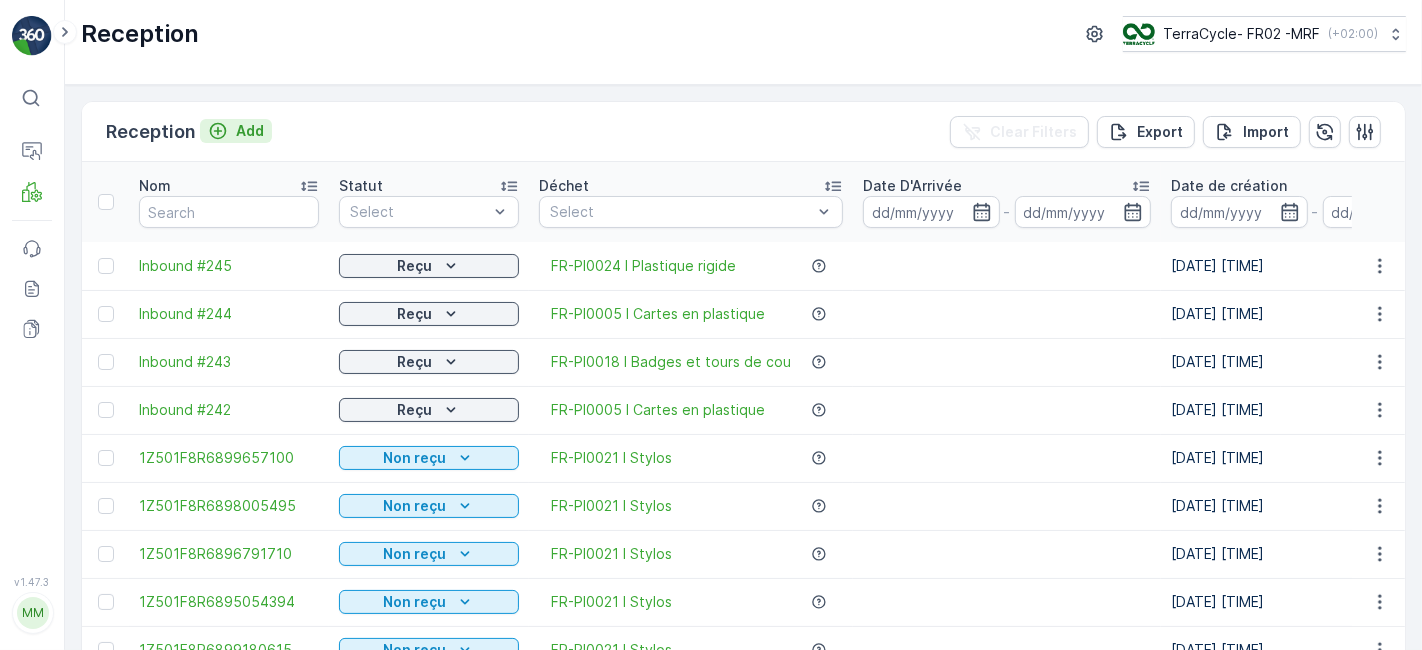 click 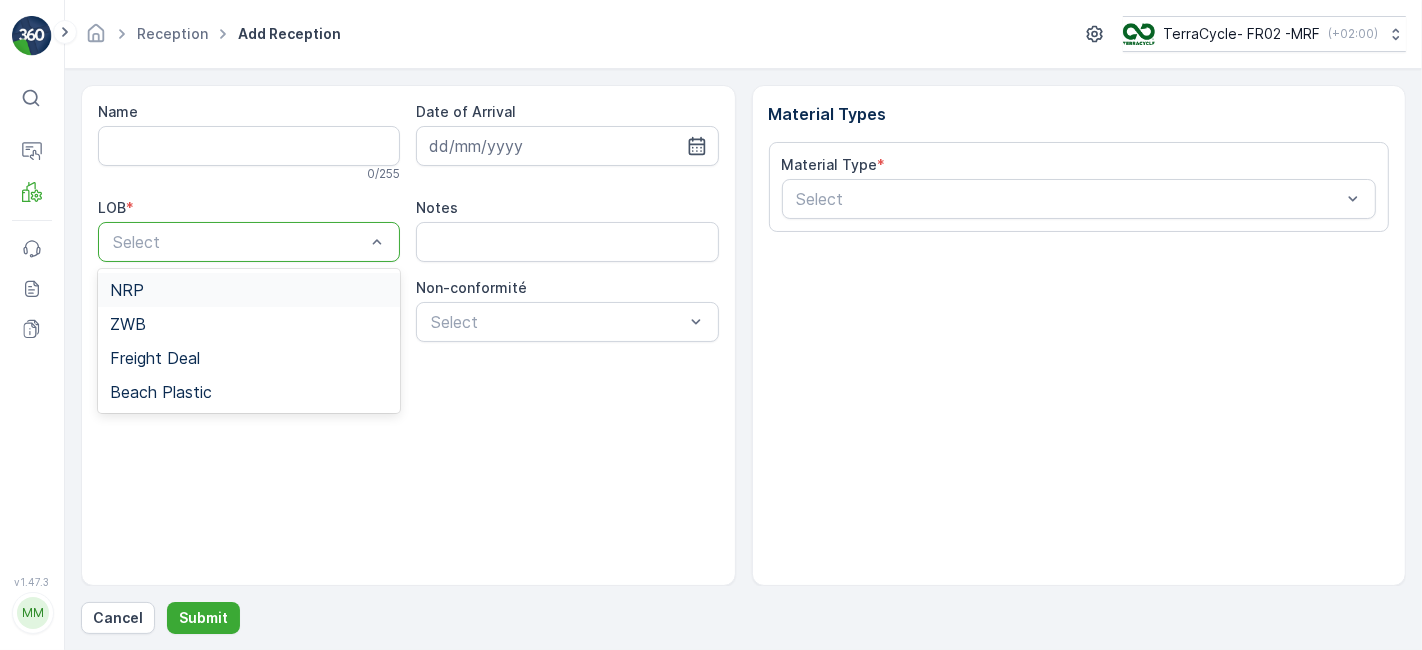 click at bounding box center (239, 242) 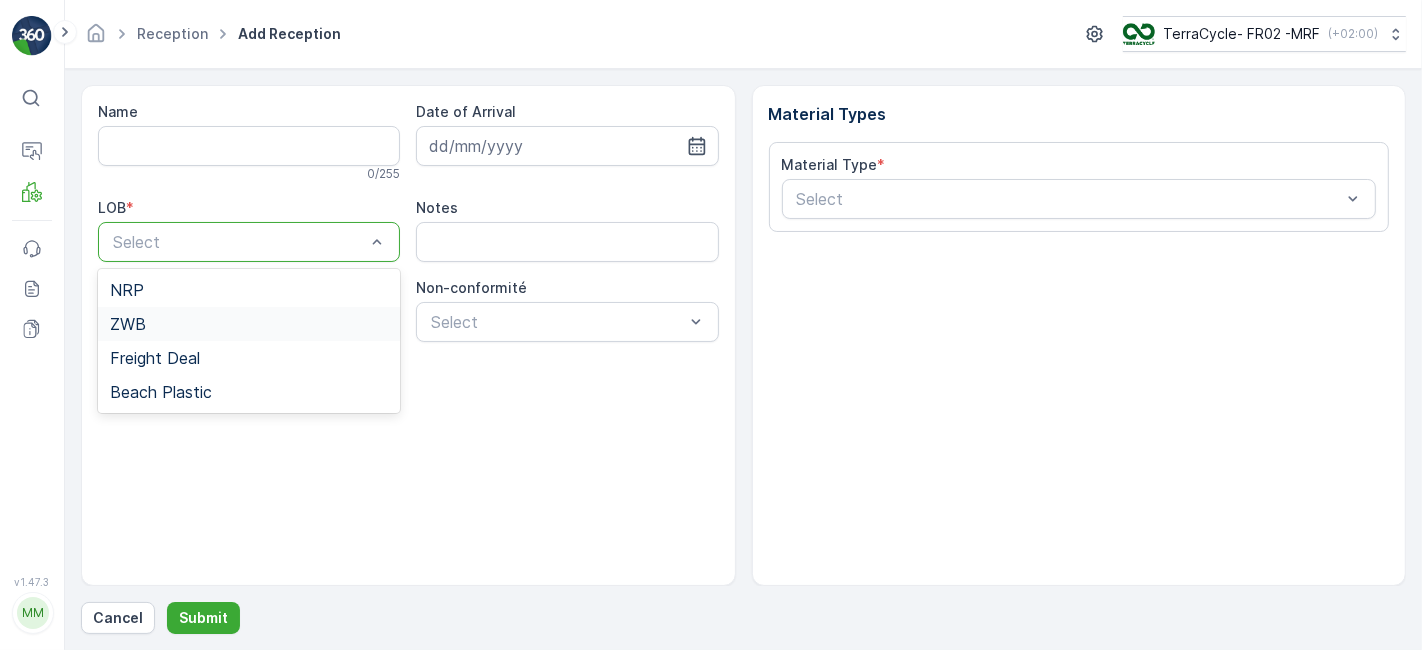 click on "ZWB" at bounding box center [249, 324] 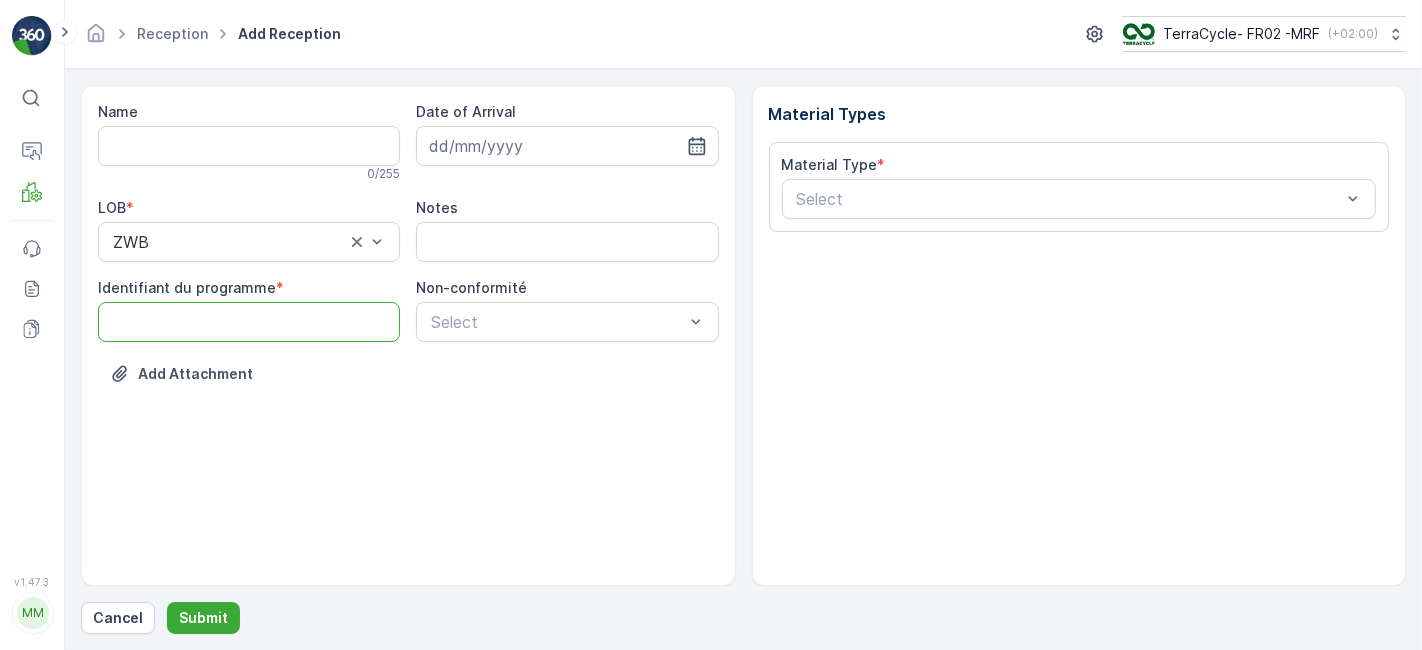 click on "Identifiant du programme" at bounding box center [249, 322] 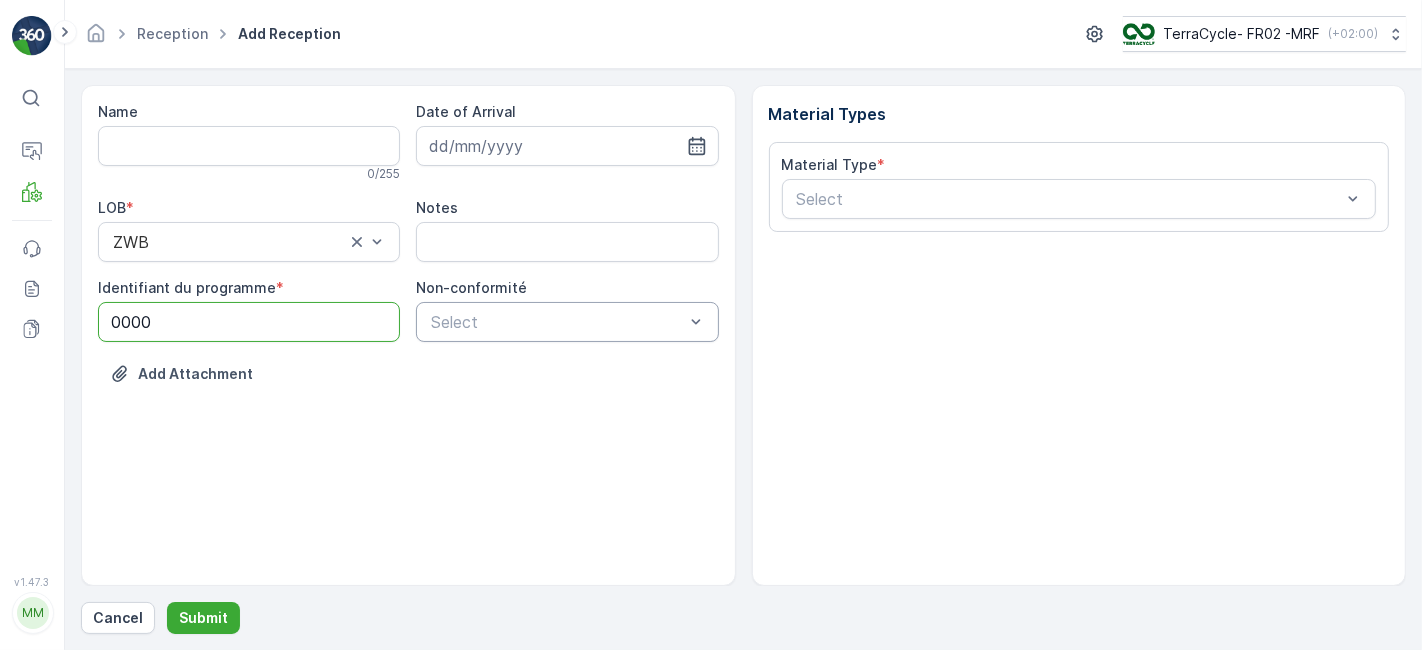 type on "0000" 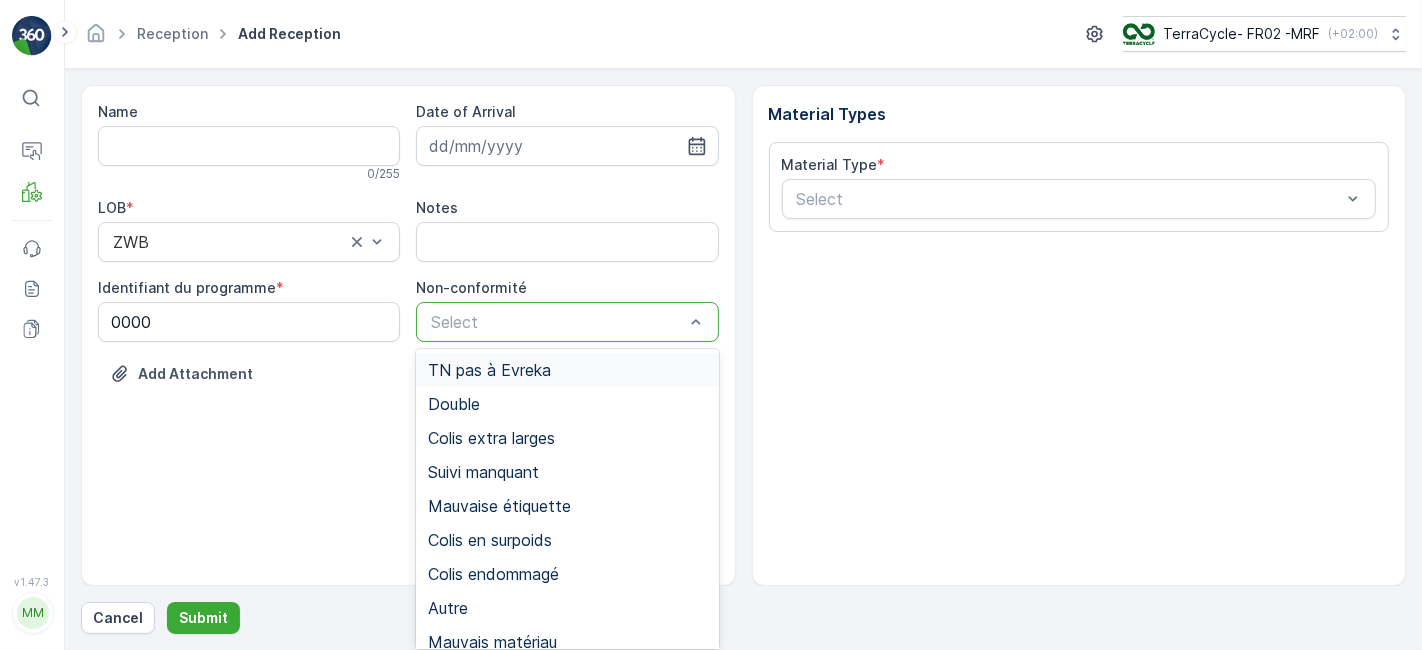 click at bounding box center (557, 322) 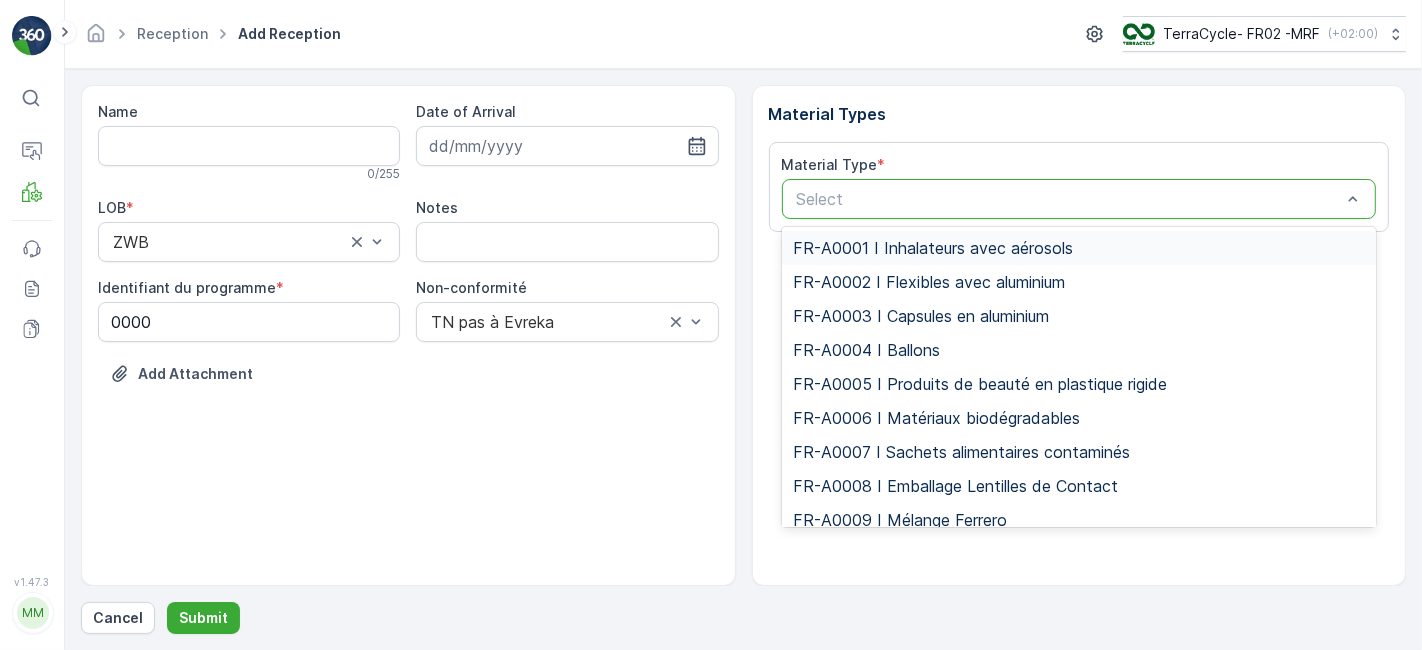 click at bounding box center (1069, 199) 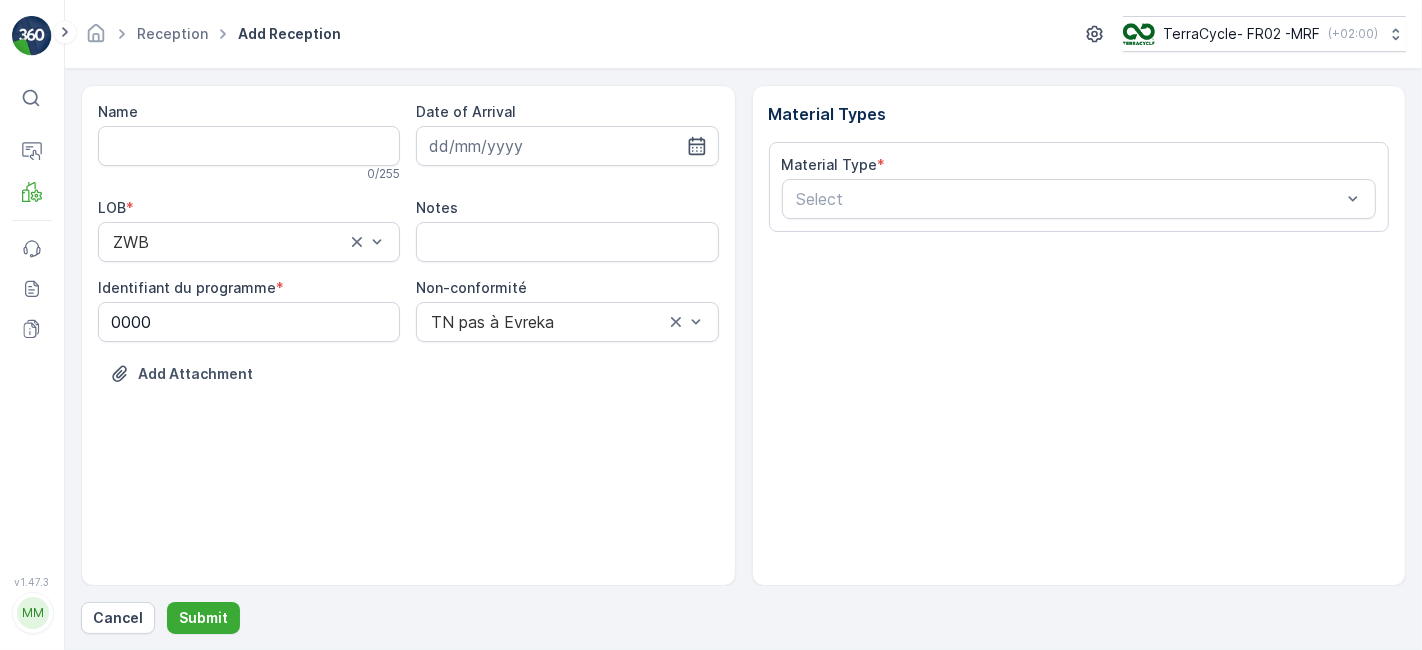 drag, startPoint x: 908, startPoint y: 204, endPoint x: 826, endPoint y: 275, distance: 108.46658 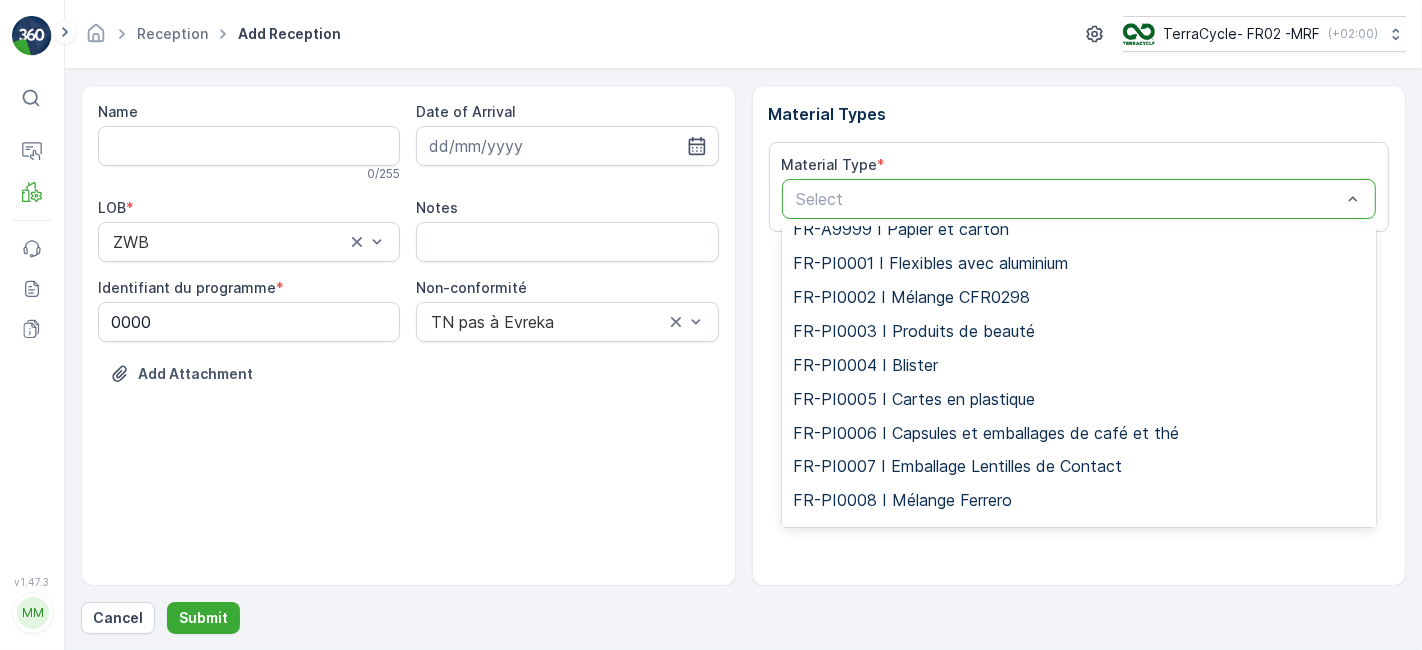 scroll, scrollTop: 3079, scrollLeft: 0, axis: vertical 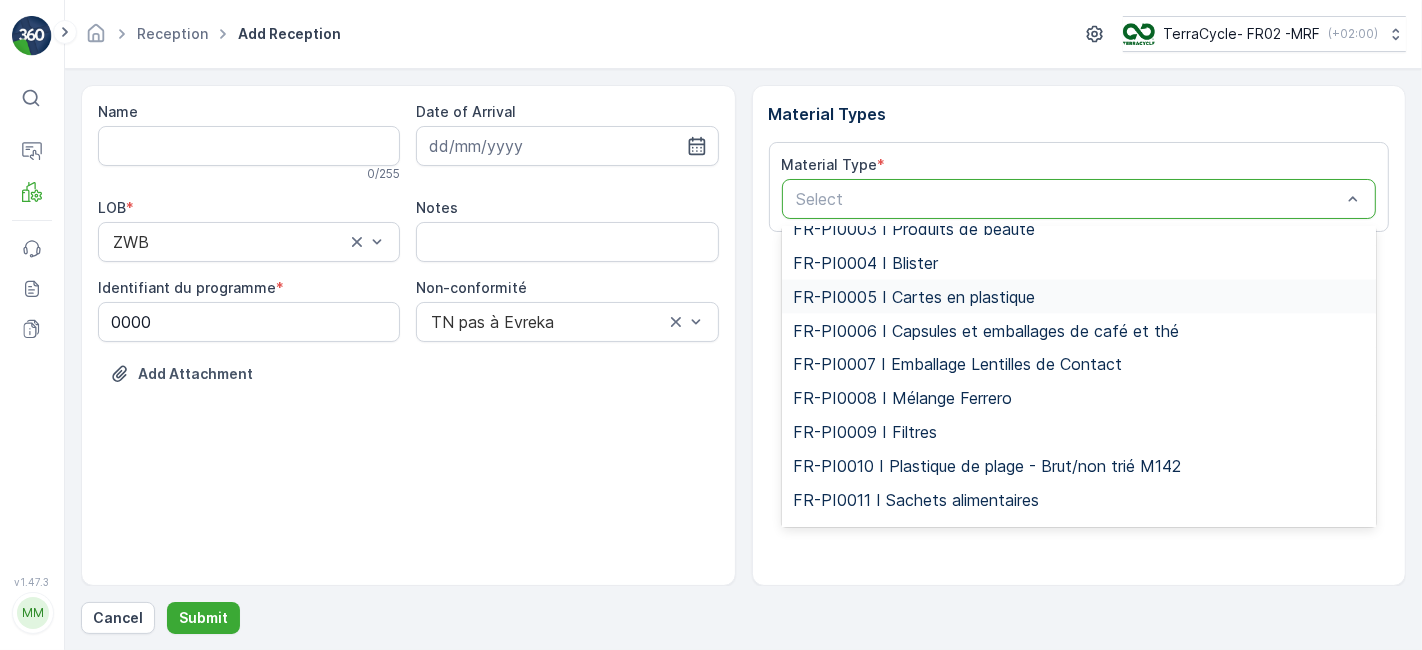 click on "FR-PI0005 I Cartes en plastique" at bounding box center [915, 297] 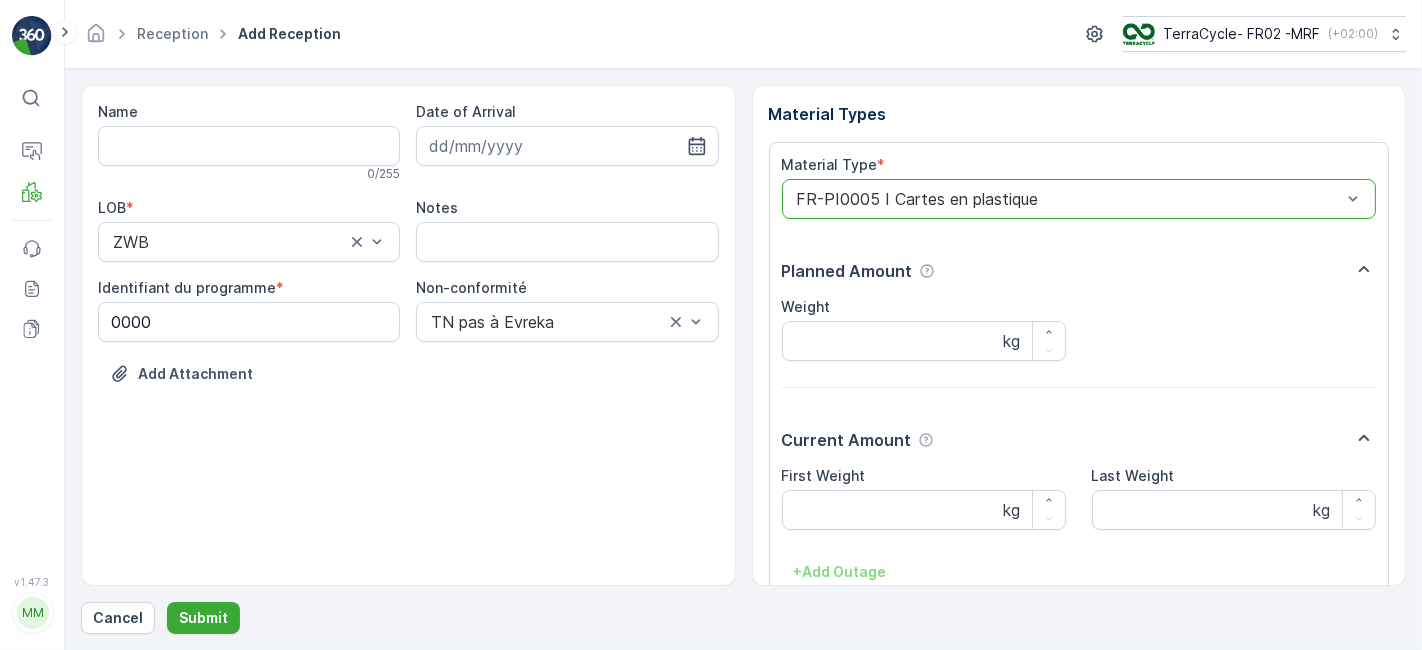 scroll, scrollTop: 118, scrollLeft: 0, axis: vertical 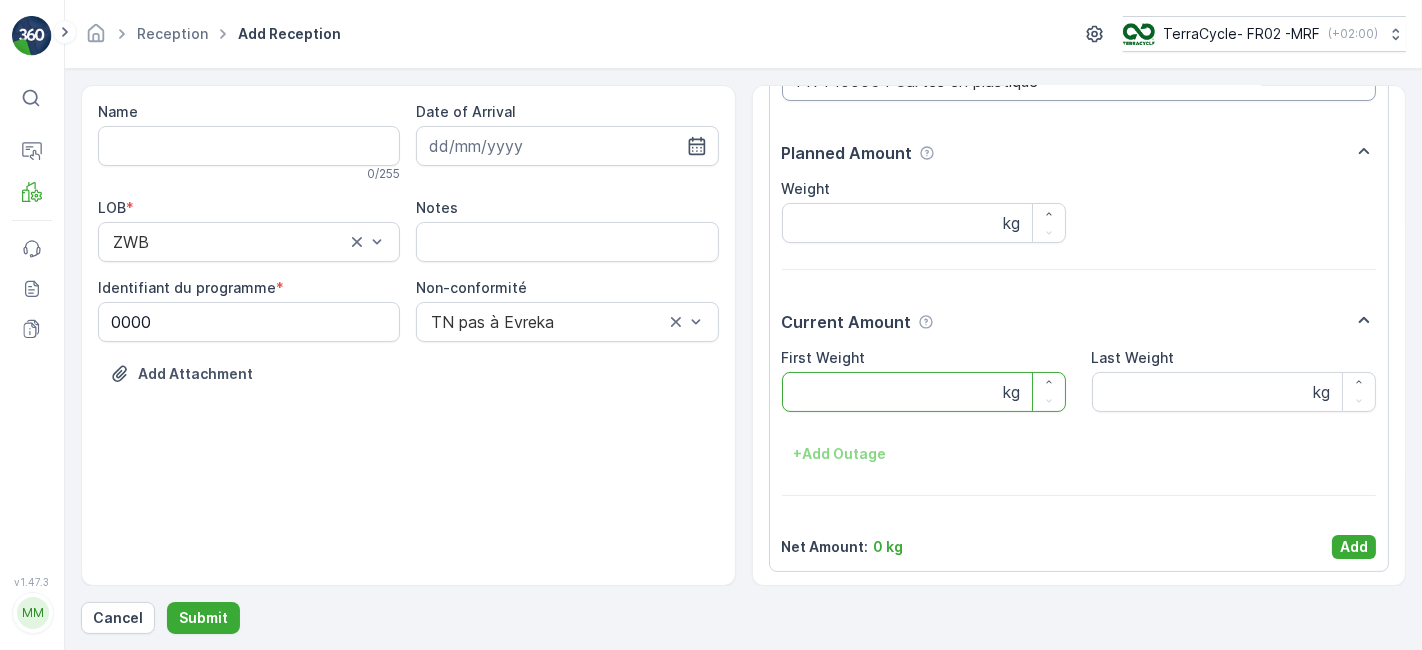 click on "First Weight" at bounding box center (924, 392) 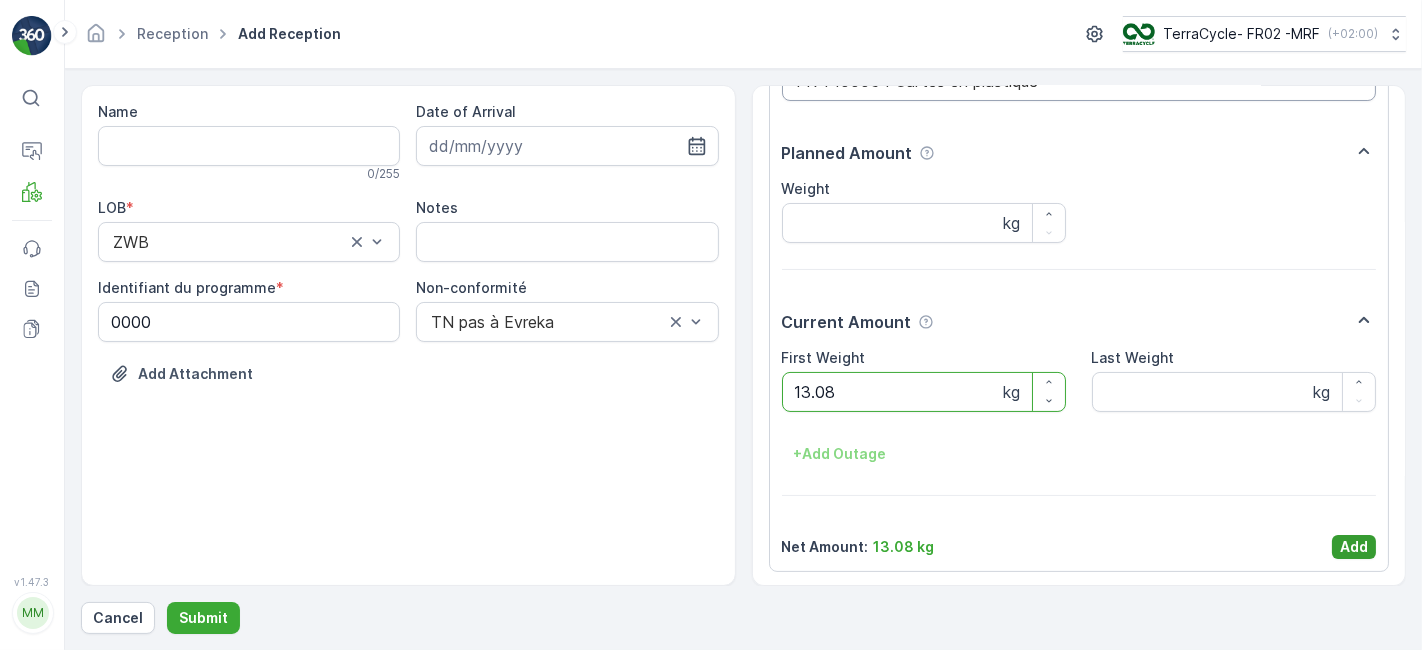 type on "13.08" 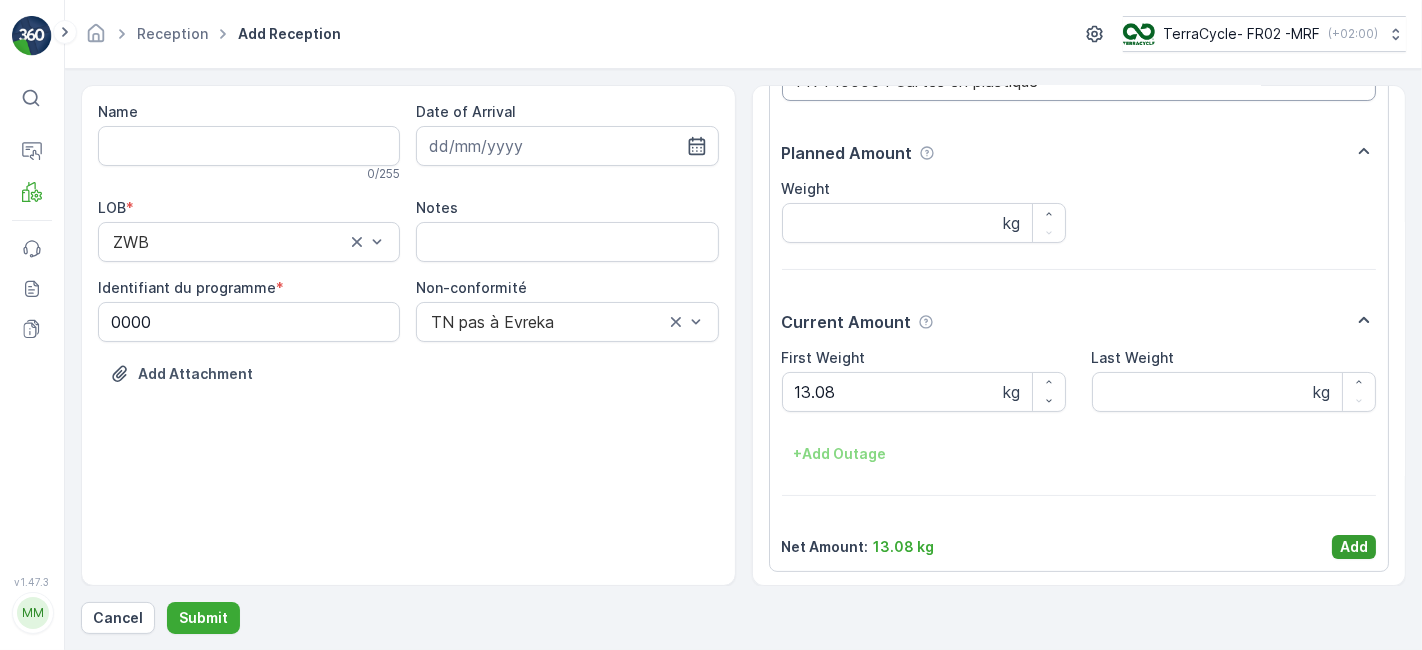 click on "Add" at bounding box center (1354, 547) 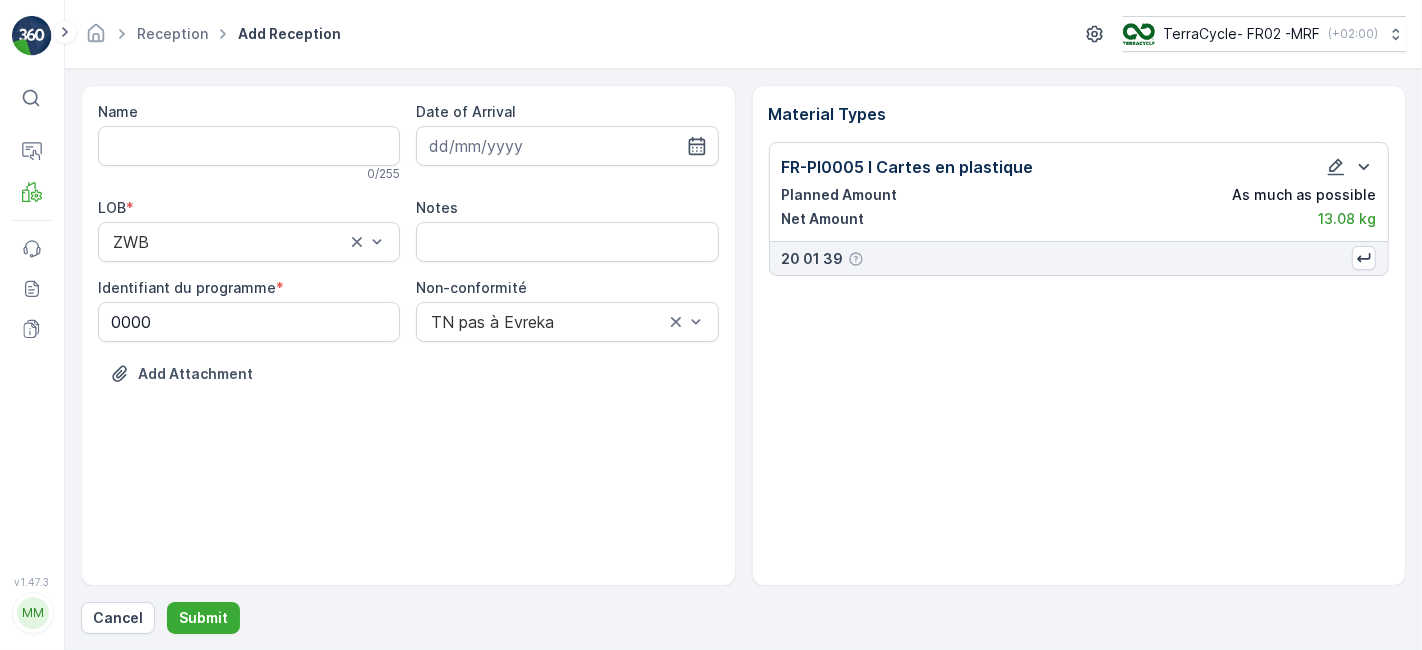 scroll, scrollTop: 0, scrollLeft: 0, axis: both 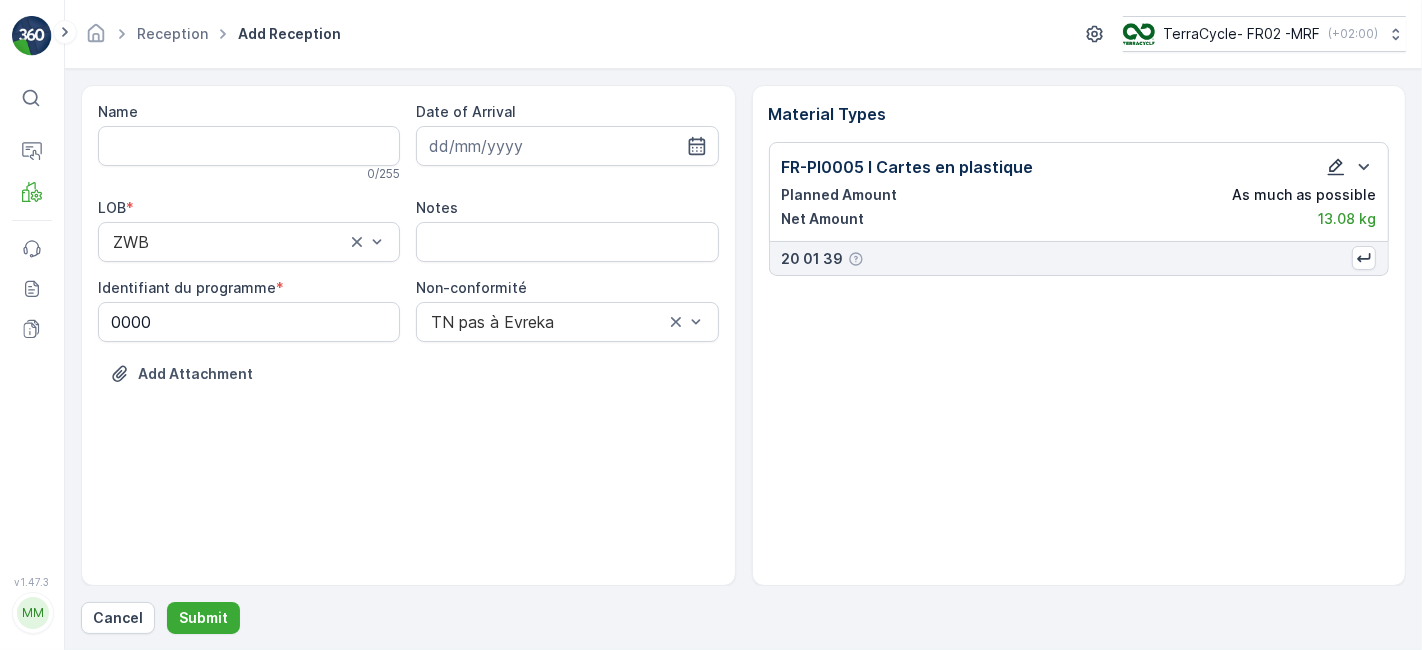 click 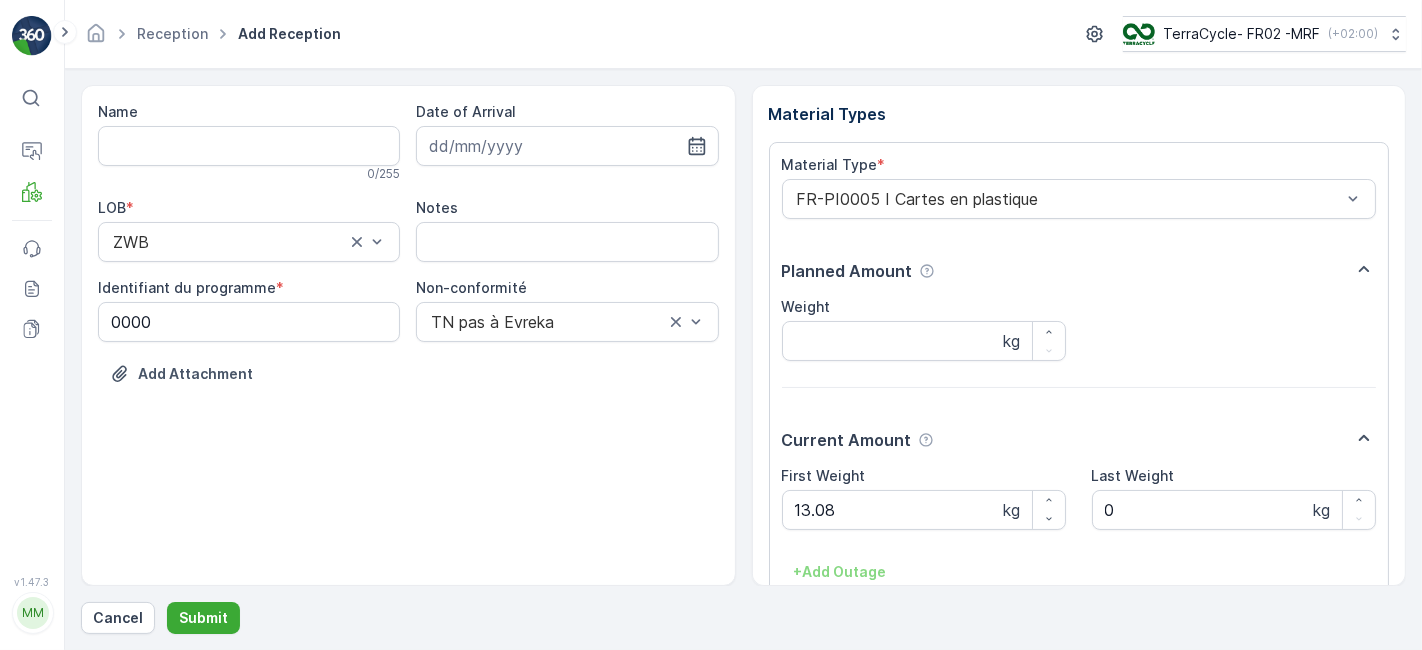 scroll, scrollTop: 118, scrollLeft: 0, axis: vertical 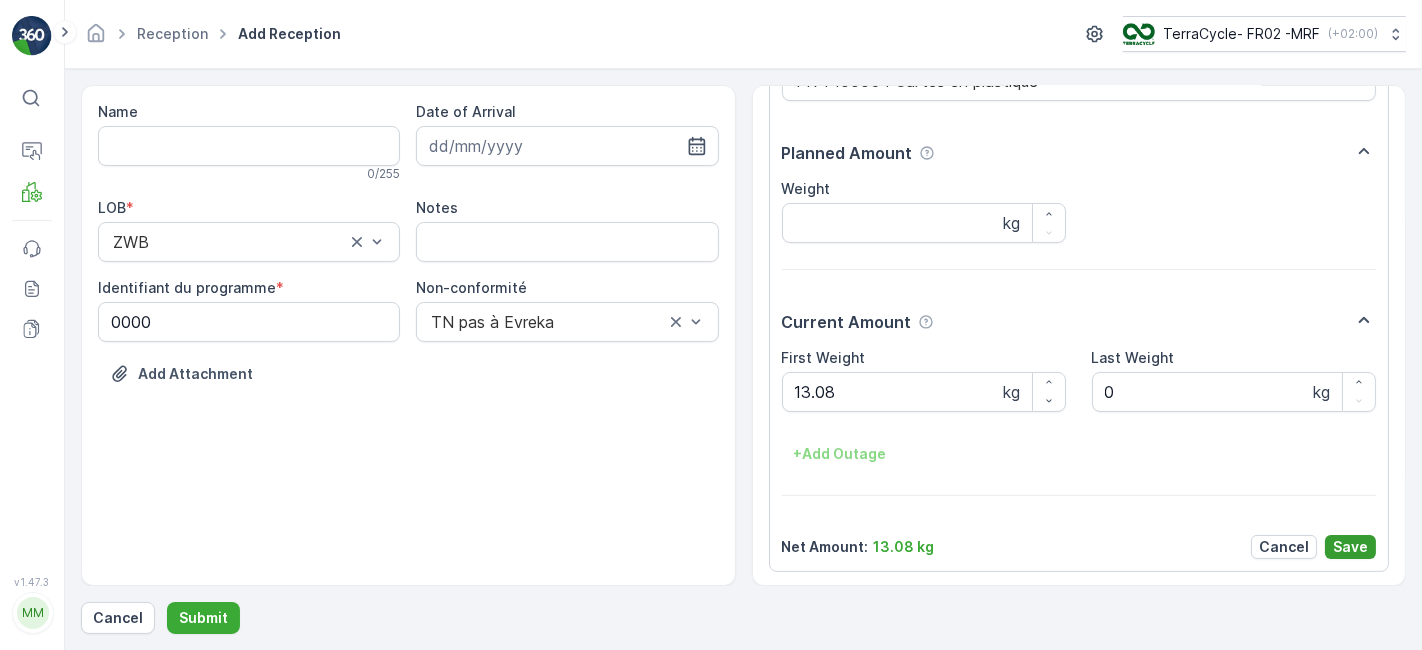 click on "Save" at bounding box center [1350, 547] 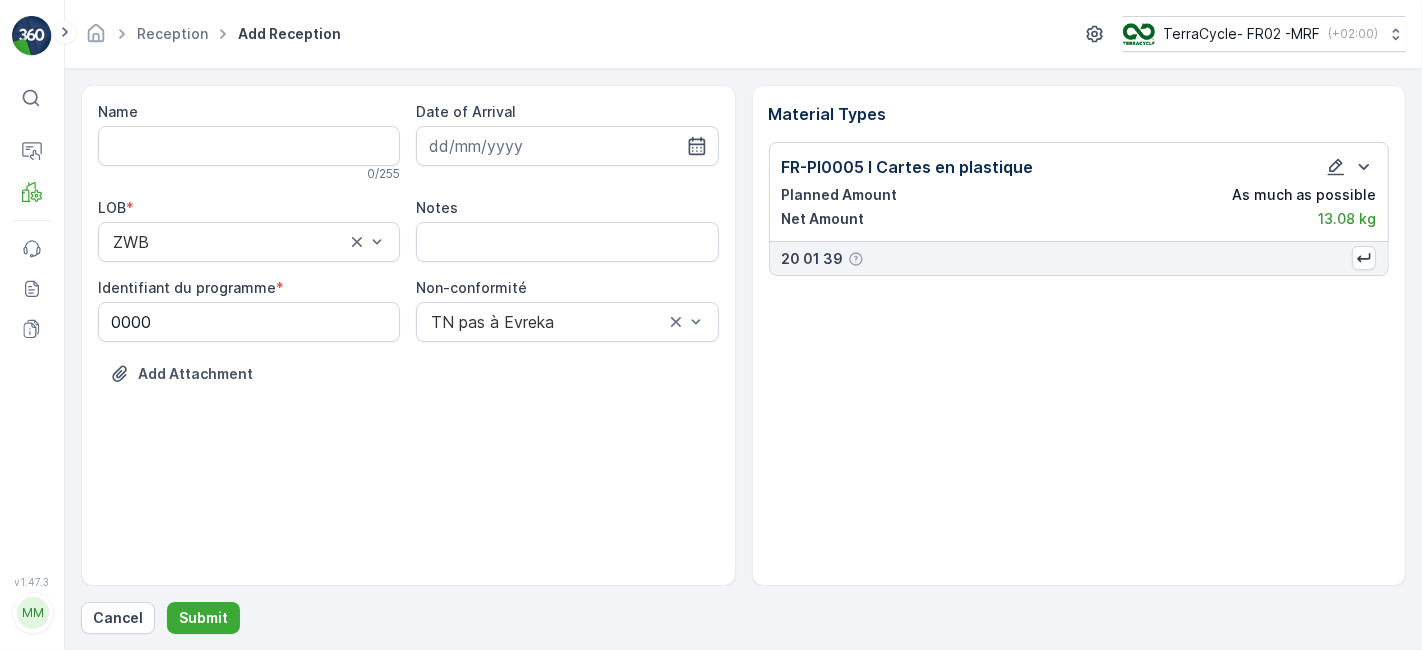 scroll, scrollTop: 0, scrollLeft: 0, axis: both 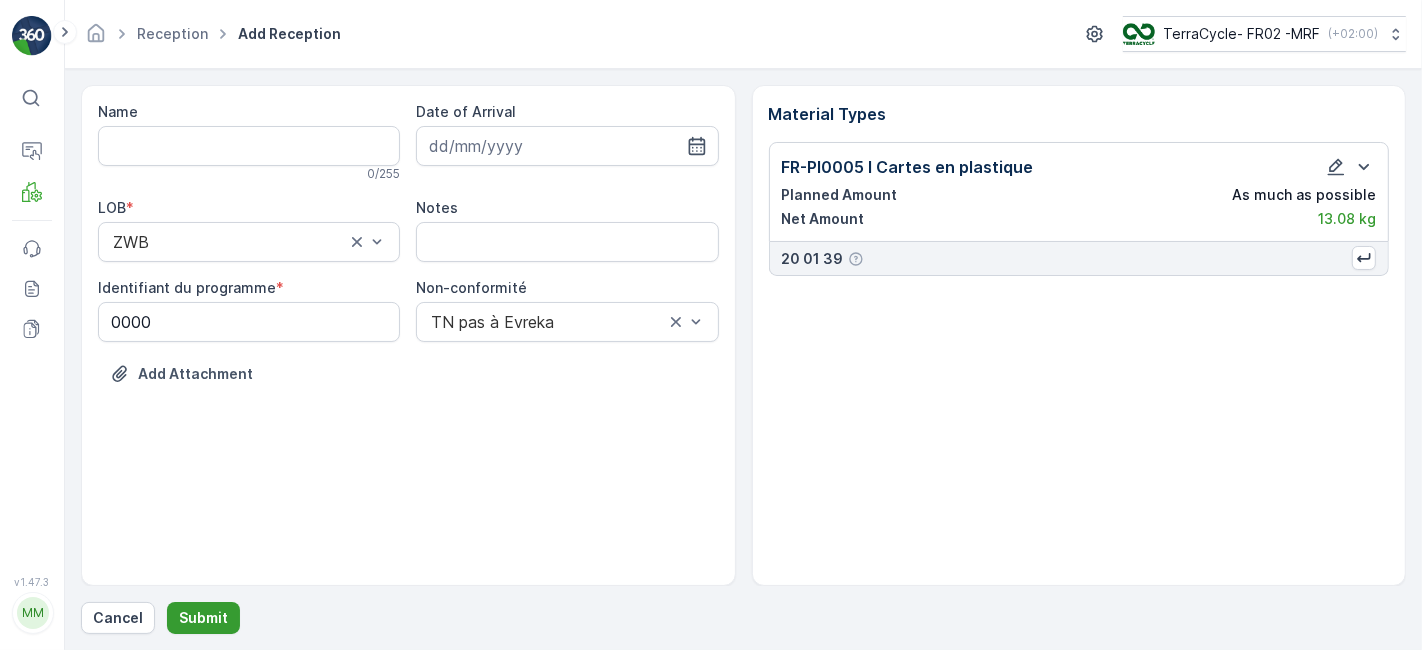 click on "Submit" at bounding box center [203, 618] 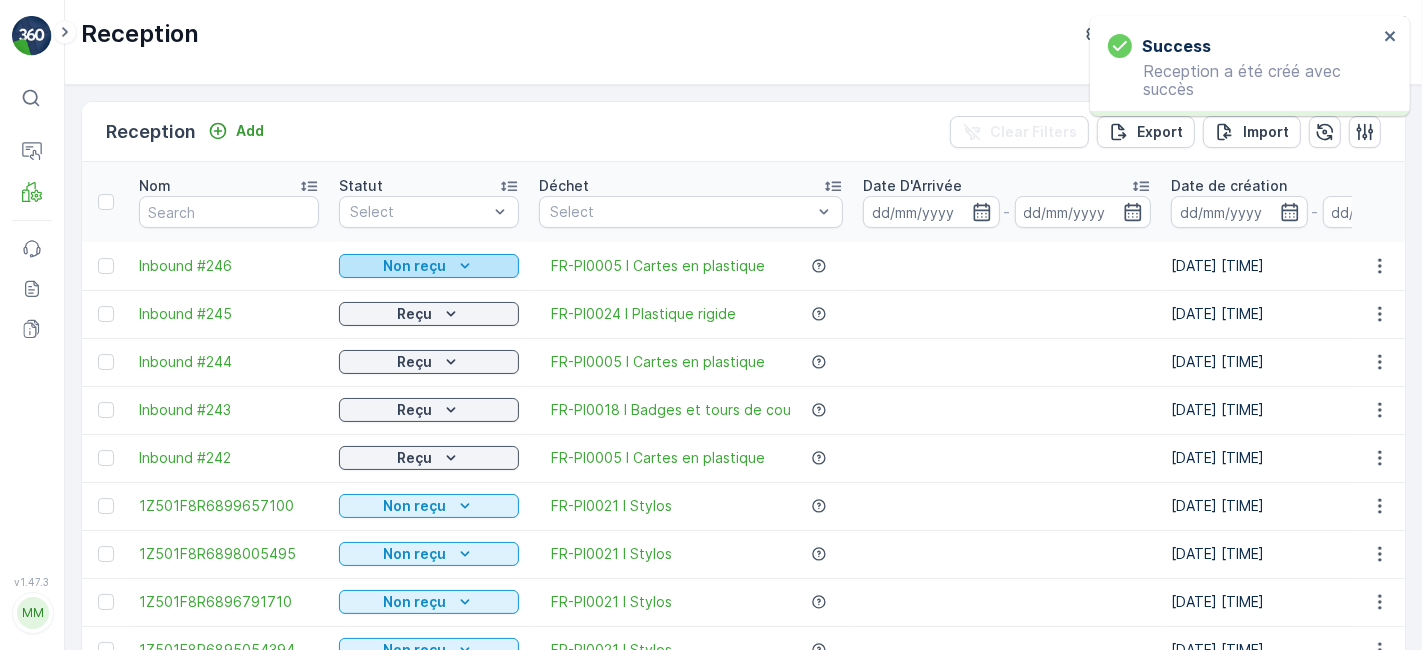 click on "Non reçu" at bounding box center [429, 266] 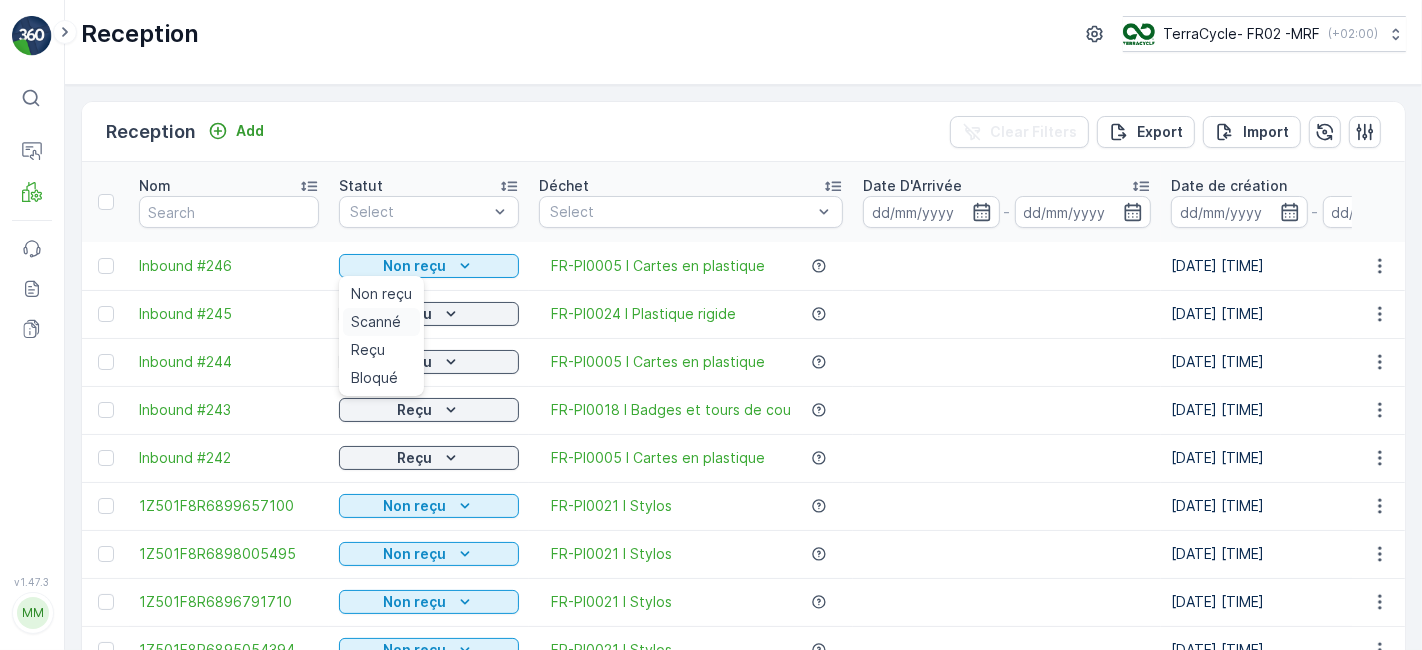 click on "Scanné" at bounding box center [376, 322] 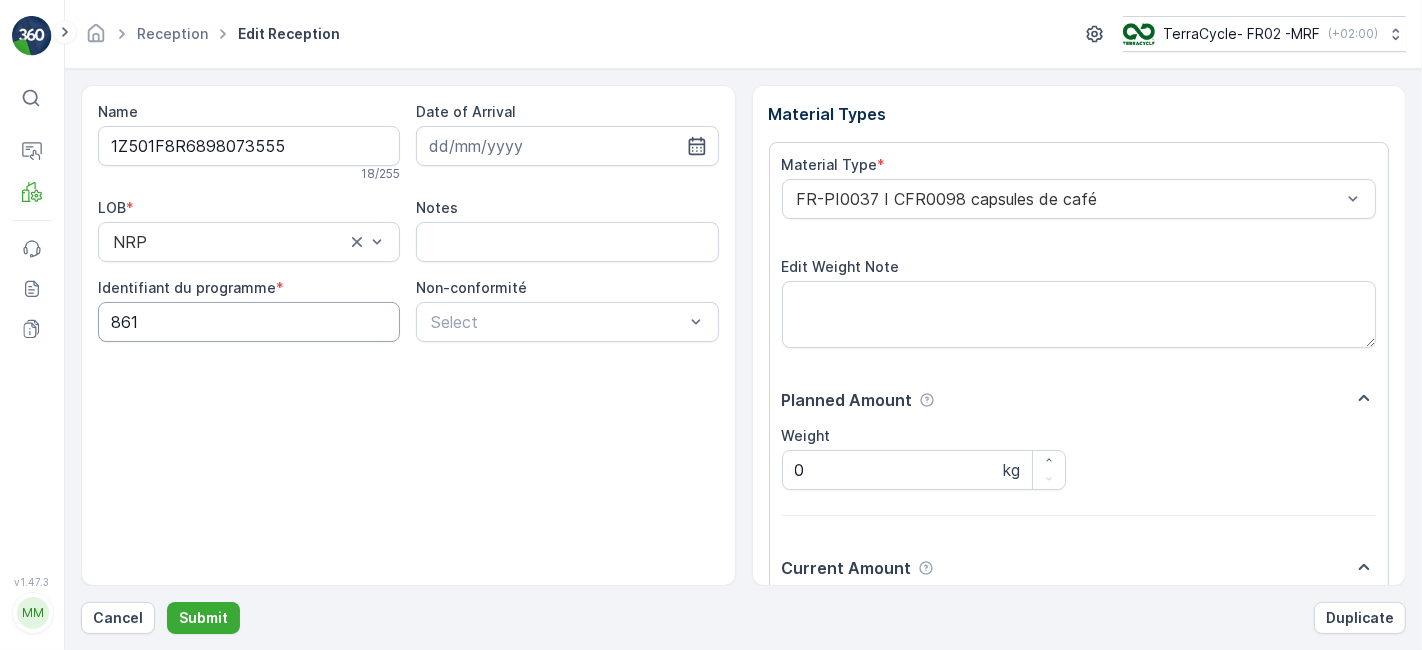 scroll, scrollTop: 246, scrollLeft: 0, axis: vertical 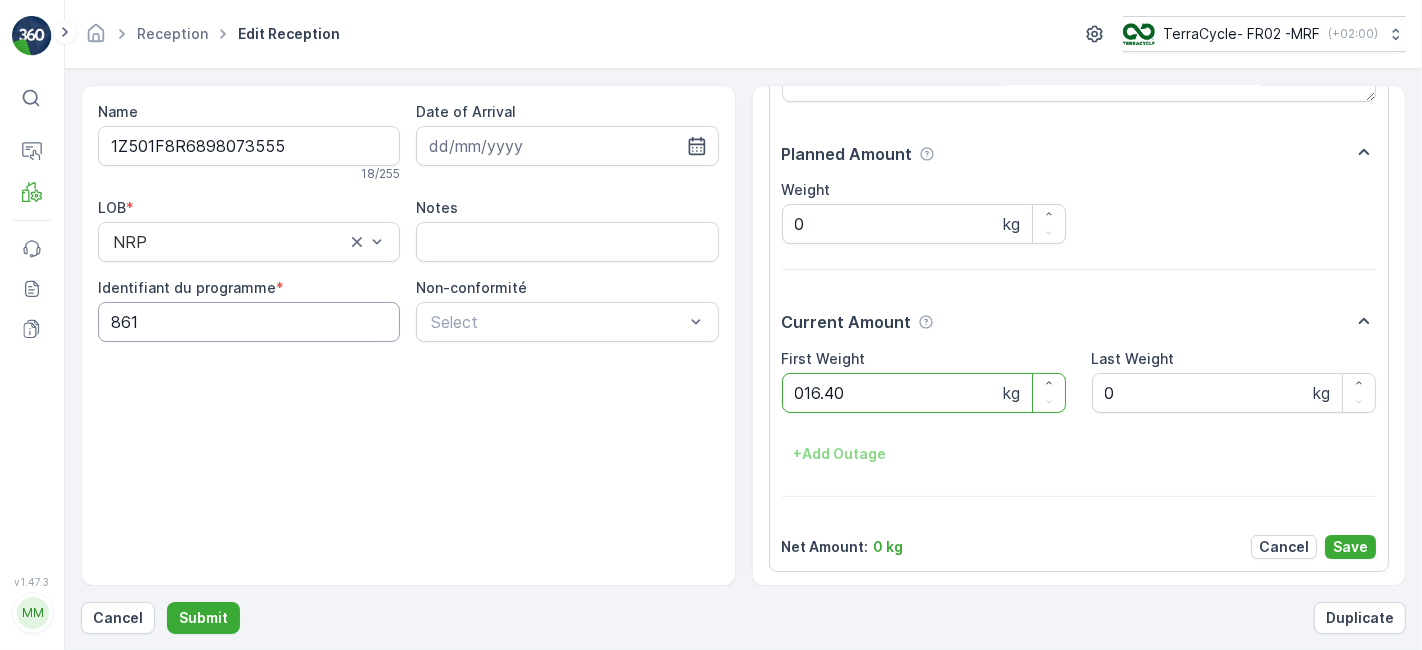 click on "Submit" at bounding box center (203, 618) 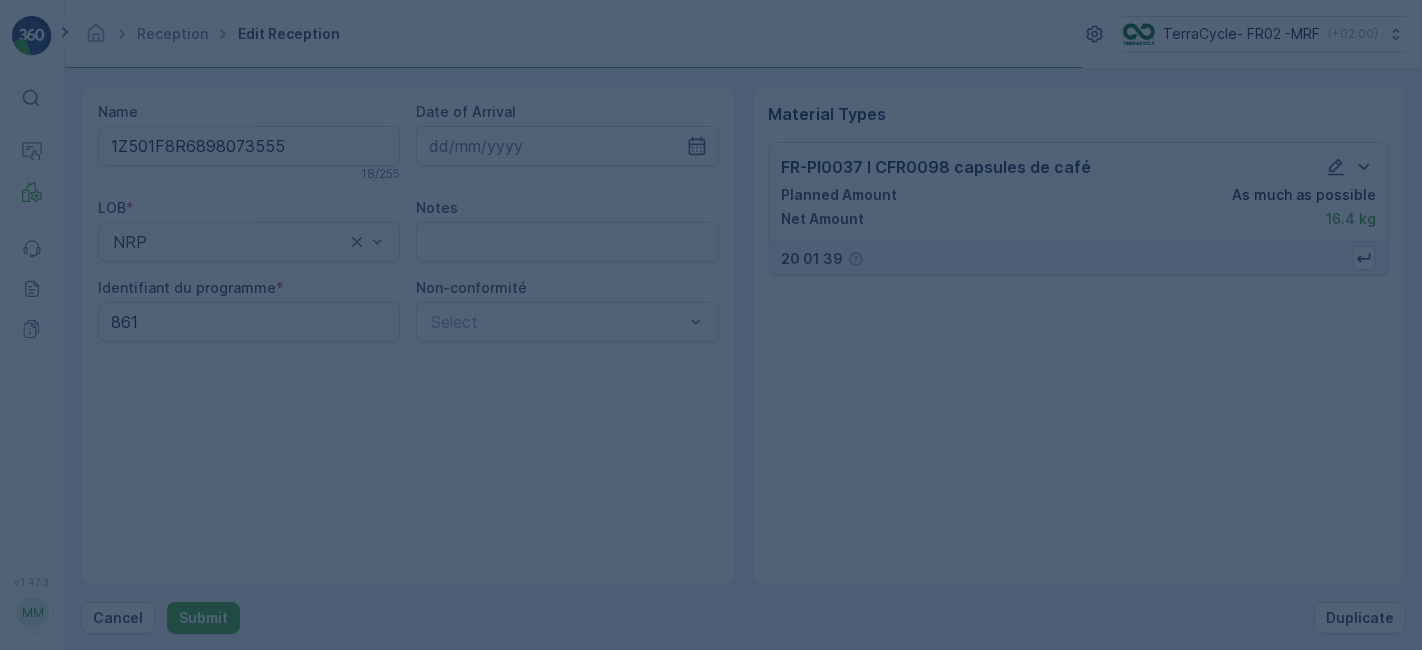 scroll, scrollTop: 0, scrollLeft: 0, axis: both 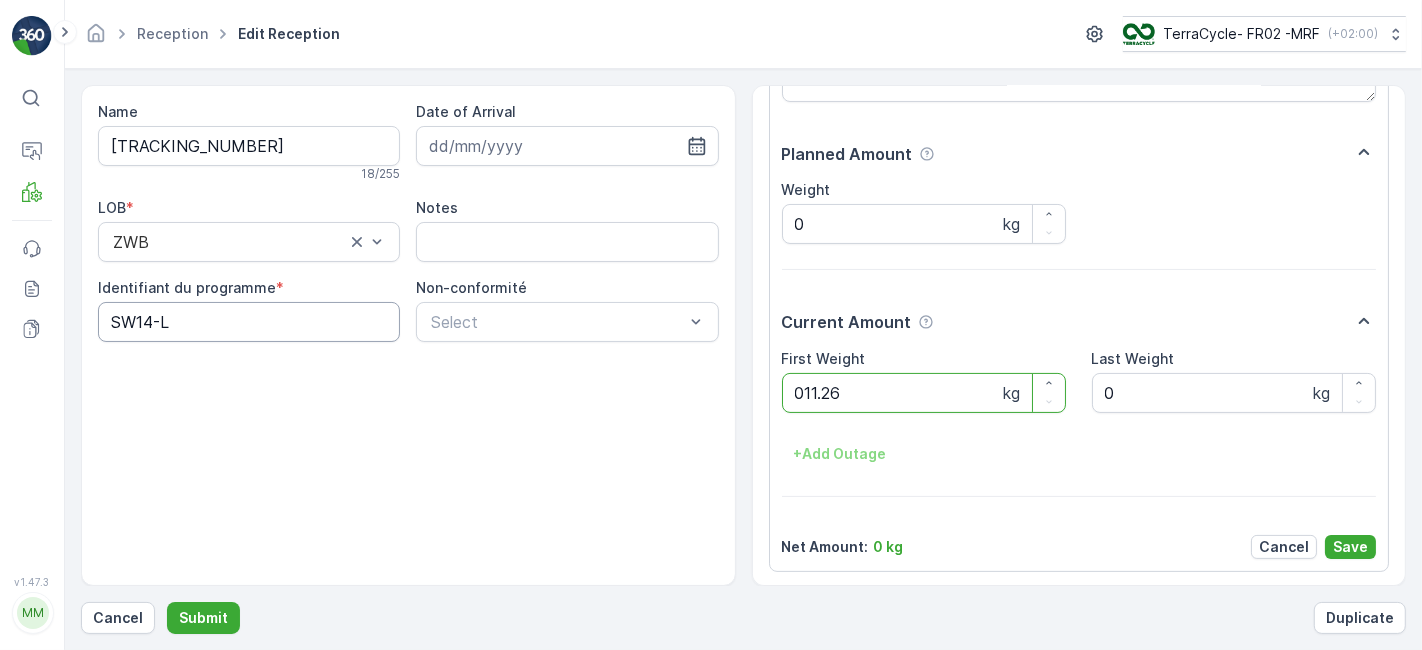 click on "Submit" at bounding box center [203, 618] 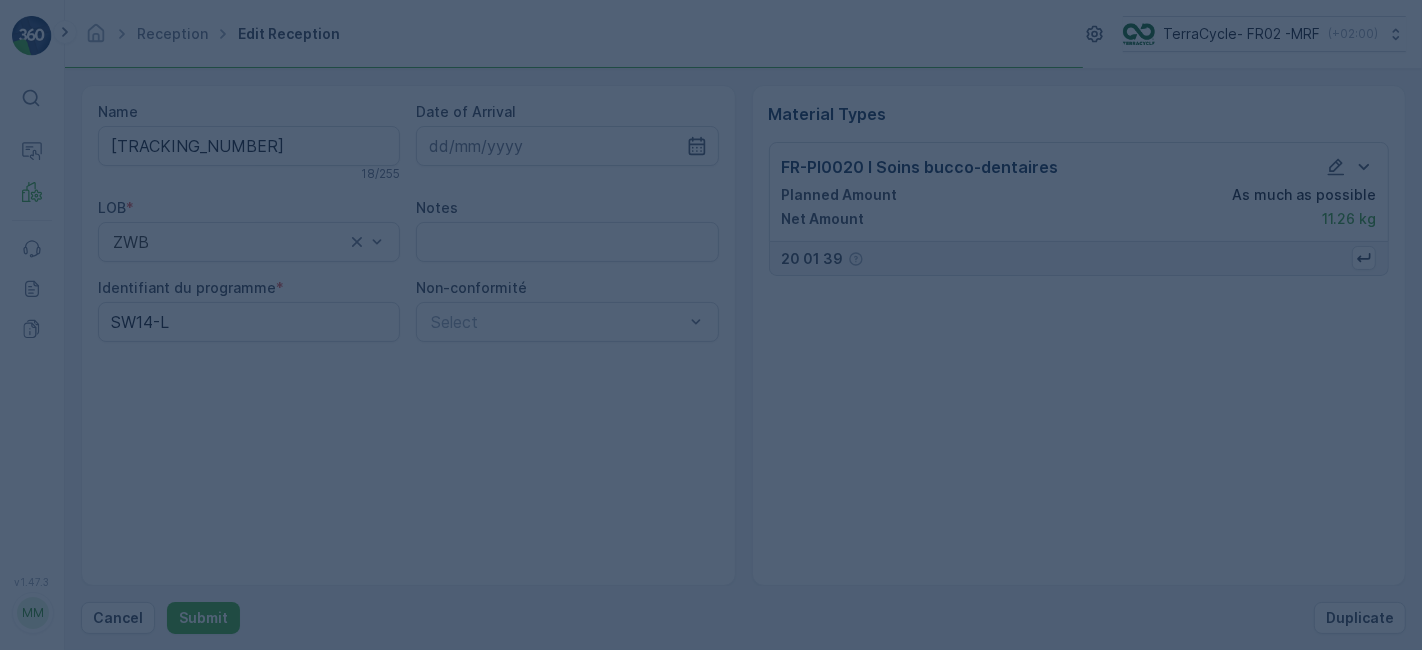 scroll, scrollTop: 0, scrollLeft: 0, axis: both 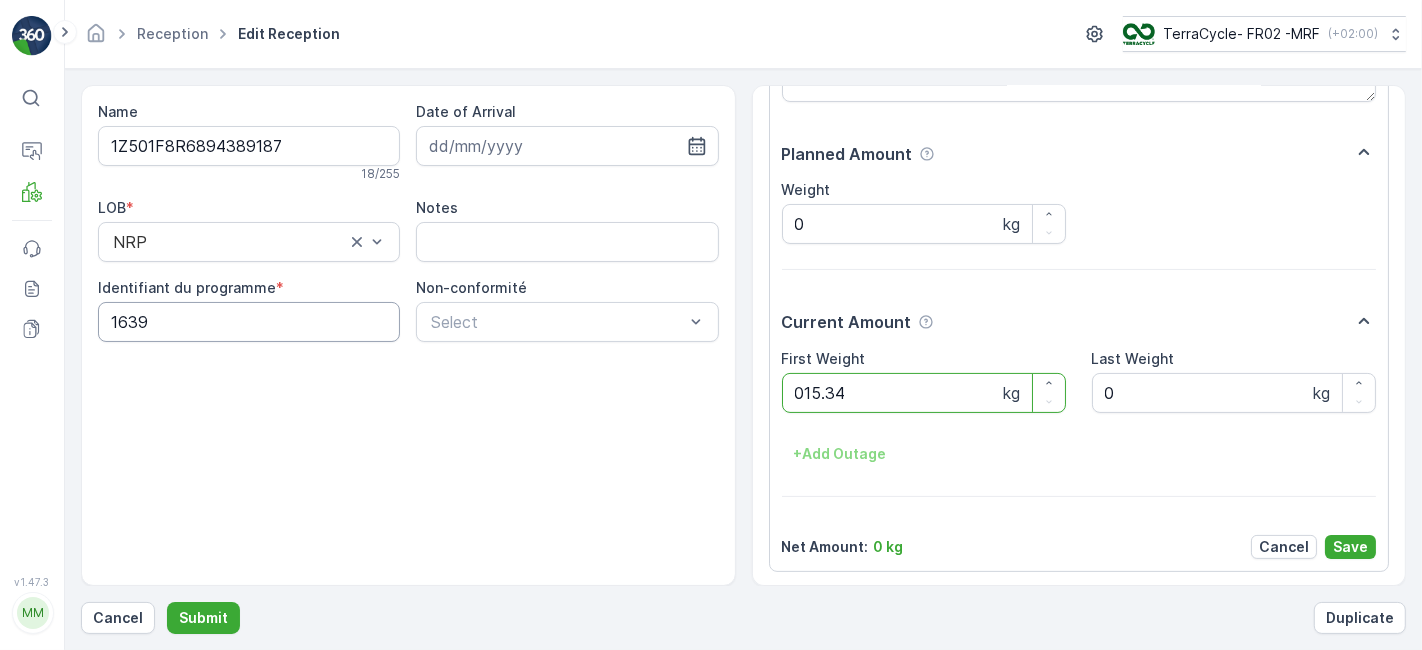 click on "Submit" at bounding box center [203, 618] 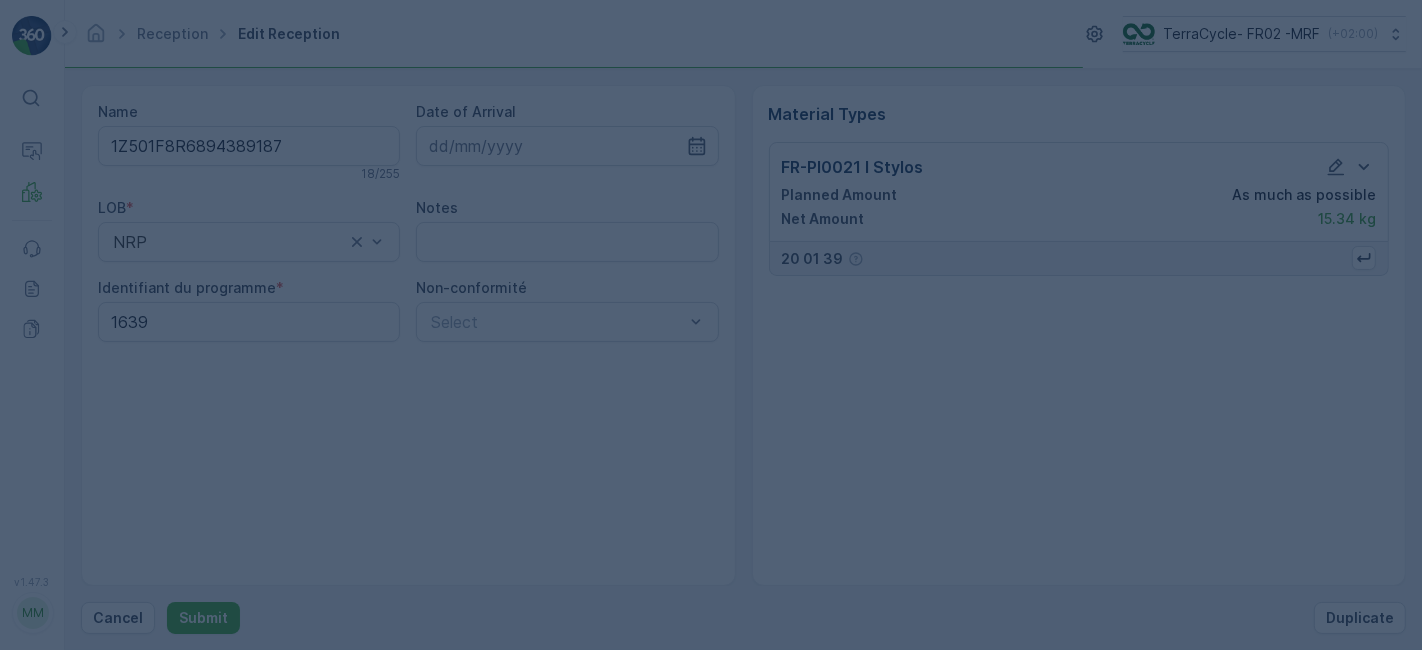 scroll, scrollTop: 0, scrollLeft: 0, axis: both 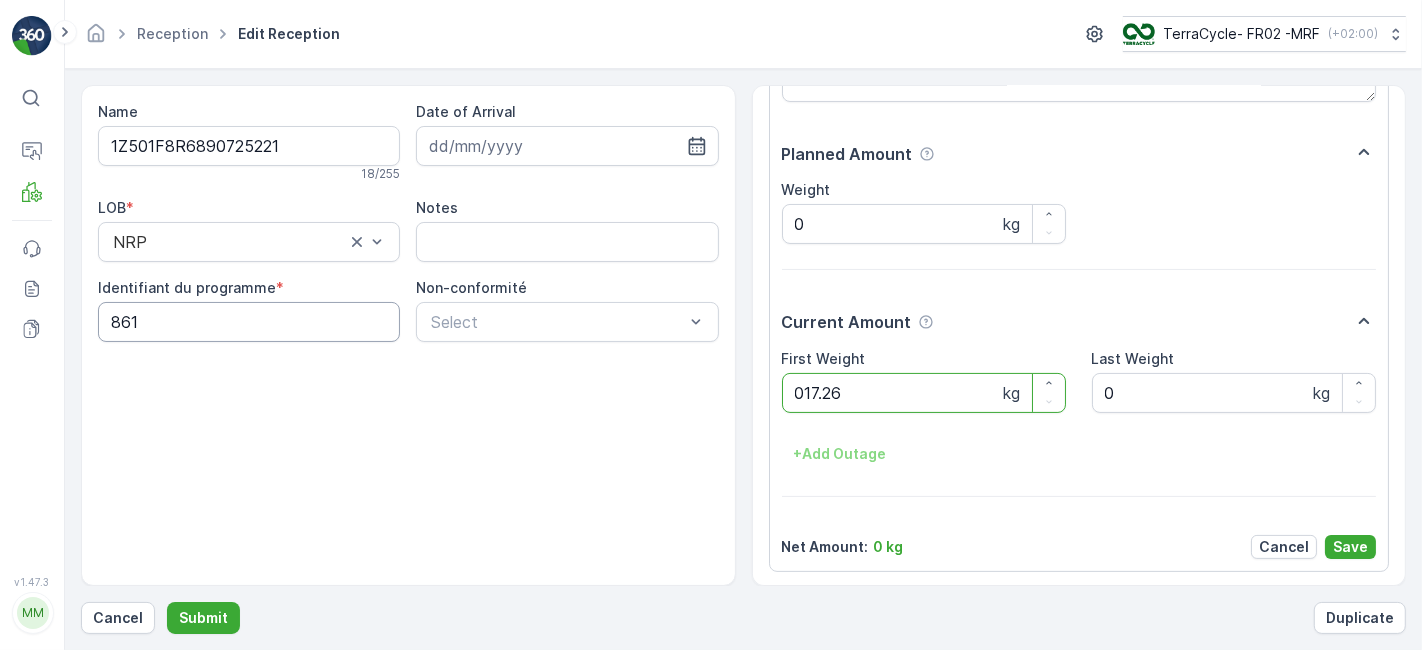 click on "Submit" at bounding box center (203, 618) 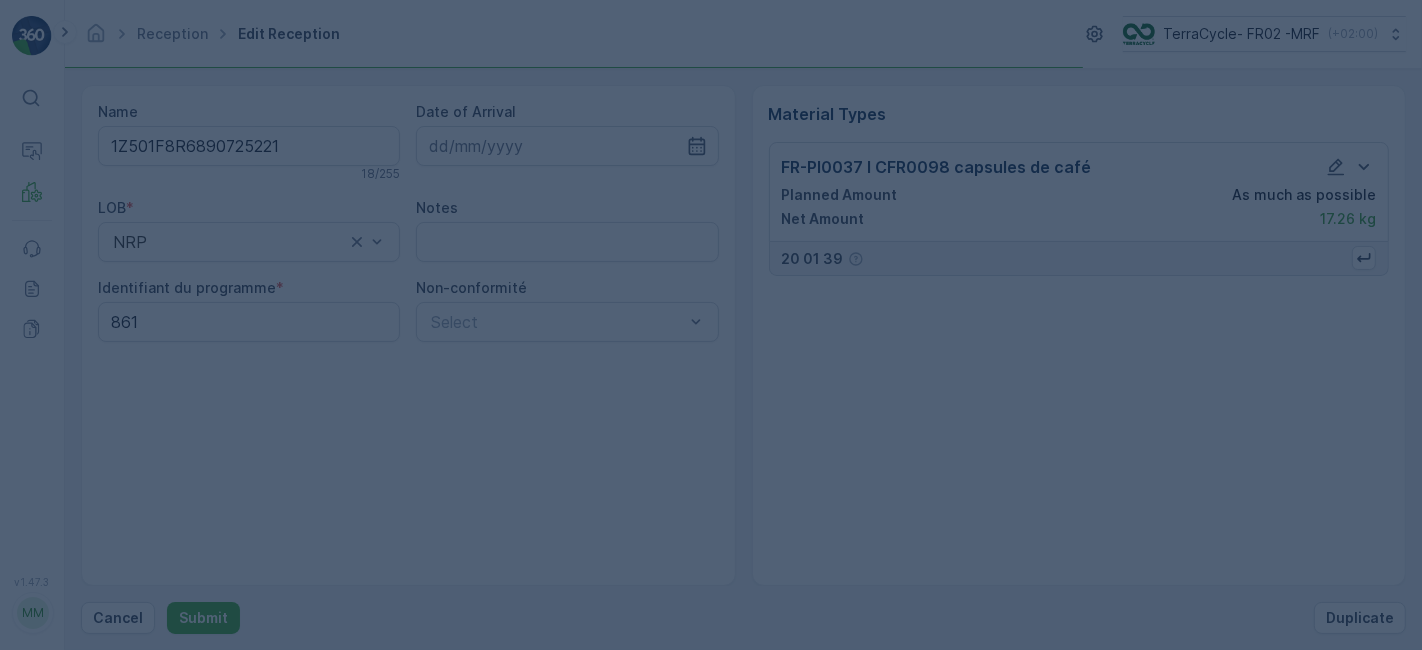 scroll, scrollTop: 0, scrollLeft: 0, axis: both 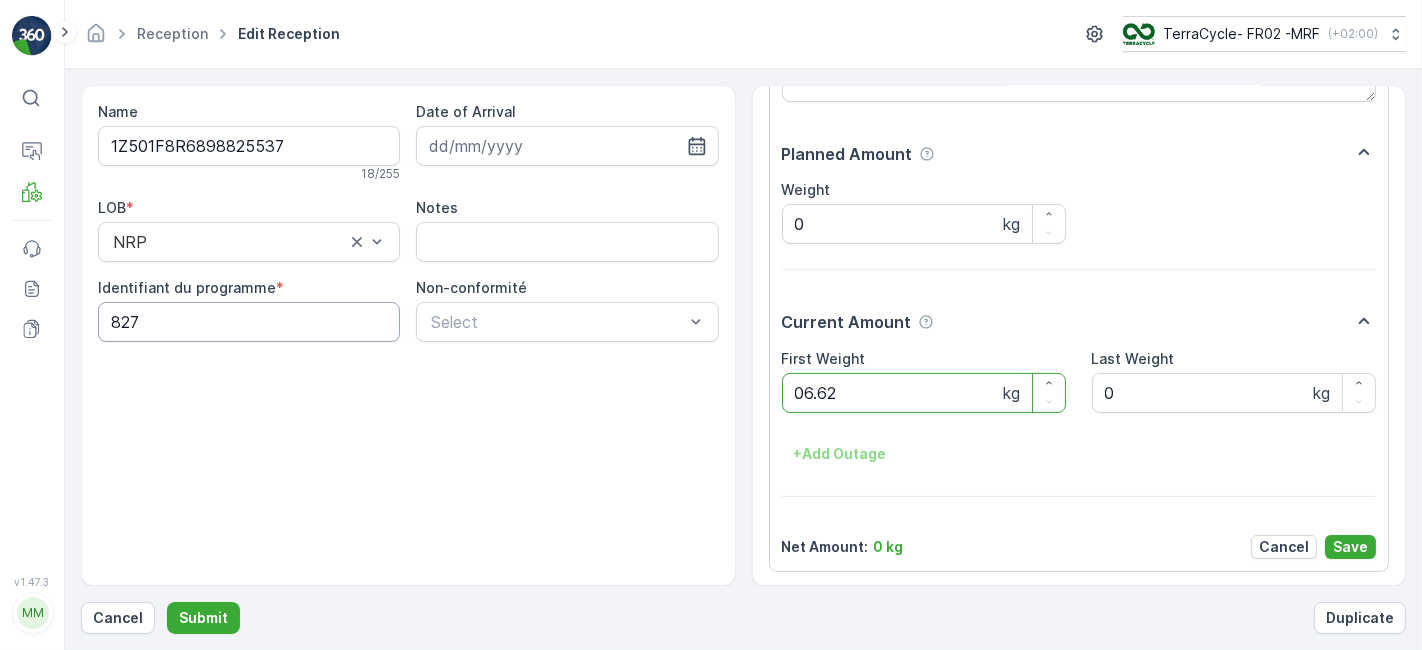 click on "Submit" at bounding box center (203, 618) 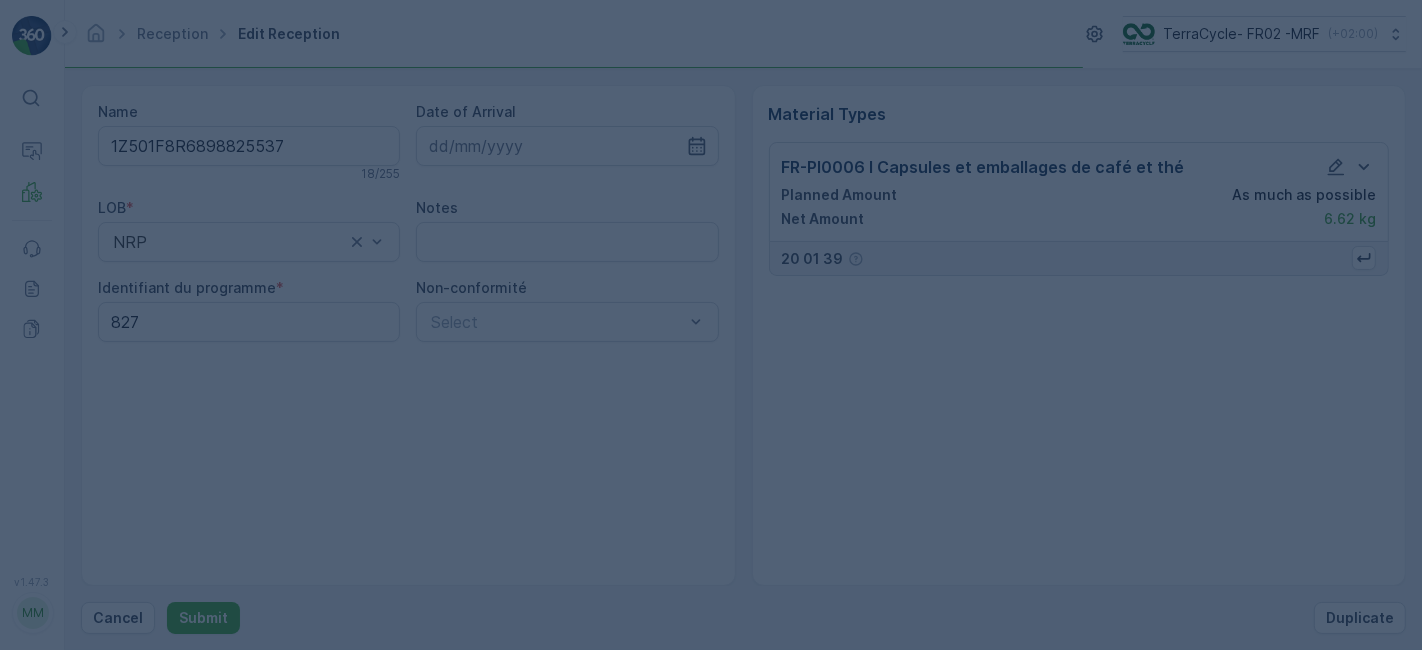 scroll, scrollTop: 0, scrollLeft: 0, axis: both 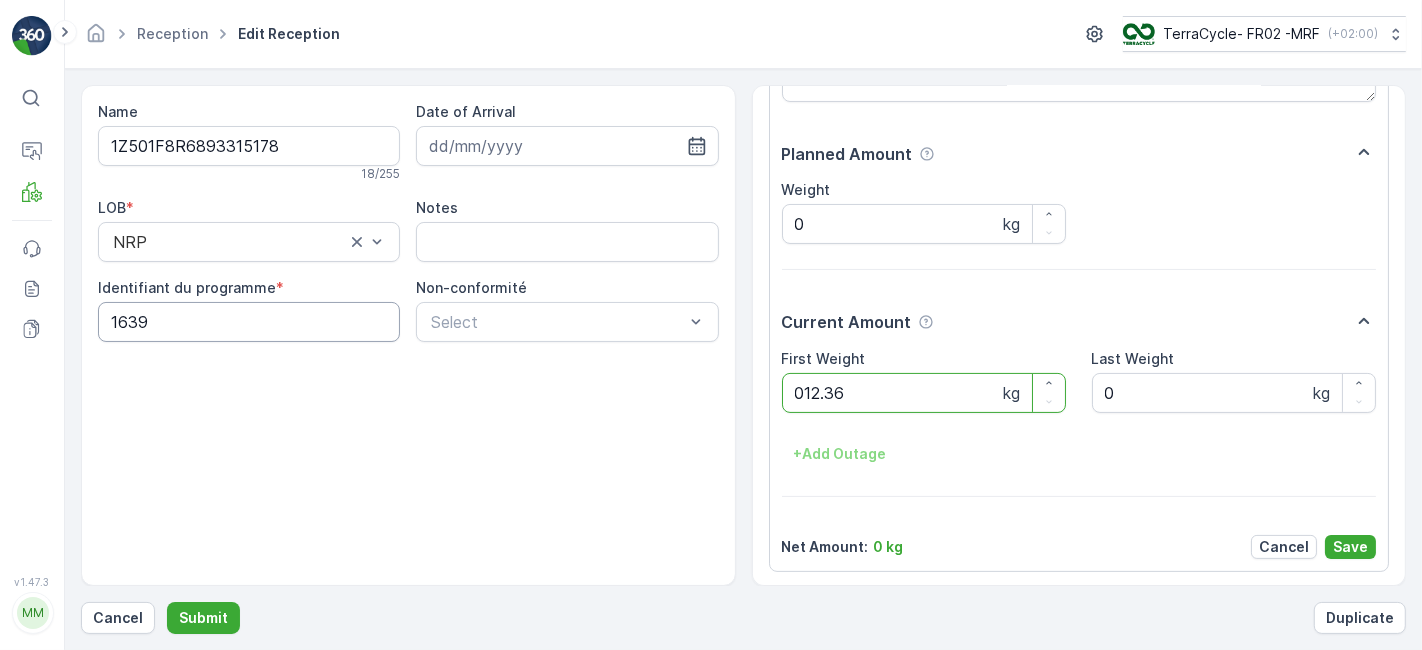 click on "Submit" at bounding box center [203, 618] 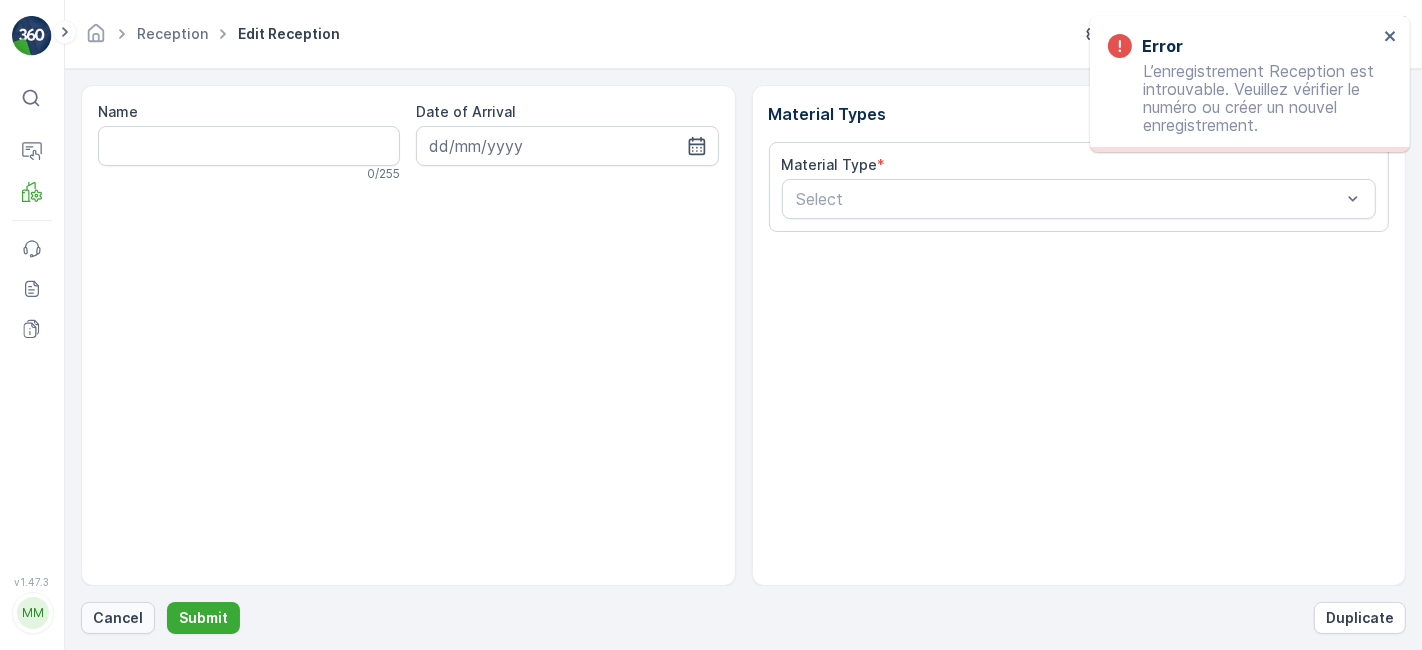 click on "Cancel" at bounding box center (118, 618) 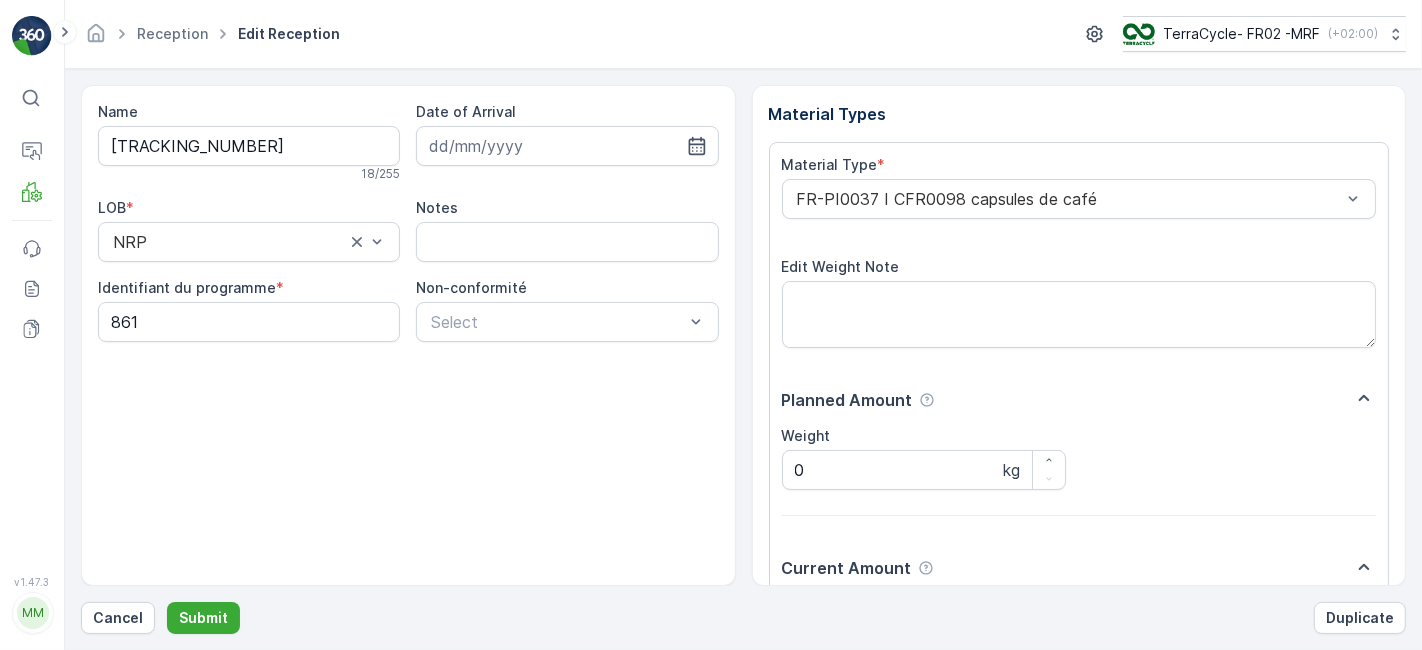 scroll, scrollTop: 246, scrollLeft: 0, axis: vertical 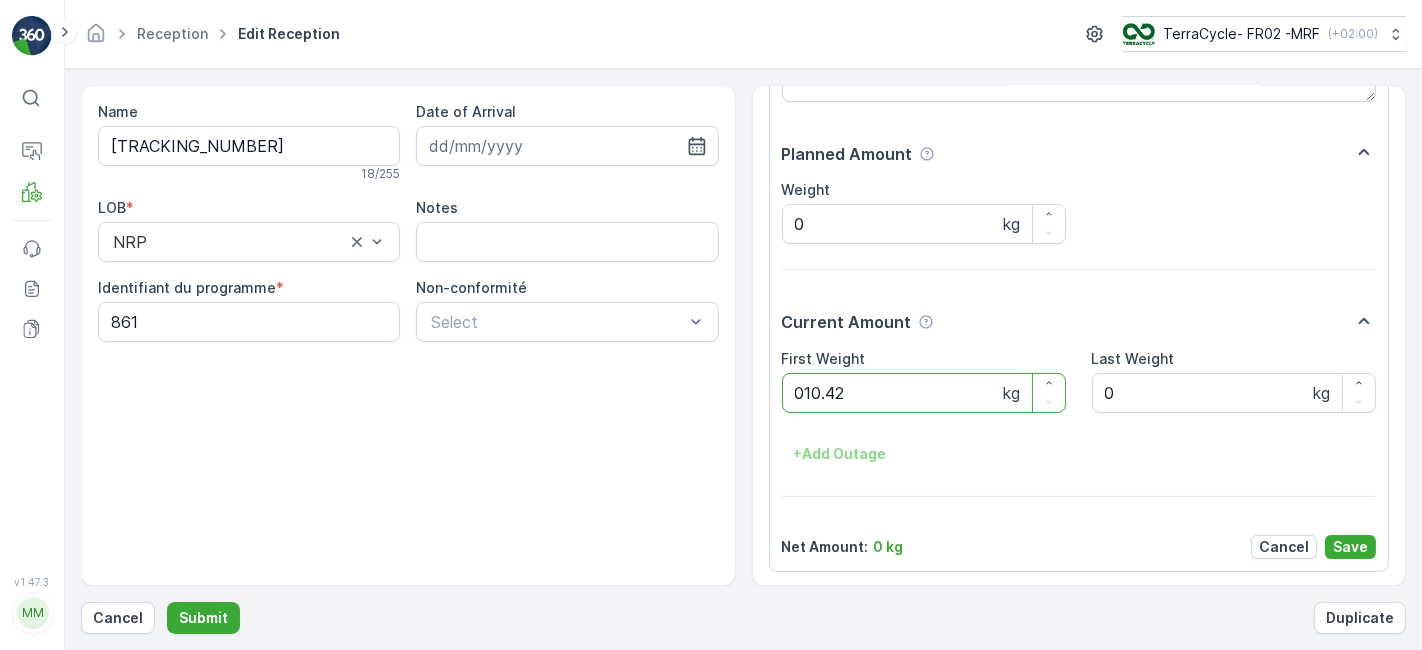 click on "Submit" at bounding box center (203, 618) 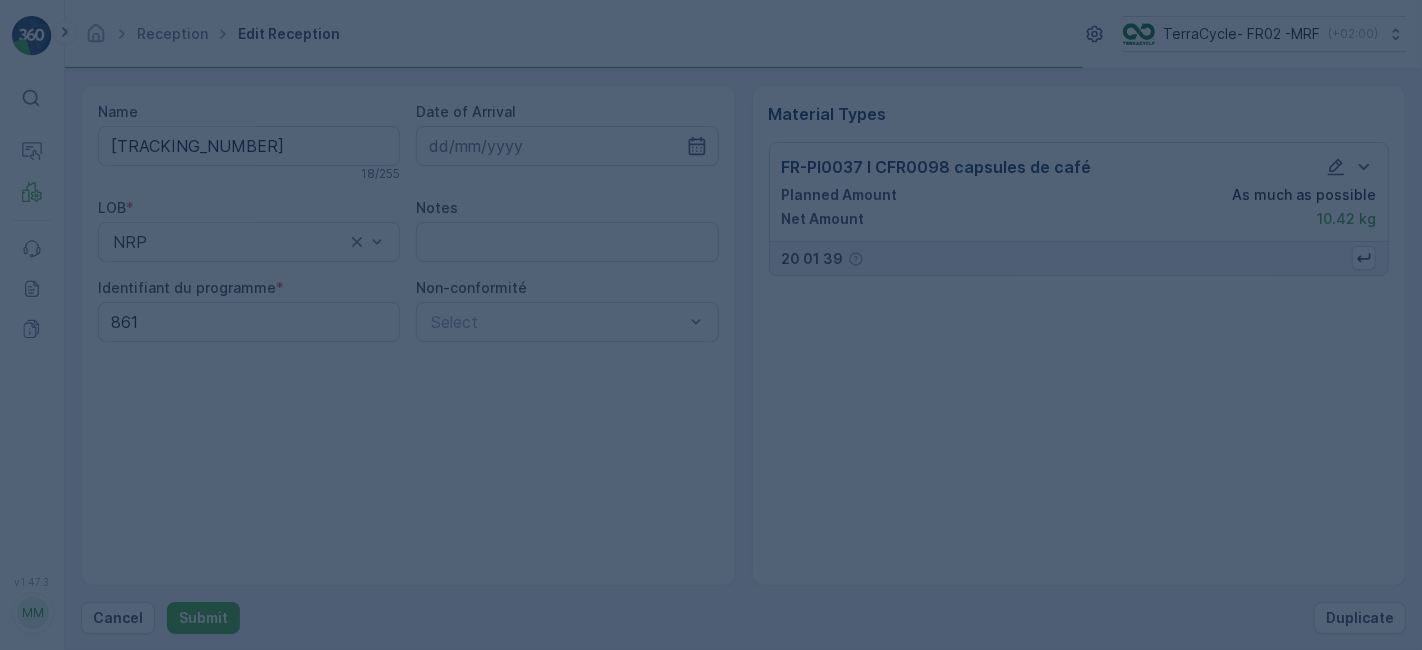 scroll, scrollTop: 0, scrollLeft: 0, axis: both 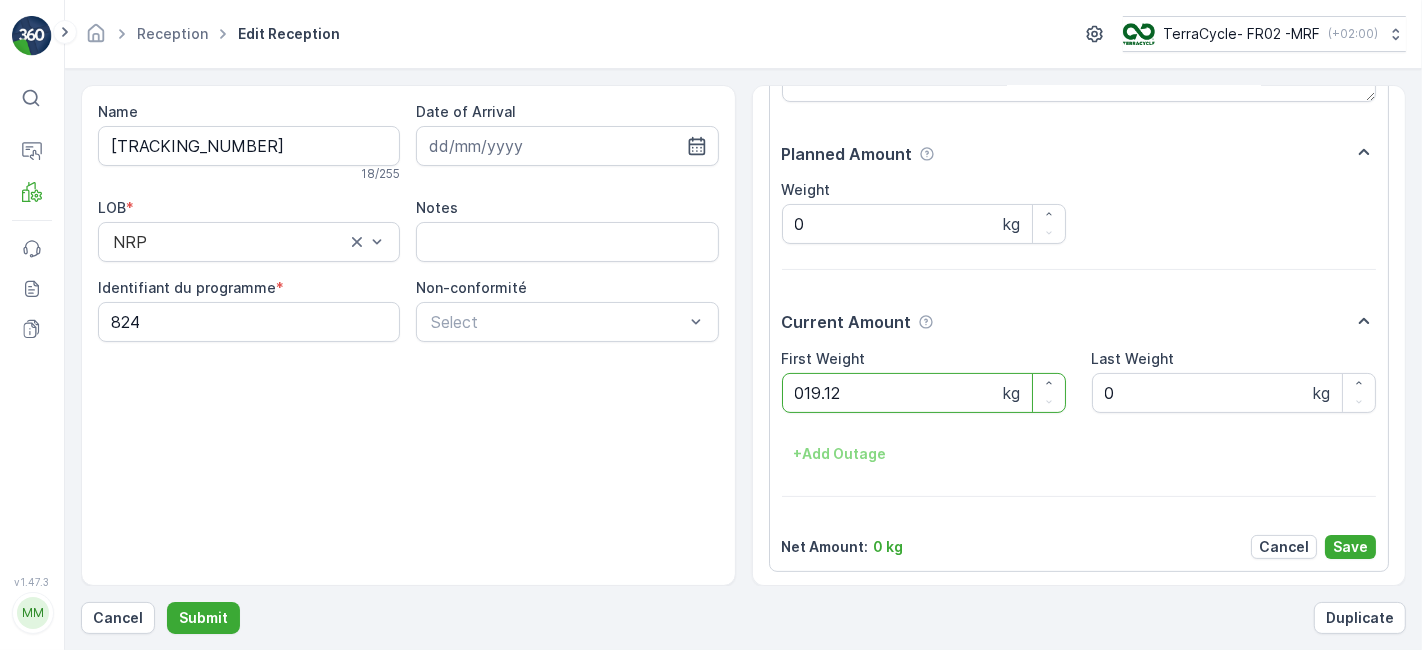 click on "Submit" at bounding box center [203, 618] 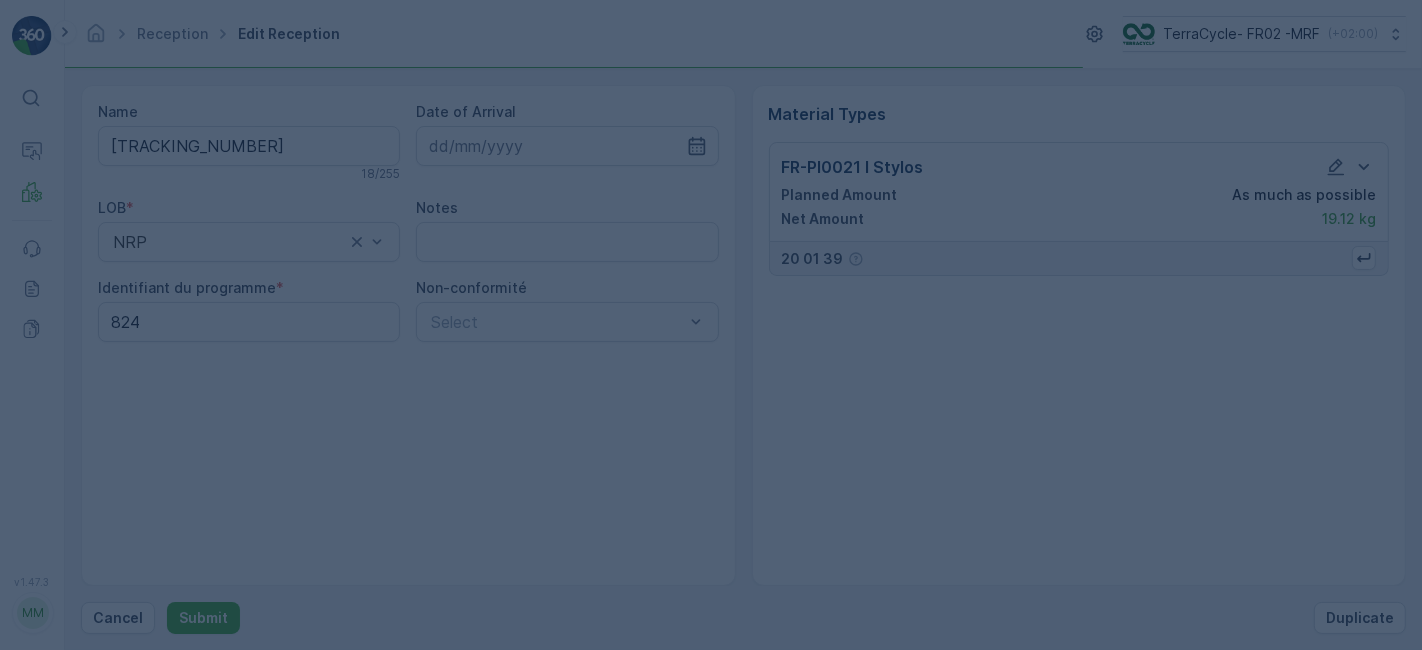 scroll, scrollTop: 0, scrollLeft: 0, axis: both 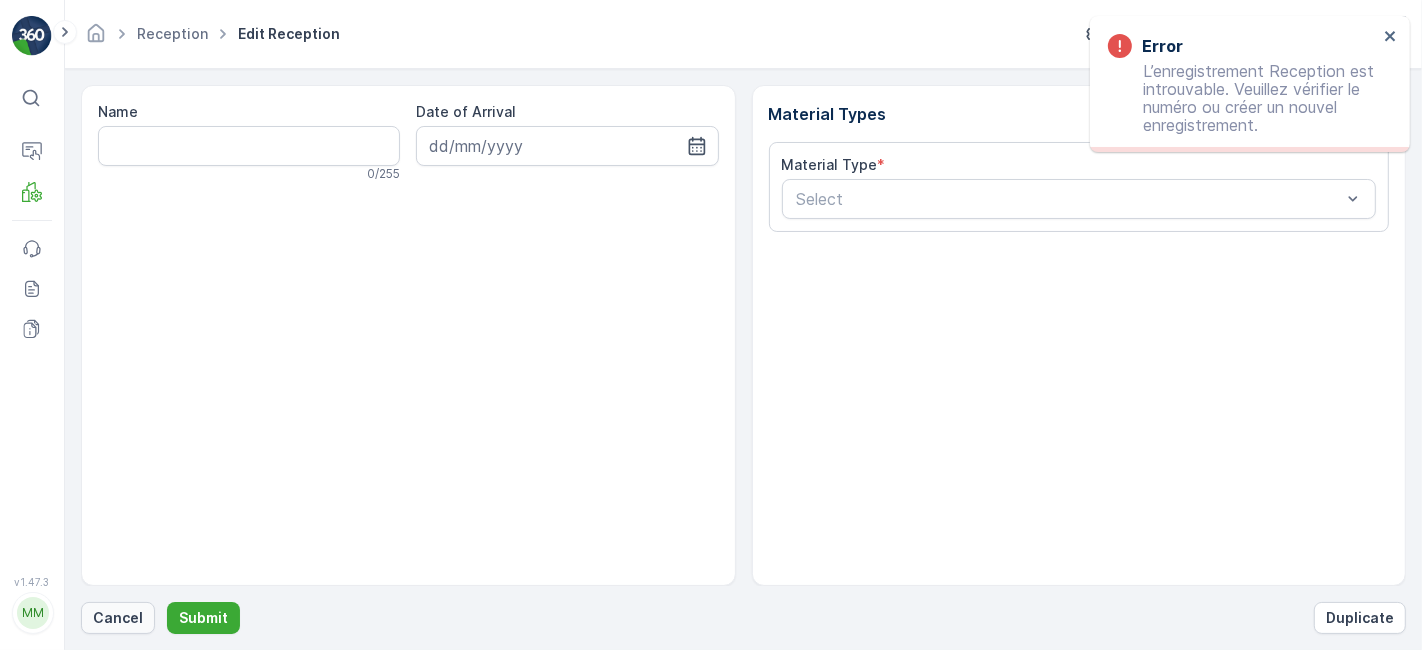 click on "Cancel" at bounding box center (118, 618) 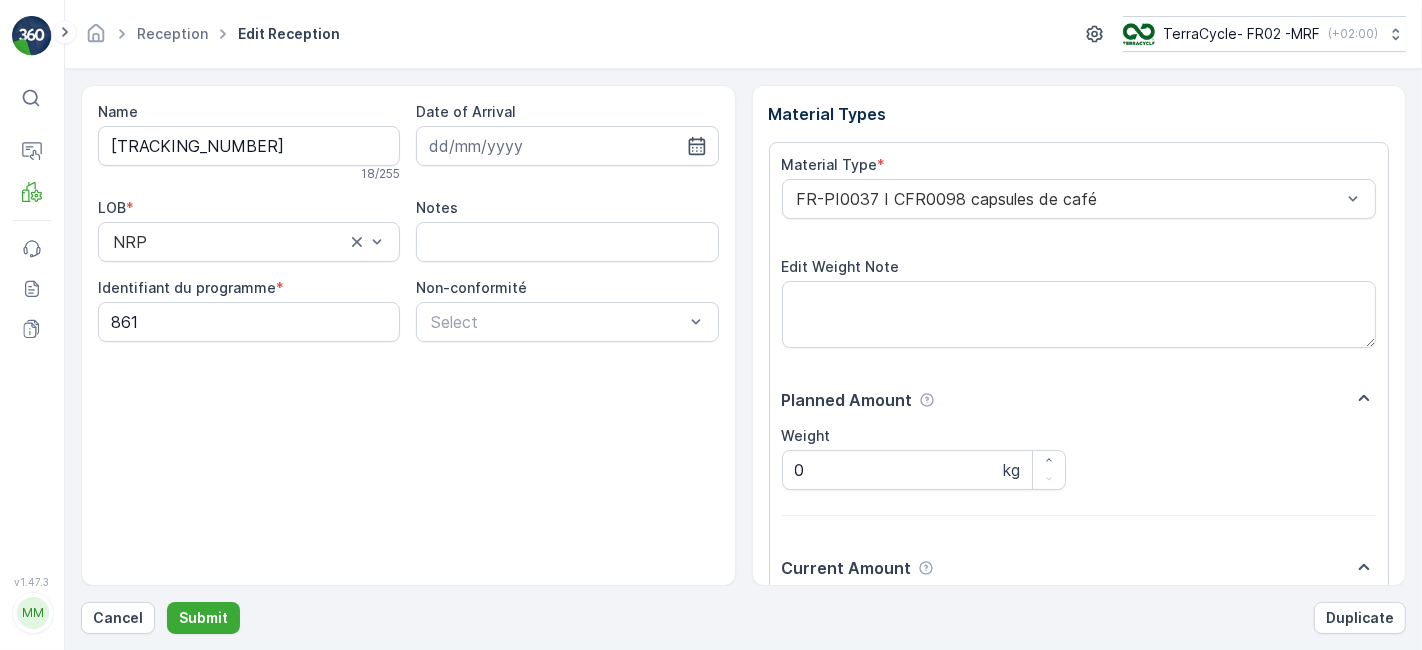 scroll, scrollTop: 246, scrollLeft: 0, axis: vertical 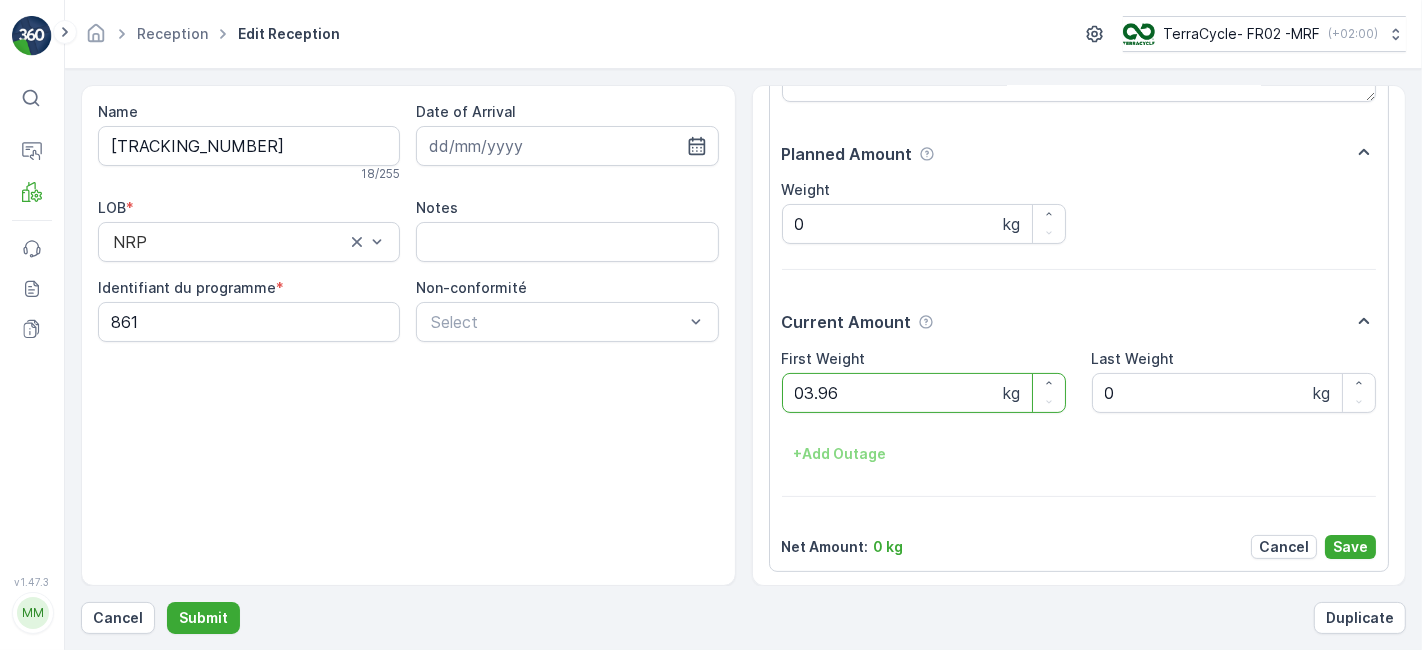 click on "Submit" at bounding box center [203, 618] 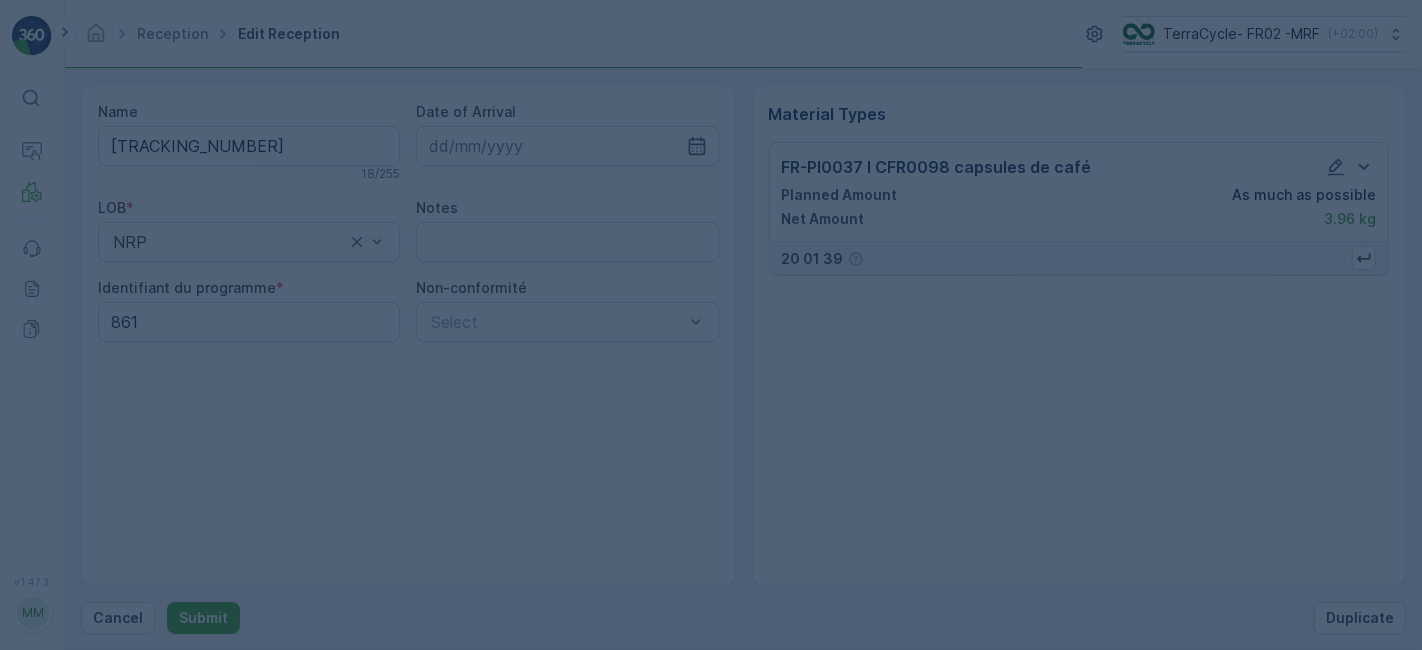 scroll, scrollTop: 0, scrollLeft: 0, axis: both 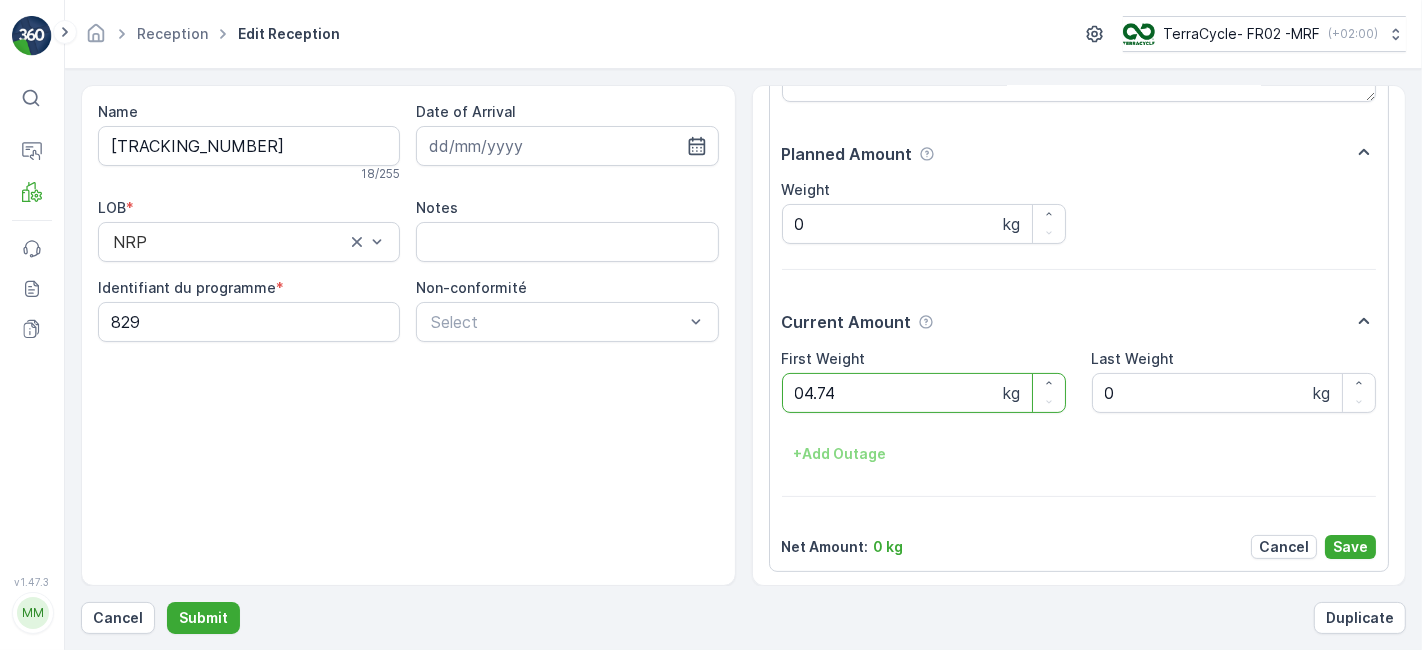 click on "Submit" at bounding box center (203, 618) 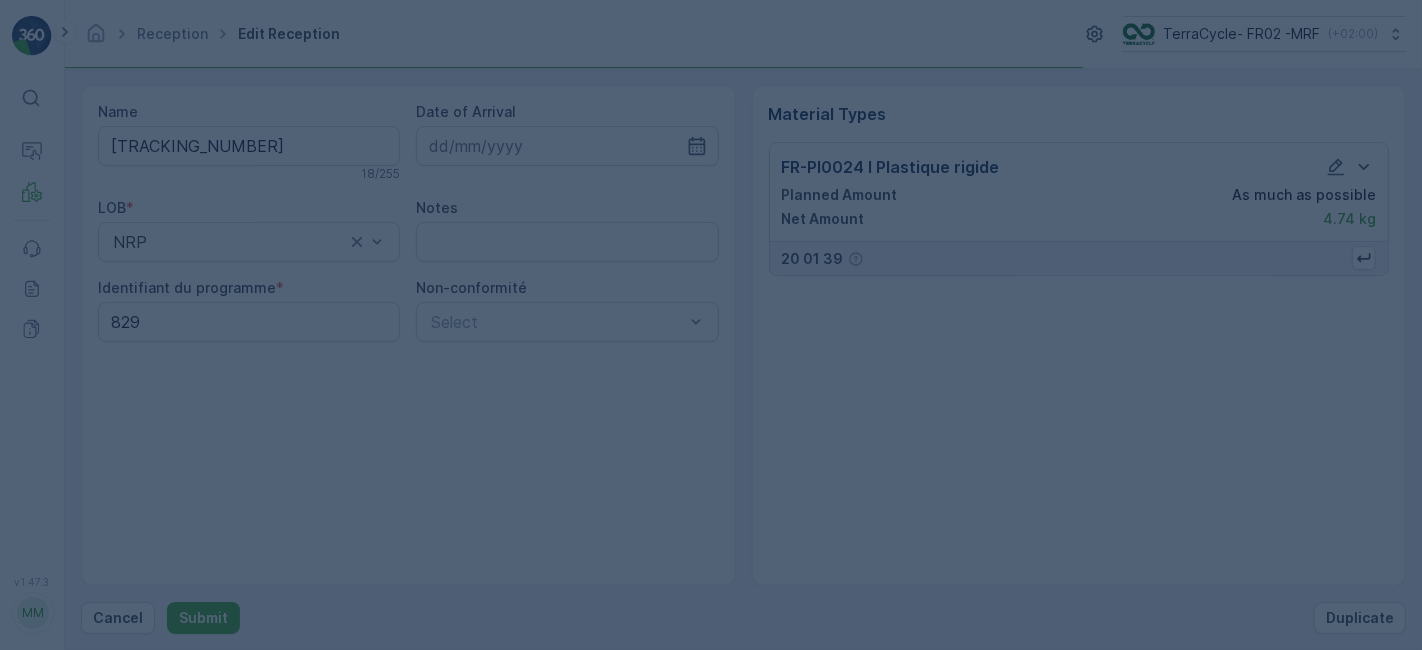 scroll, scrollTop: 0, scrollLeft: 0, axis: both 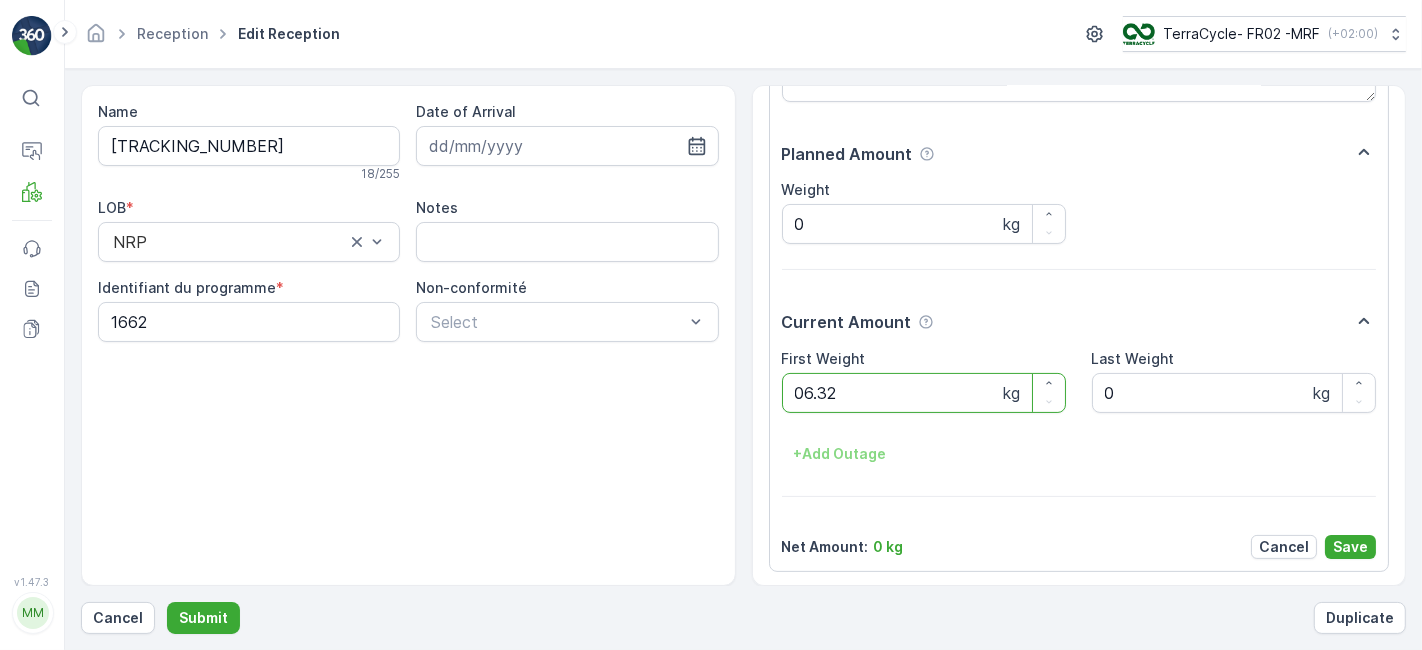 click on "Submit" at bounding box center [203, 618] 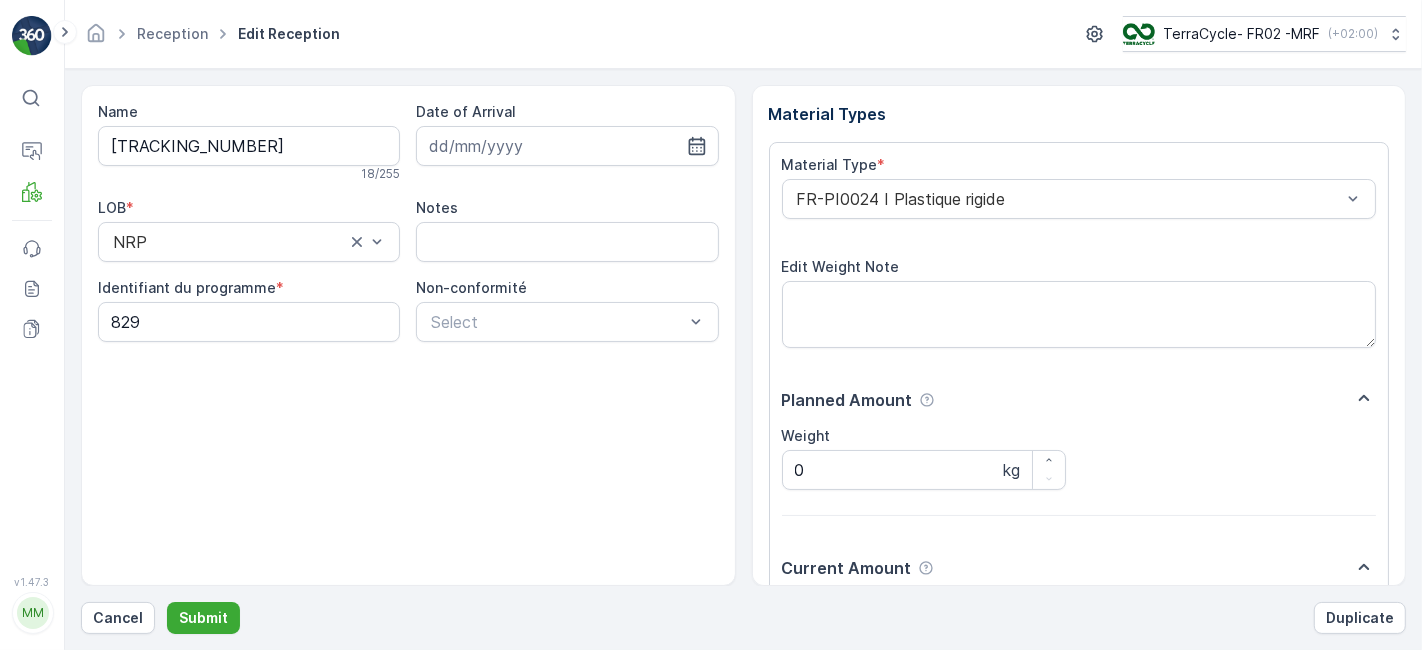 scroll, scrollTop: 246, scrollLeft: 0, axis: vertical 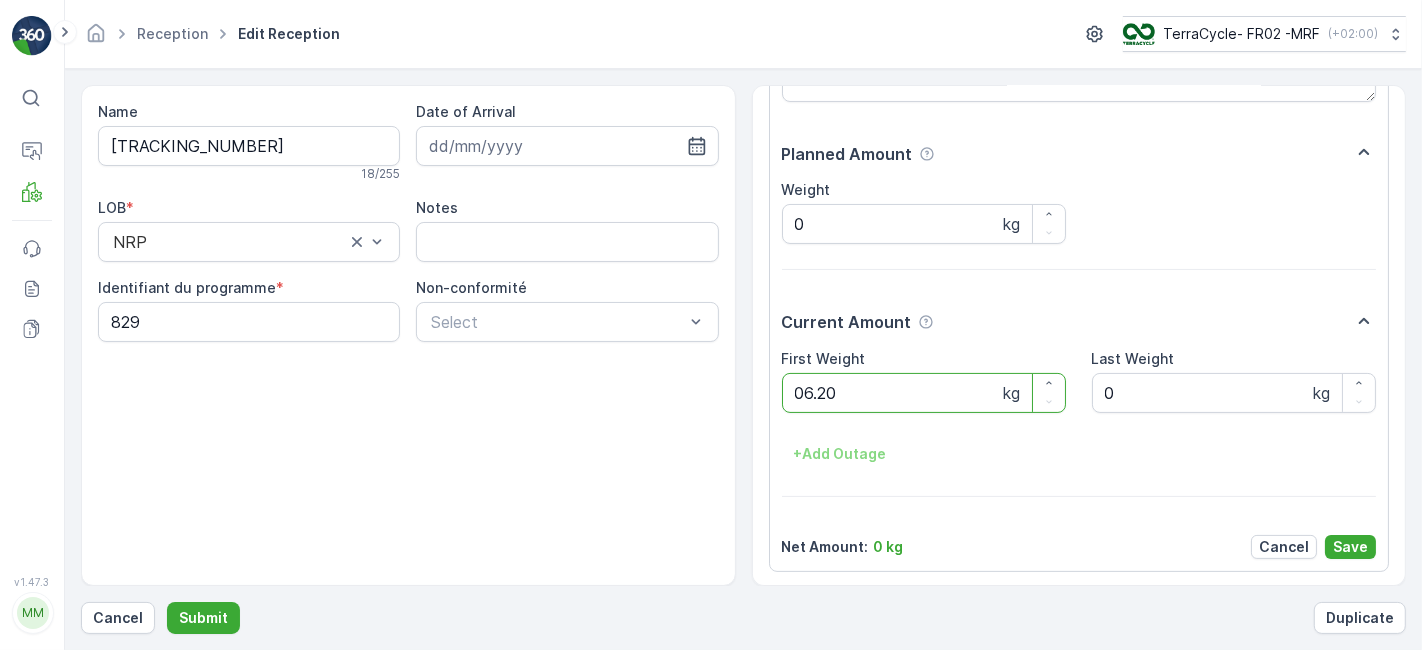 click on "Submit" at bounding box center (203, 618) 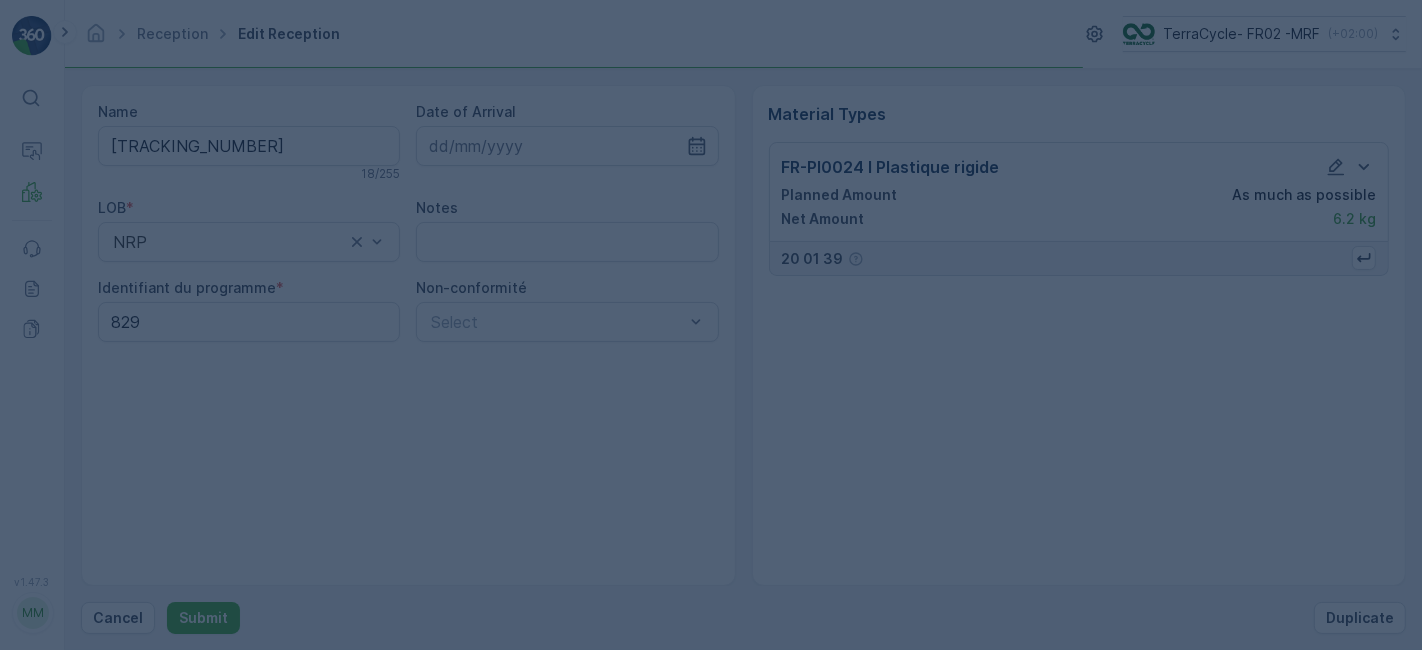 scroll, scrollTop: 0, scrollLeft: 0, axis: both 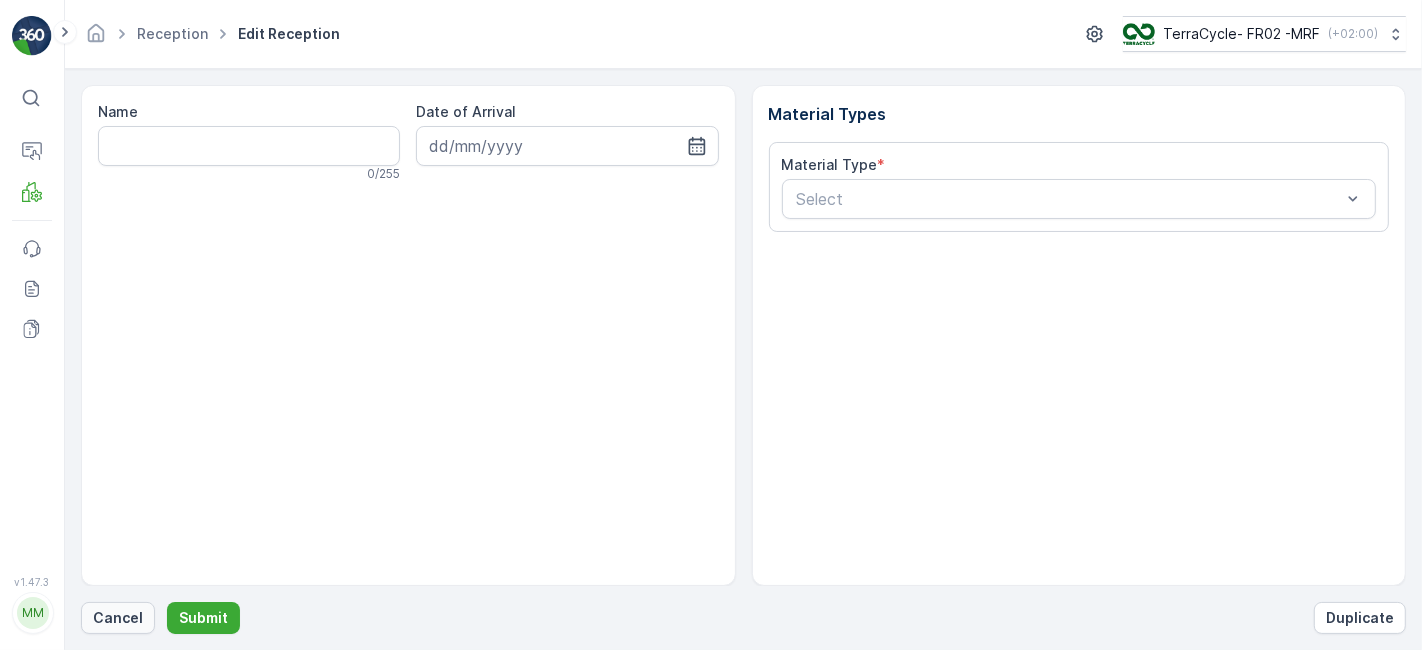 click on "Cancel" at bounding box center [118, 618] 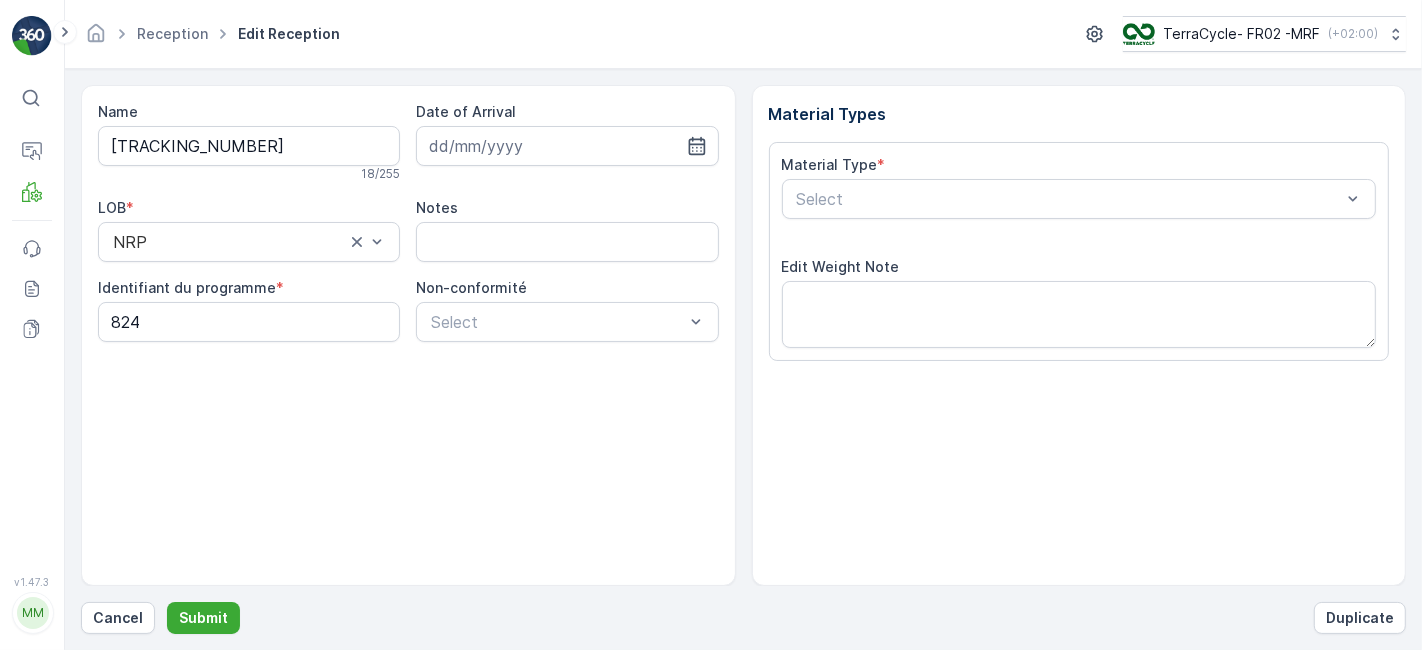 scroll, scrollTop: 246, scrollLeft: 0, axis: vertical 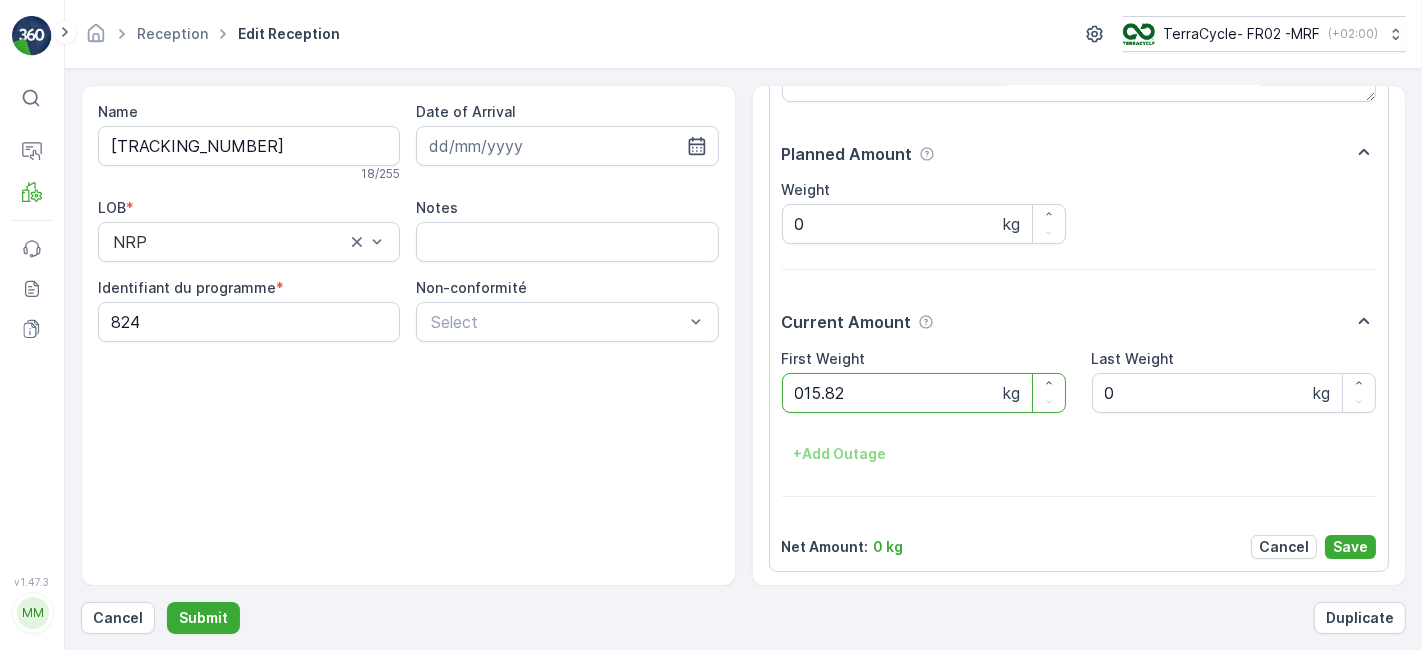 click on "Submit" at bounding box center [203, 618] 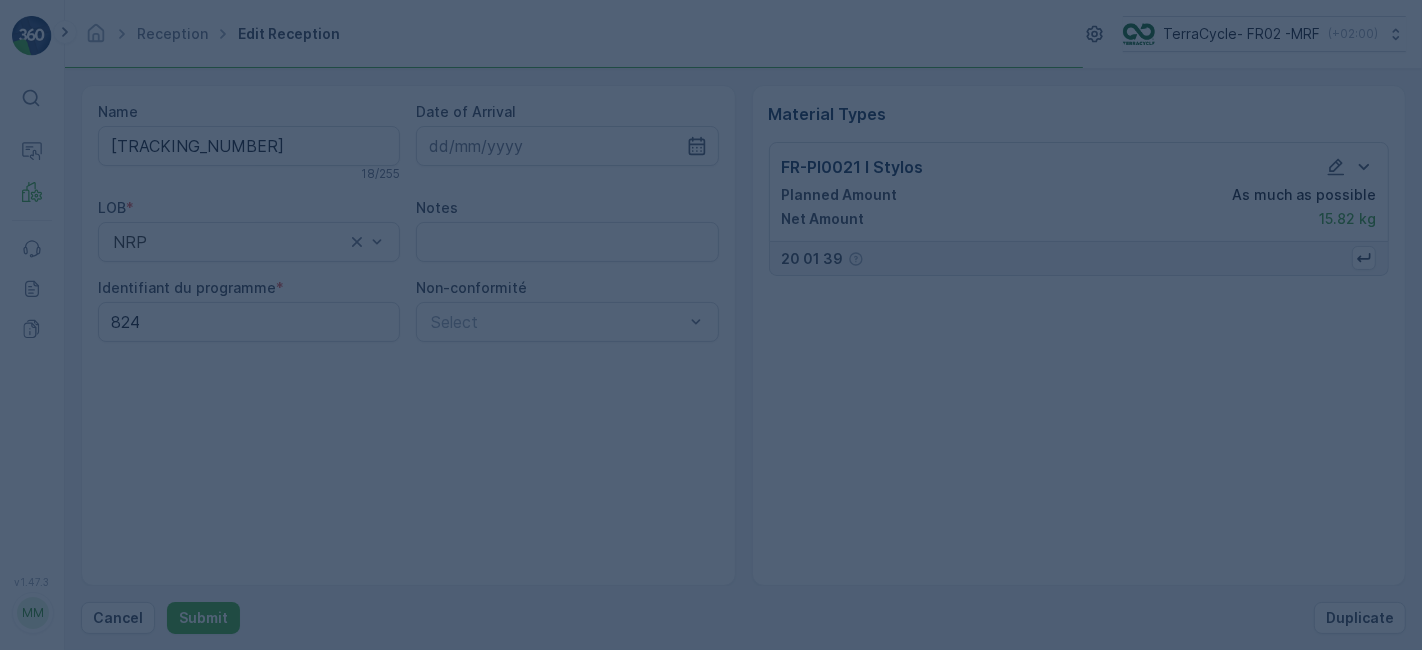scroll, scrollTop: 0, scrollLeft: 0, axis: both 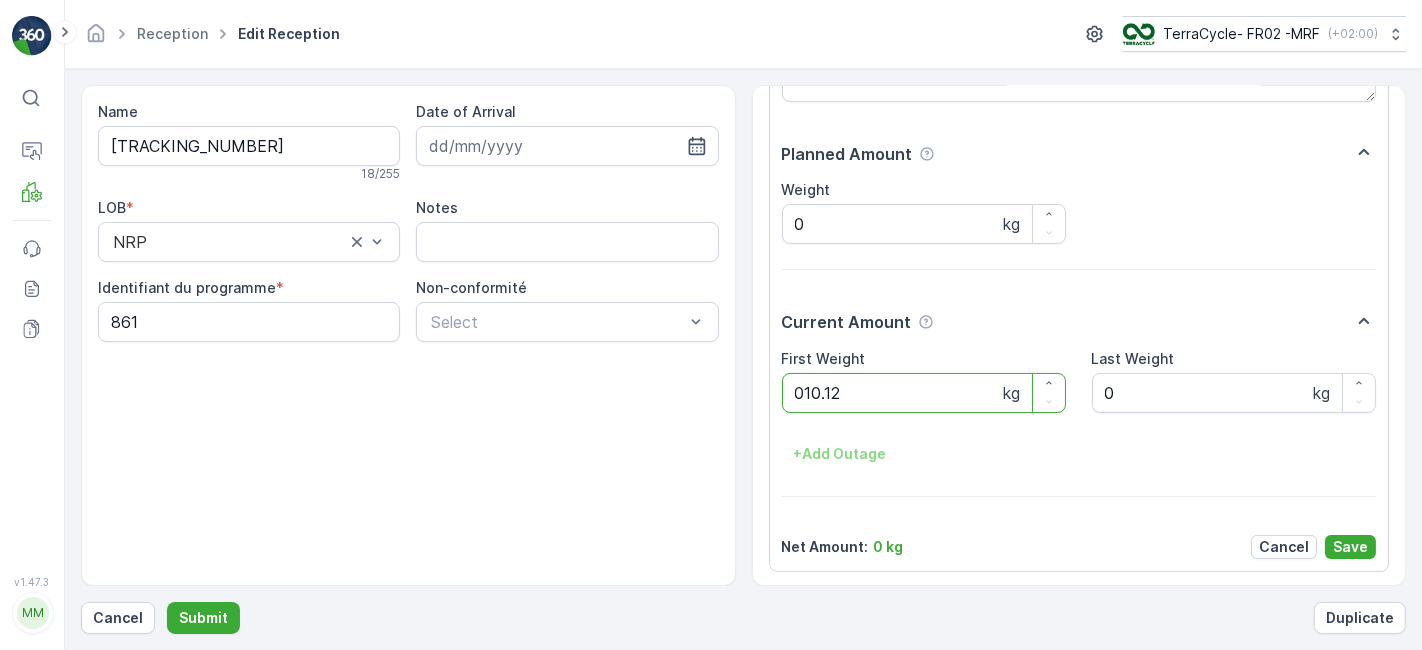 click on "Submit" at bounding box center (203, 618) 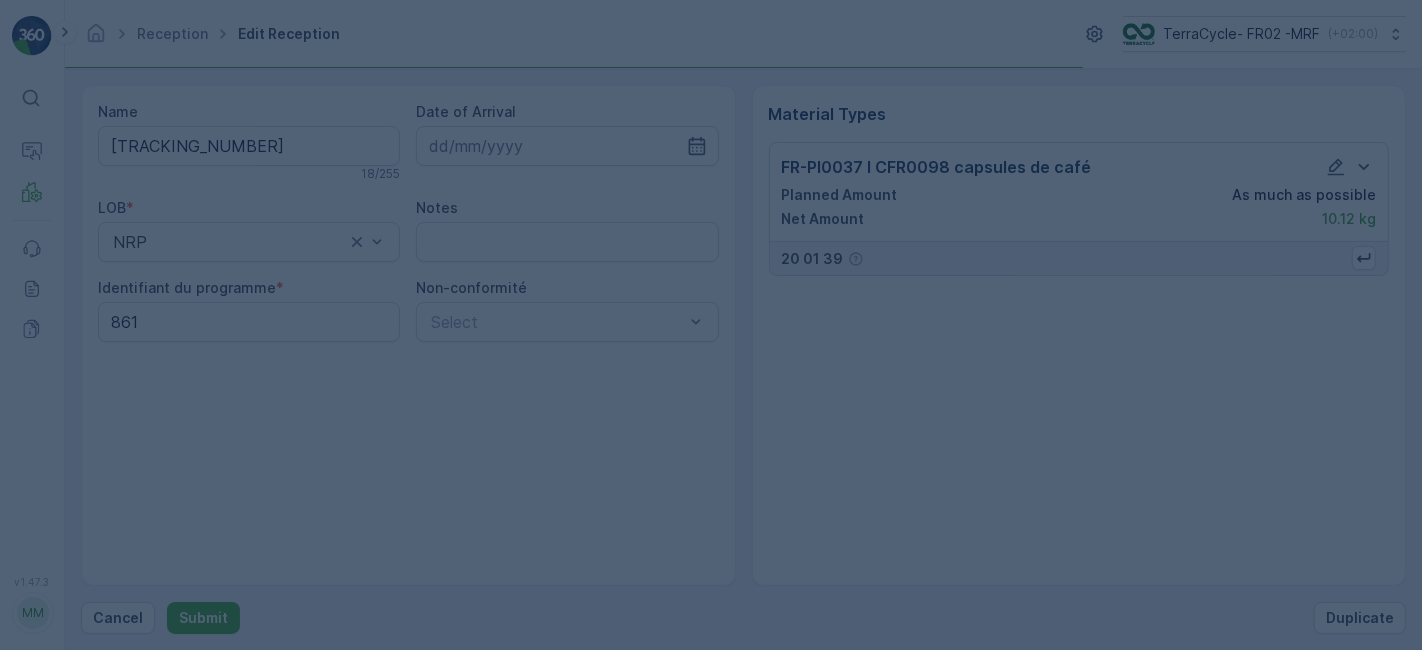 scroll, scrollTop: 0, scrollLeft: 0, axis: both 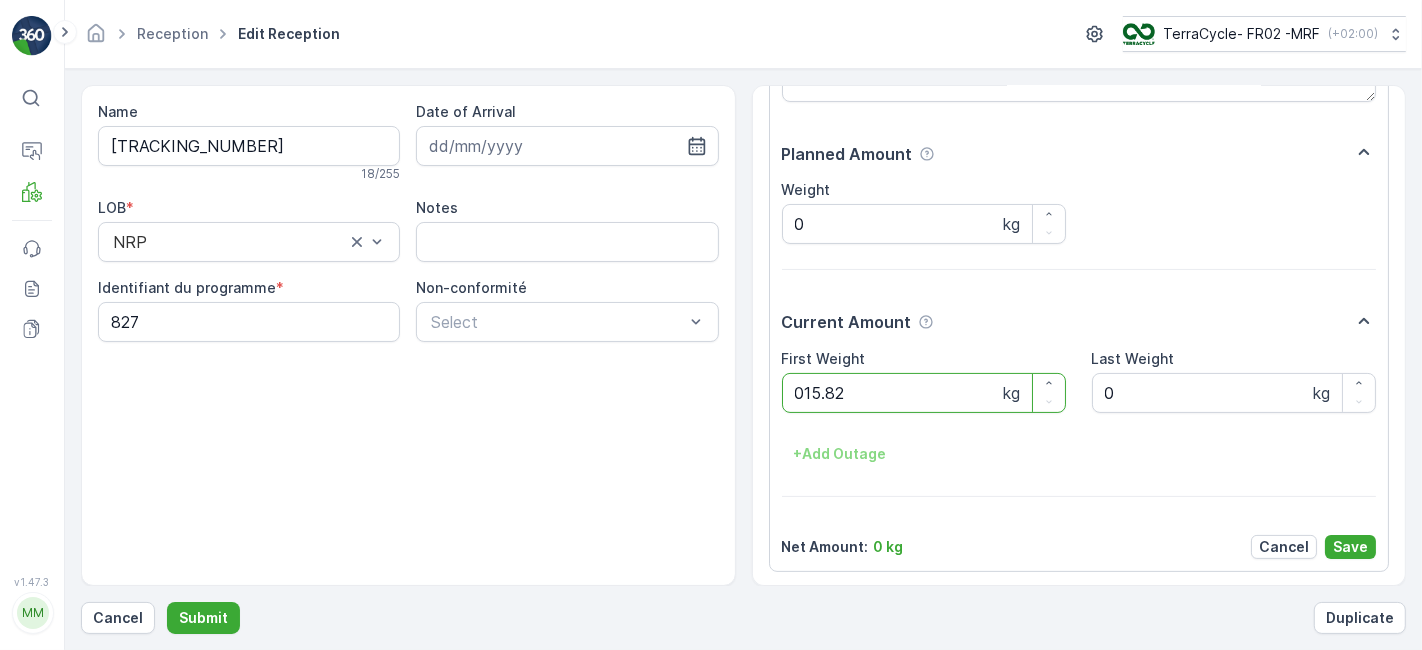 click on "Submit" at bounding box center (203, 618) 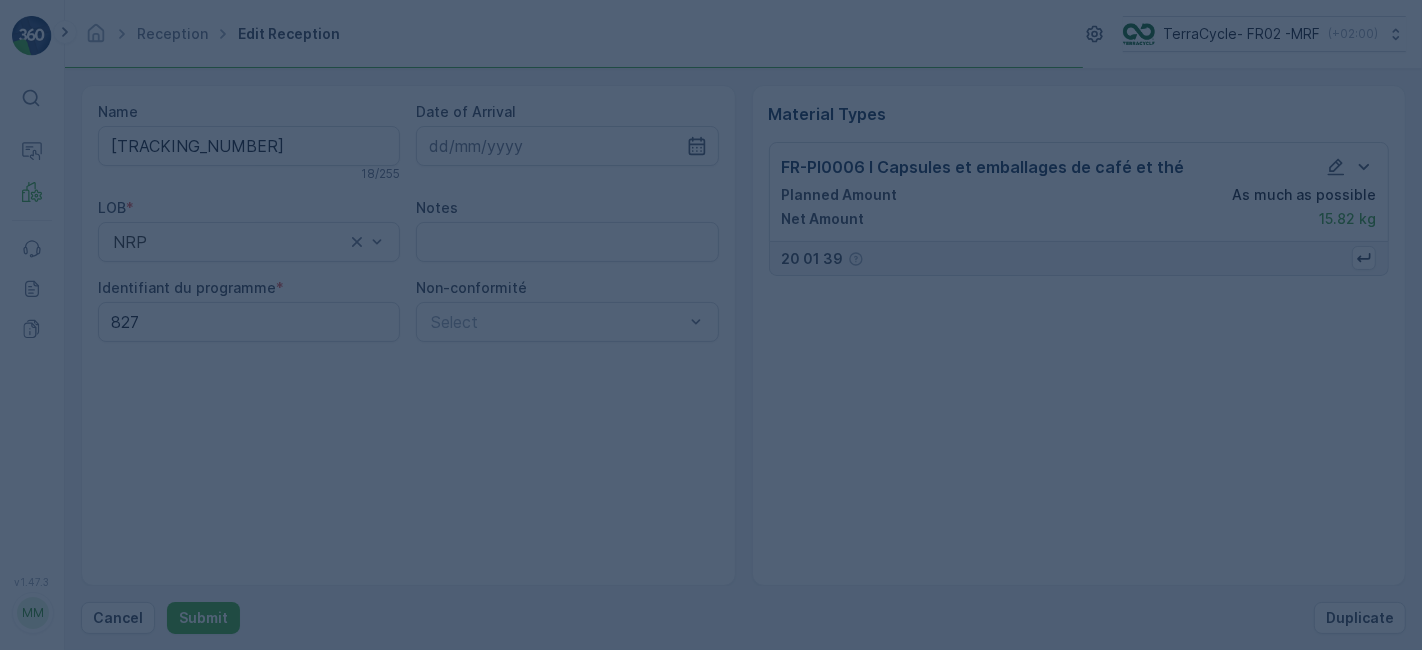 scroll, scrollTop: 0, scrollLeft: 0, axis: both 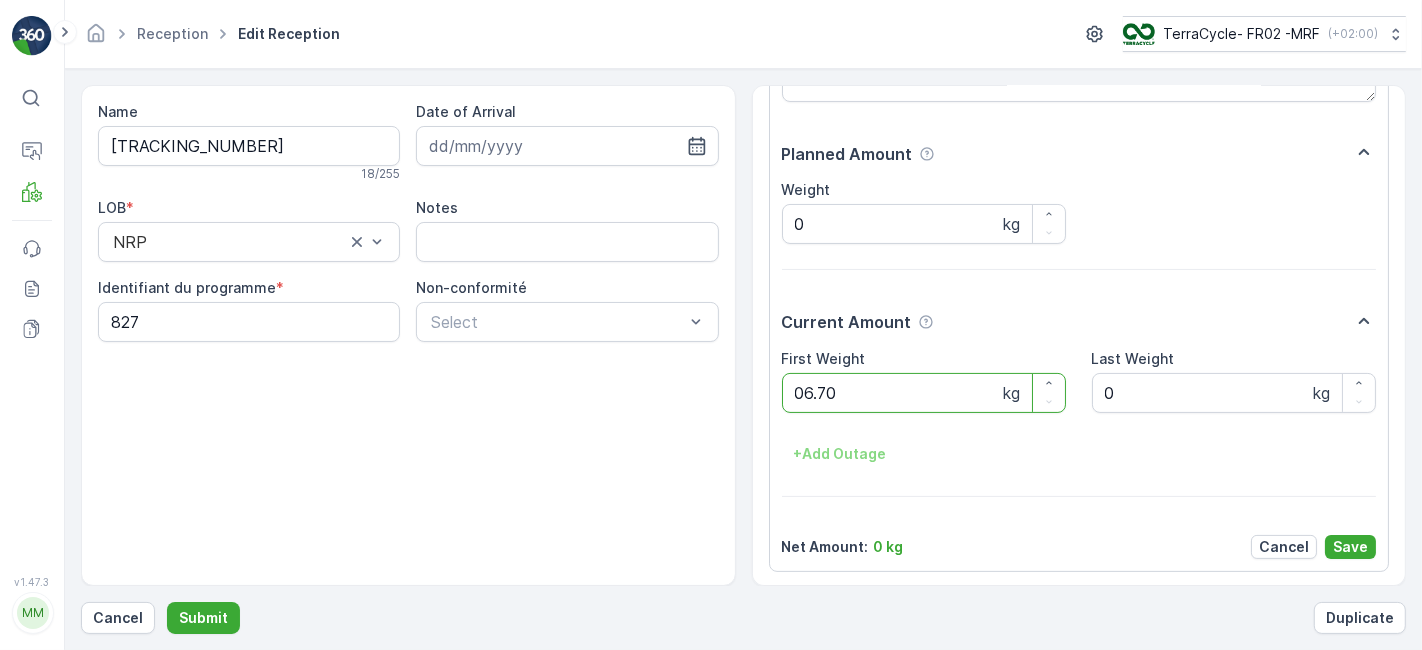 click on "Submit" at bounding box center (203, 618) 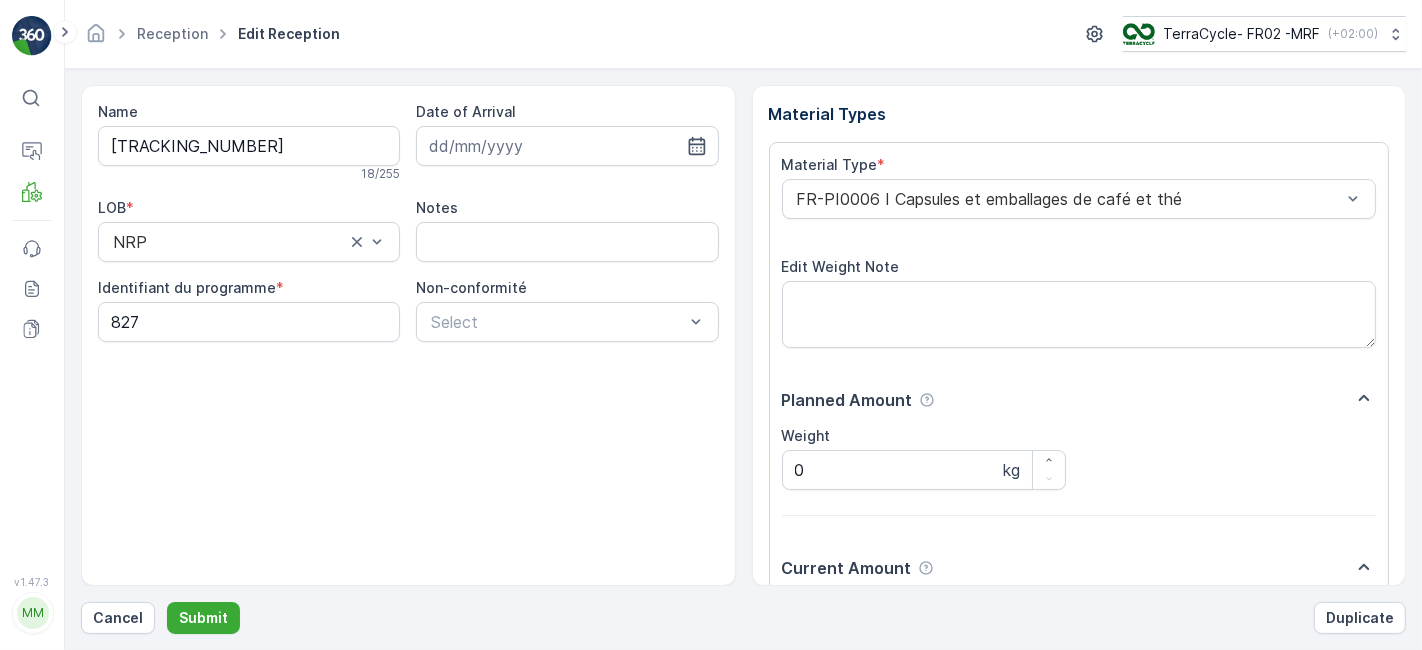 scroll, scrollTop: 246, scrollLeft: 0, axis: vertical 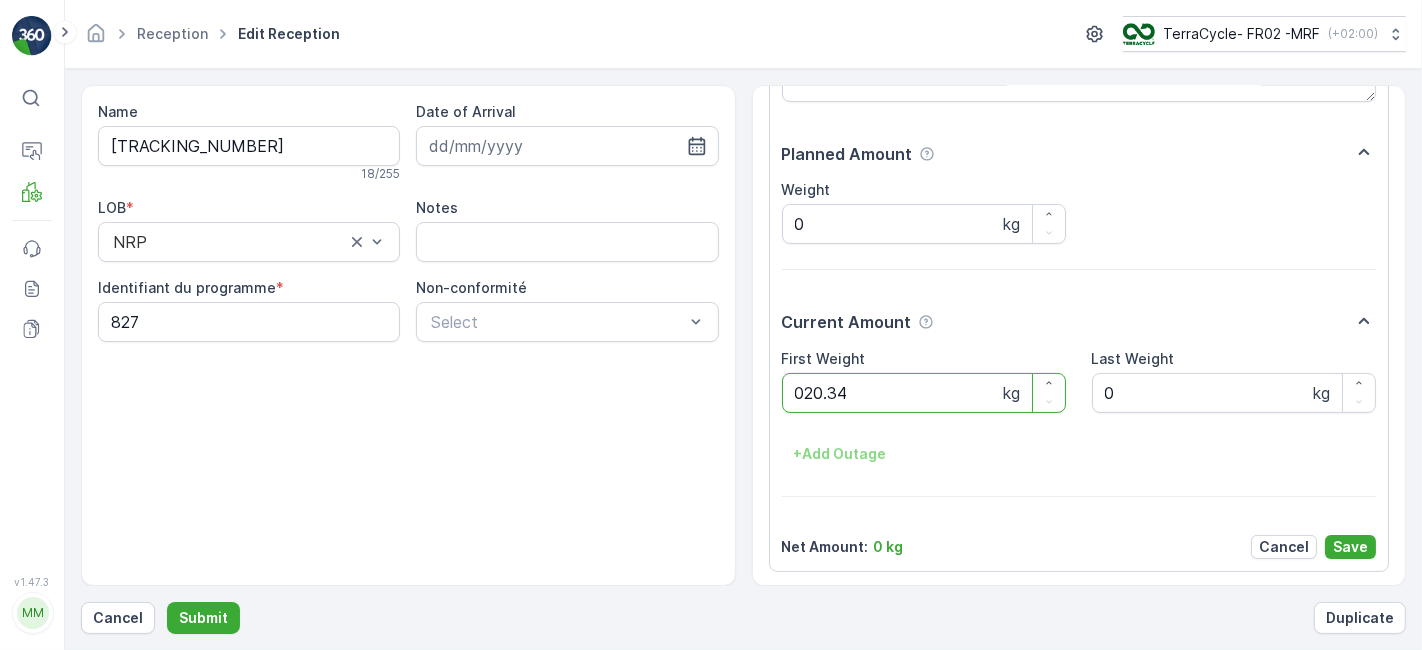 click on "Submit" at bounding box center [203, 618] 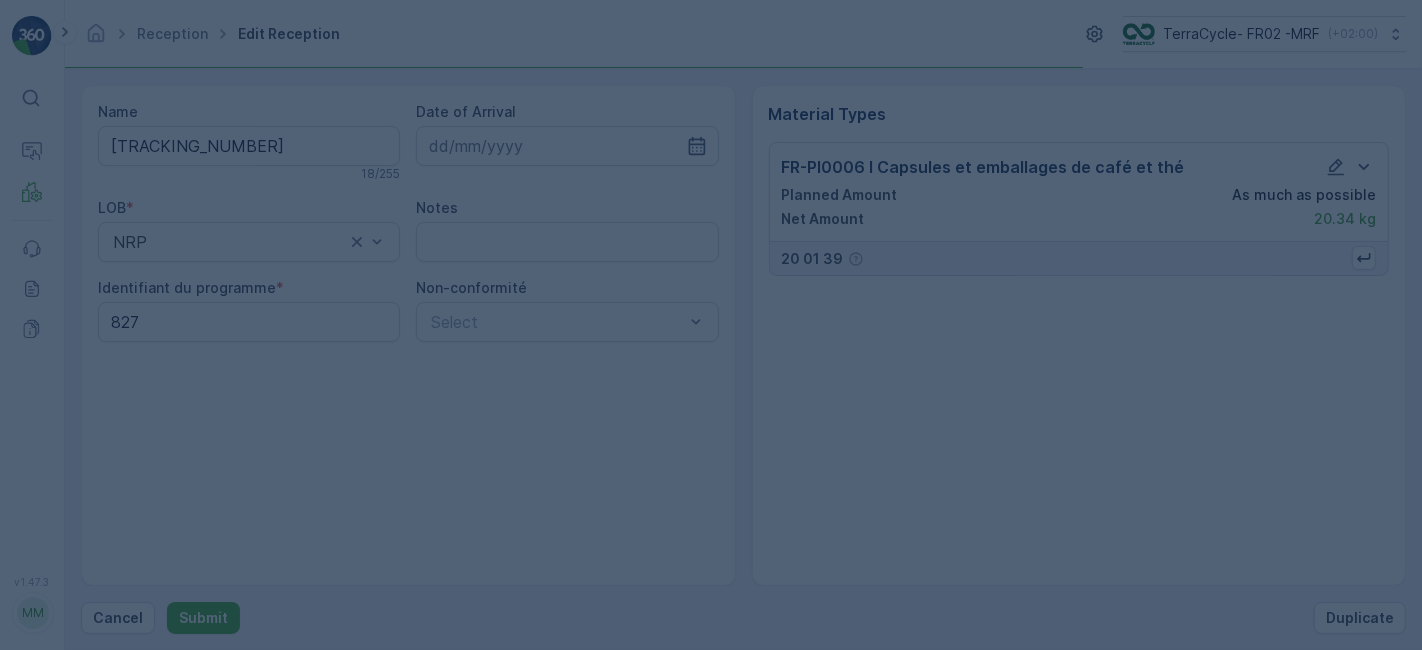 scroll, scrollTop: 0, scrollLeft: 0, axis: both 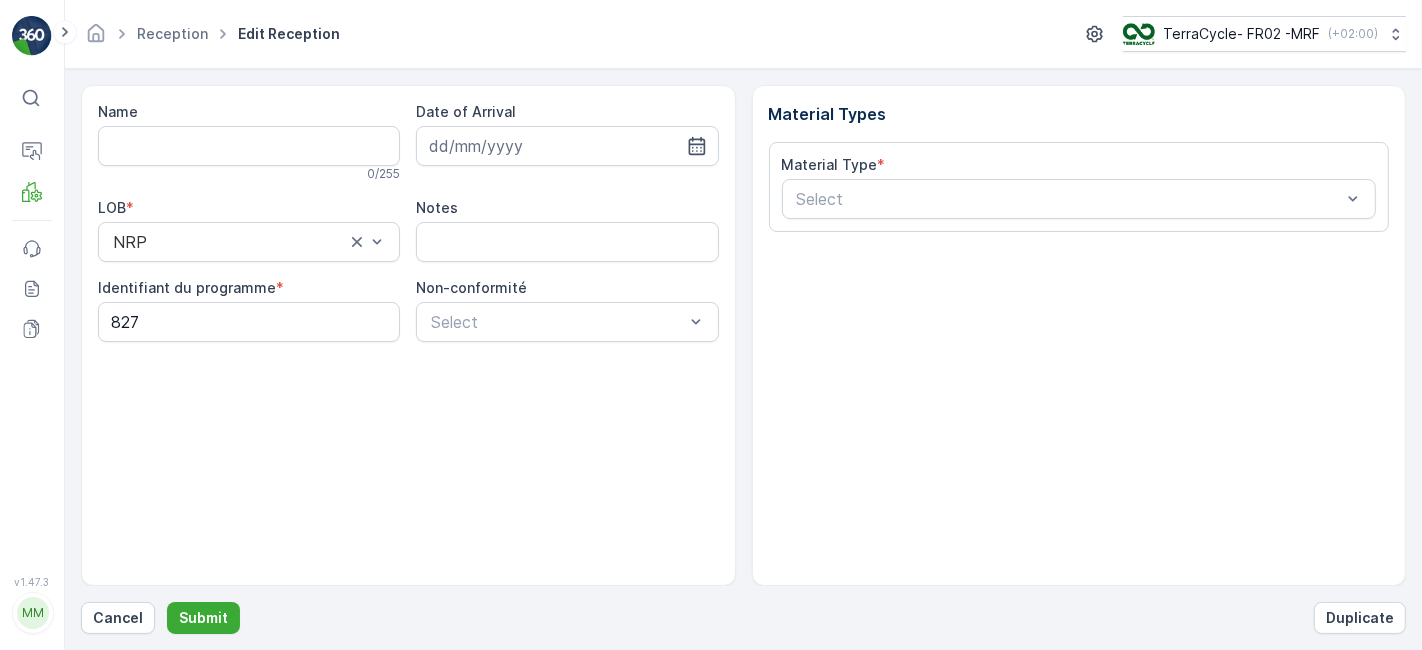 type on "[TRACKING_NUMBER]" 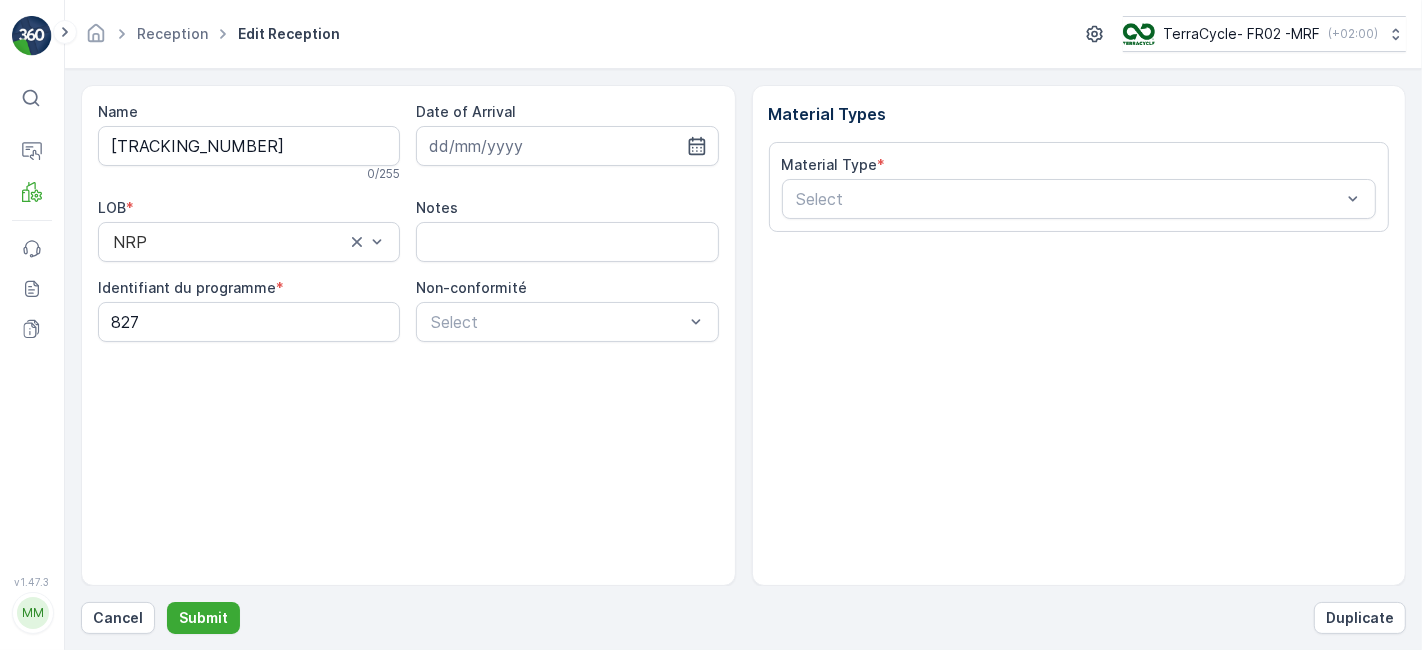 scroll, scrollTop: 246, scrollLeft: 0, axis: vertical 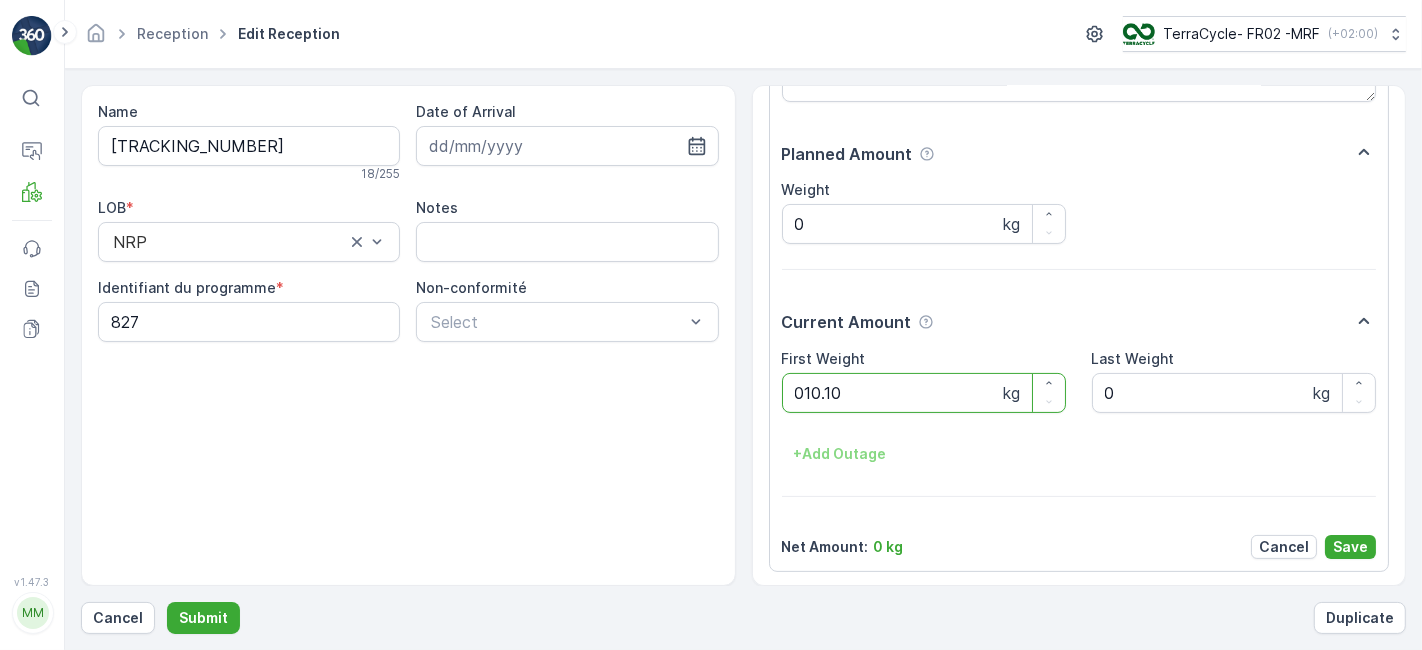 click on "Submit" at bounding box center (203, 618) 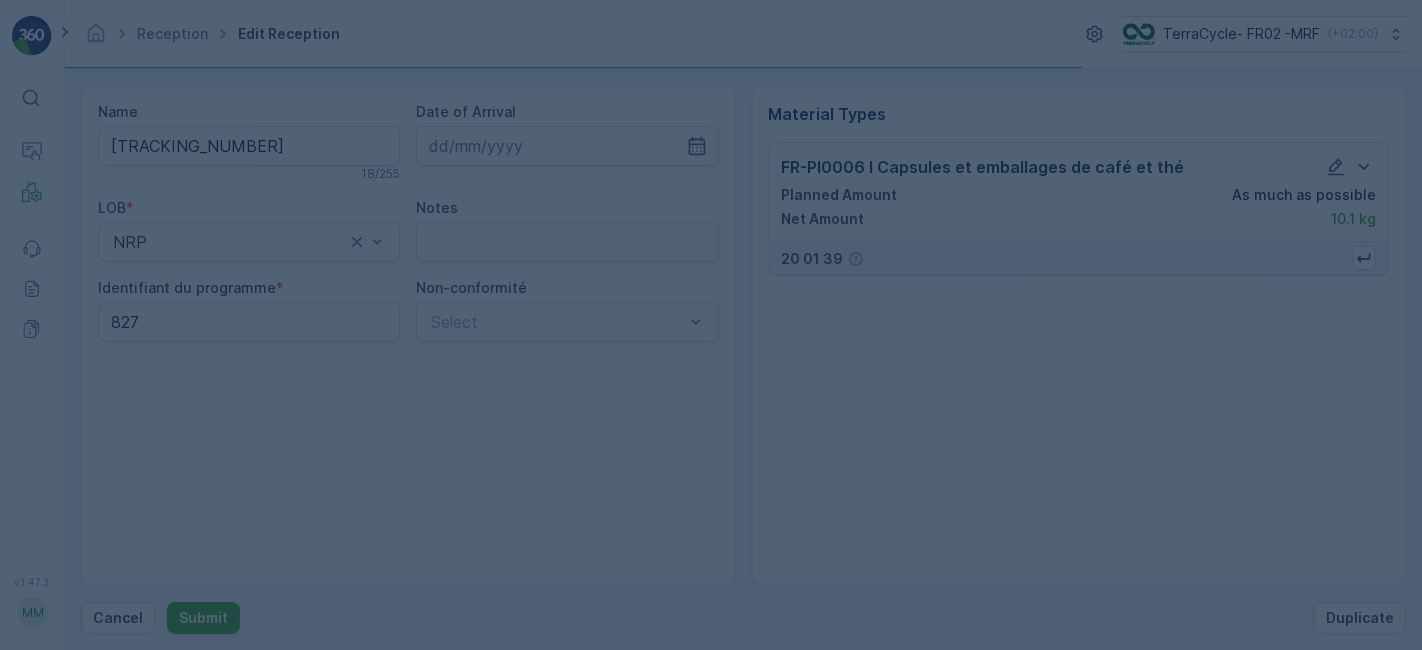scroll, scrollTop: 0, scrollLeft: 0, axis: both 